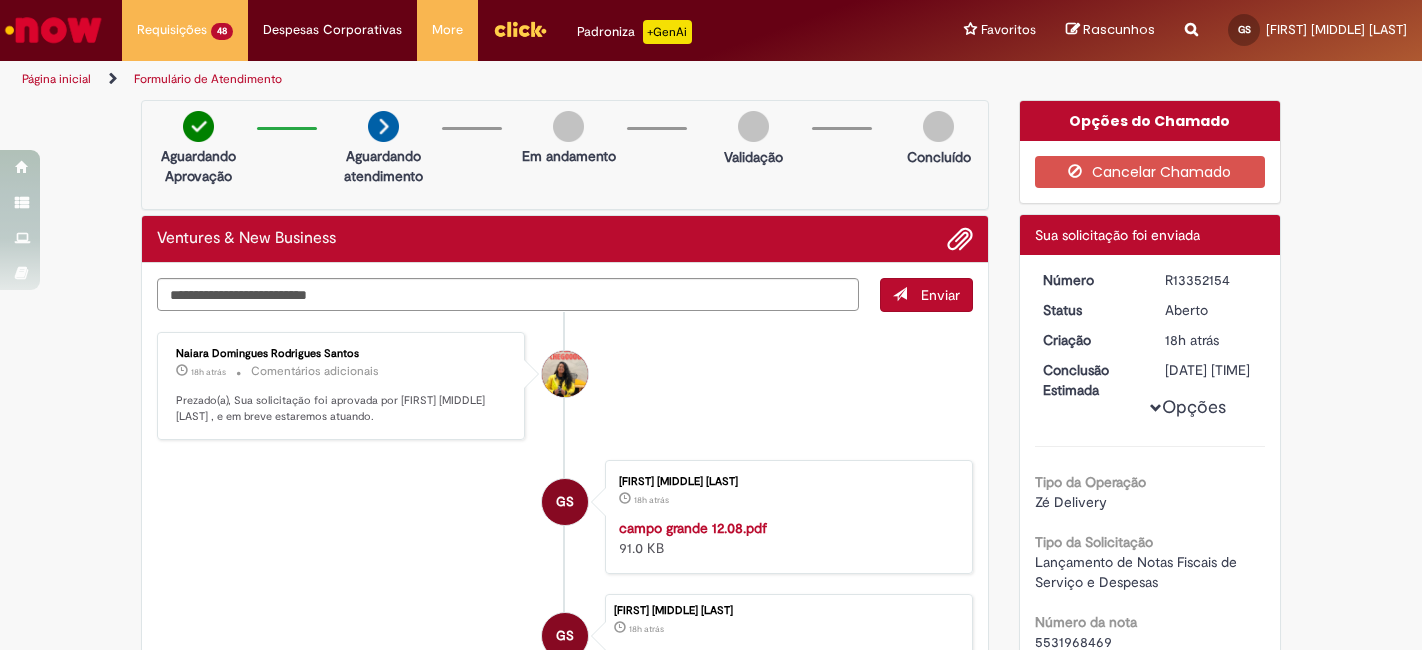 scroll, scrollTop: 0, scrollLeft: 0, axis: both 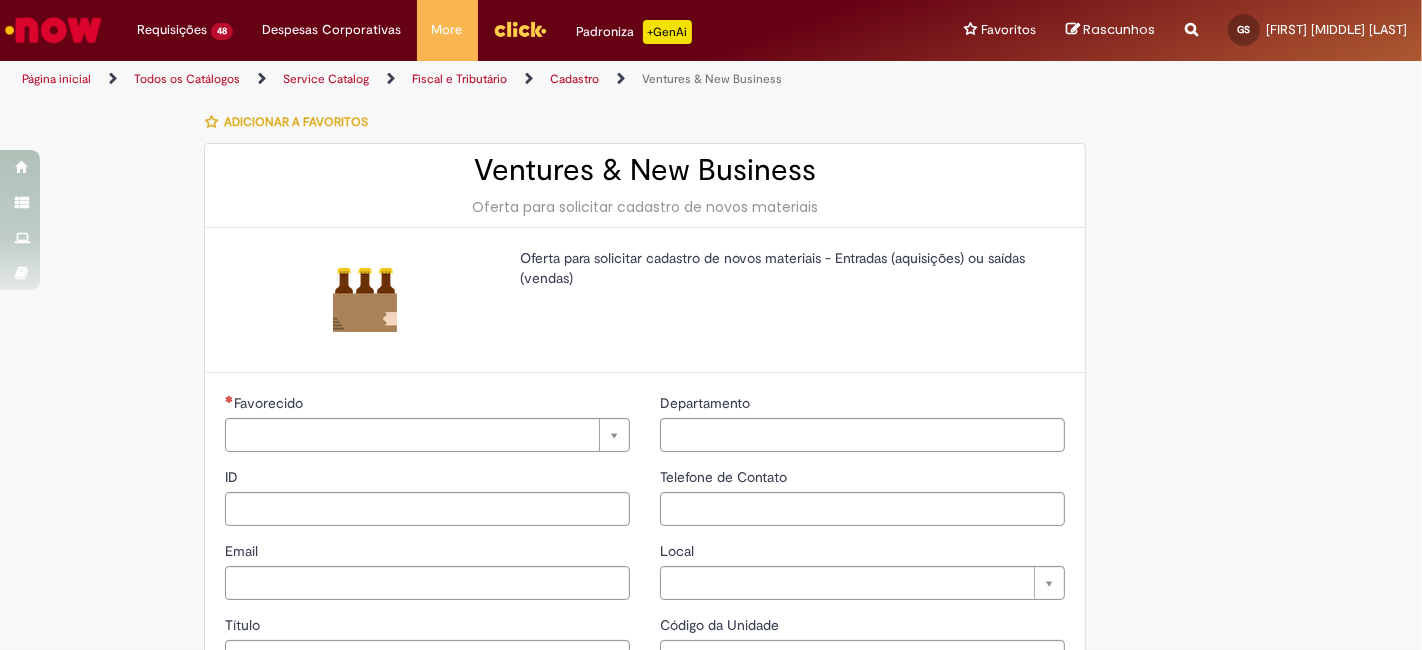 type on "********" 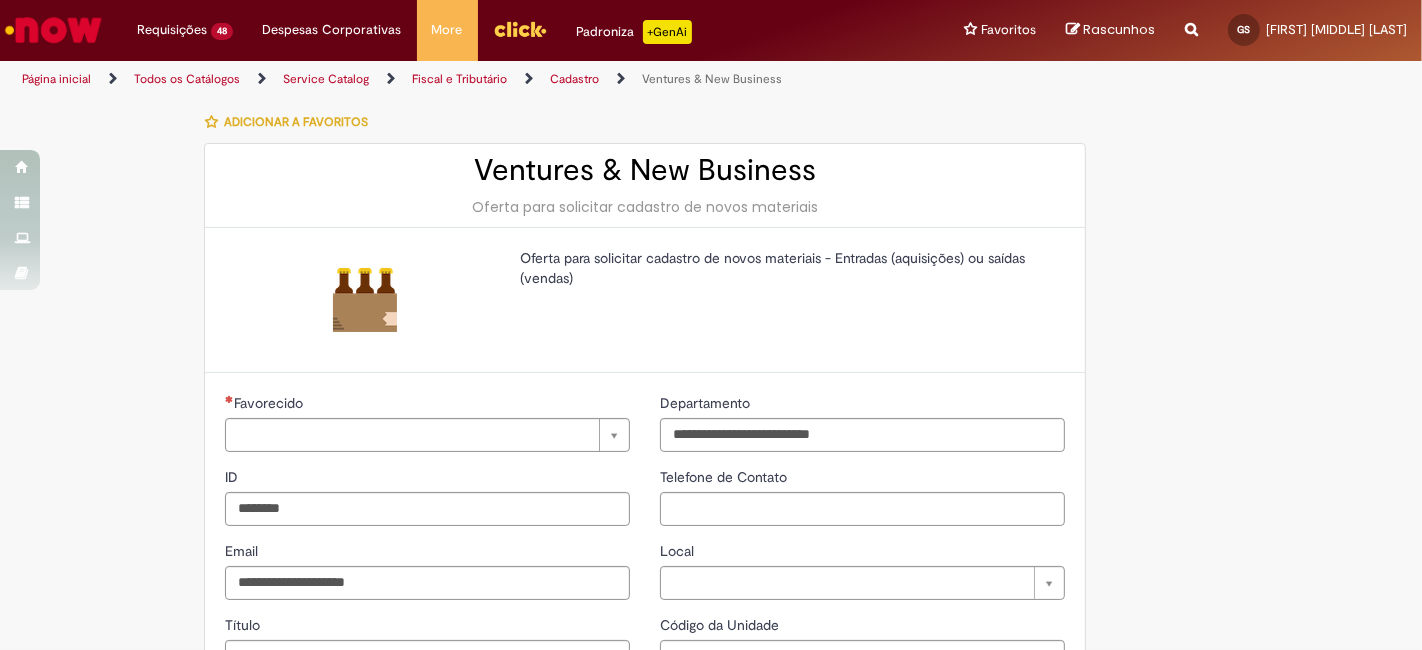 type on "**********" 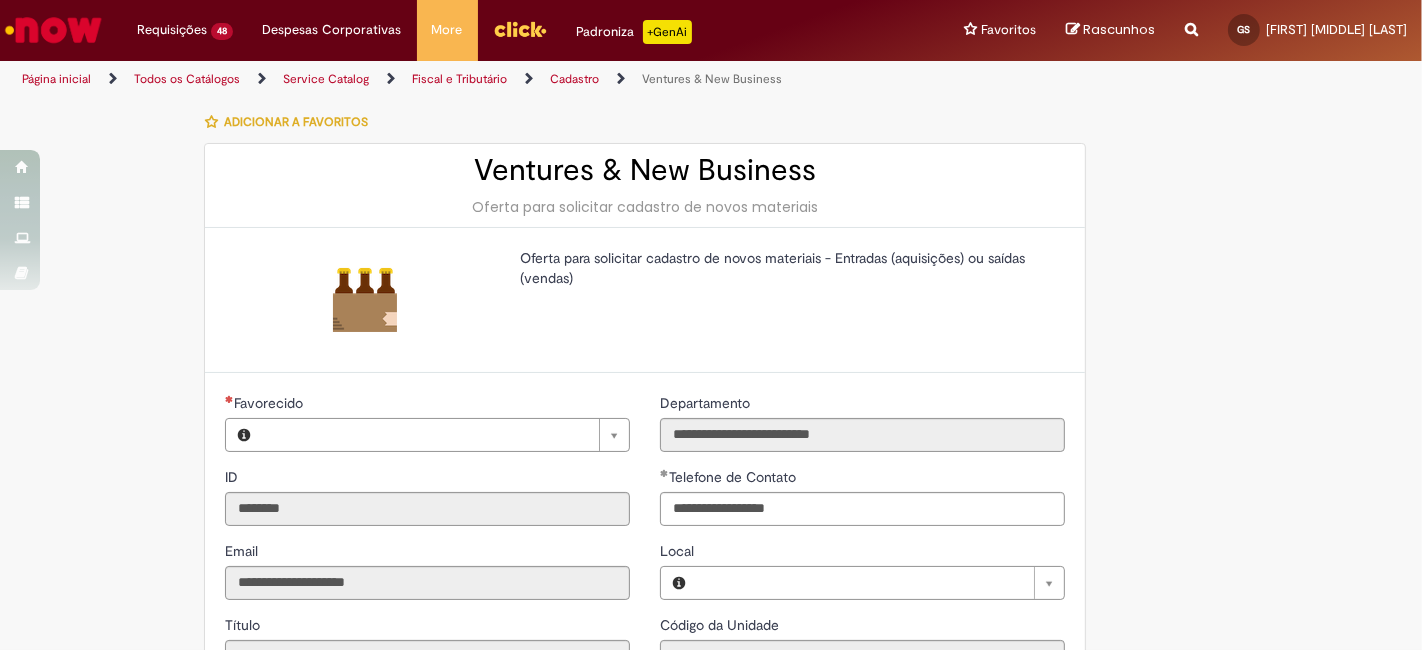 type on "**********" 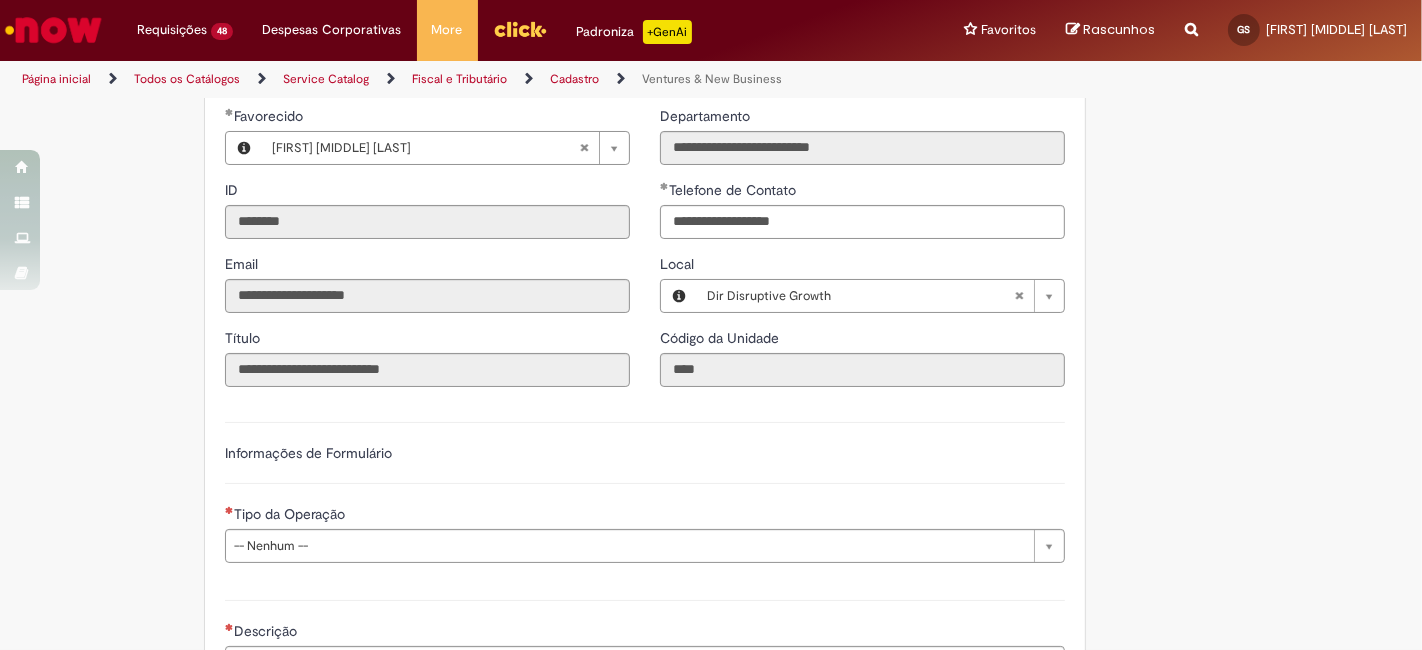 scroll, scrollTop: 296, scrollLeft: 0, axis: vertical 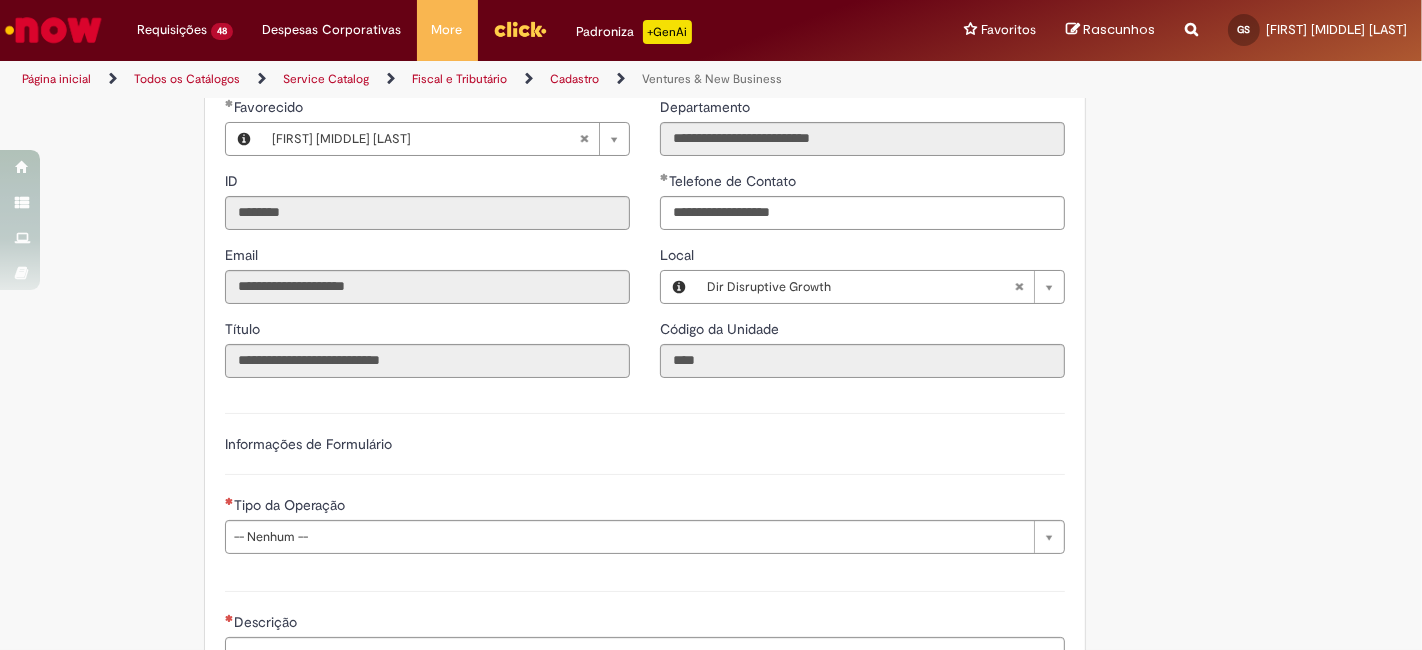 type 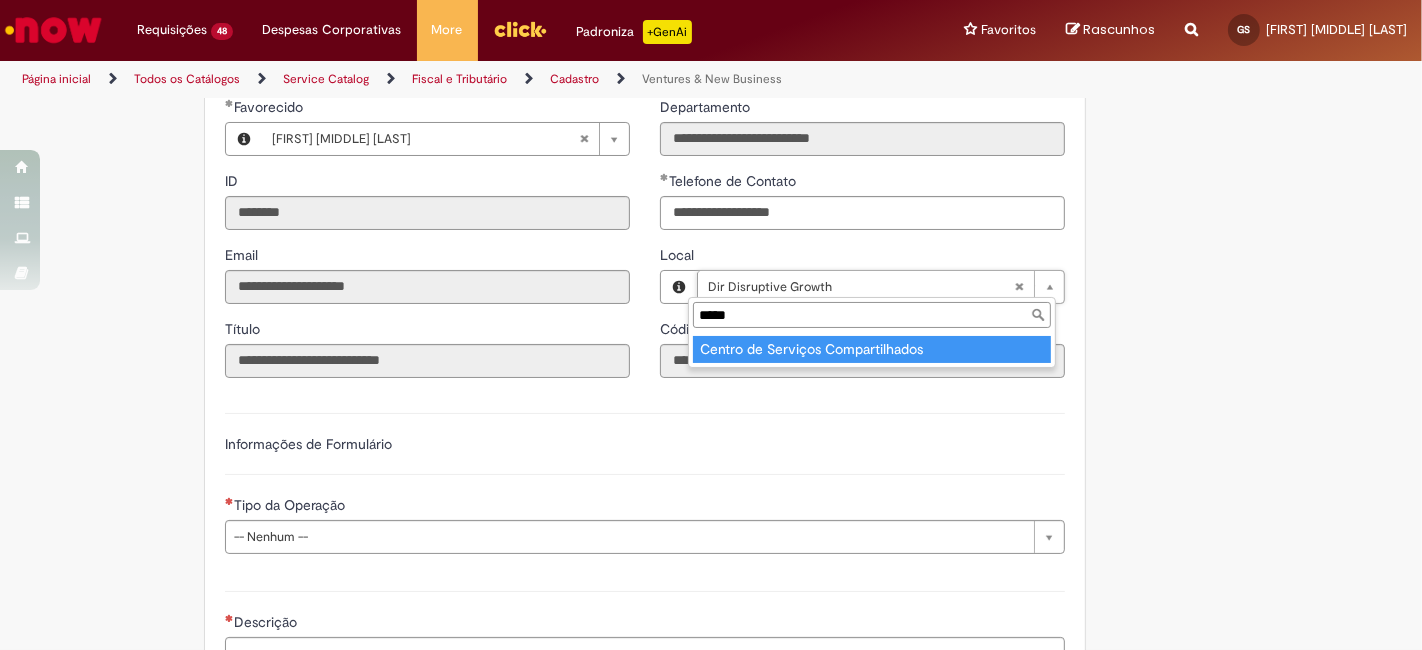 type on "*****" 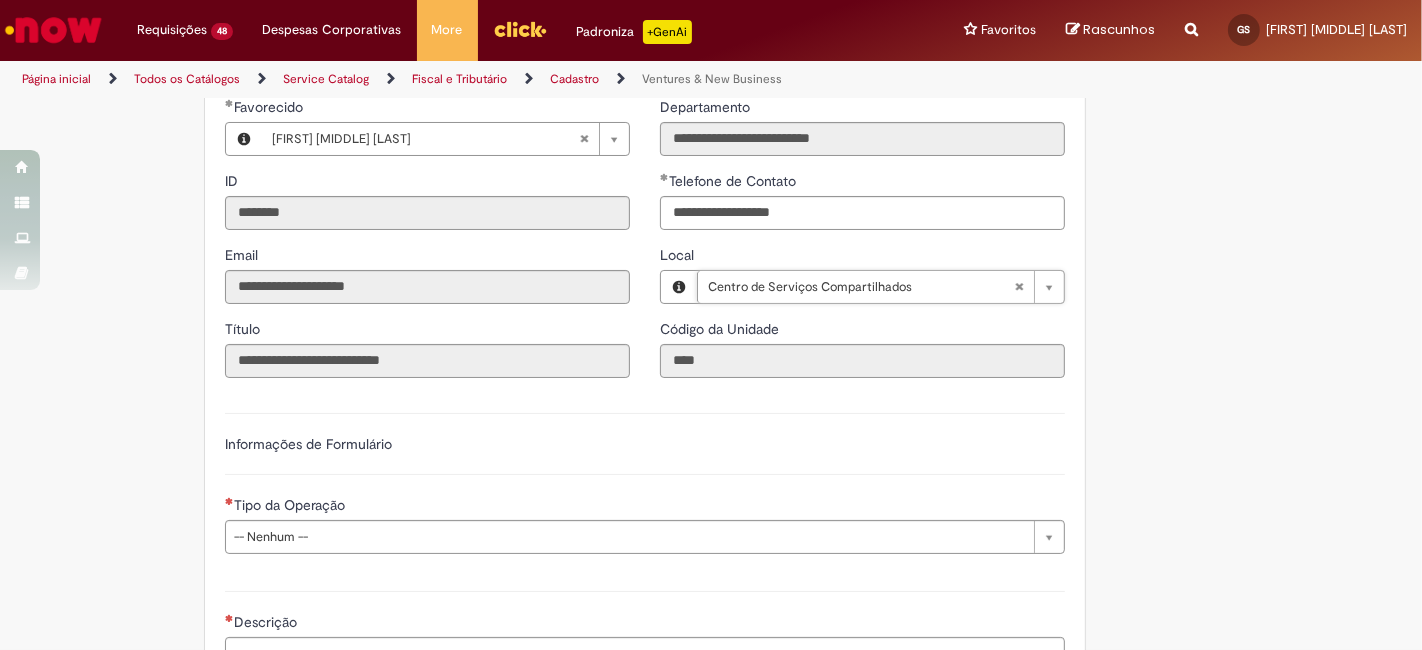 type on "****" 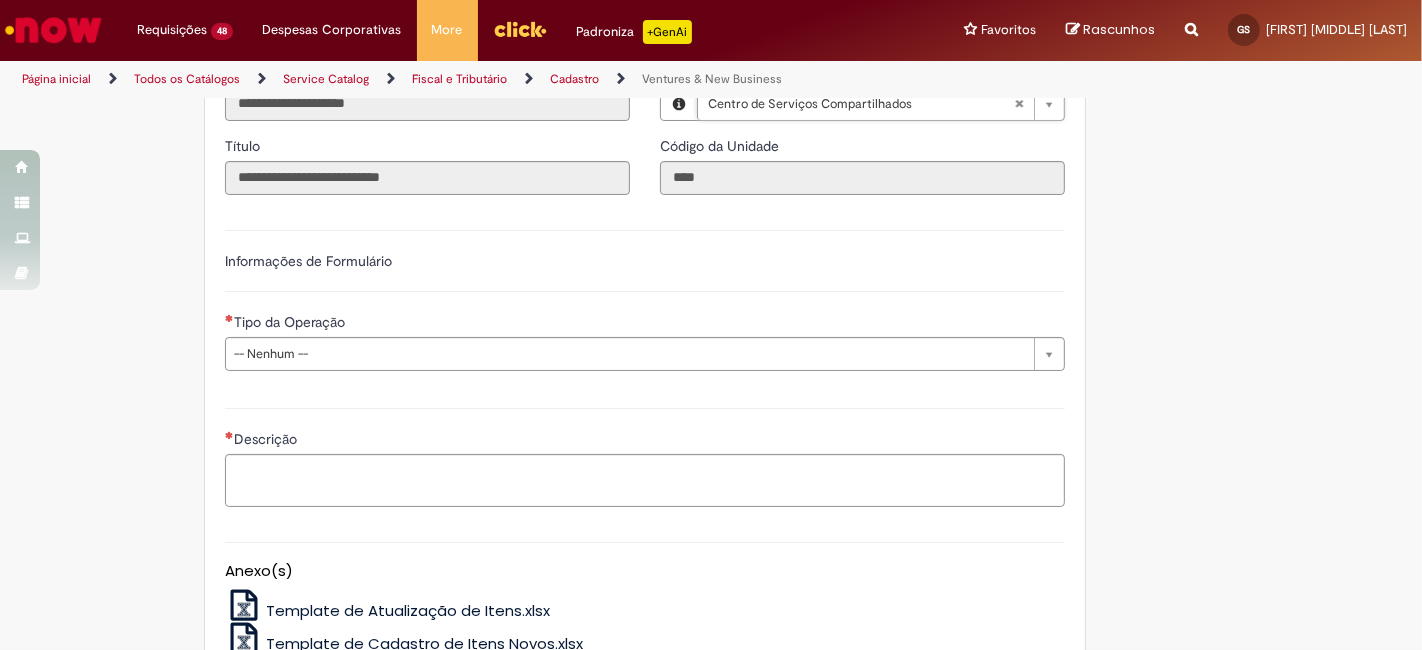 scroll, scrollTop: 518, scrollLeft: 0, axis: vertical 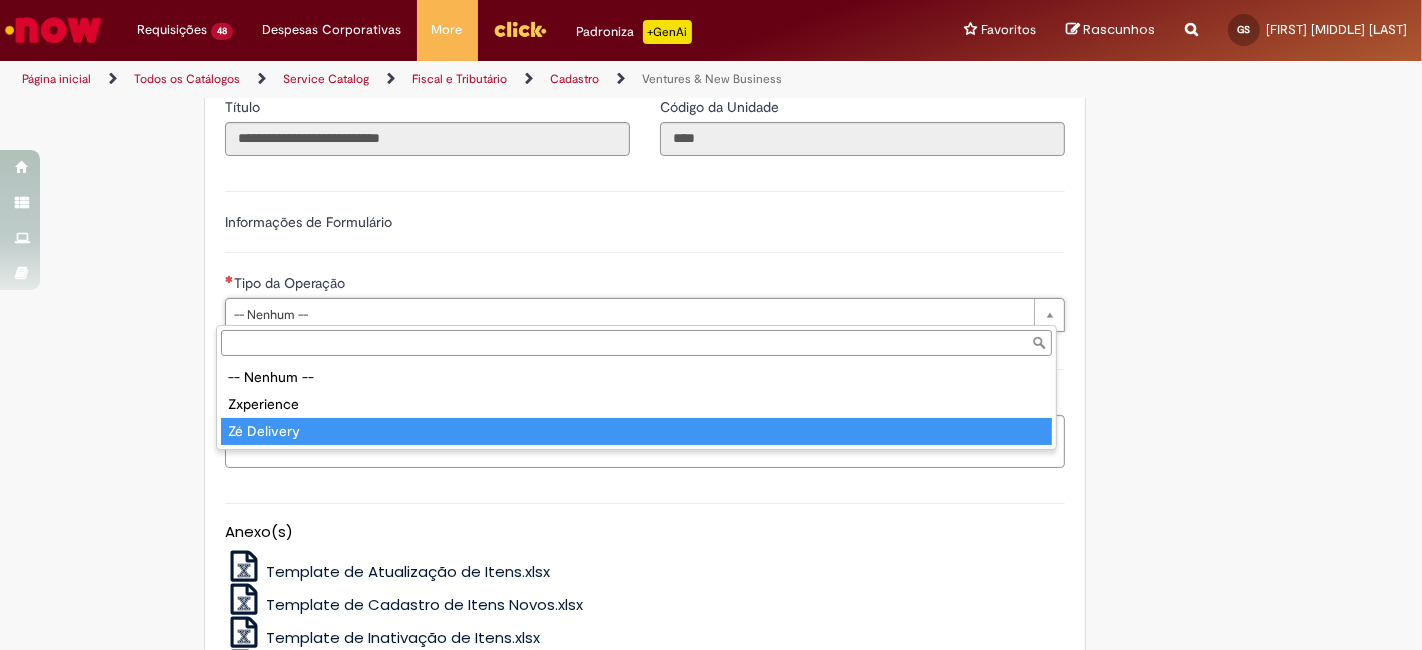 type on "**********" 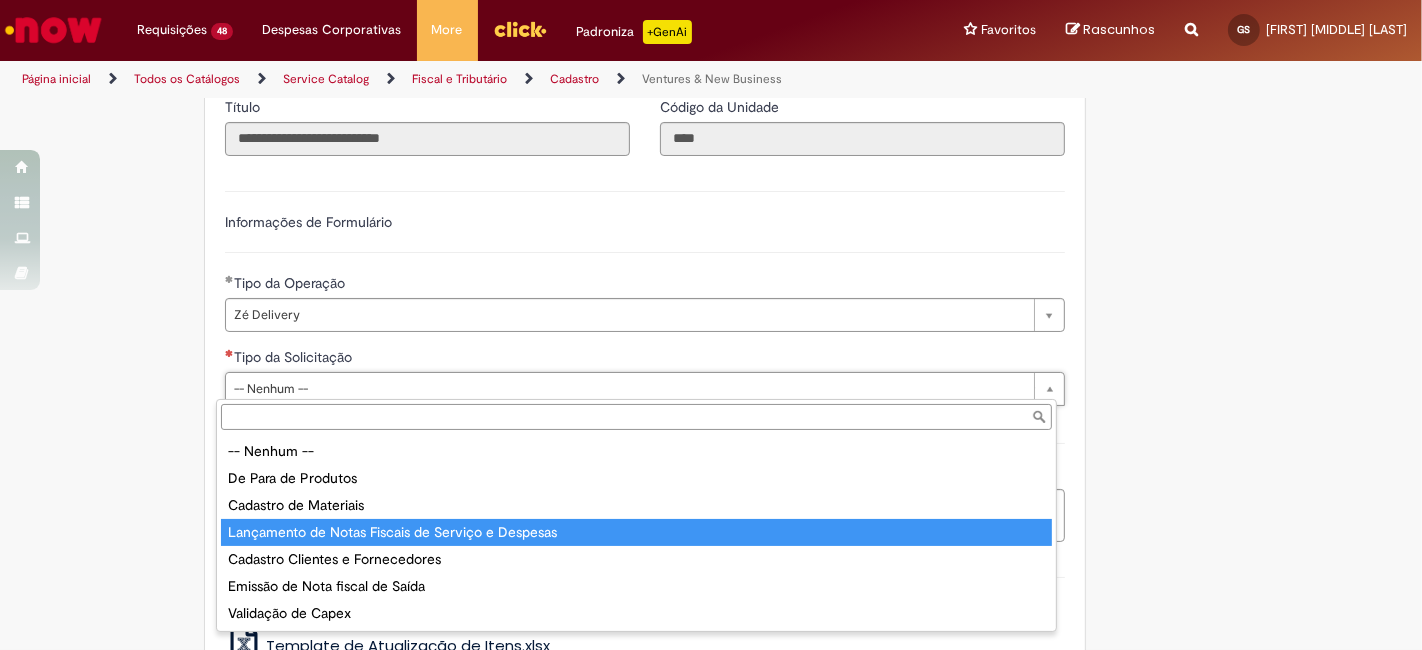 type on "**********" 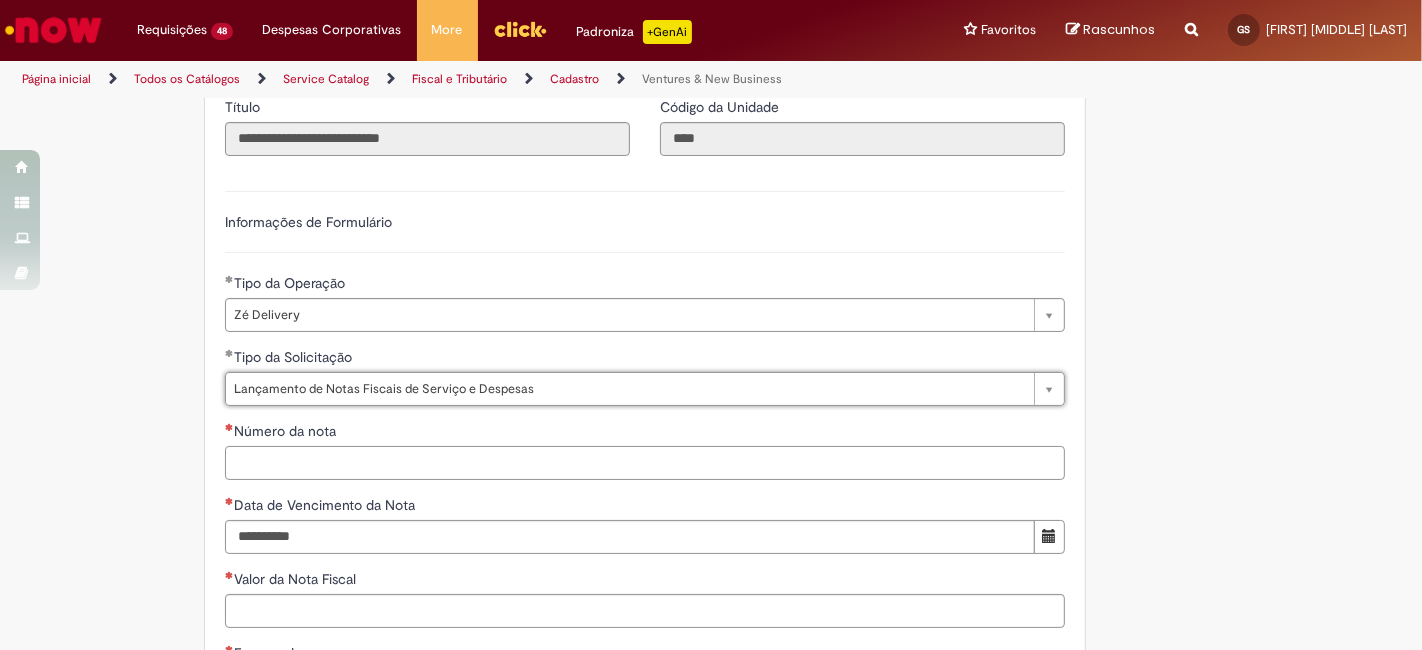 click on "Número da nota" at bounding box center [645, 463] 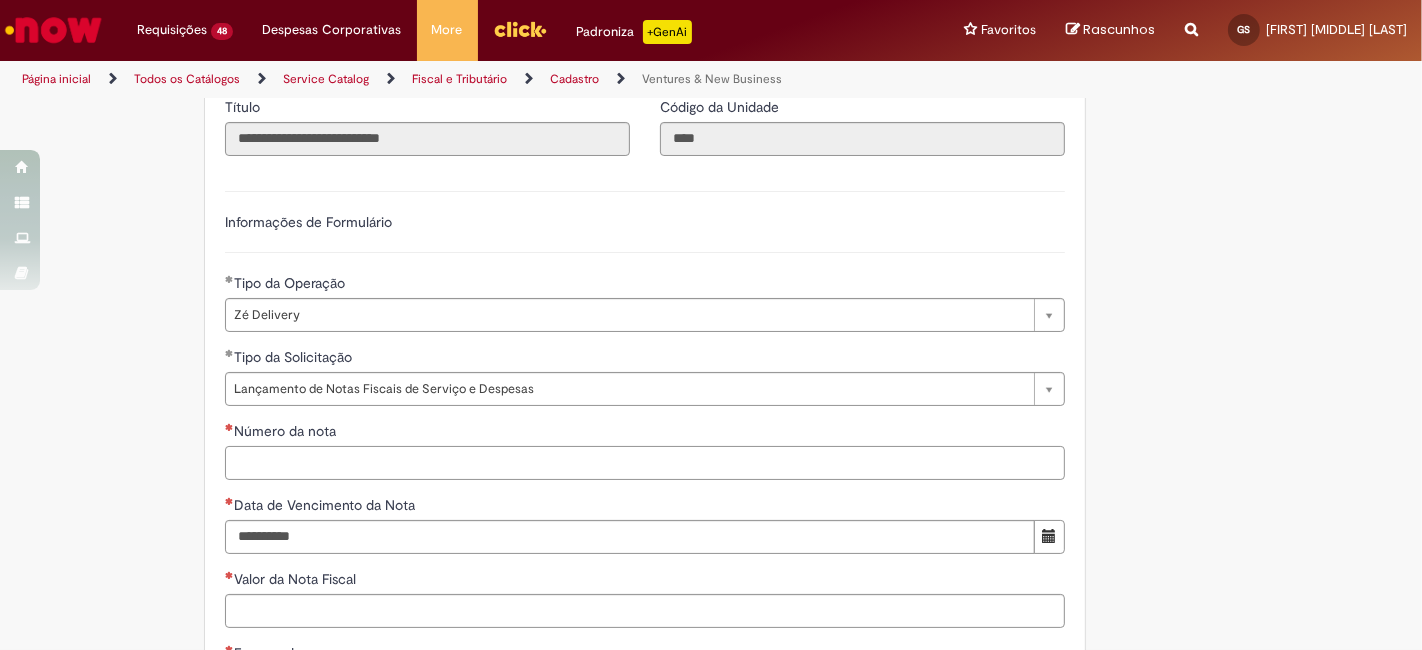 paste on "********" 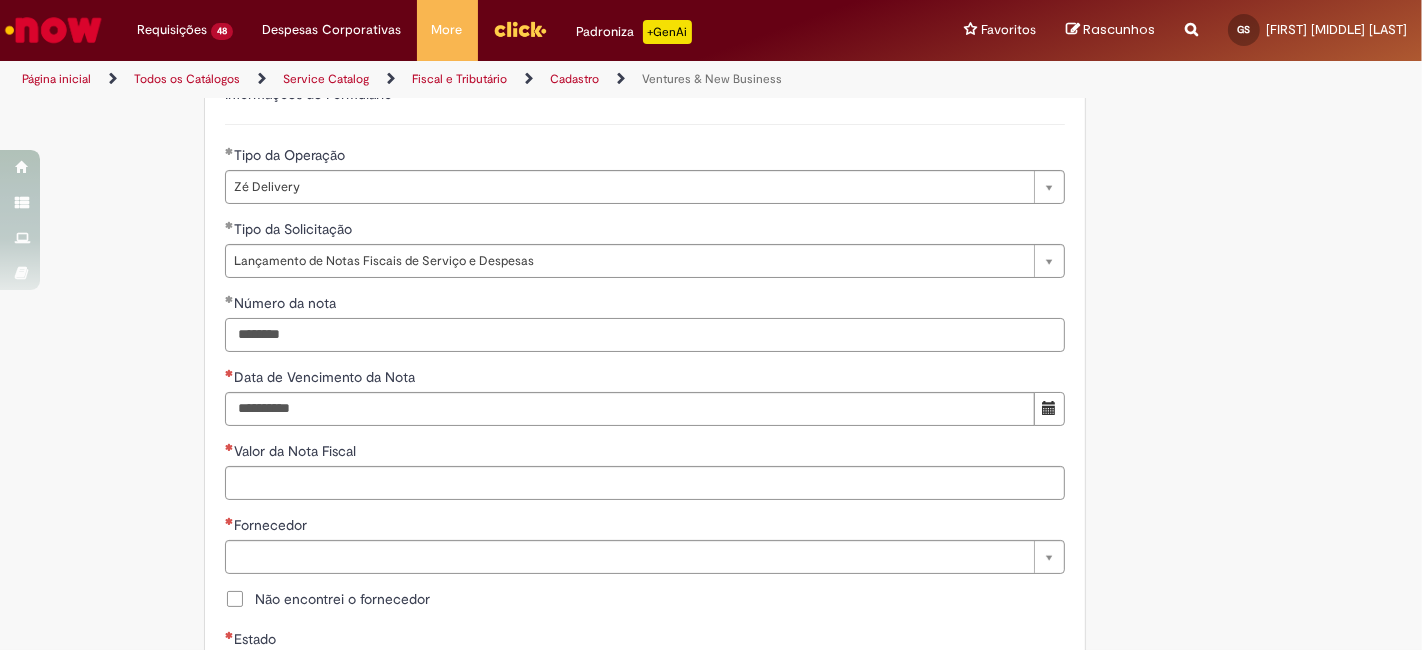 scroll, scrollTop: 666, scrollLeft: 0, axis: vertical 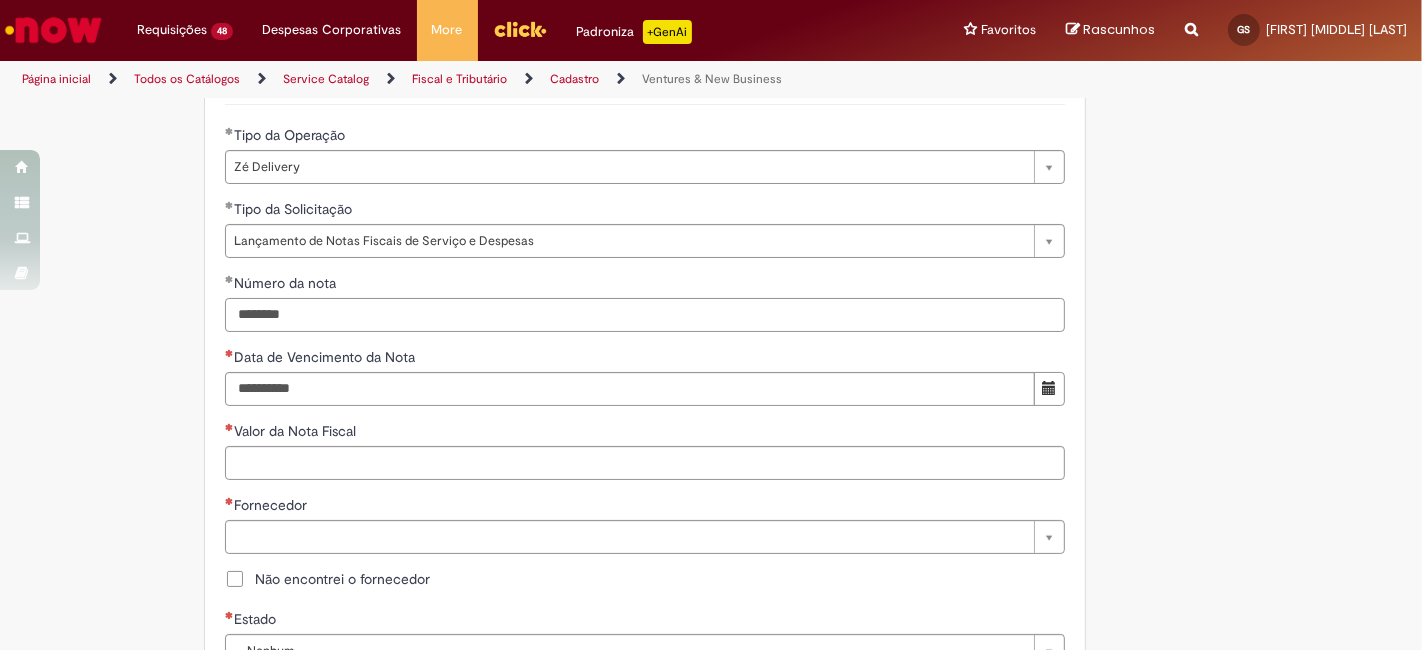 type on "********" 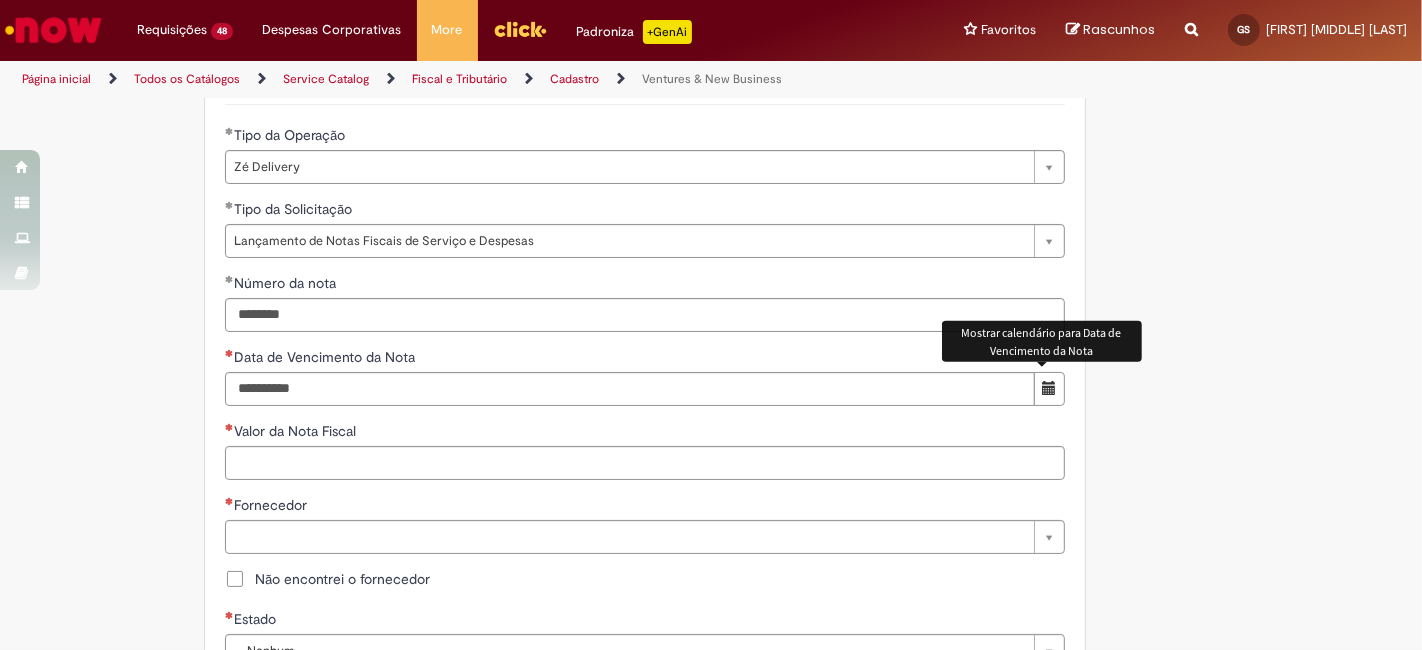 click at bounding box center [1049, 388] 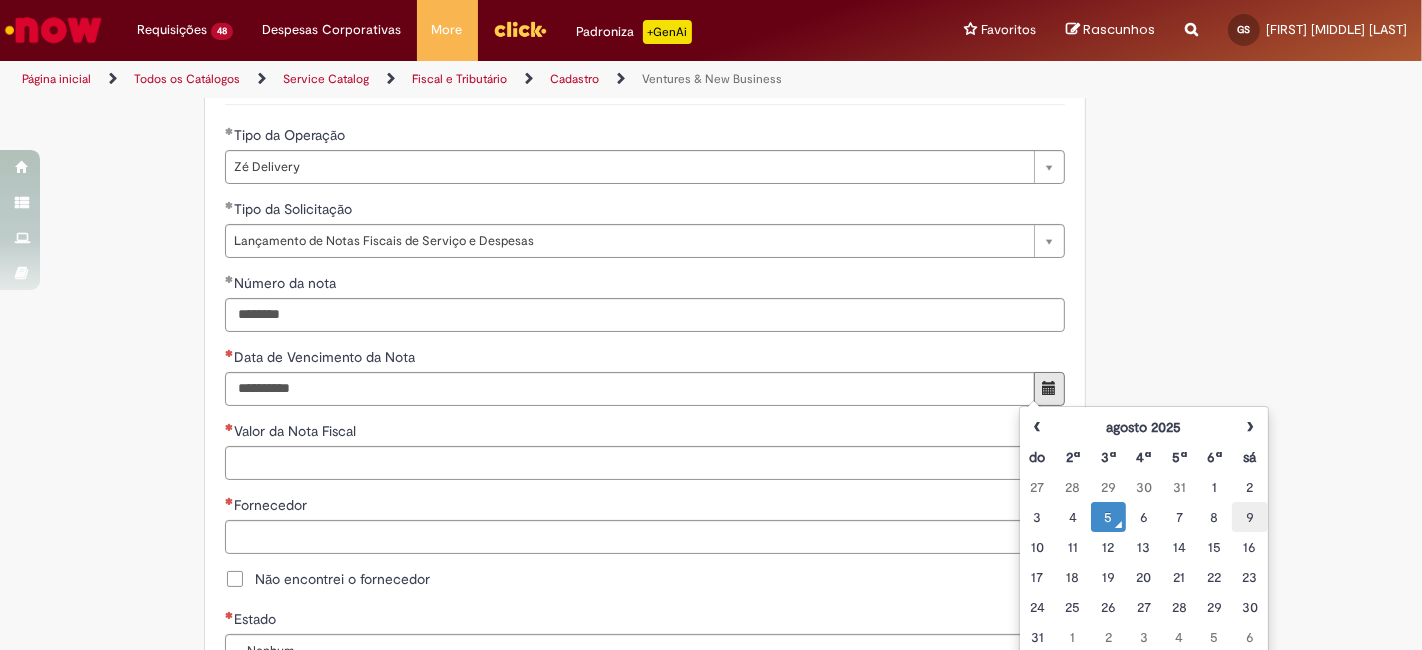 click on "9" at bounding box center (1249, 517) 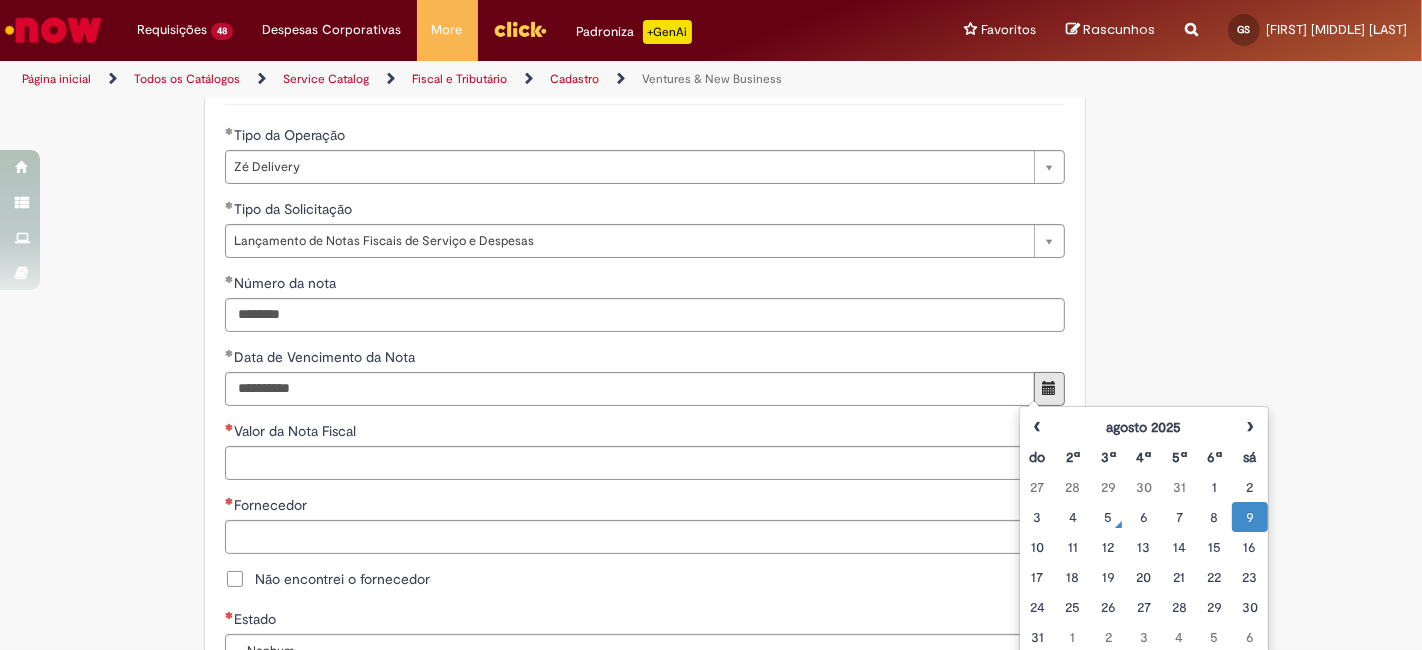 click on "**********" at bounding box center (711, 445) 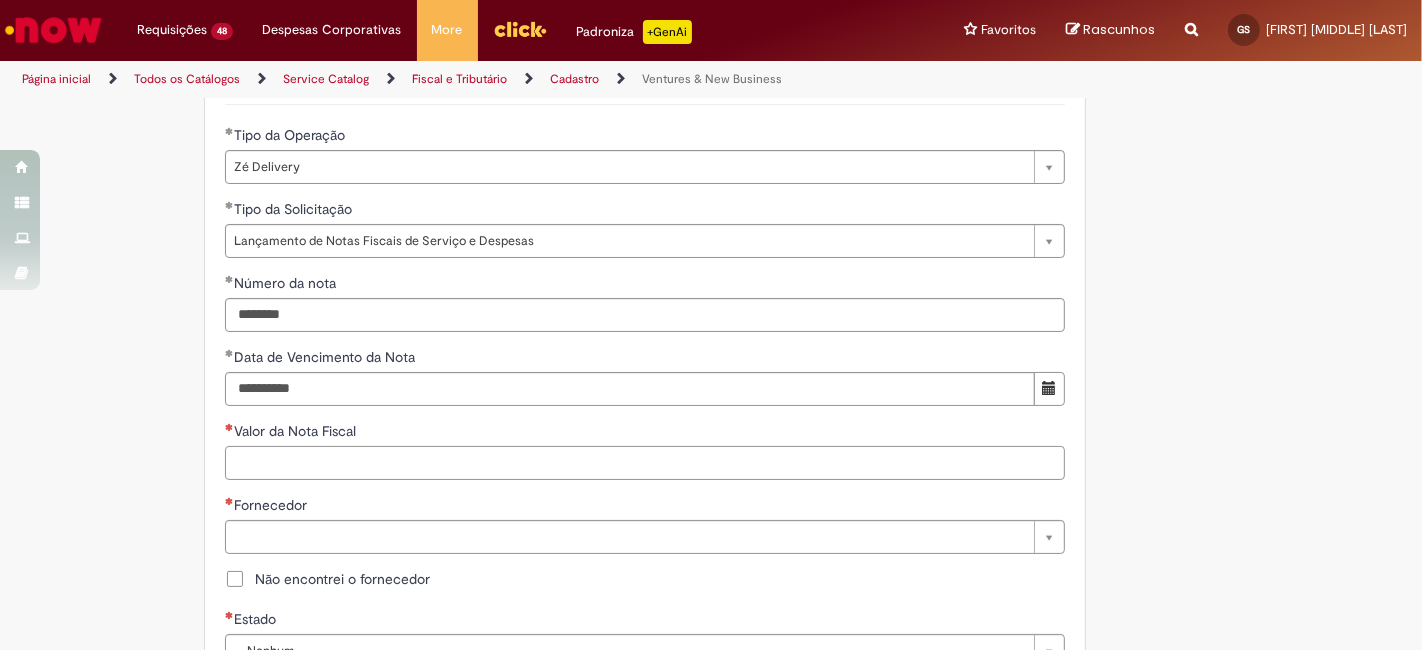 click on "Valor da Nota Fiscal" at bounding box center (645, 463) 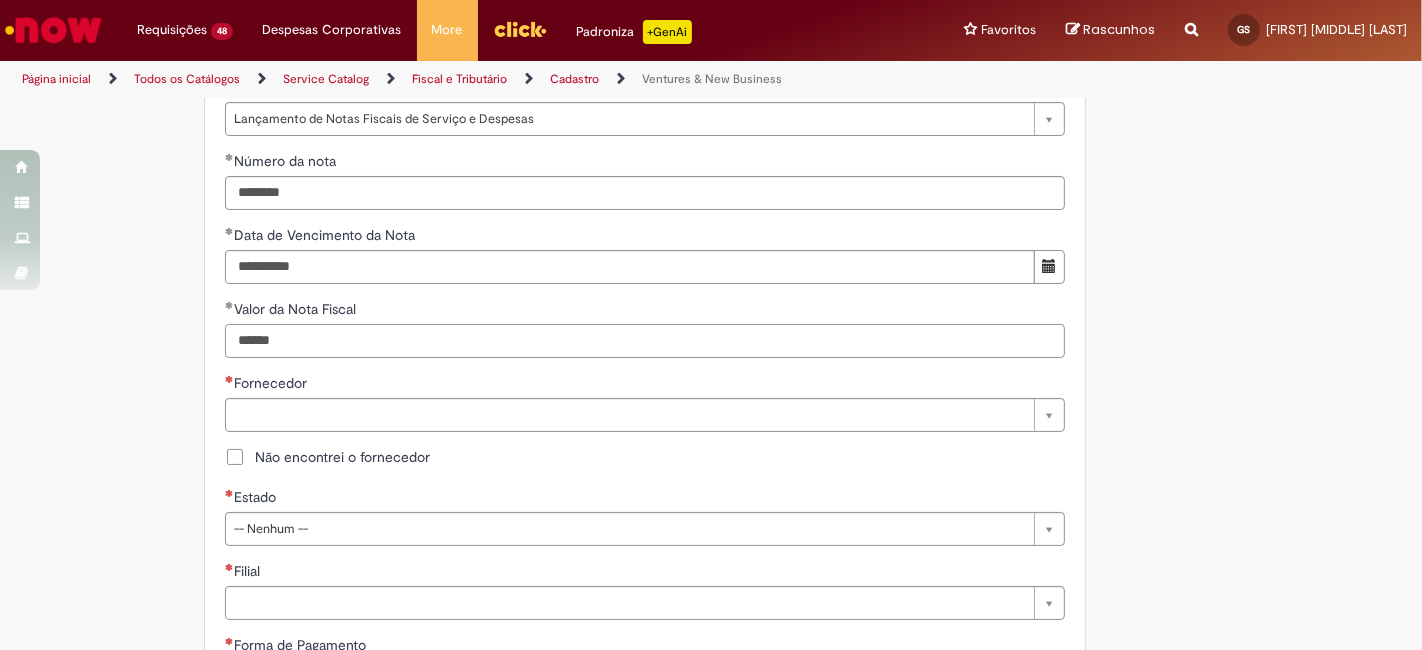 scroll, scrollTop: 814, scrollLeft: 0, axis: vertical 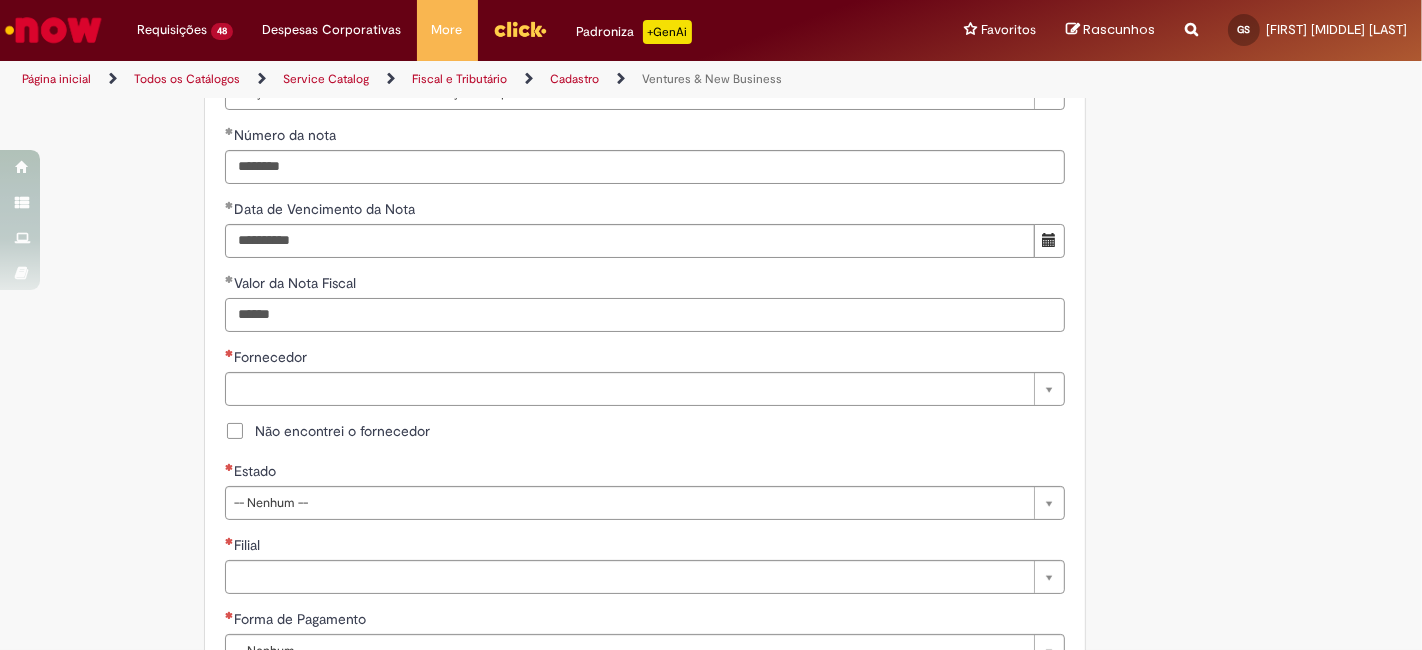 type on "******" 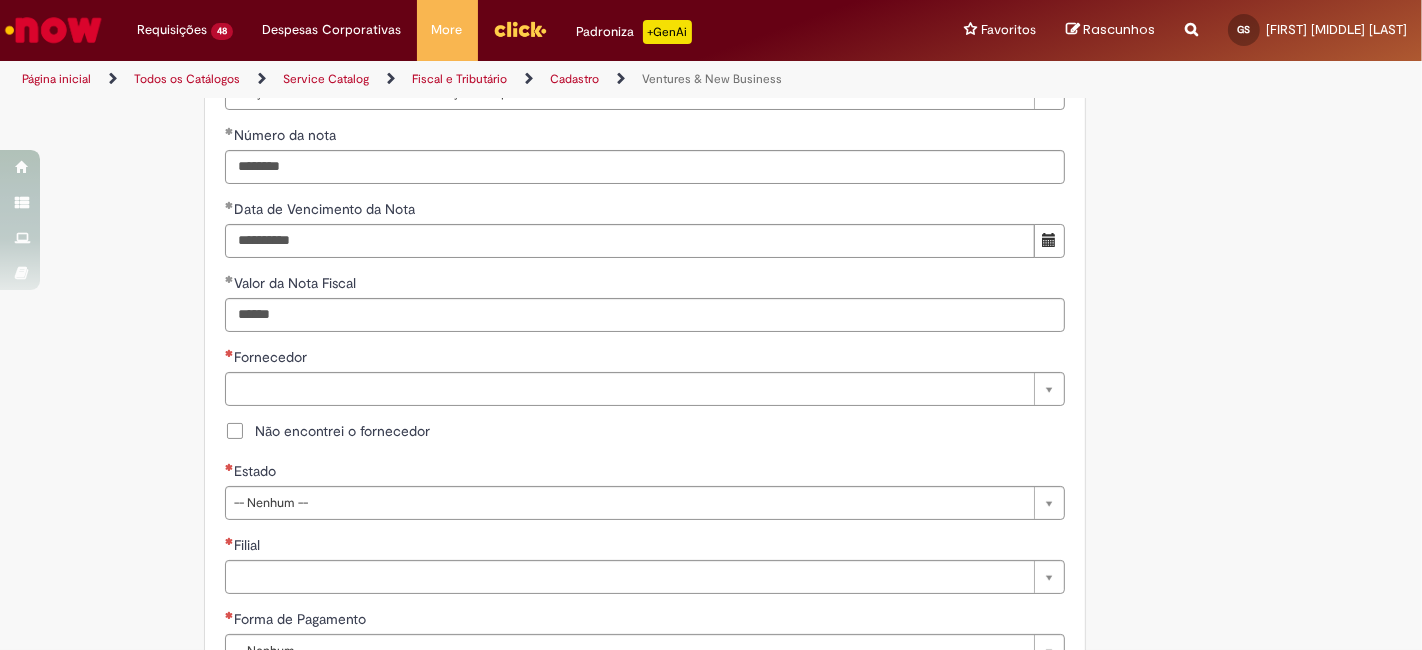 click on "Não encontrei o fornecedor" at bounding box center (342, 431) 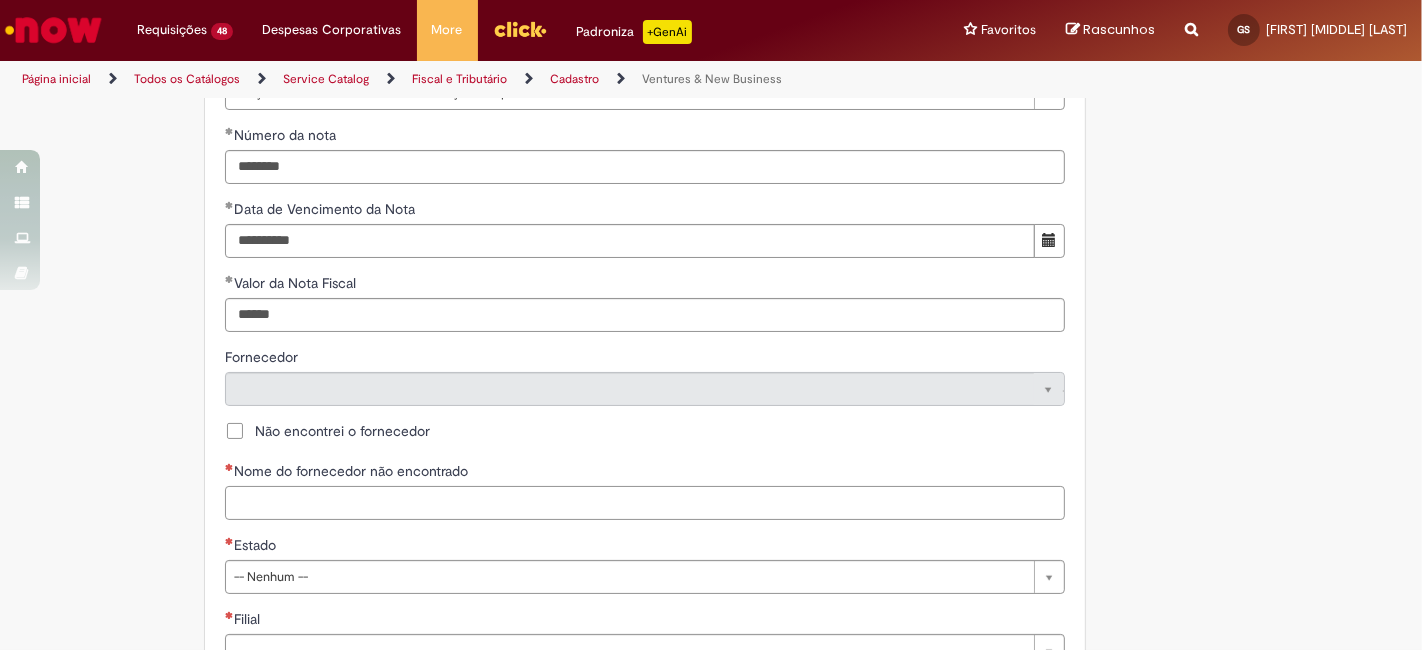 click on "Nome do fornecedor não encontrado" at bounding box center (645, 503) 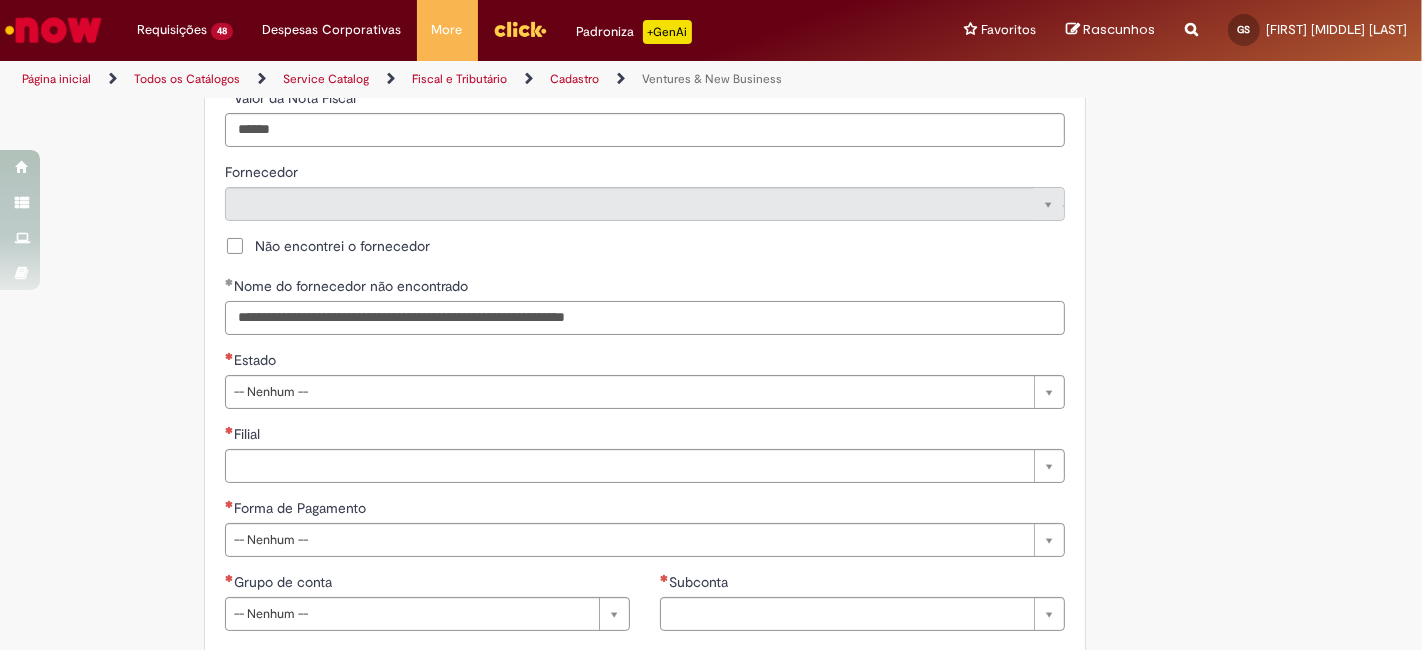 scroll, scrollTop: 1037, scrollLeft: 0, axis: vertical 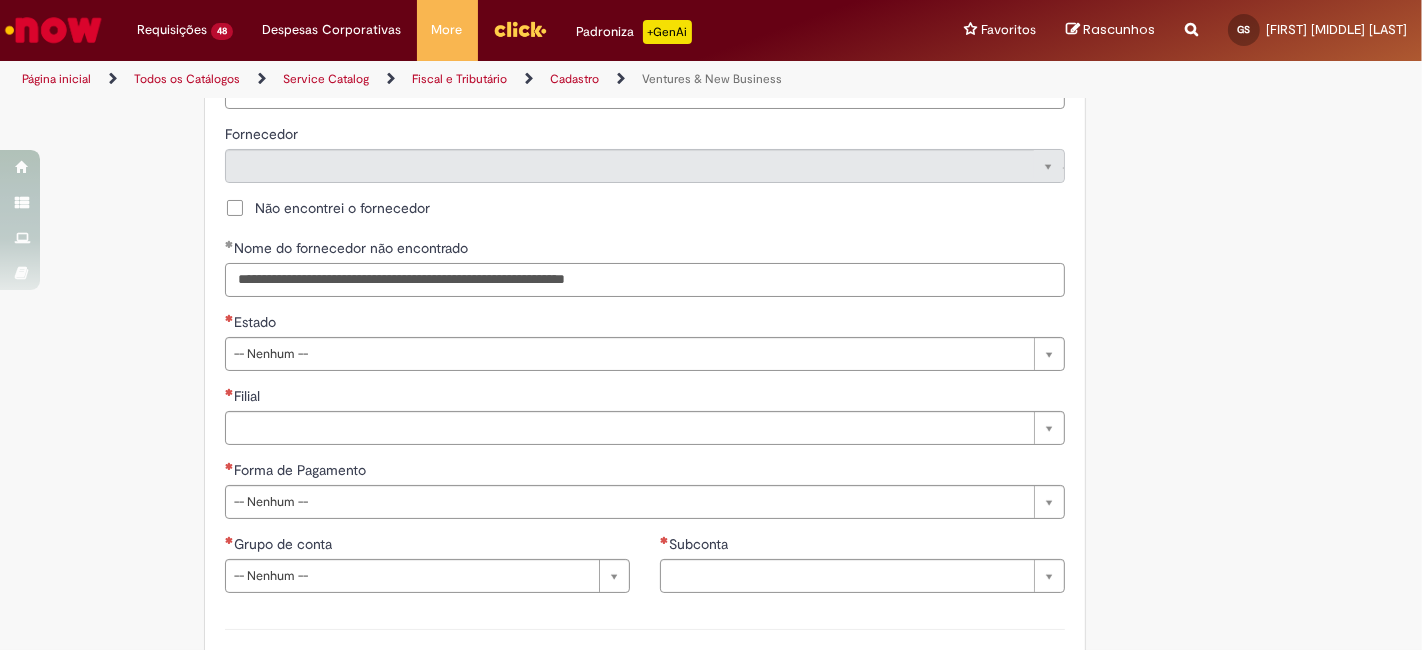 type on "**********" 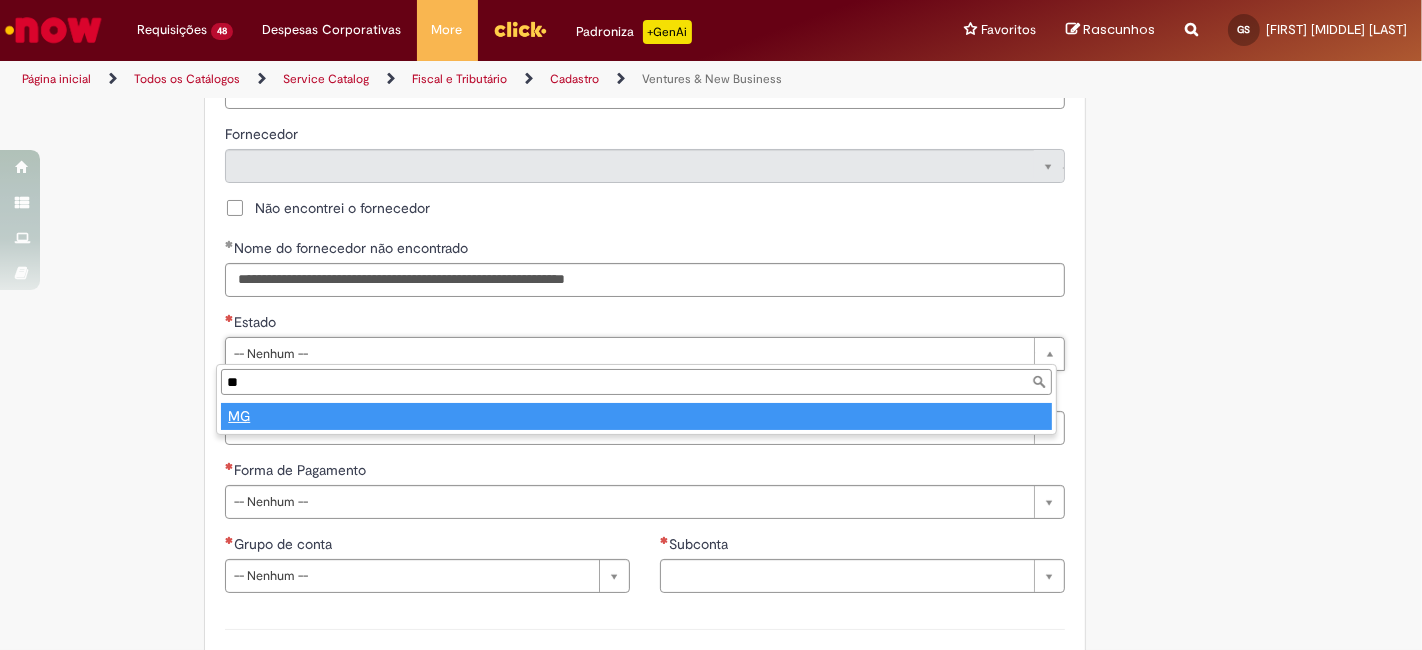 type on "**" 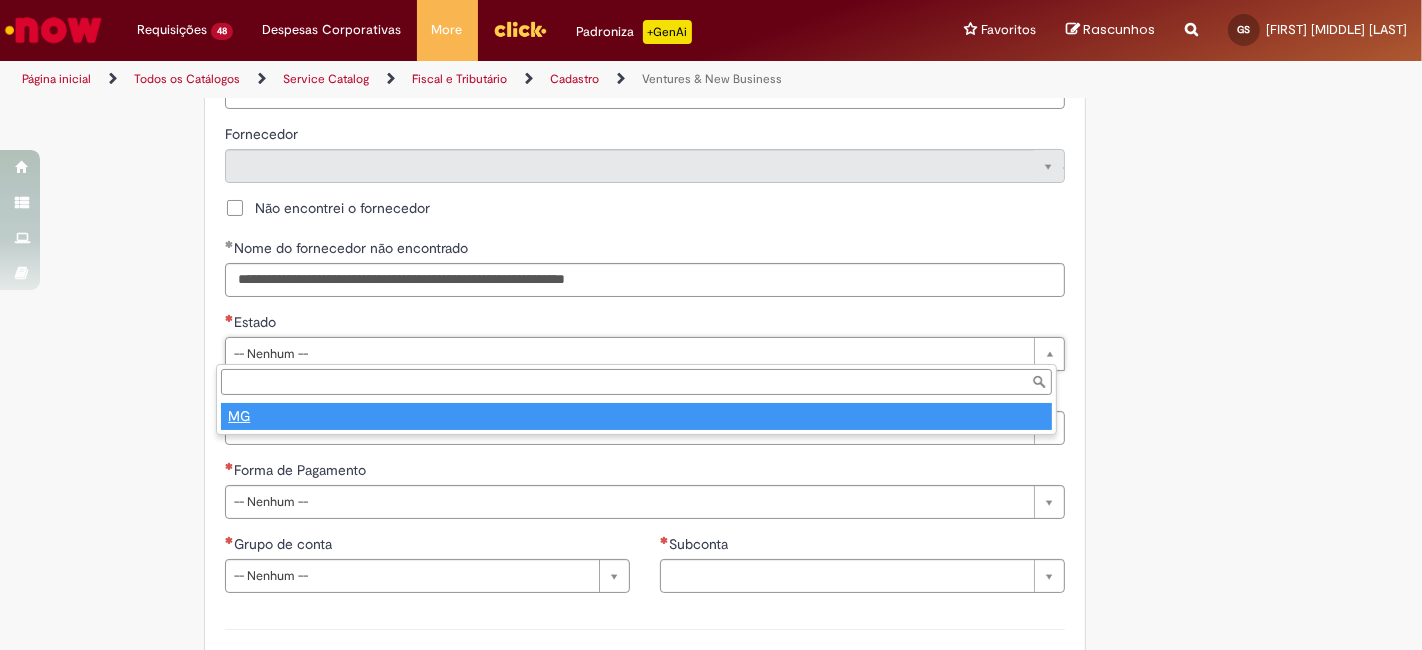 select 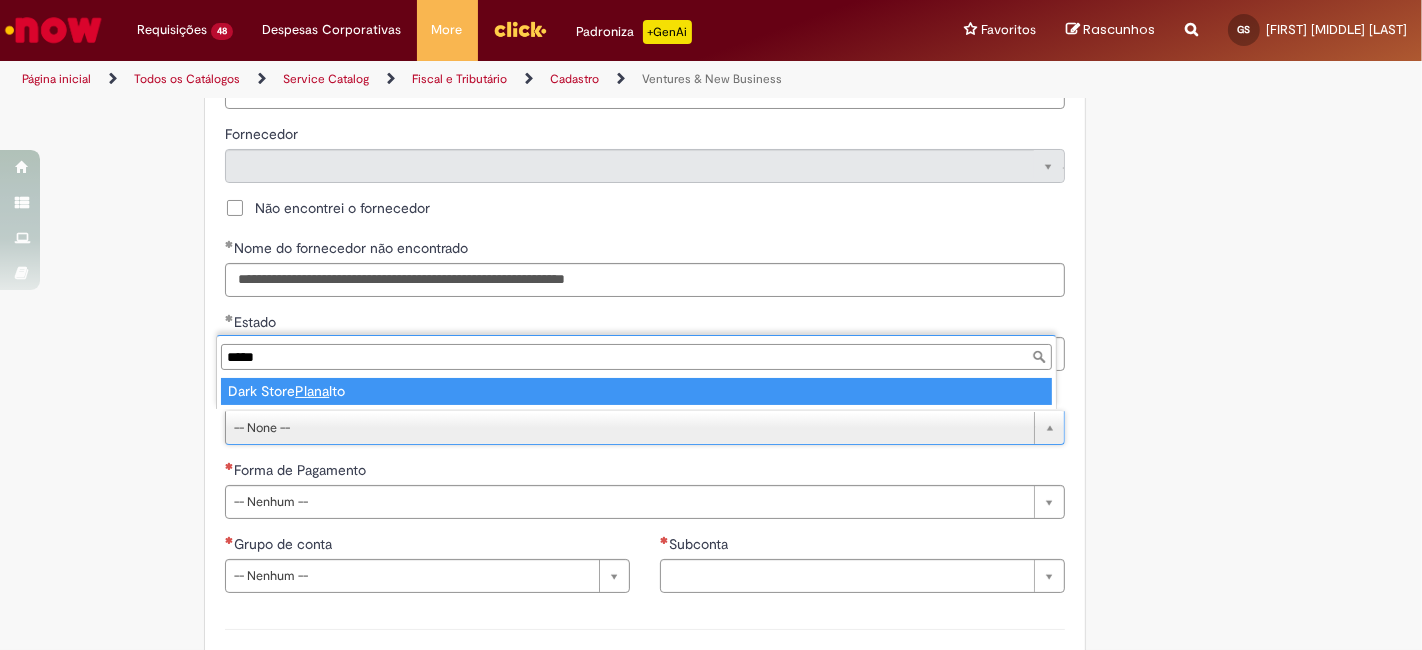 type on "*****" 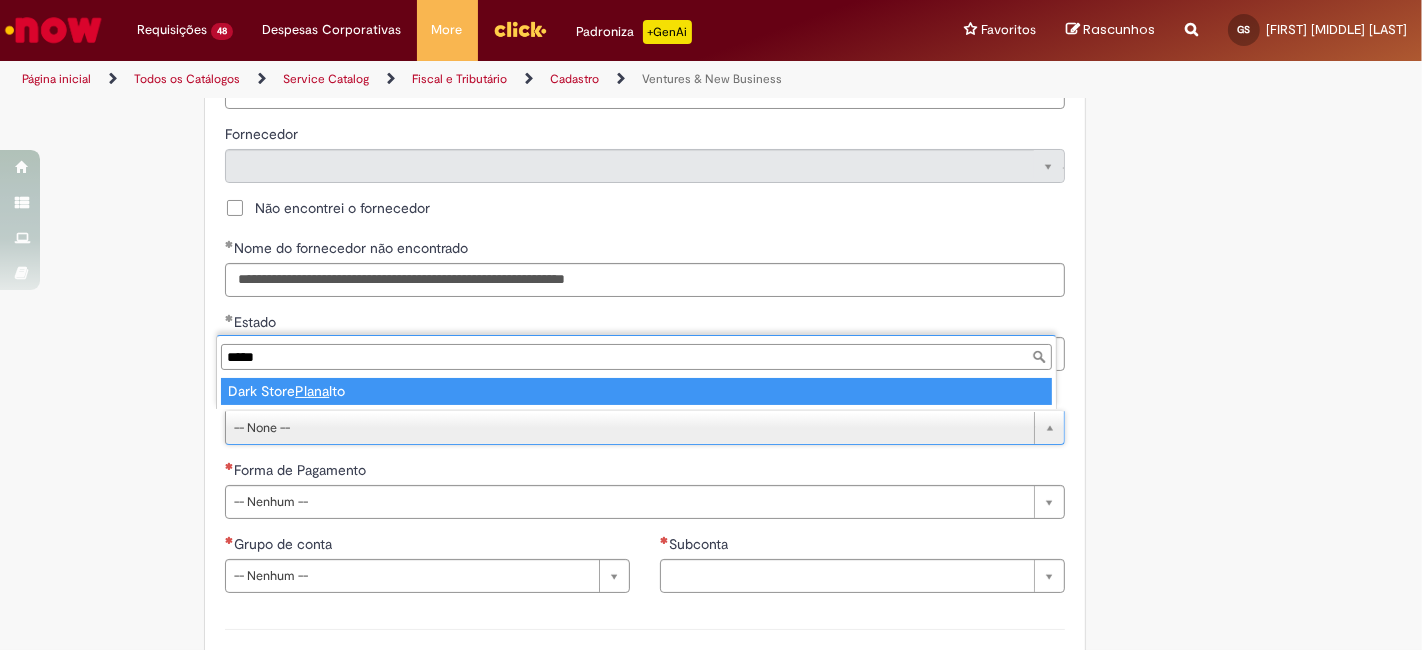 type on "**********" 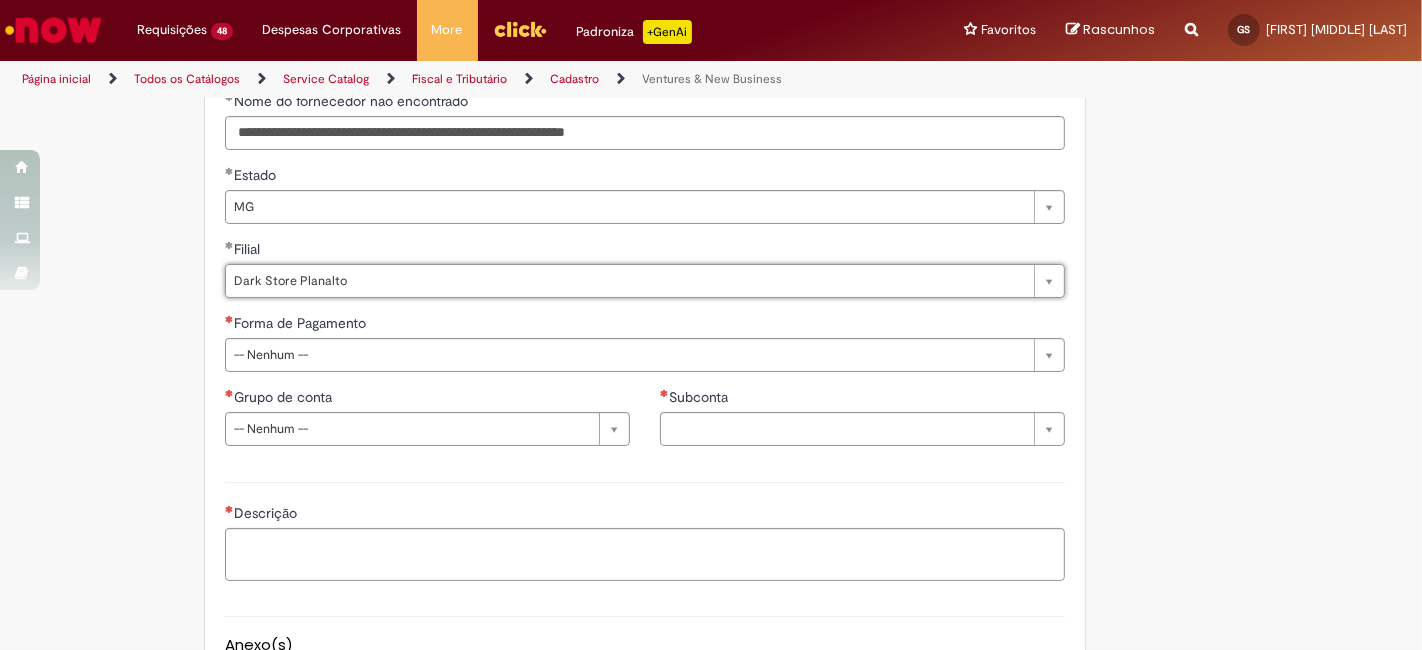 scroll, scrollTop: 1185, scrollLeft: 0, axis: vertical 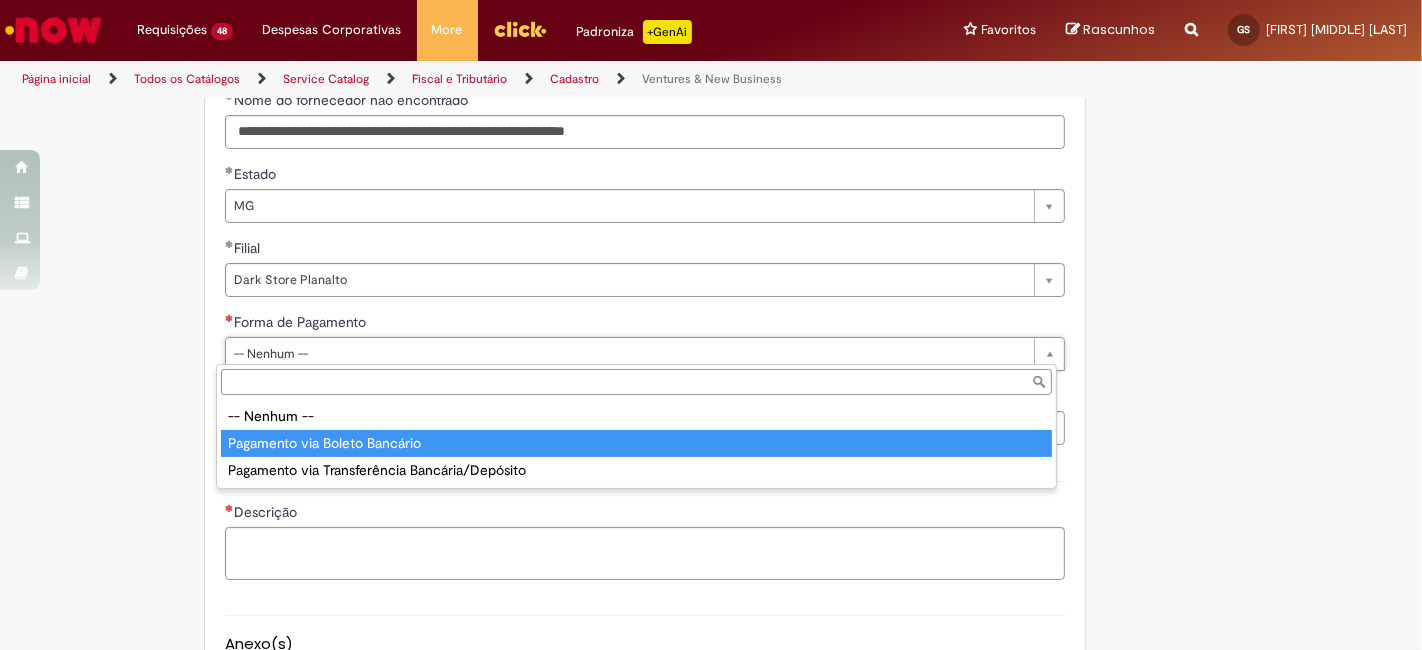 type on "**********" 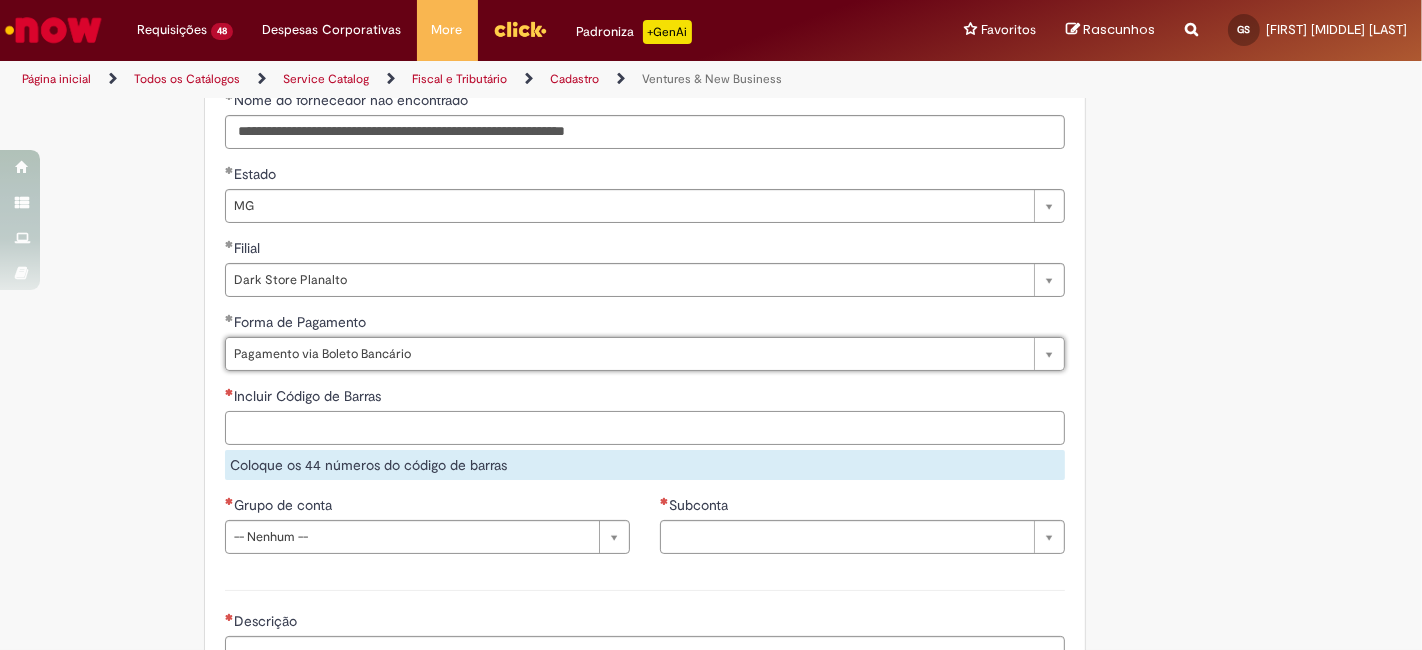 click on "Incluir Código de Barras" at bounding box center (645, 428) 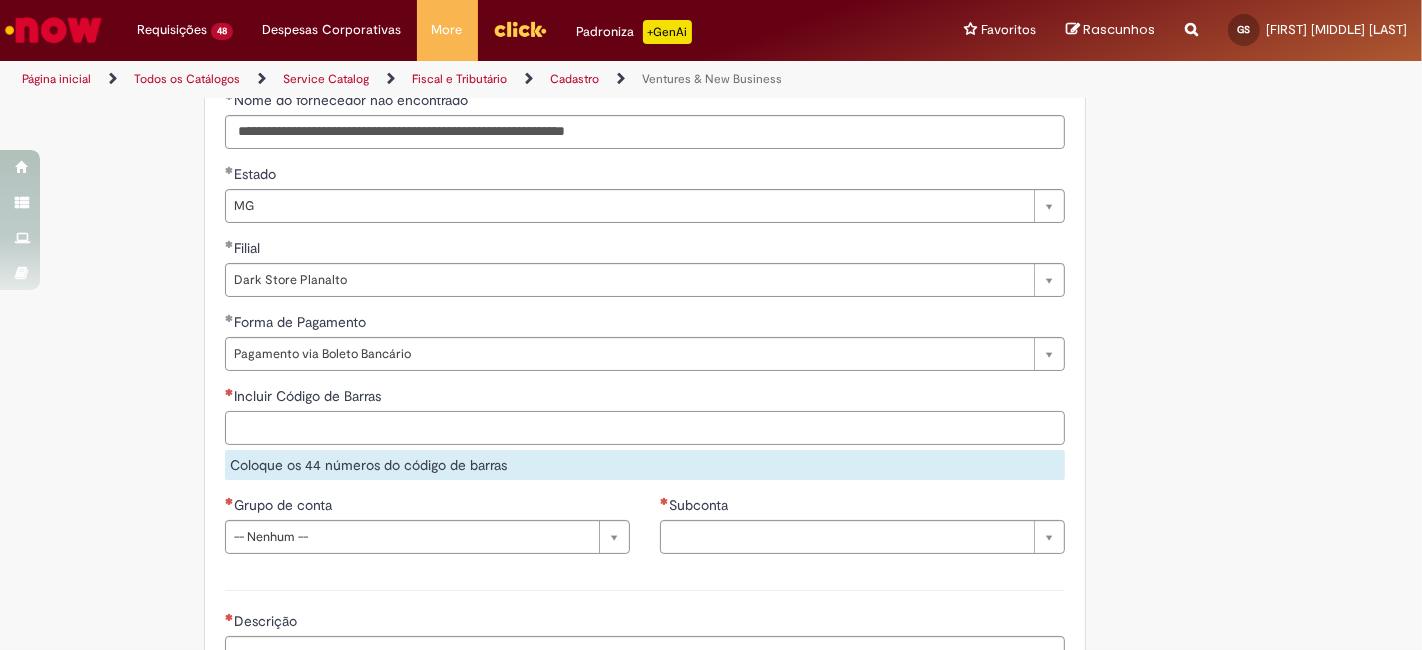 paste on "**********" 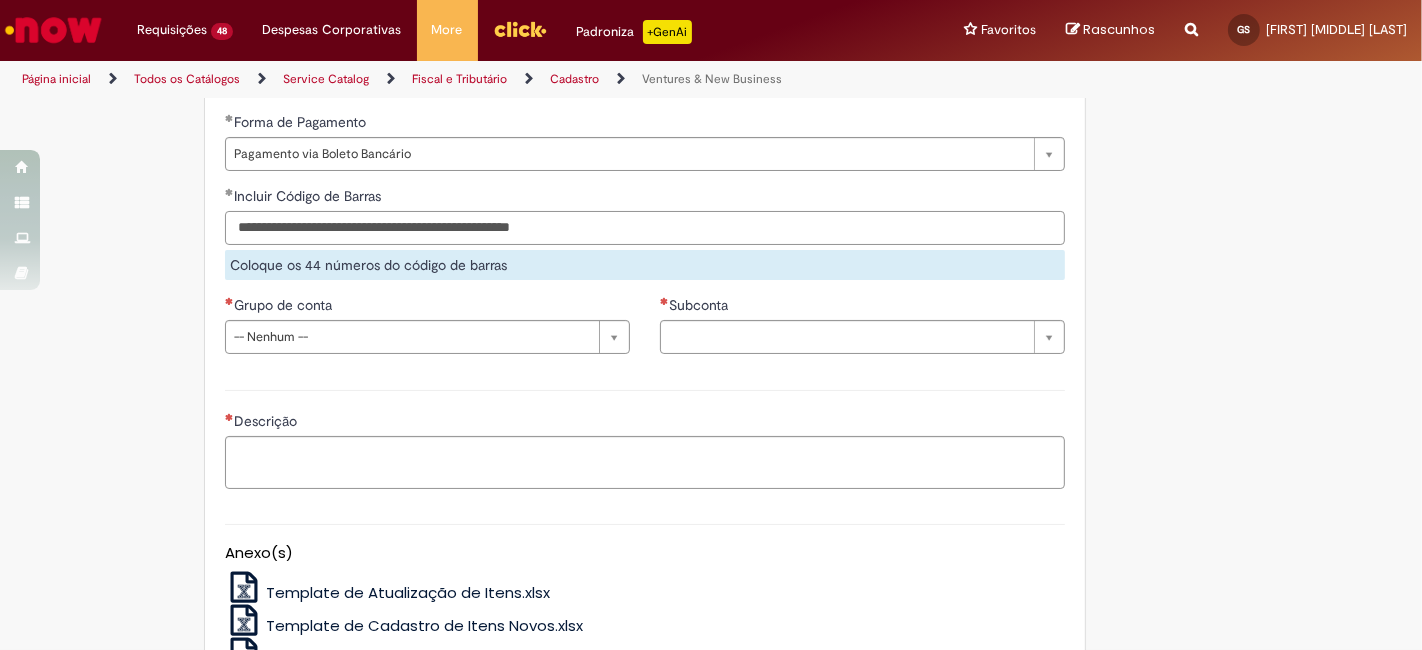 scroll, scrollTop: 1407, scrollLeft: 0, axis: vertical 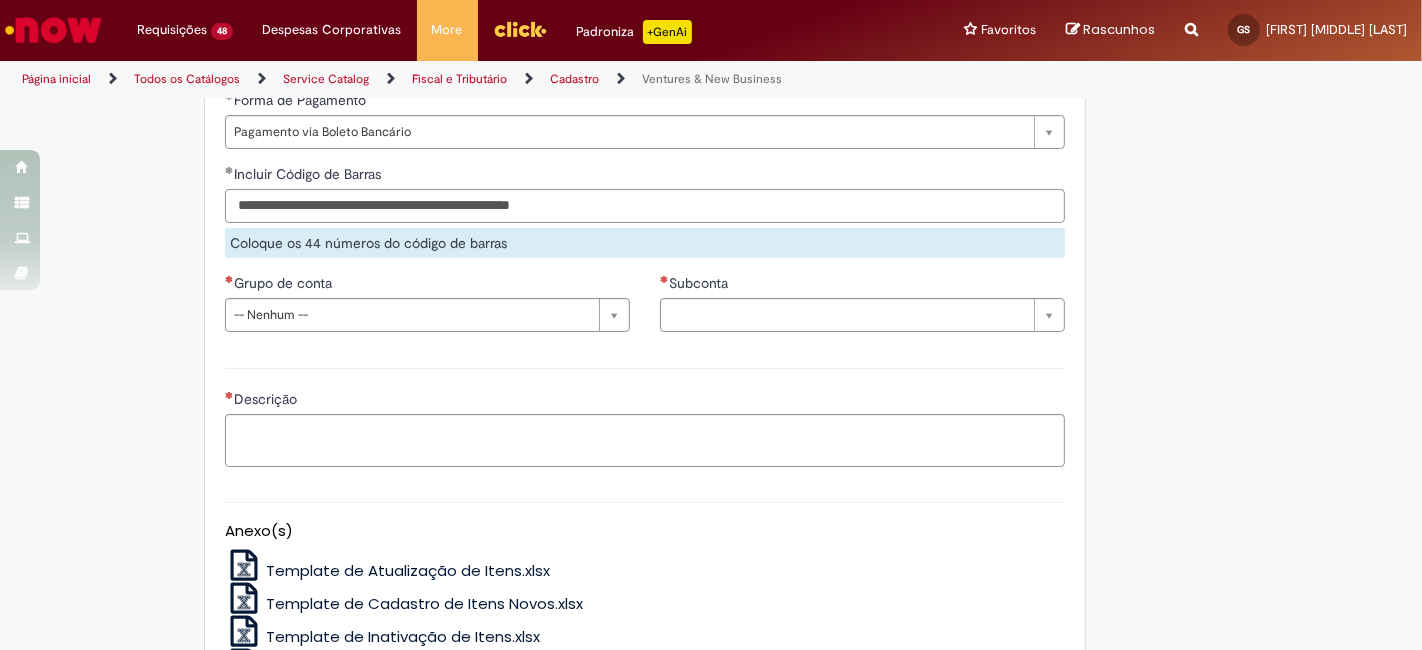 type on "**********" 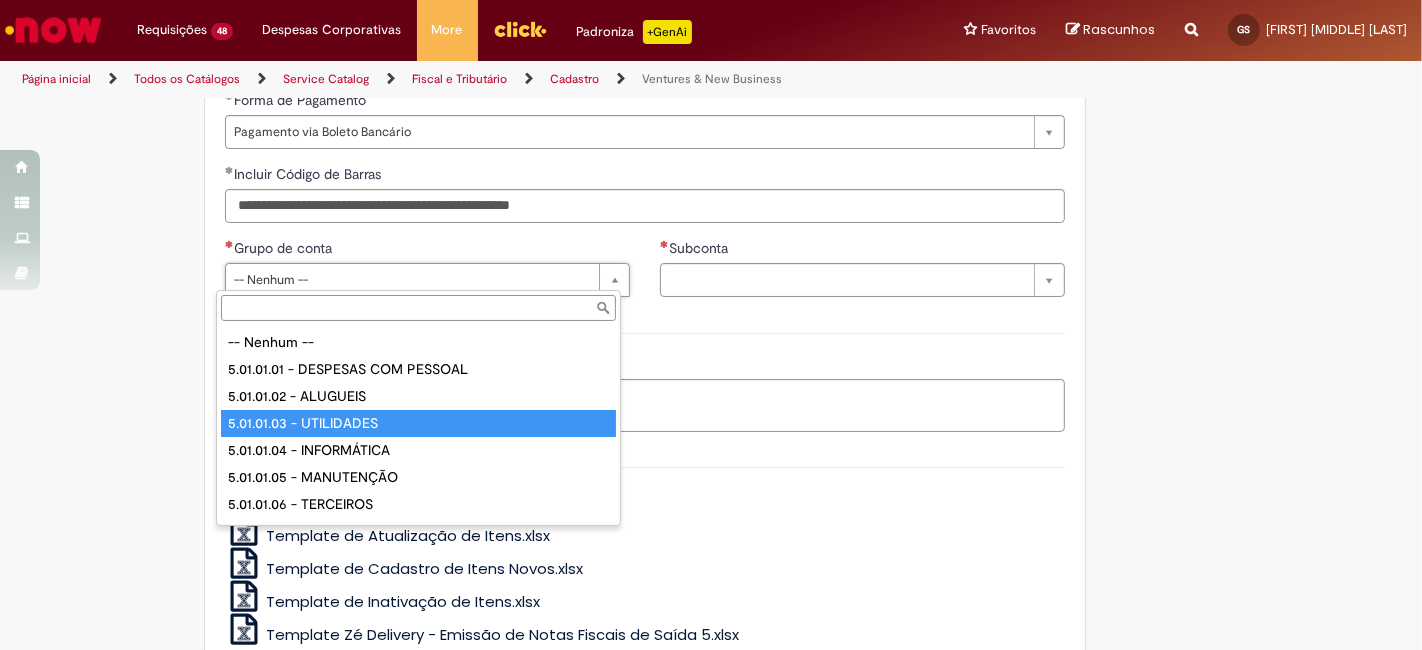 type on "**********" 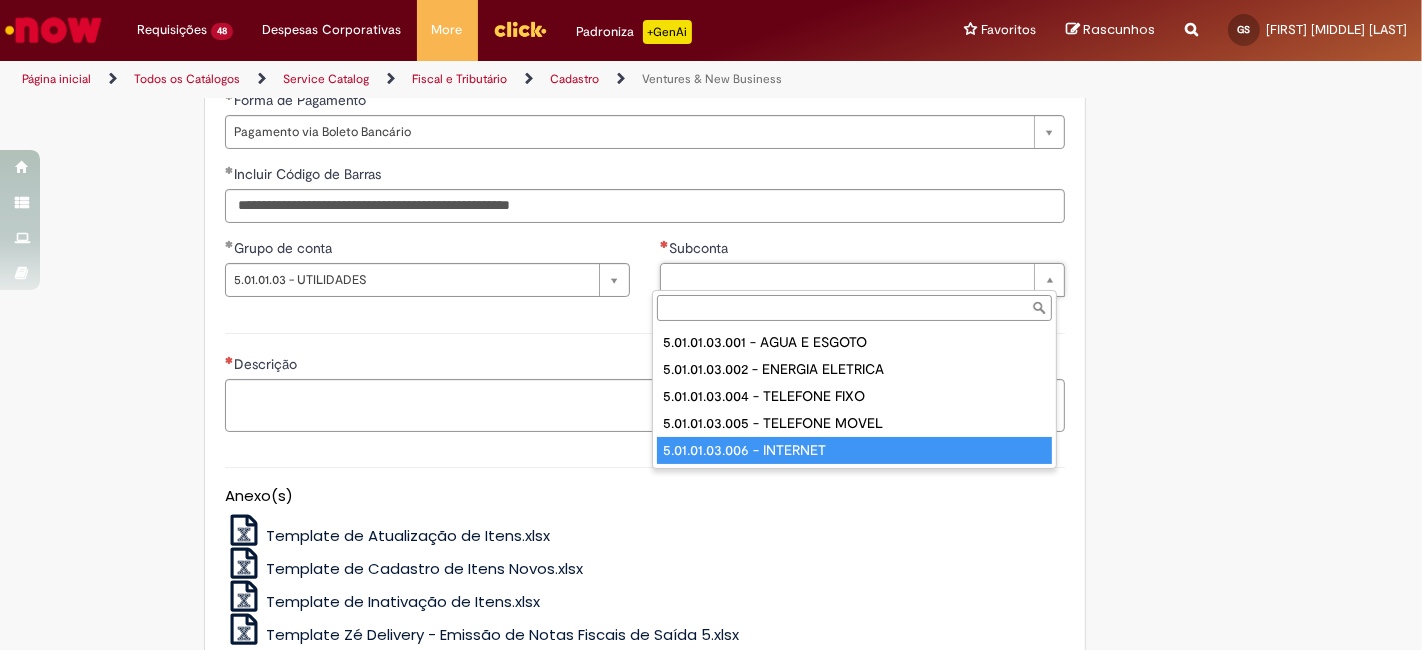 type on "**********" 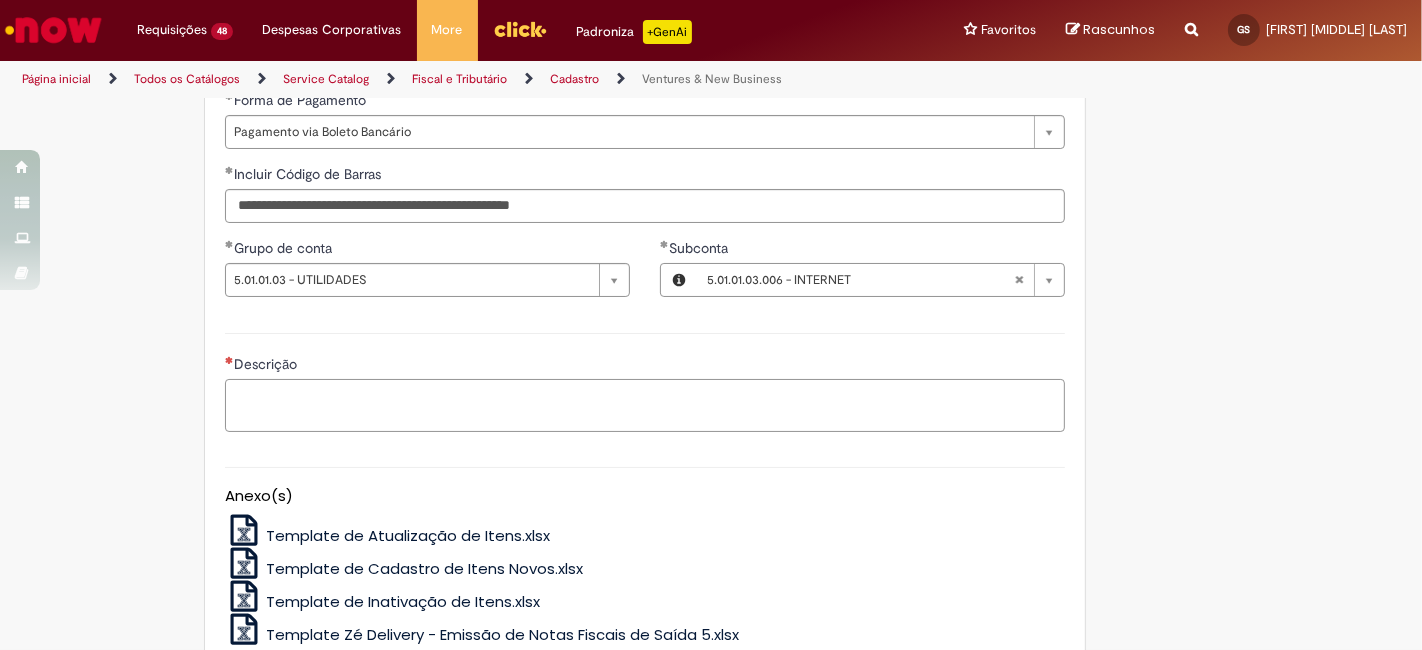 click on "Descrição" at bounding box center (645, 405) 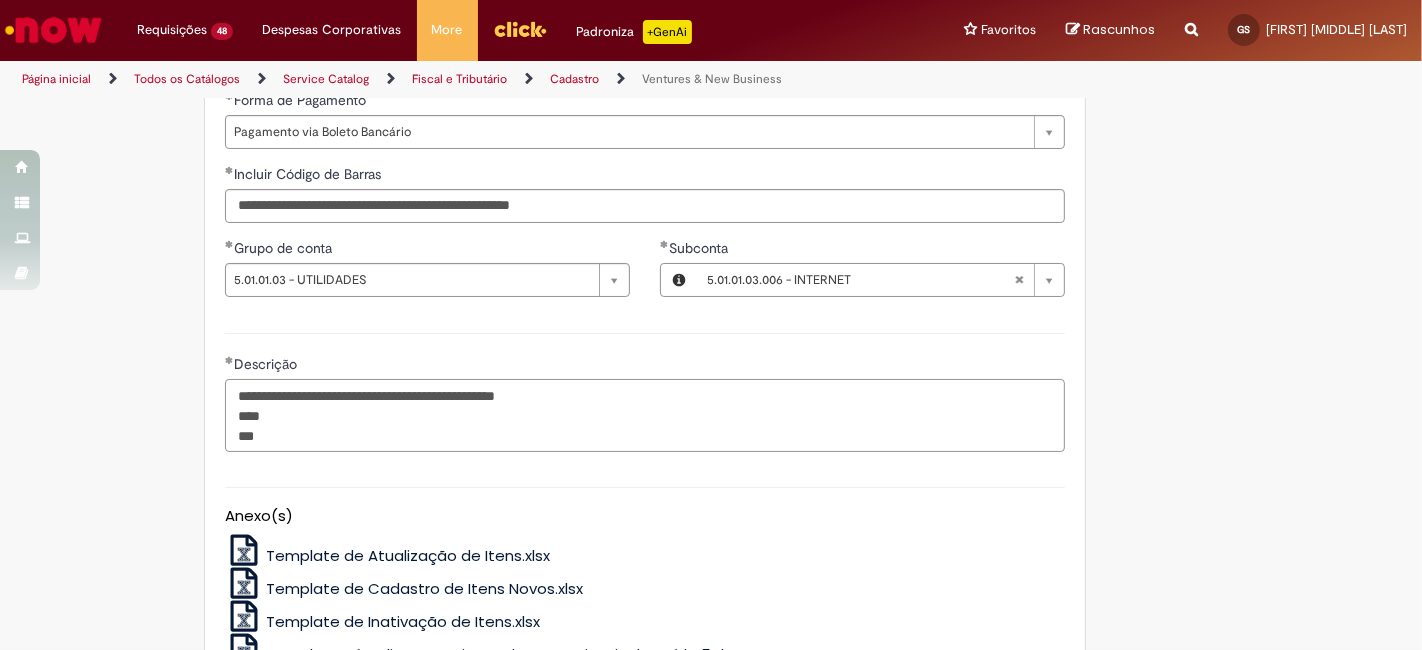 click on "**********" at bounding box center (645, 415) 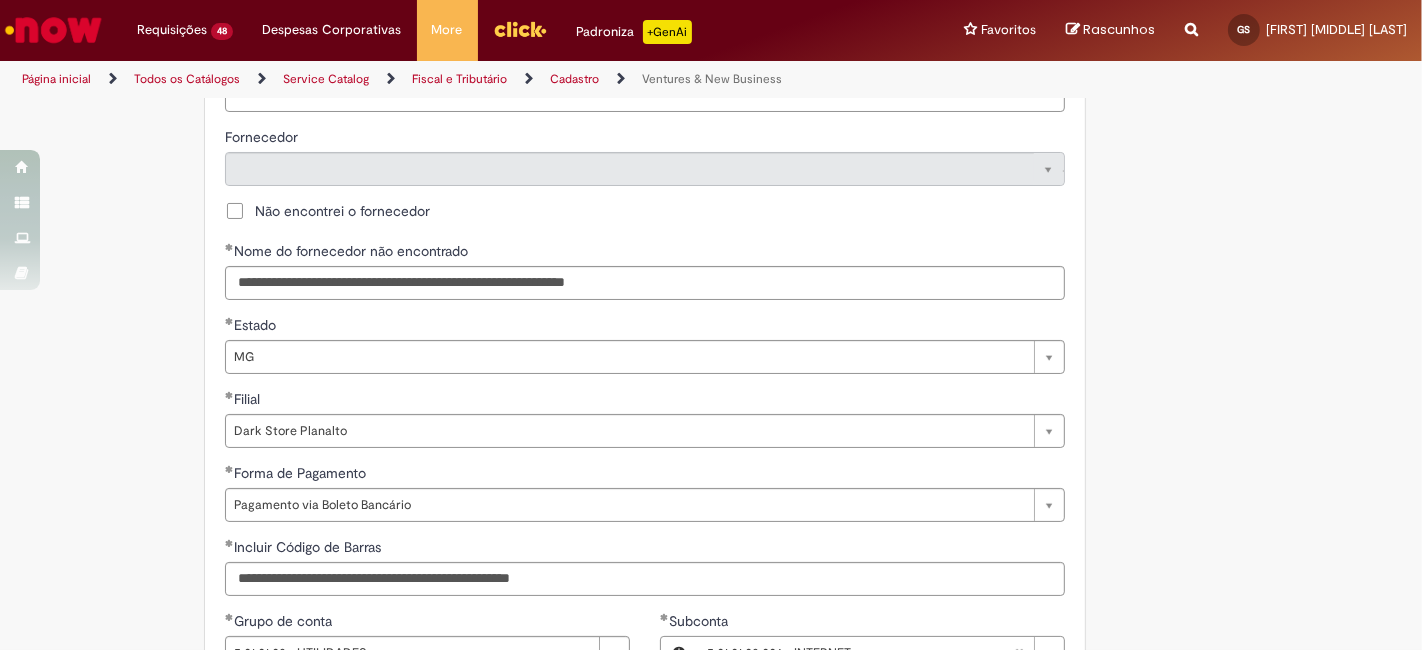 scroll, scrollTop: 962, scrollLeft: 0, axis: vertical 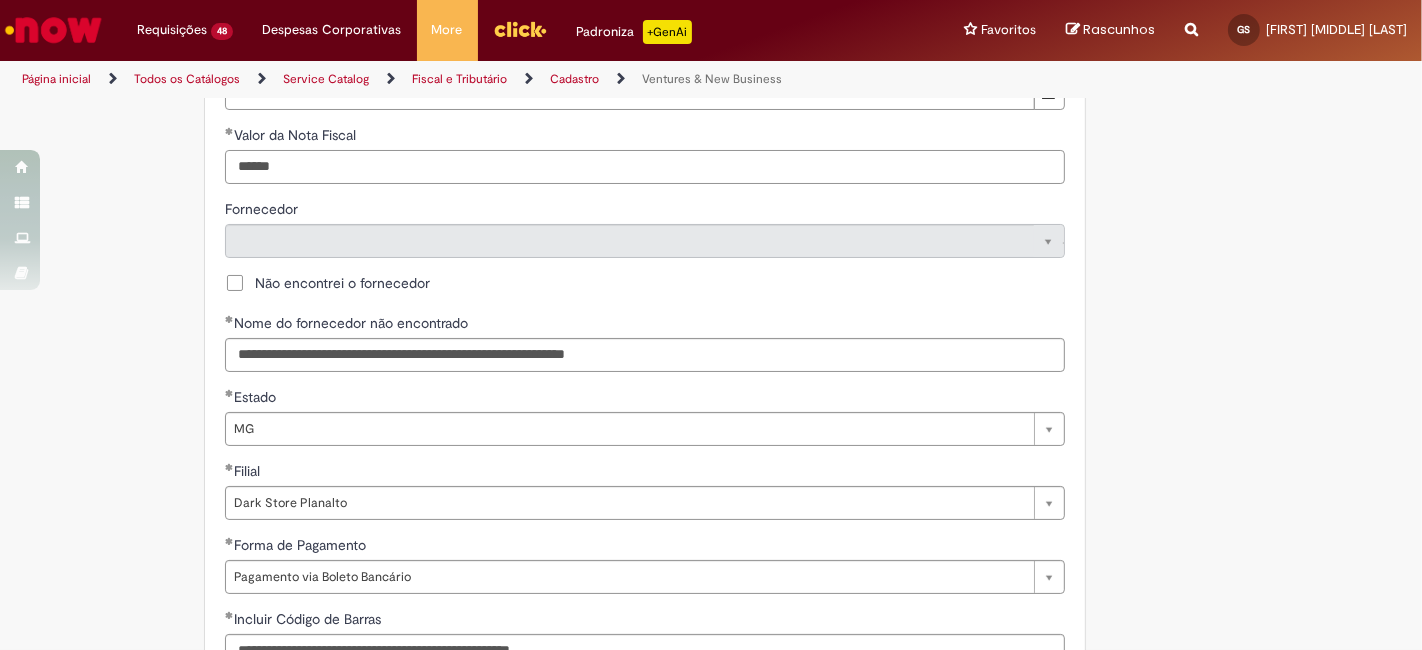 click on "******" at bounding box center [645, 167] 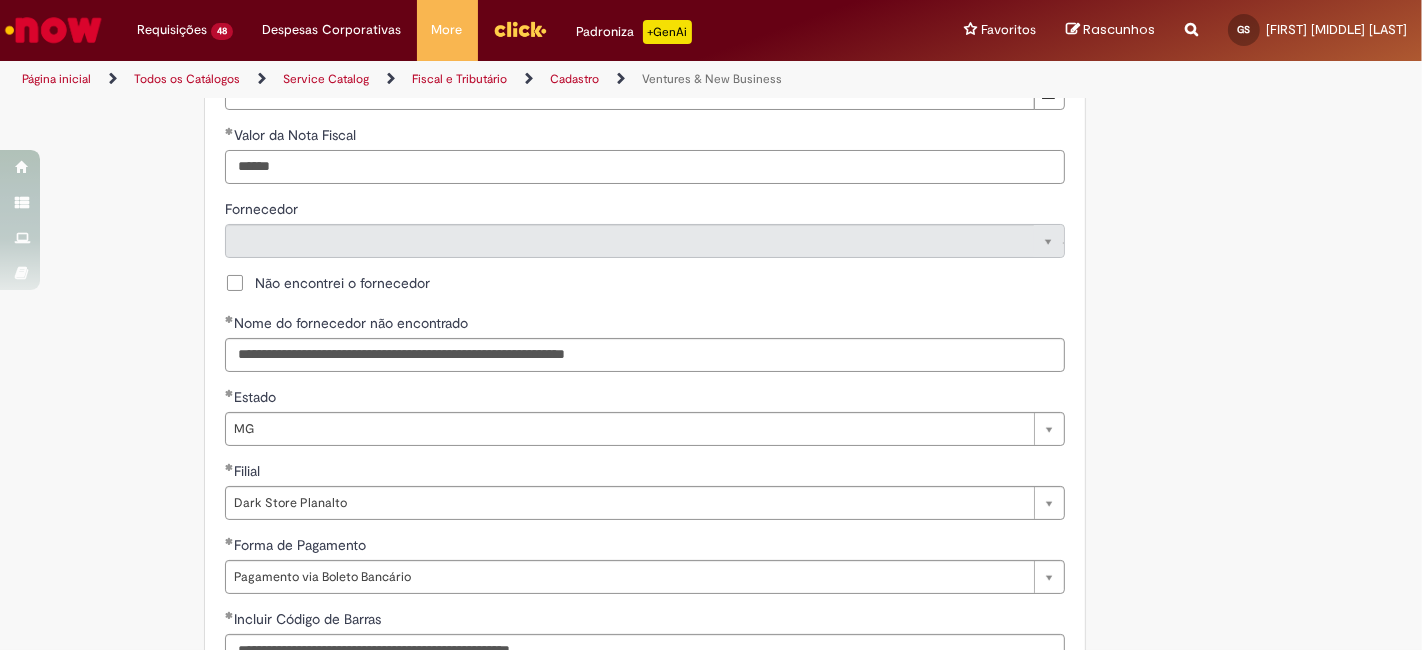 click on "******" at bounding box center (645, 167) 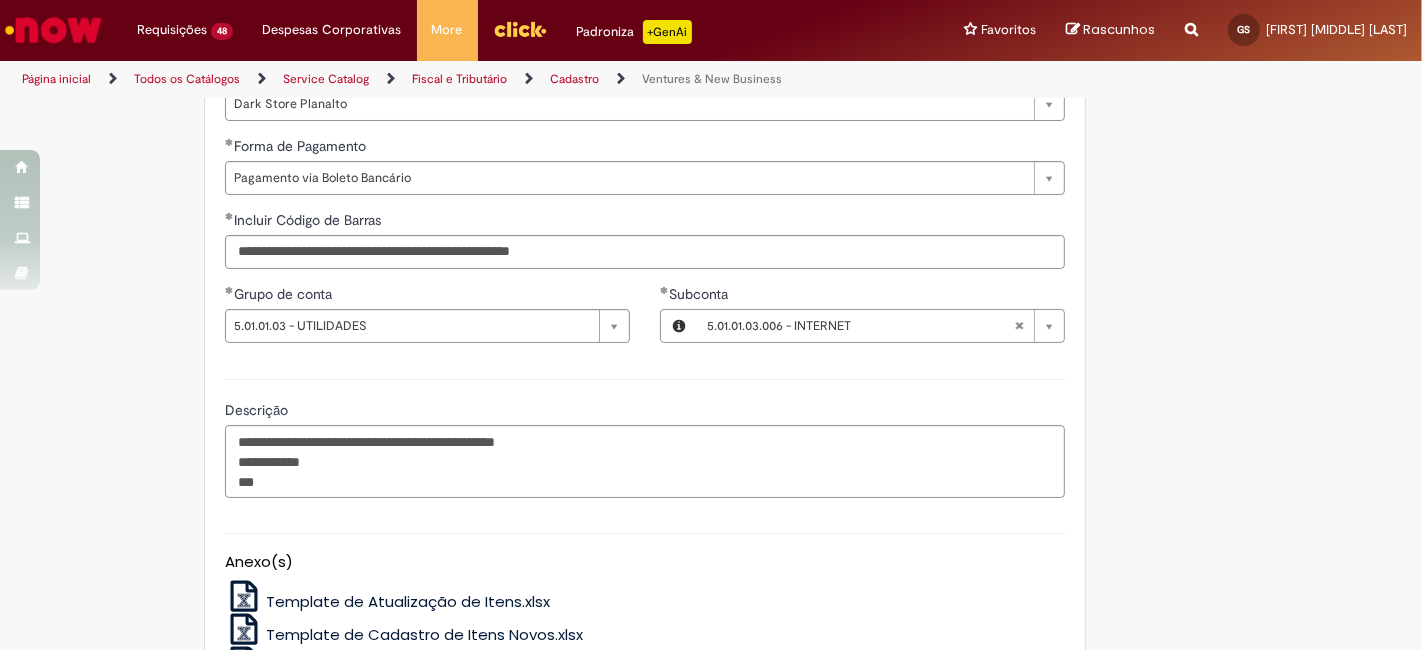 scroll, scrollTop: 1481, scrollLeft: 0, axis: vertical 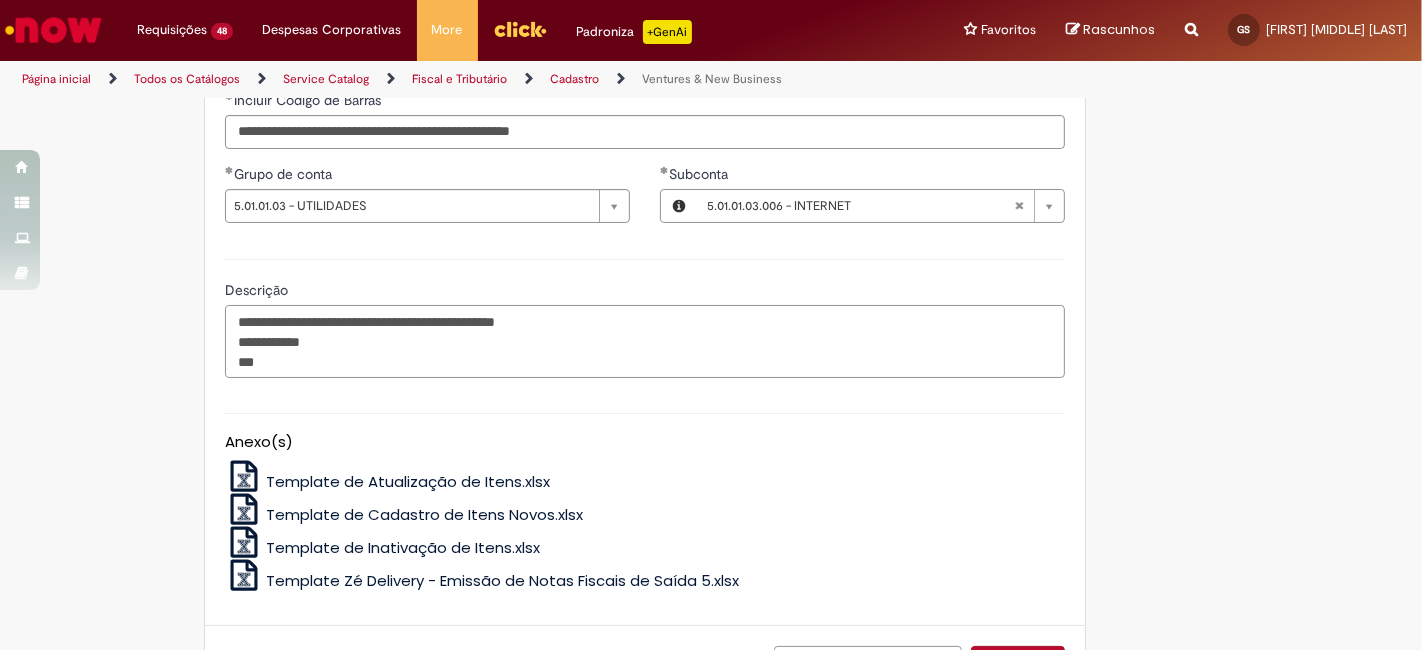 click on "**********" at bounding box center [645, 341] 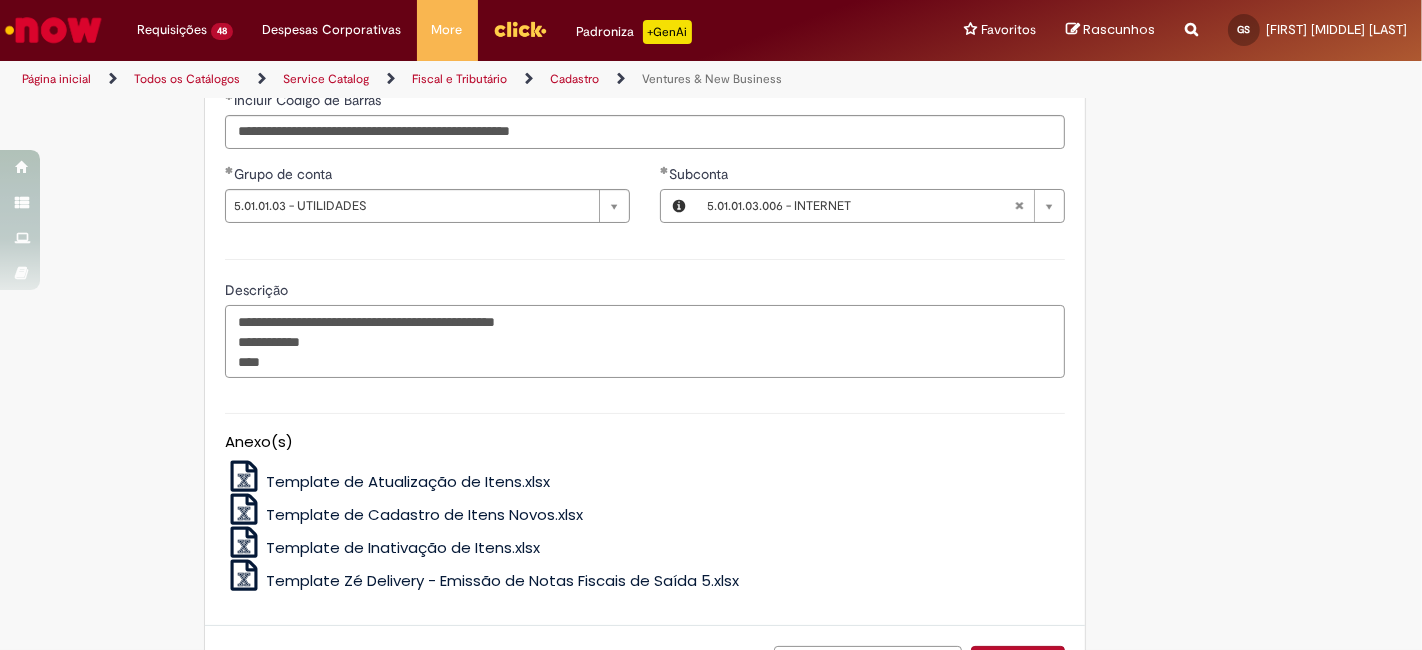 paste on "*******" 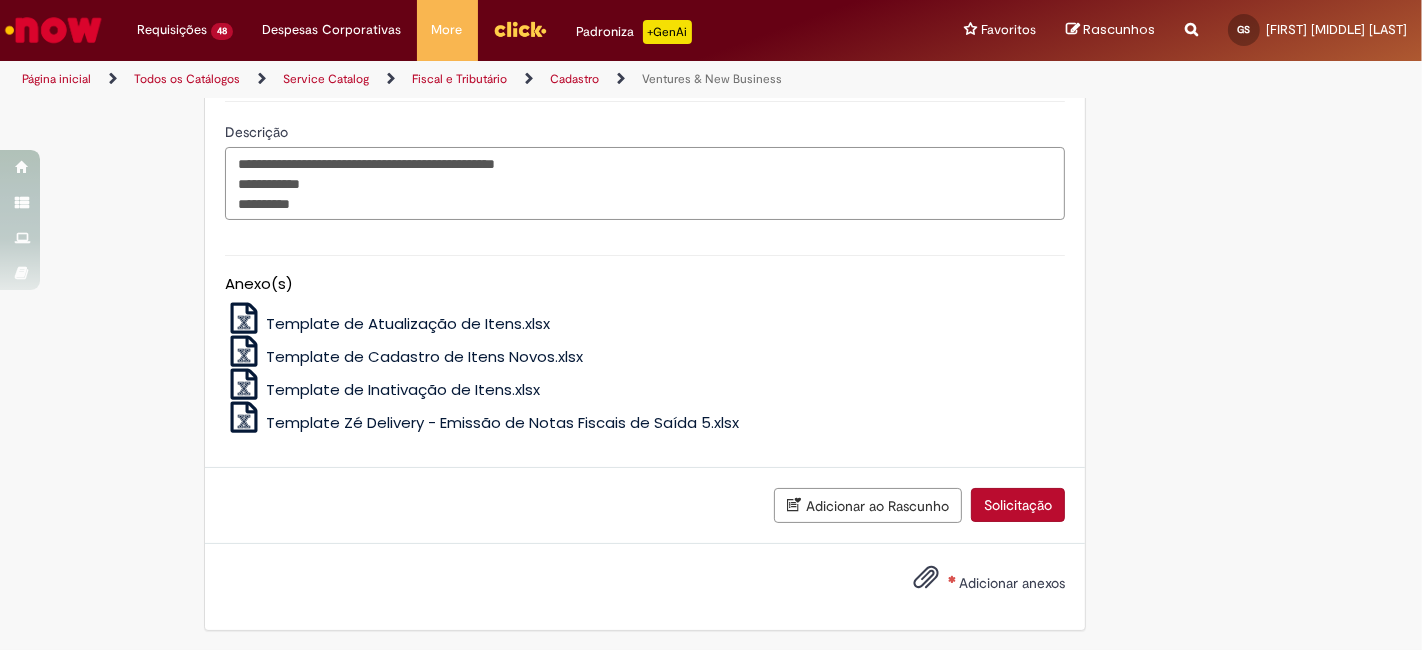 scroll, scrollTop: 1640, scrollLeft: 0, axis: vertical 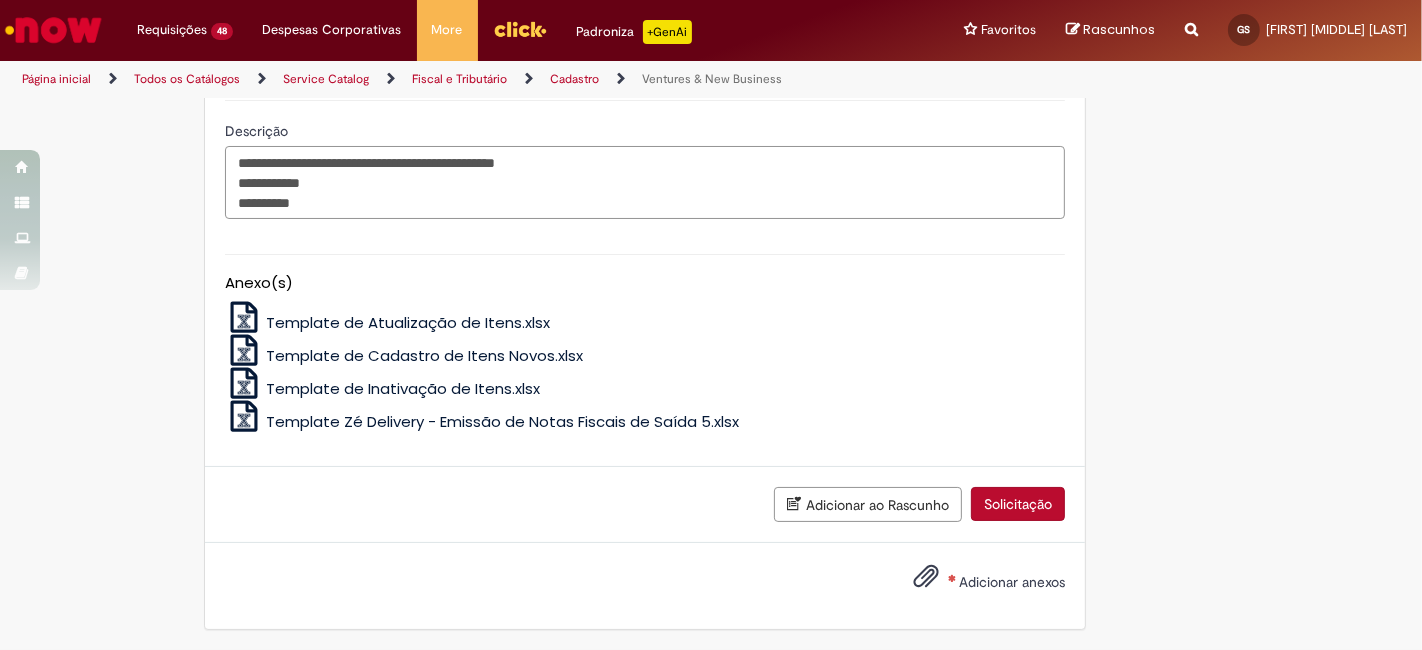type on "**********" 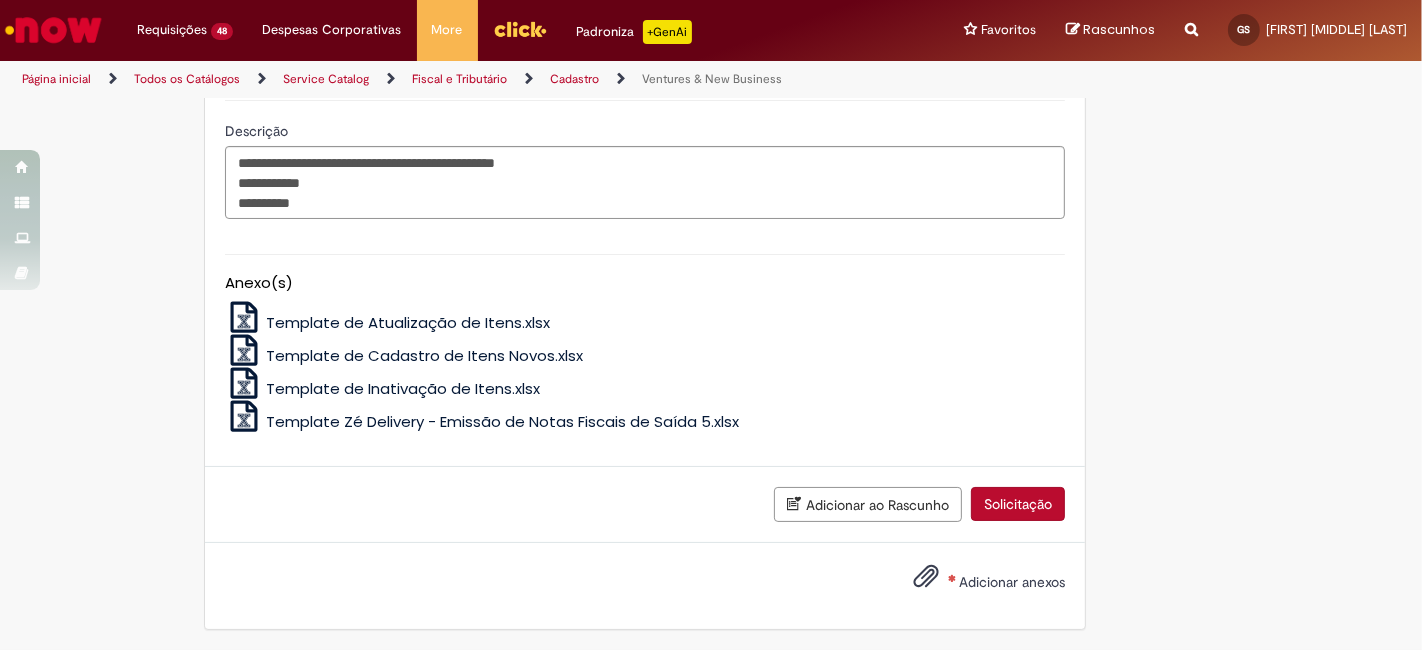 click on "Adicionar anexos" at bounding box center (1012, 582) 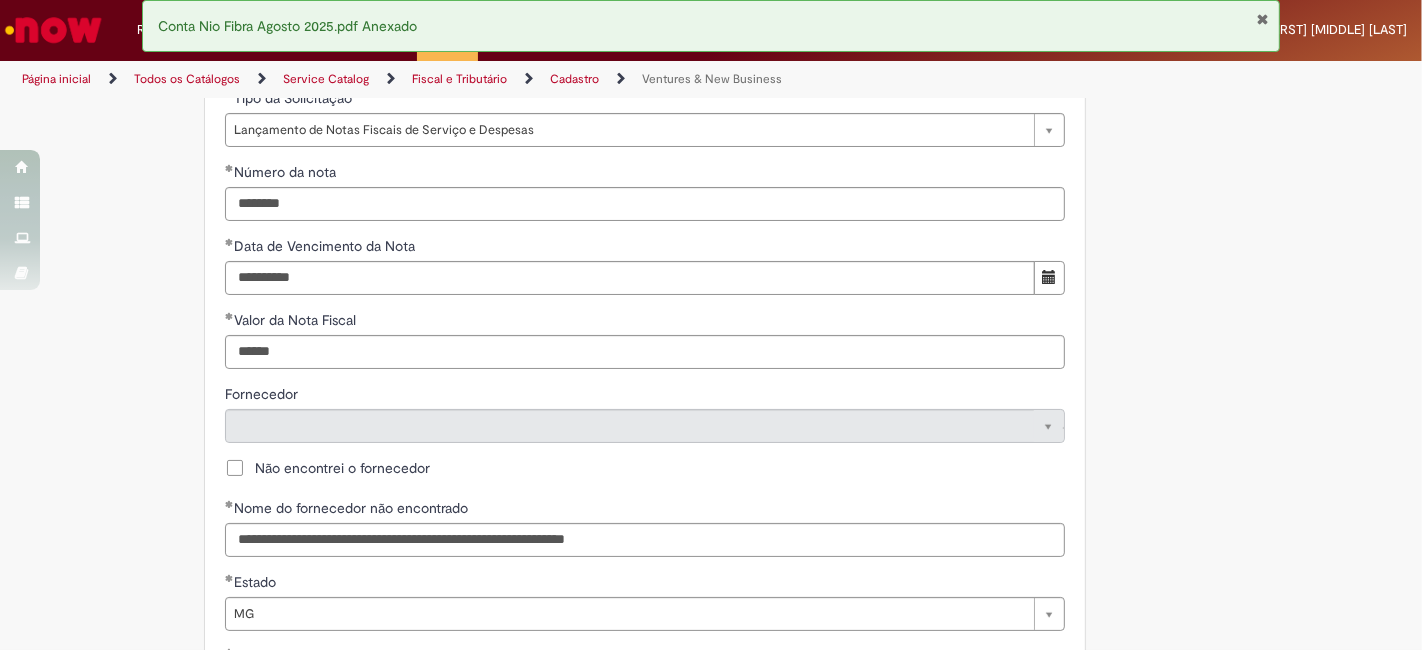 scroll, scrollTop: 751, scrollLeft: 0, axis: vertical 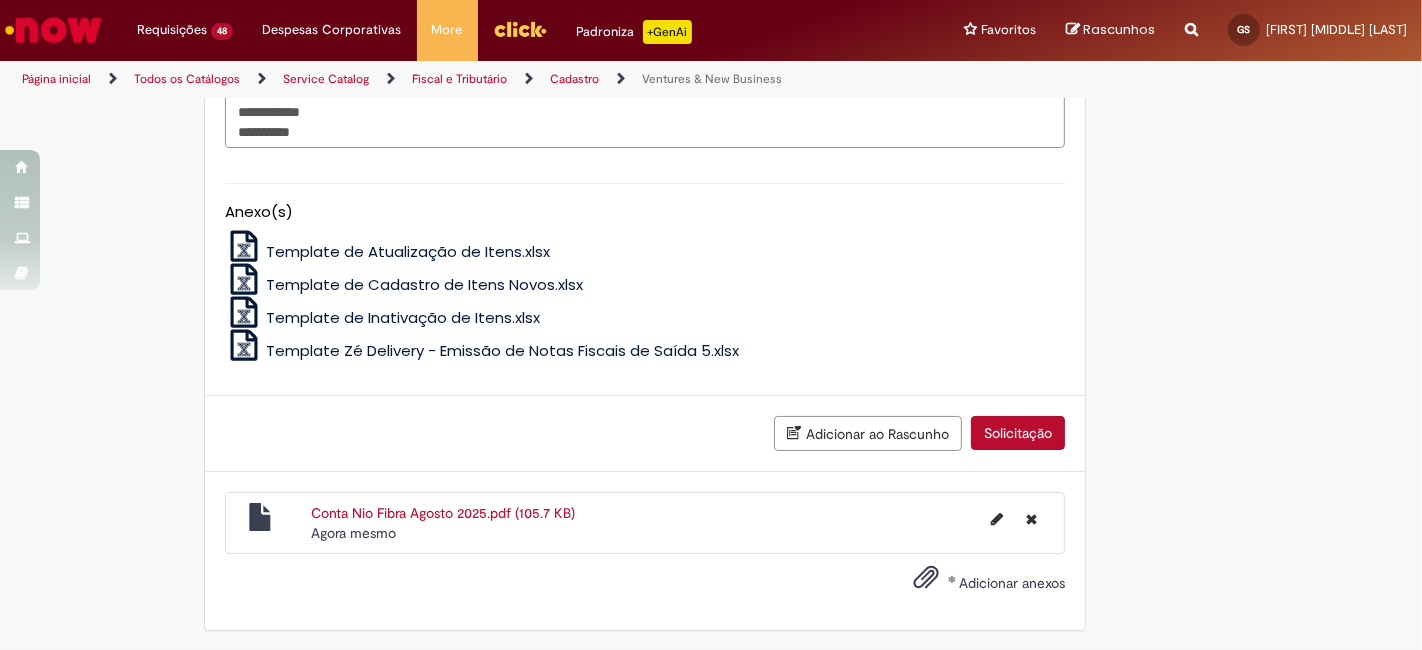 click on "Solicitação" at bounding box center [1018, 433] 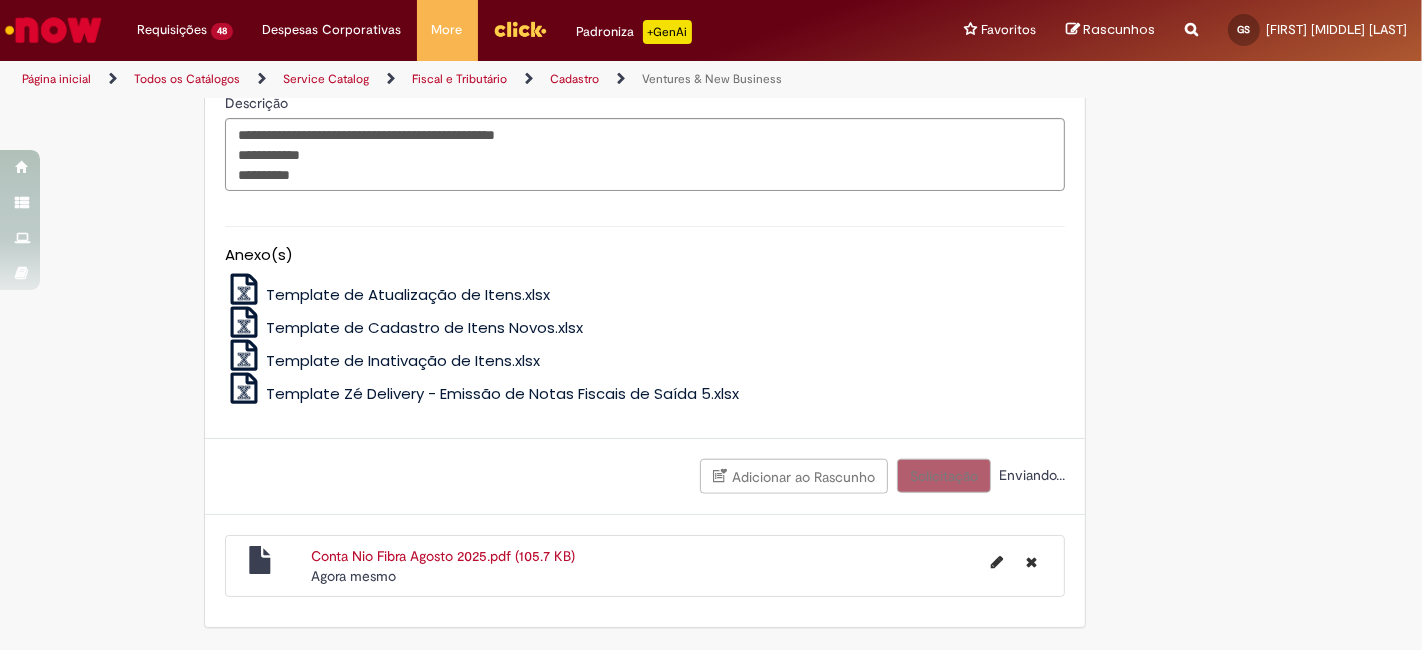scroll, scrollTop: 1665, scrollLeft: 0, axis: vertical 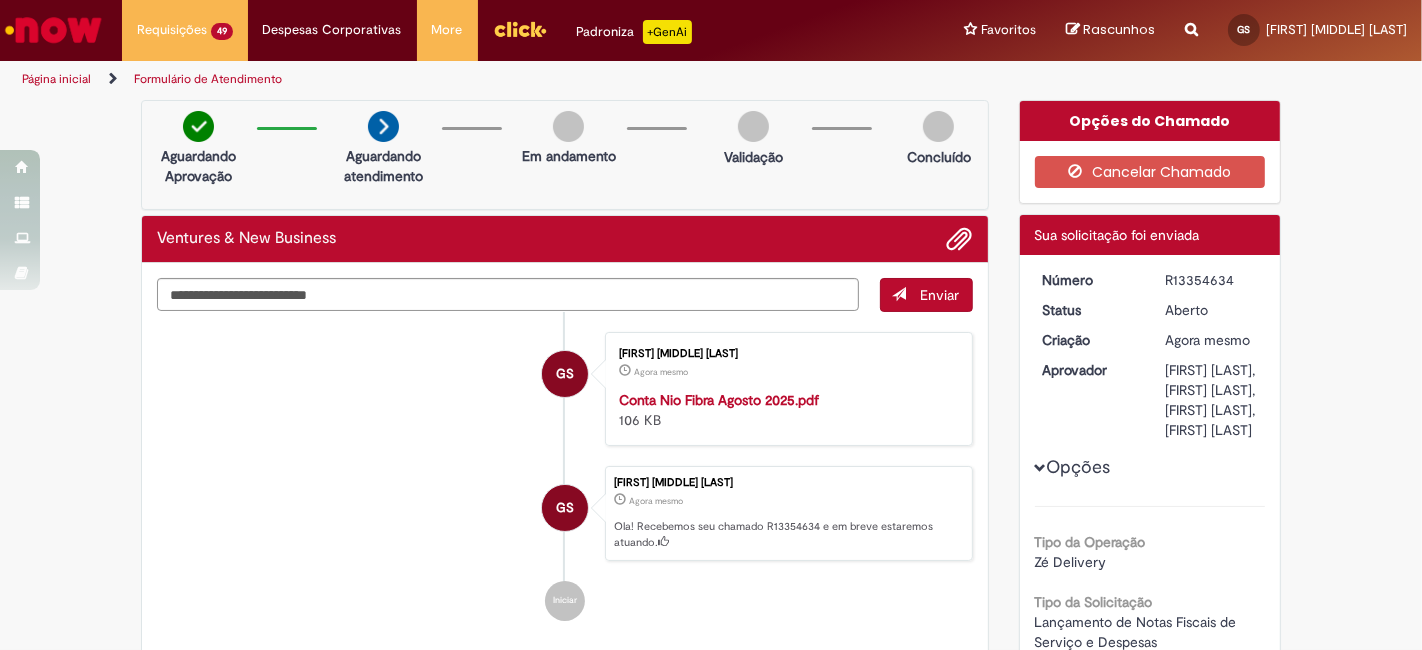 click on "R13354634" at bounding box center (1211, 280) 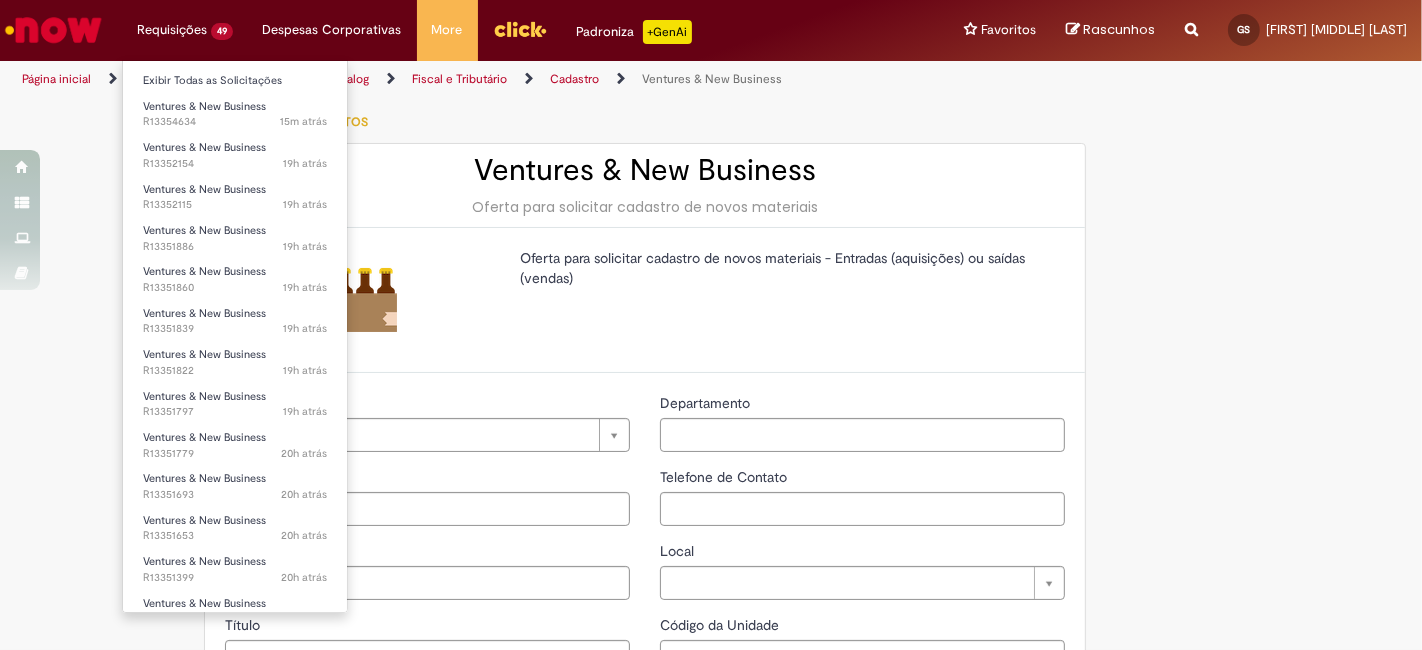 type on "********" 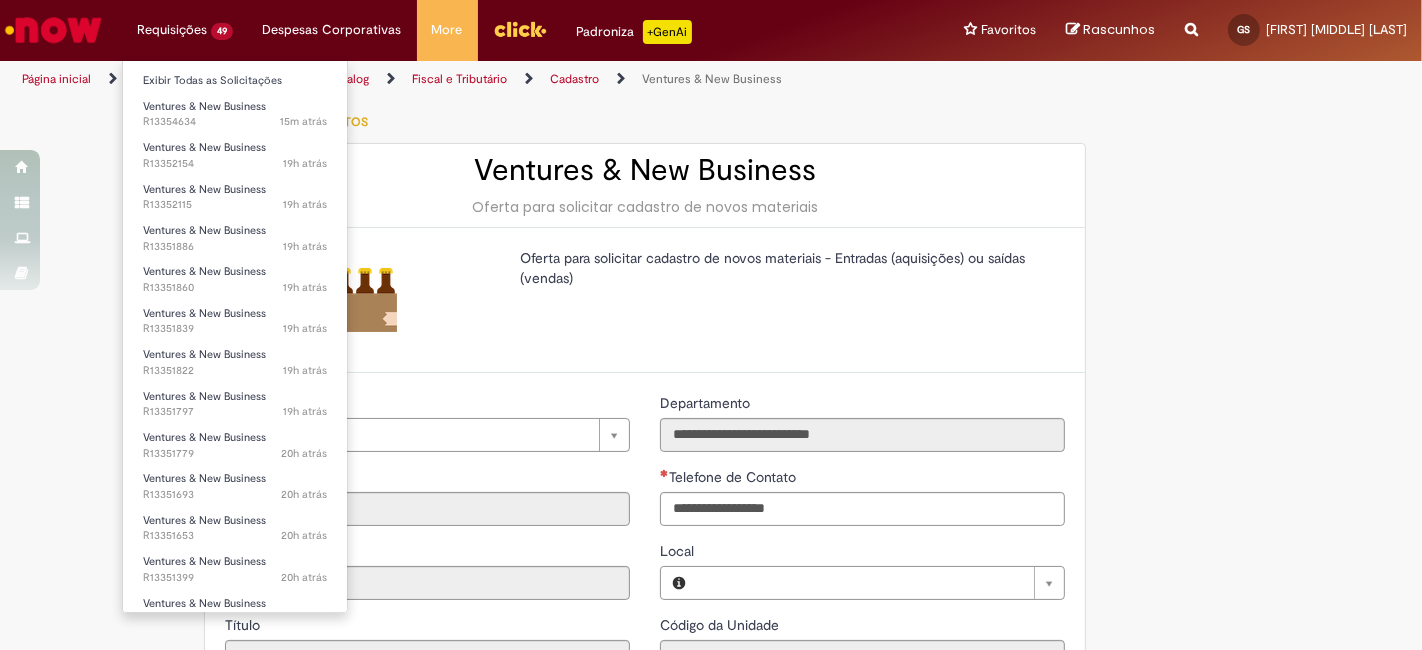 type on "**********" 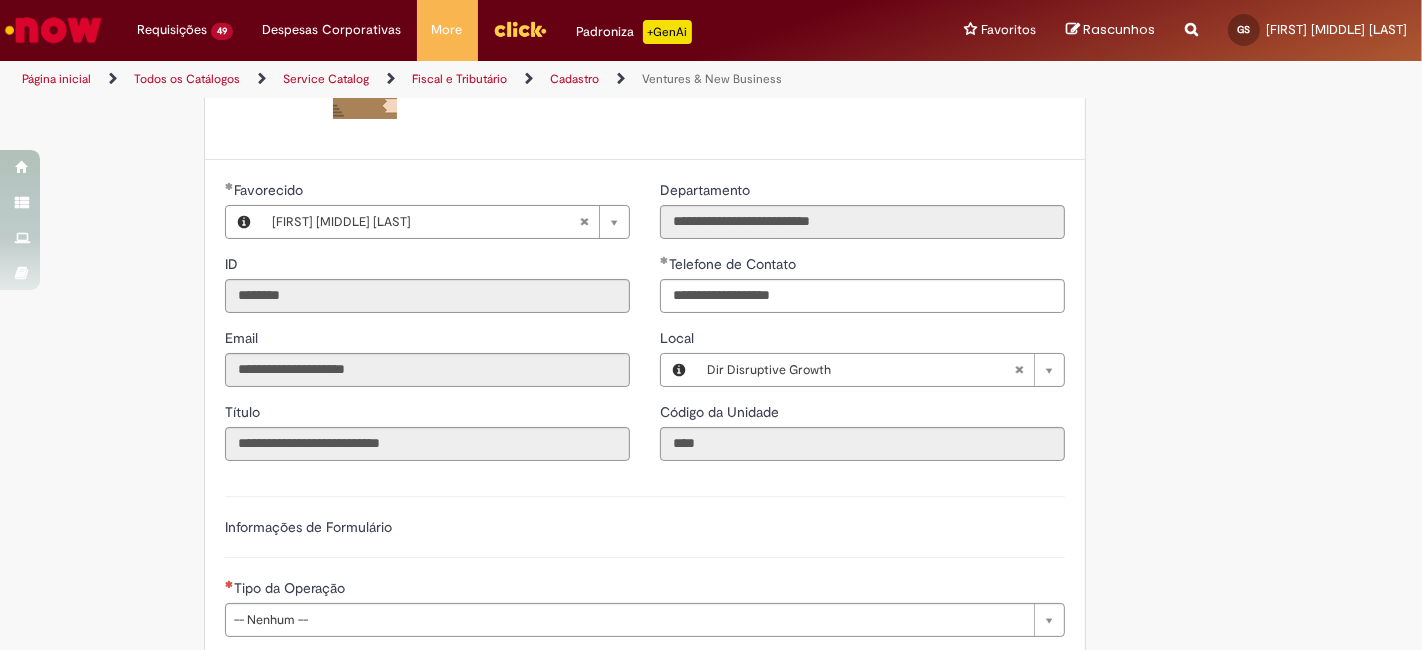 scroll, scrollTop: 222, scrollLeft: 0, axis: vertical 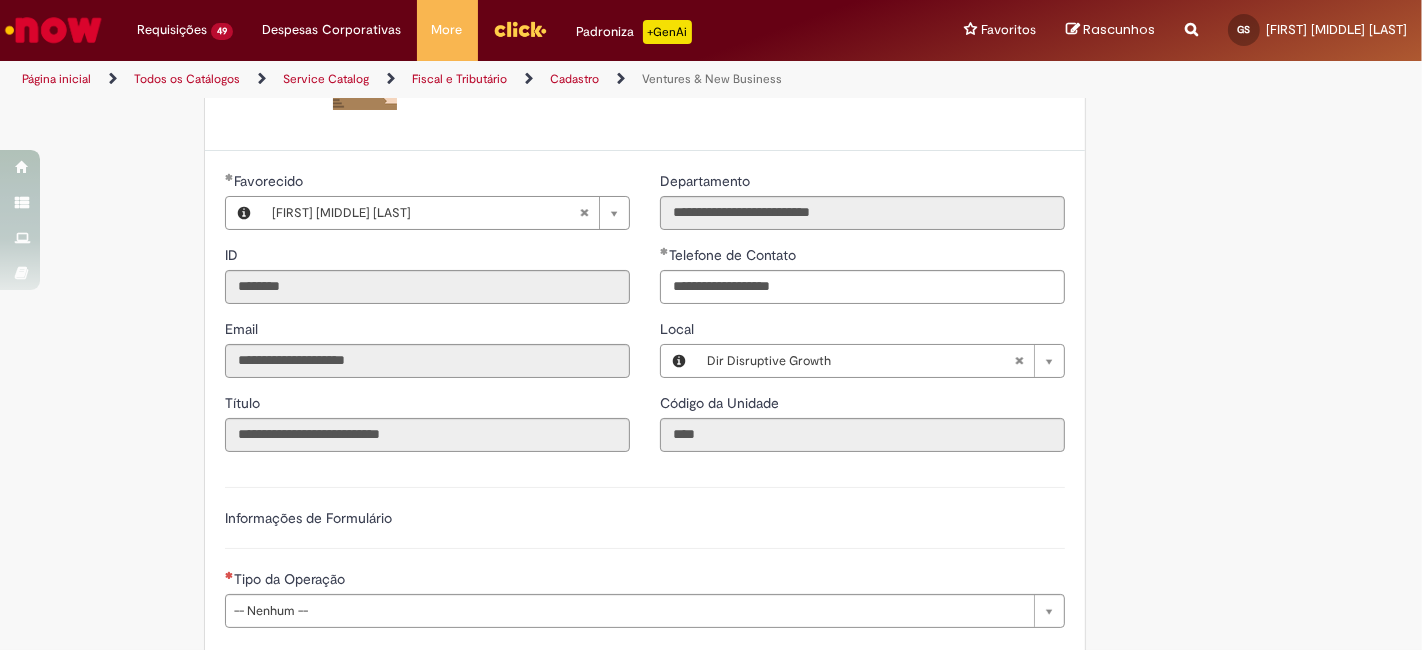 type 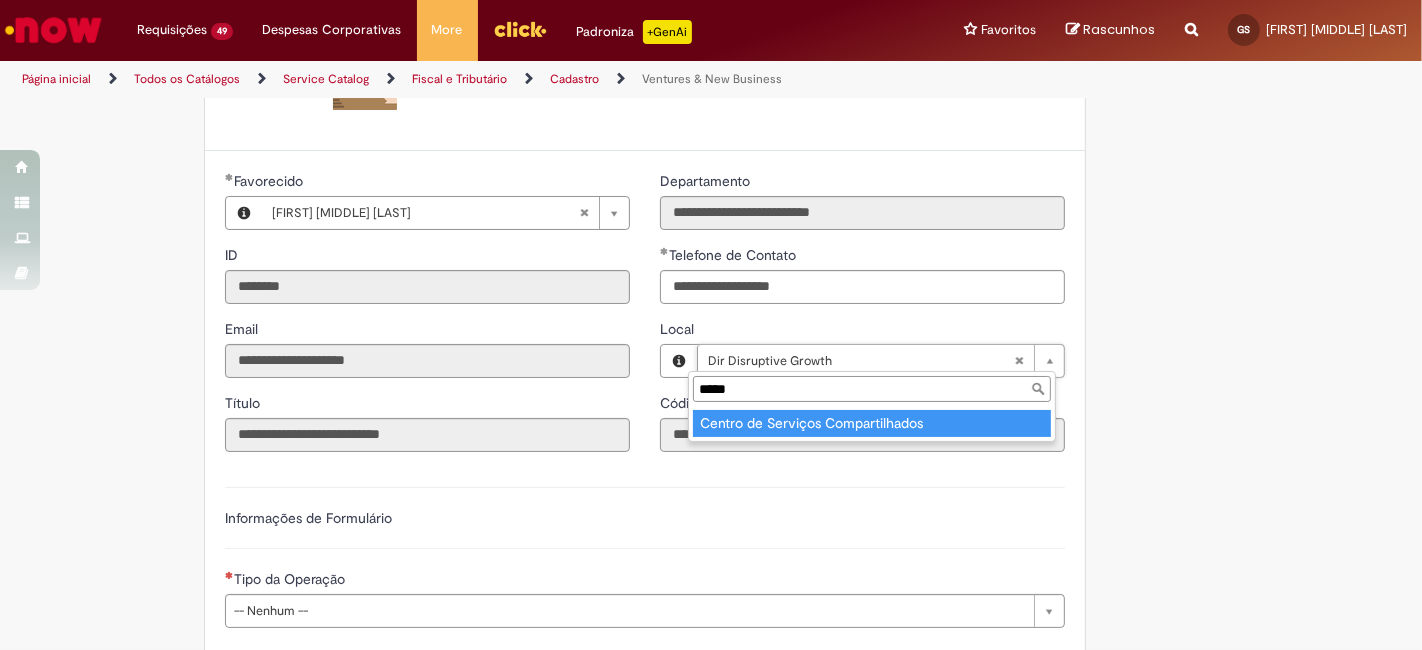 type on "*****" 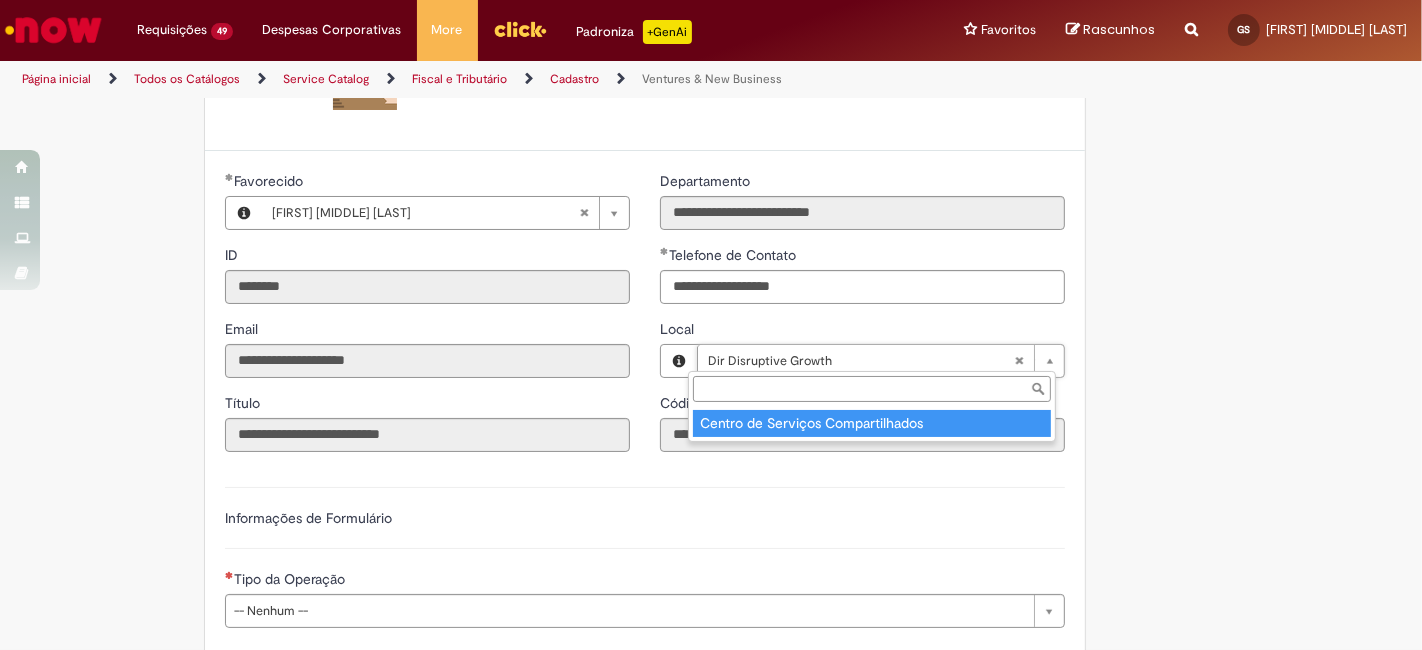 type on "****" 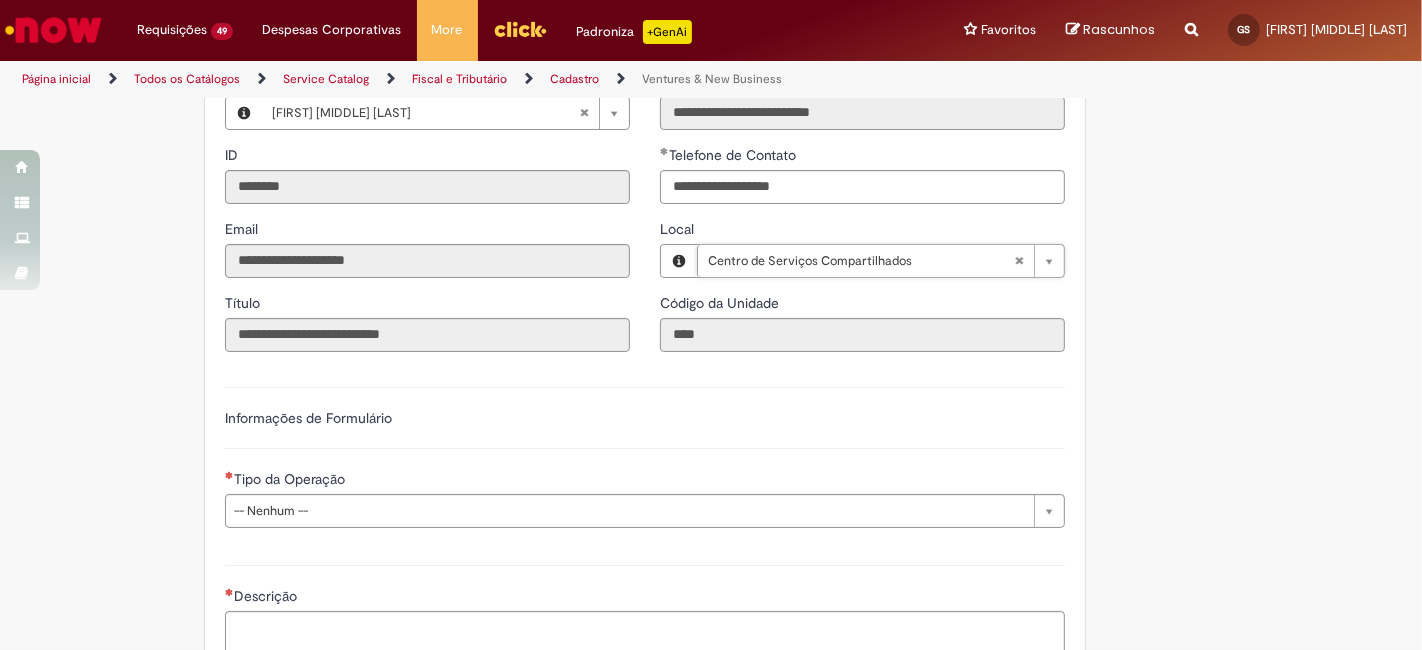 scroll, scrollTop: 518, scrollLeft: 0, axis: vertical 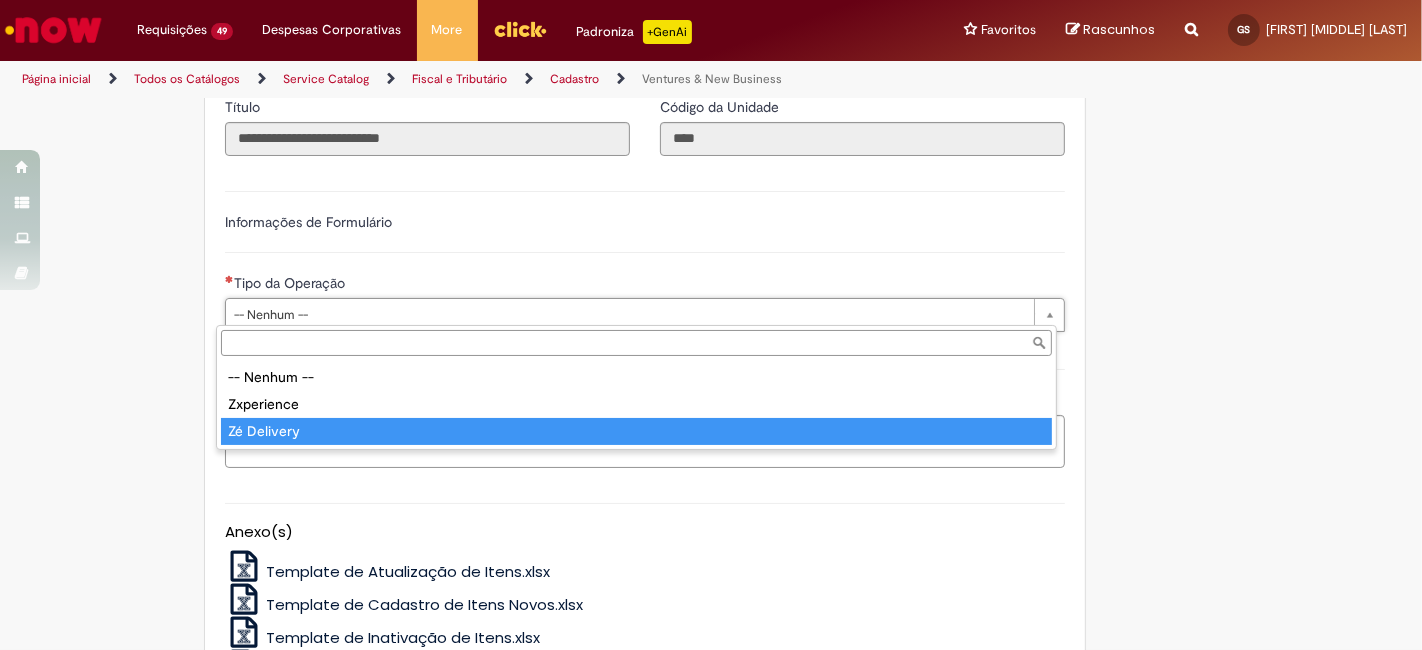 type on "**********" 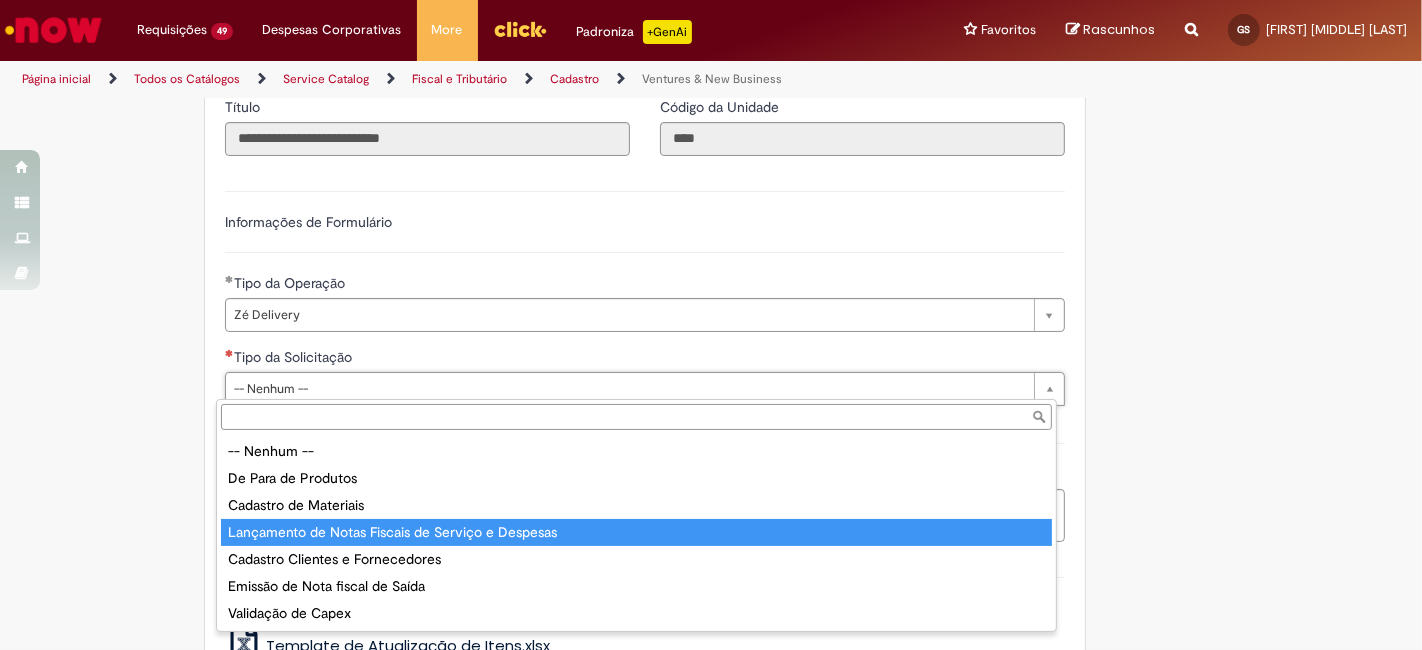 type on "**********" 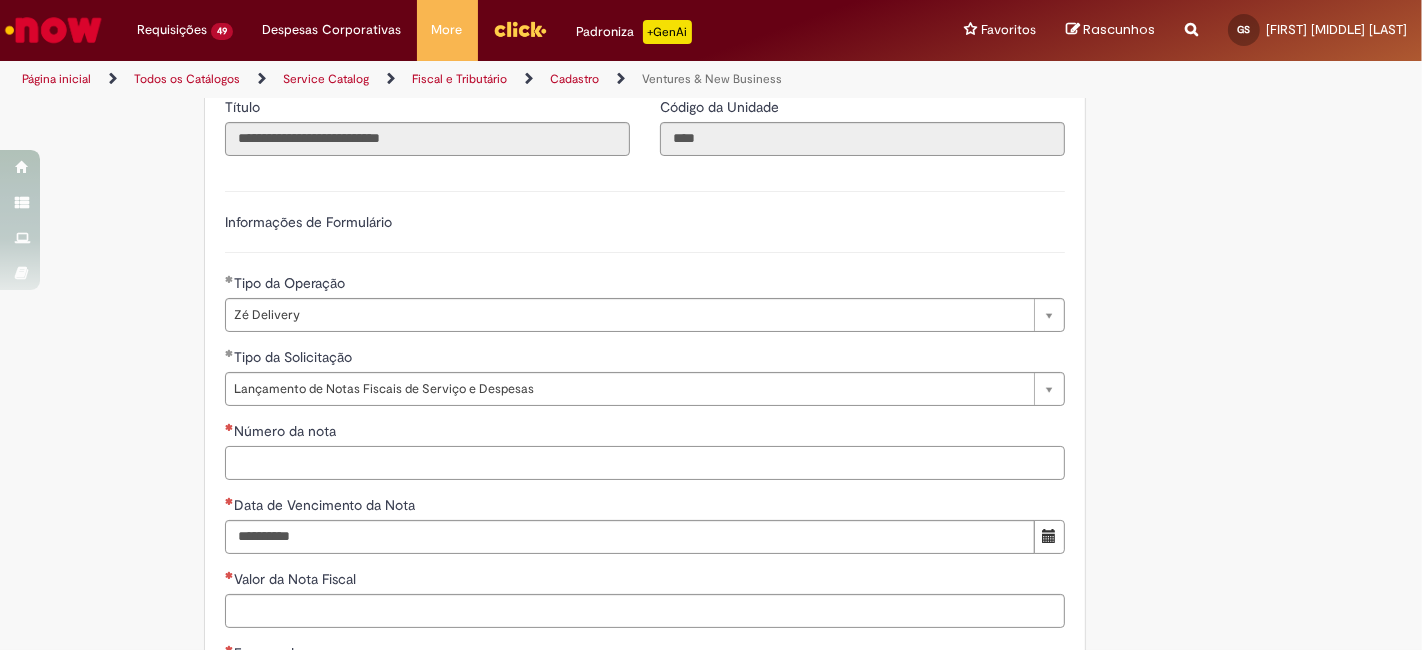 click on "Número da nota" at bounding box center [645, 463] 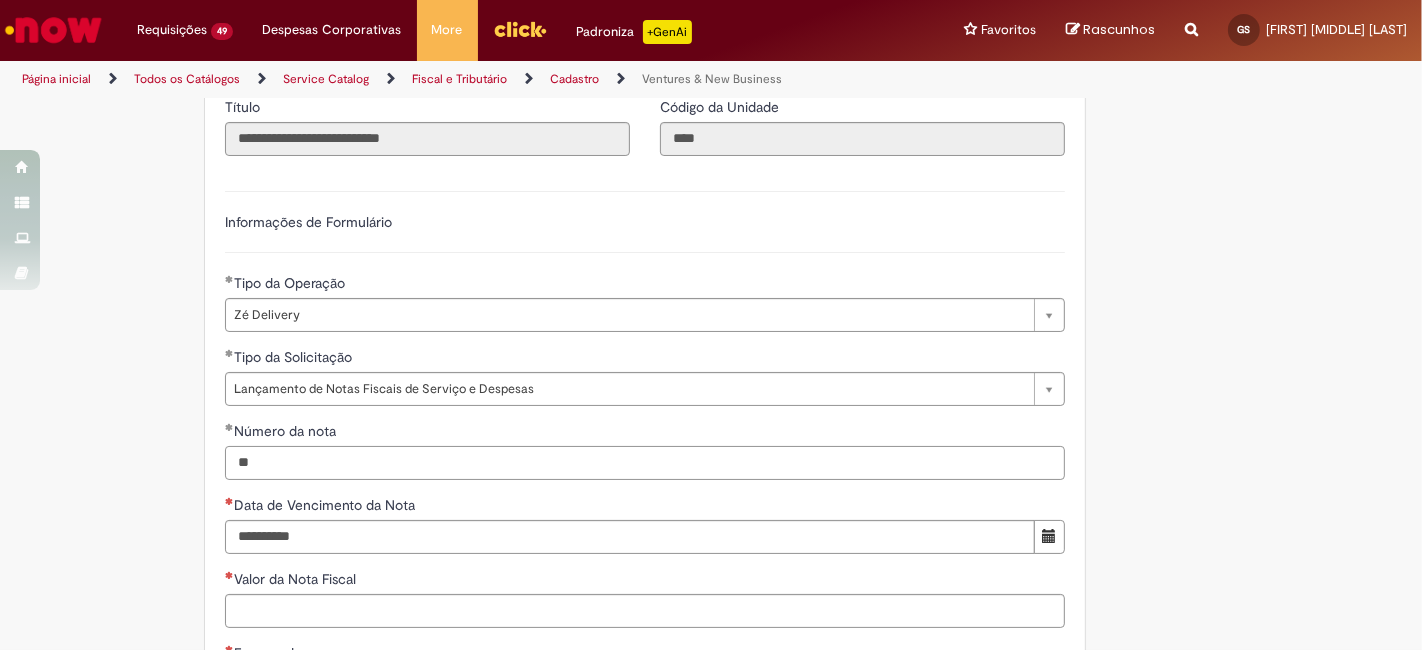scroll, scrollTop: 592, scrollLeft: 0, axis: vertical 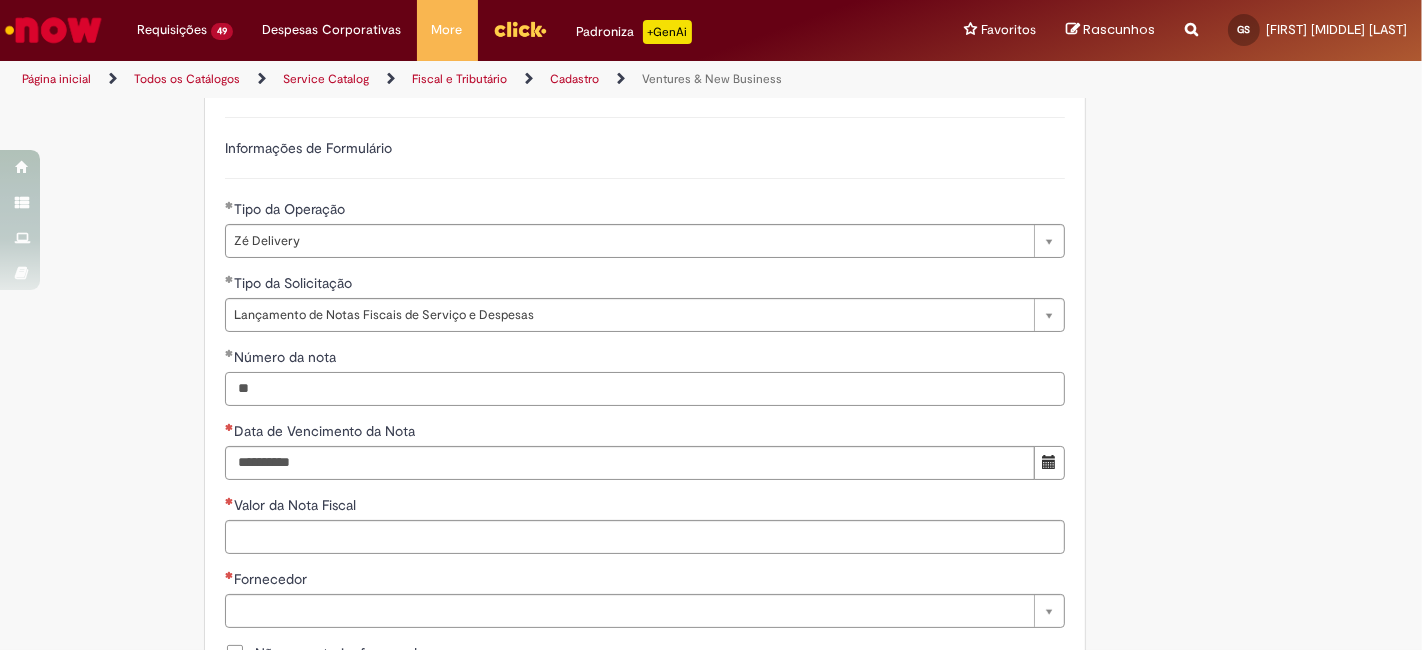 type on "**" 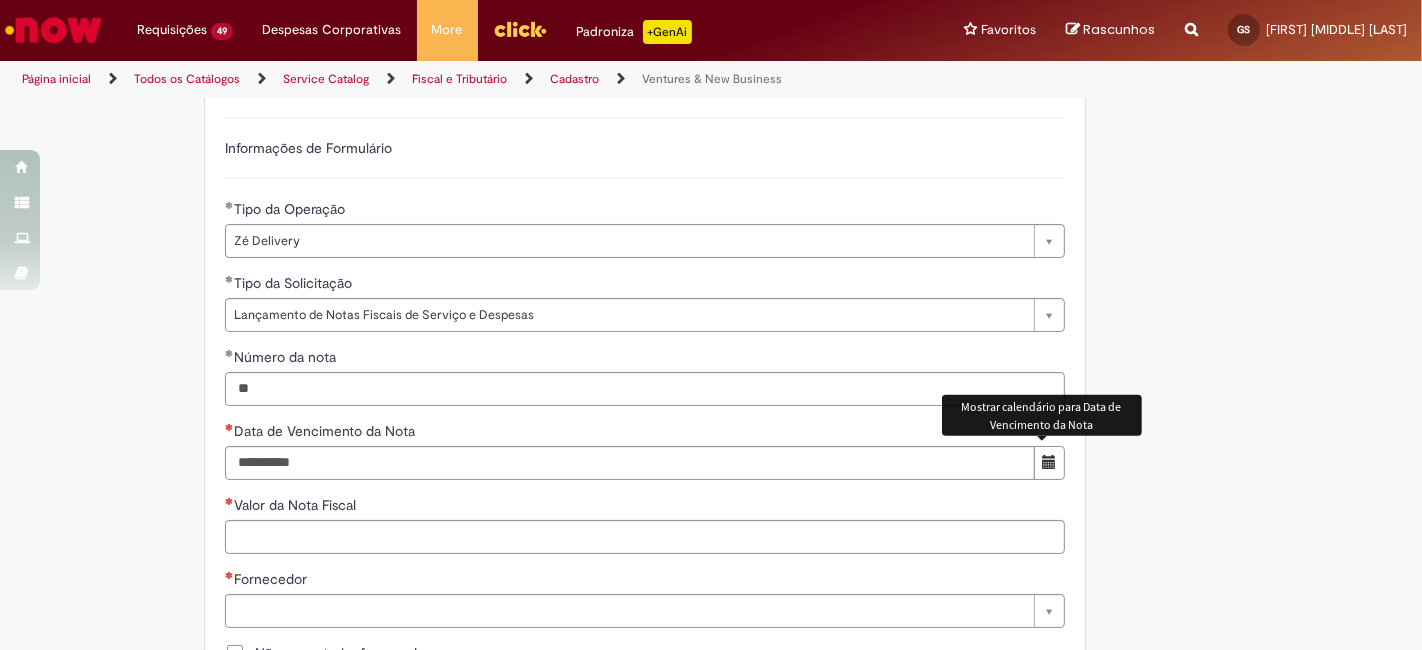 click at bounding box center (1049, 462) 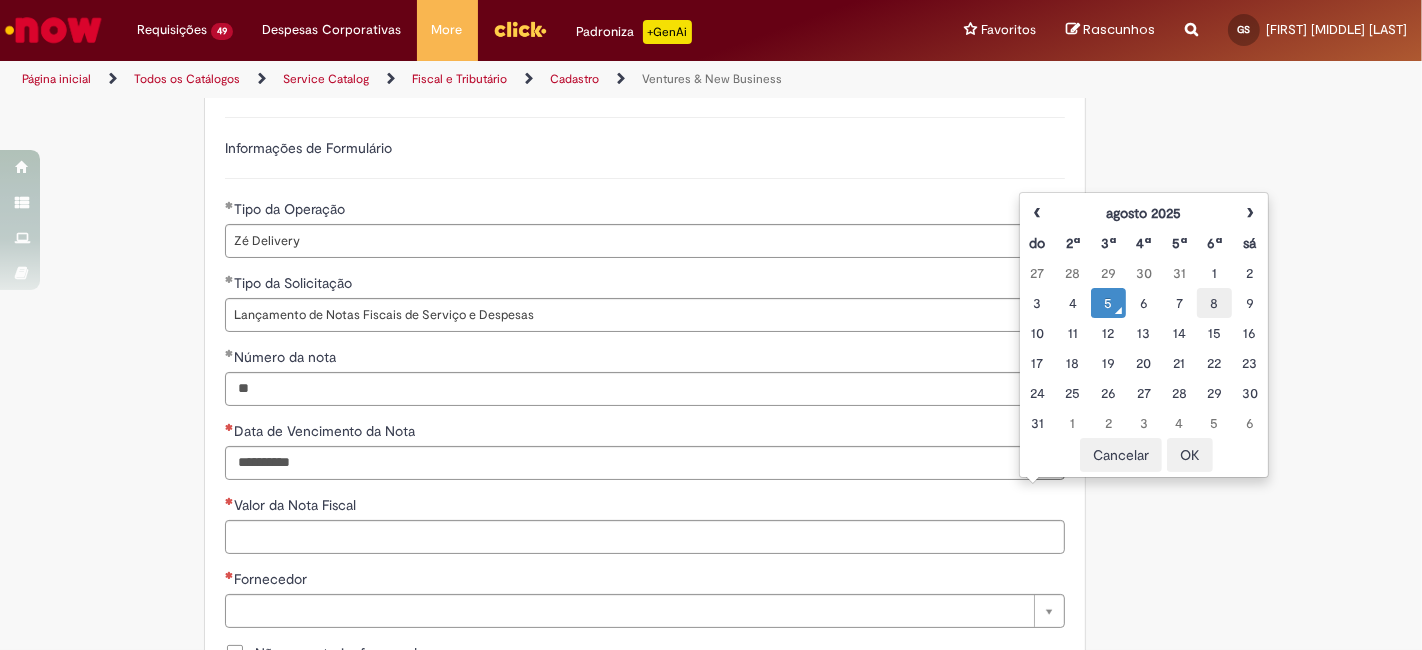 click on "8" at bounding box center [1214, 303] 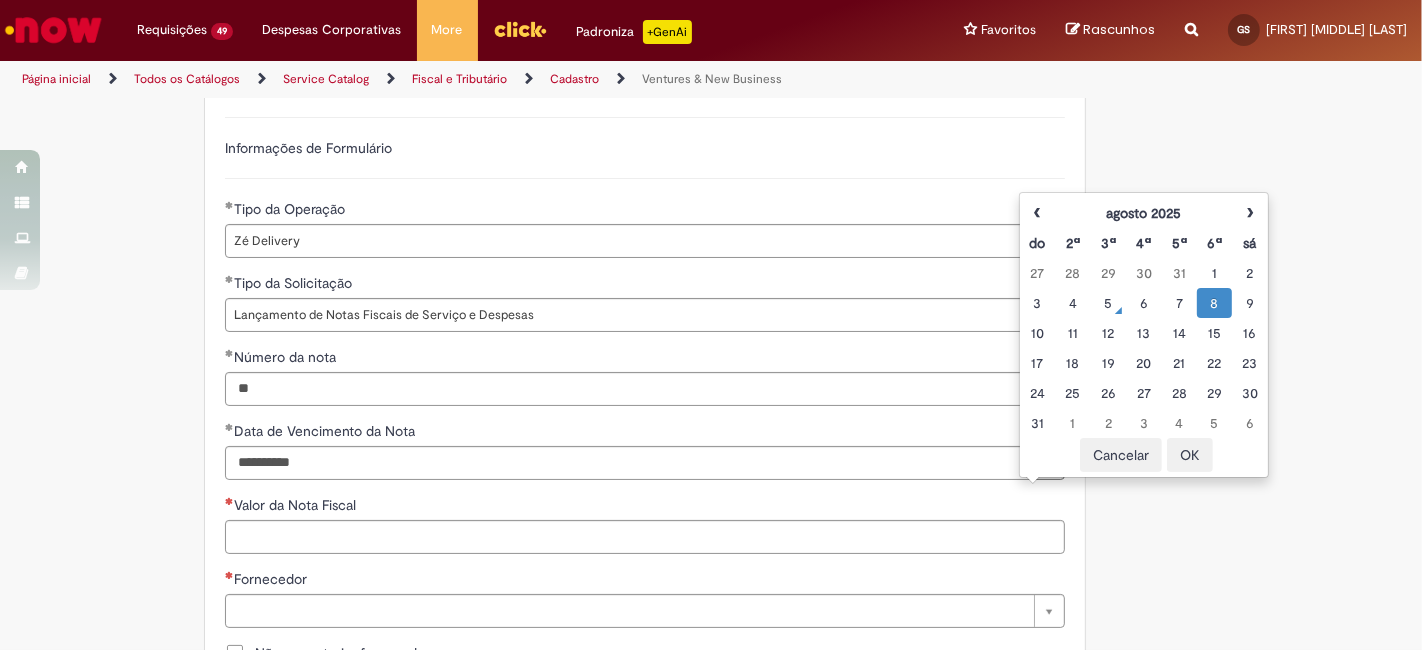 click on "OK" at bounding box center [1190, 455] 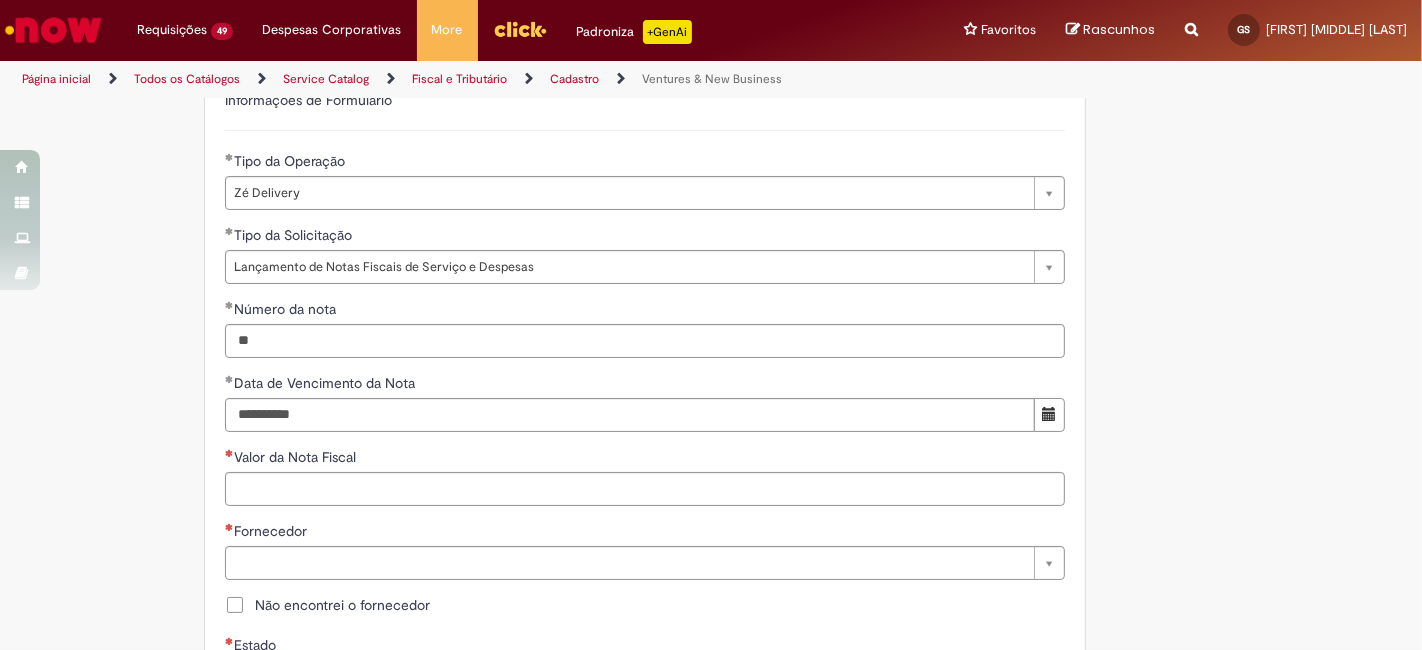 scroll, scrollTop: 666, scrollLeft: 0, axis: vertical 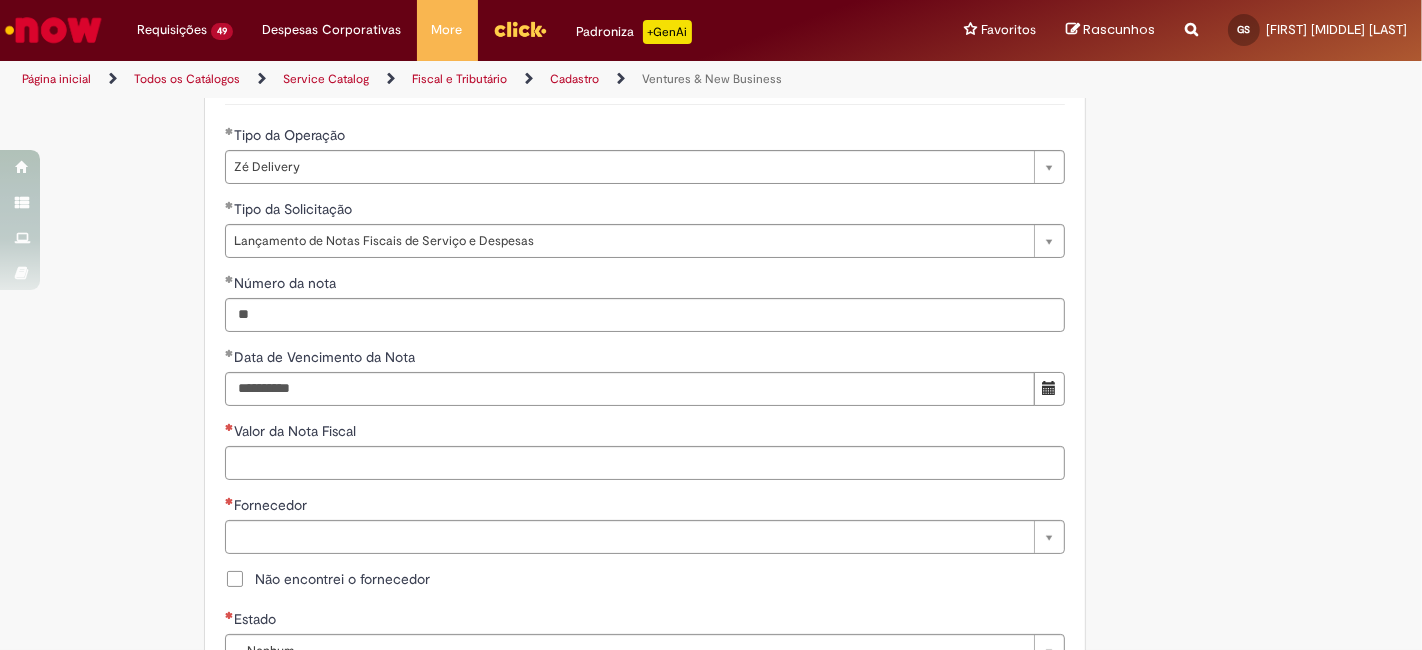type 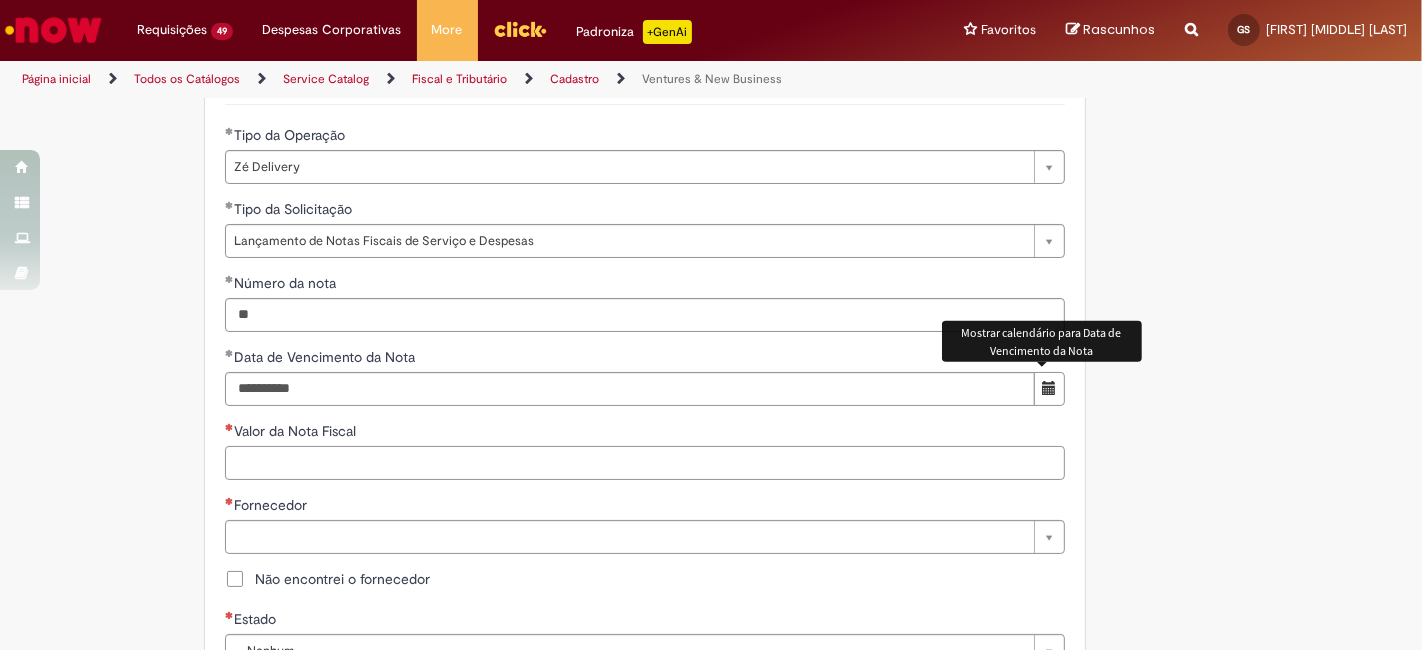 click on "Valor da Nota Fiscal" at bounding box center (645, 463) 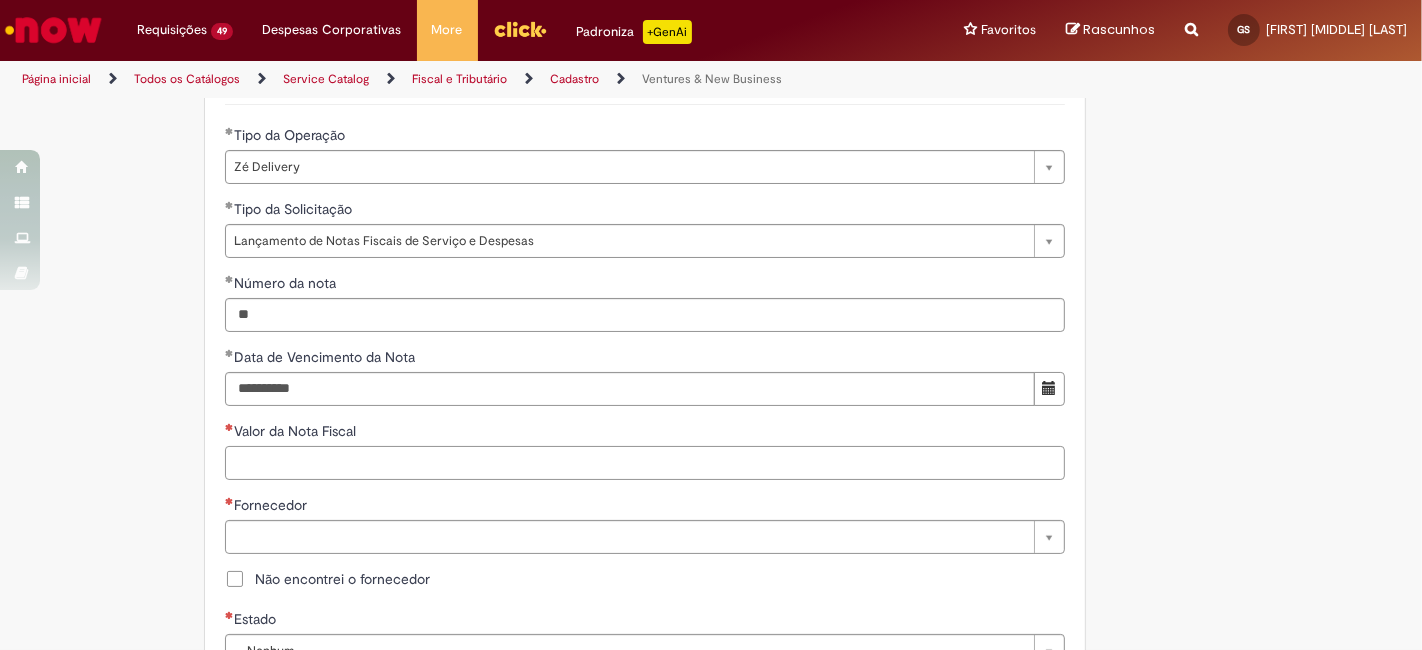 paste on "******" 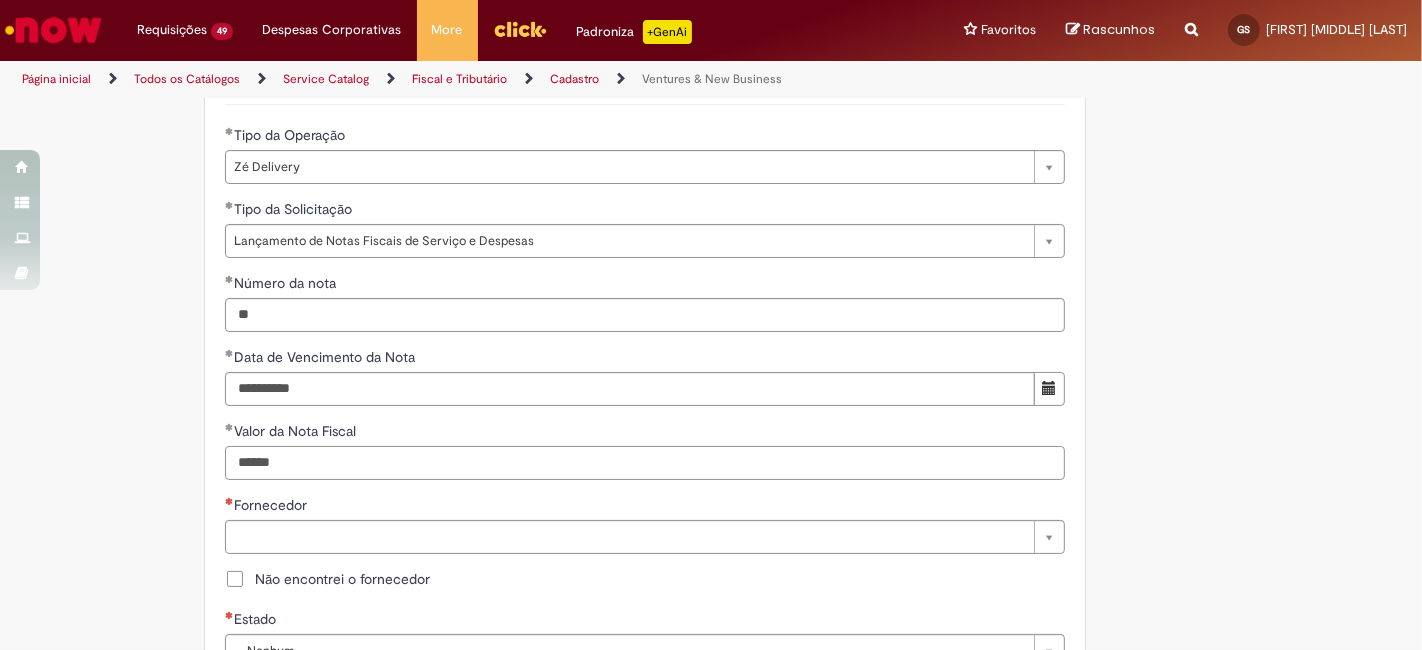 type on "******" 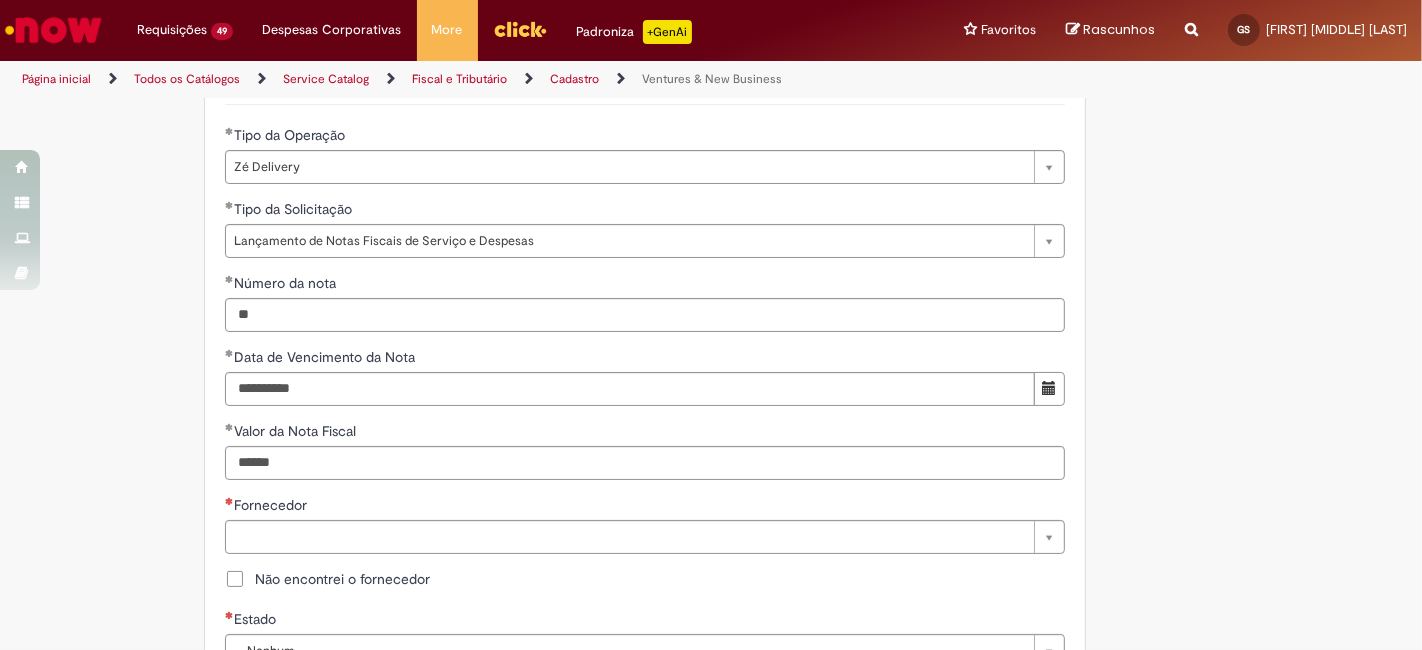 click on "Não encontrei o fornecedor" at bounding box center [342, 579] 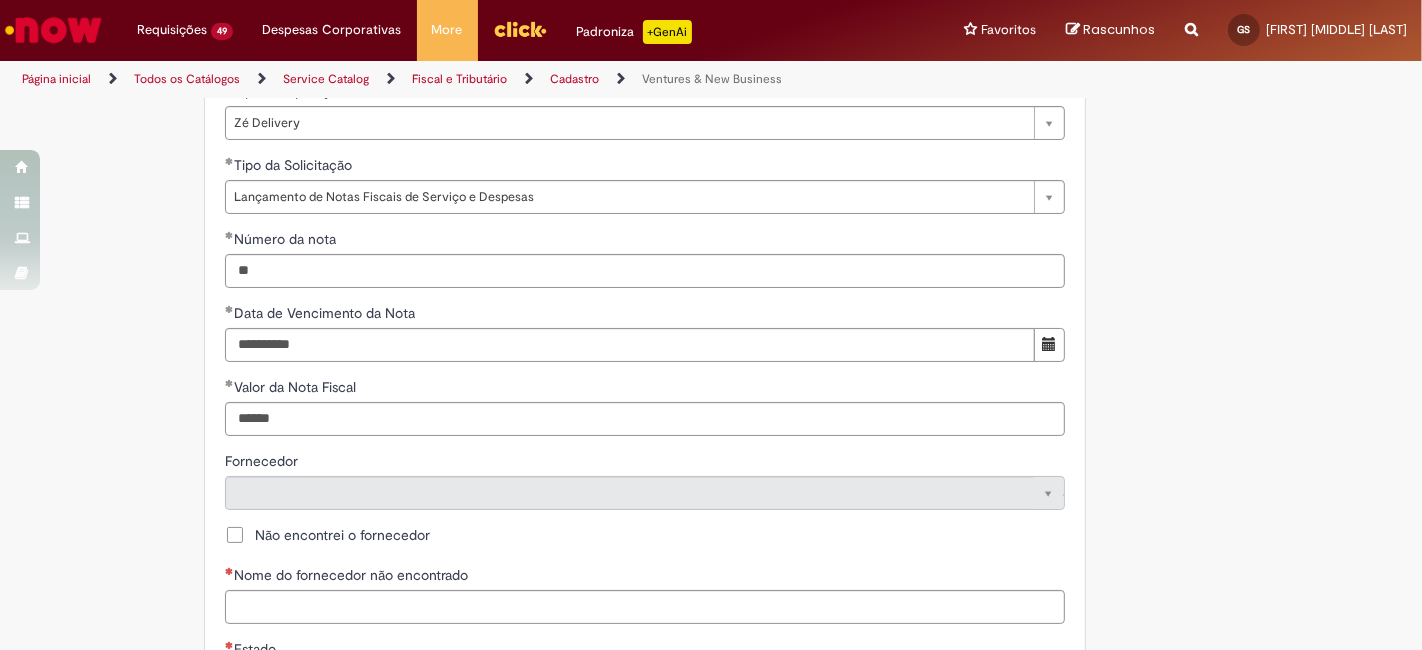scroll, scrollTop: 814, scrollLeft: 0, axis: vertical 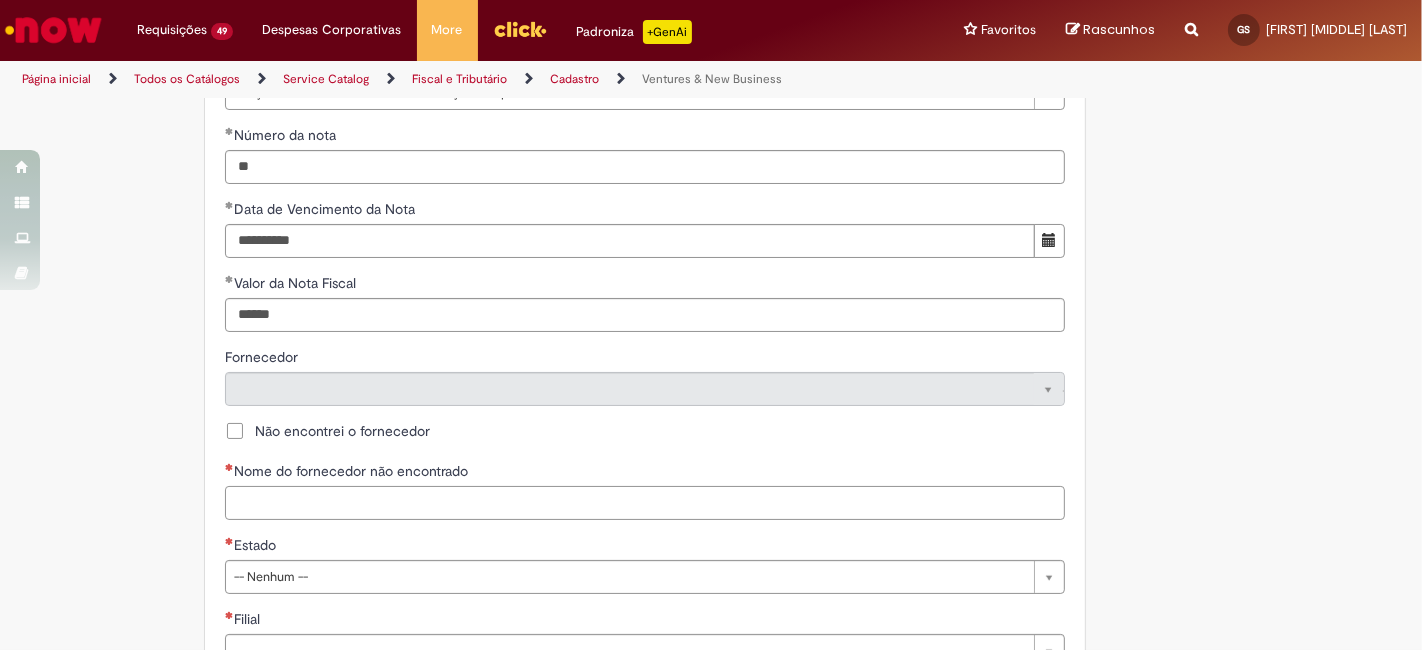 click on "Nome do fornecedor não encontrado" at bounding box center [645, 503] 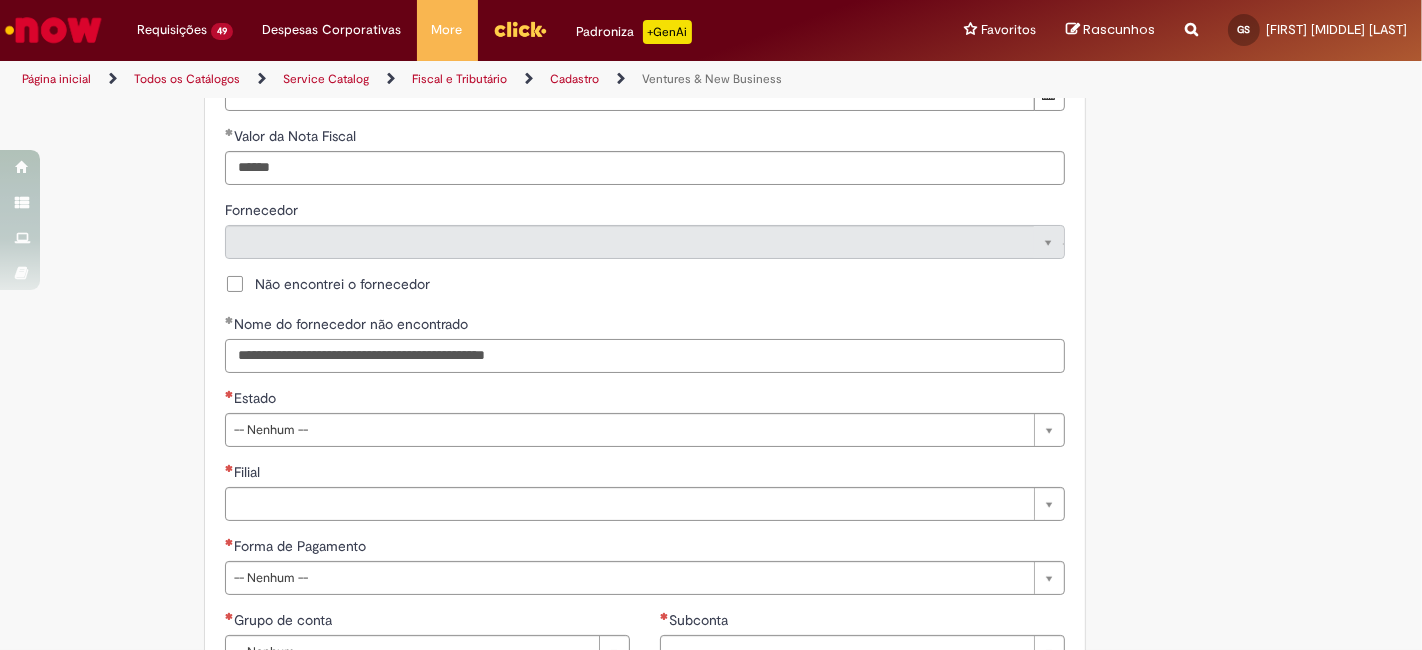 scroll, scrollTop: 962, scrollLeft: 0, axis: vertical 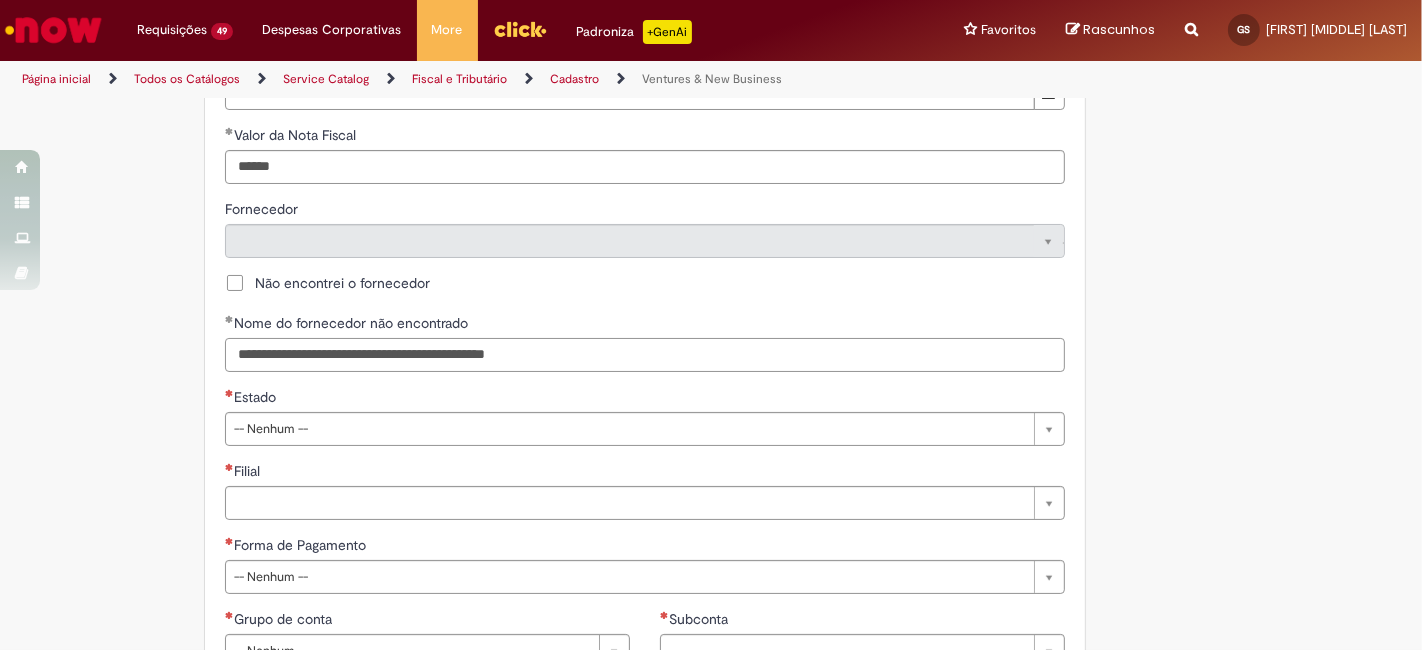 type on "**********" 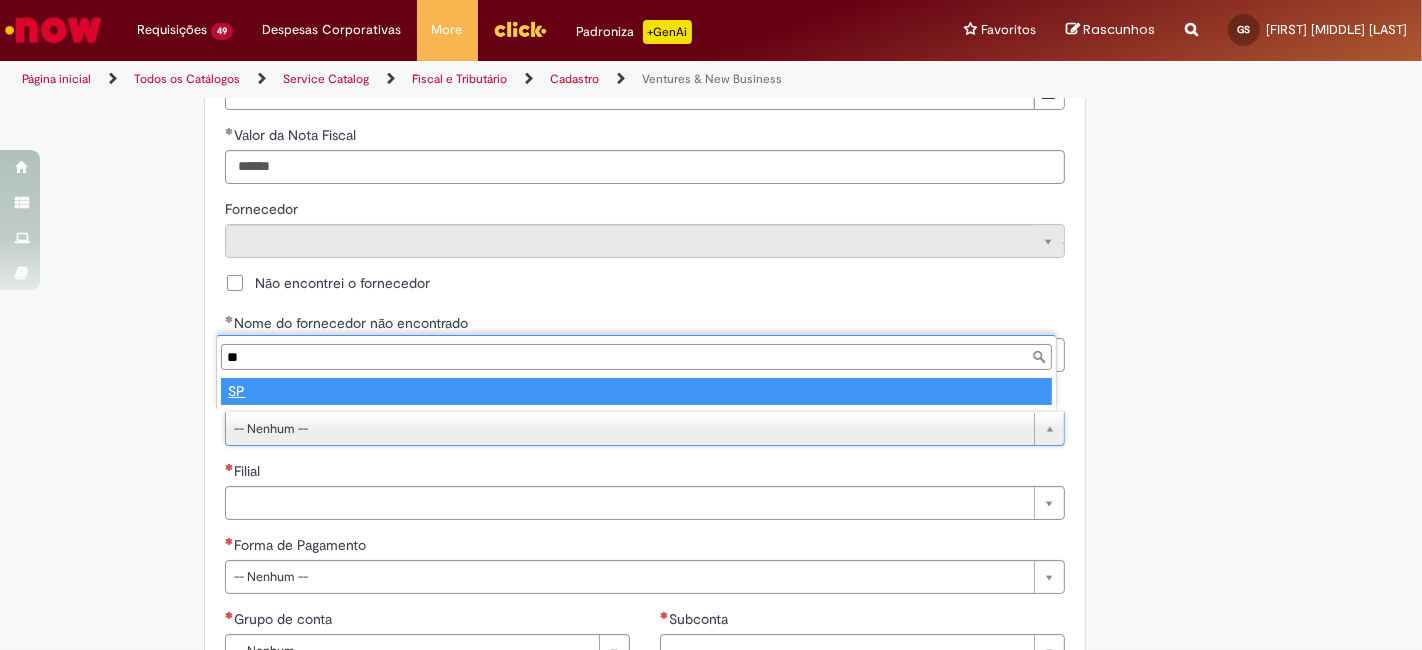 type on "**" 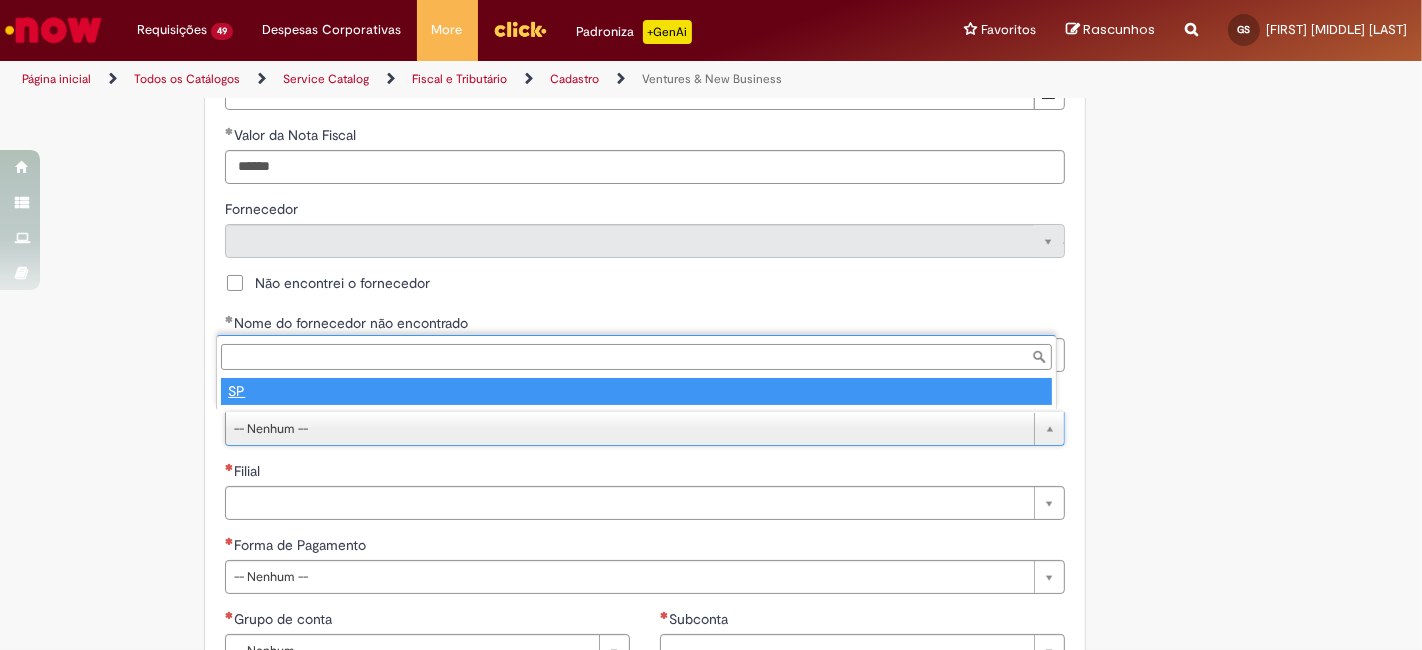 select 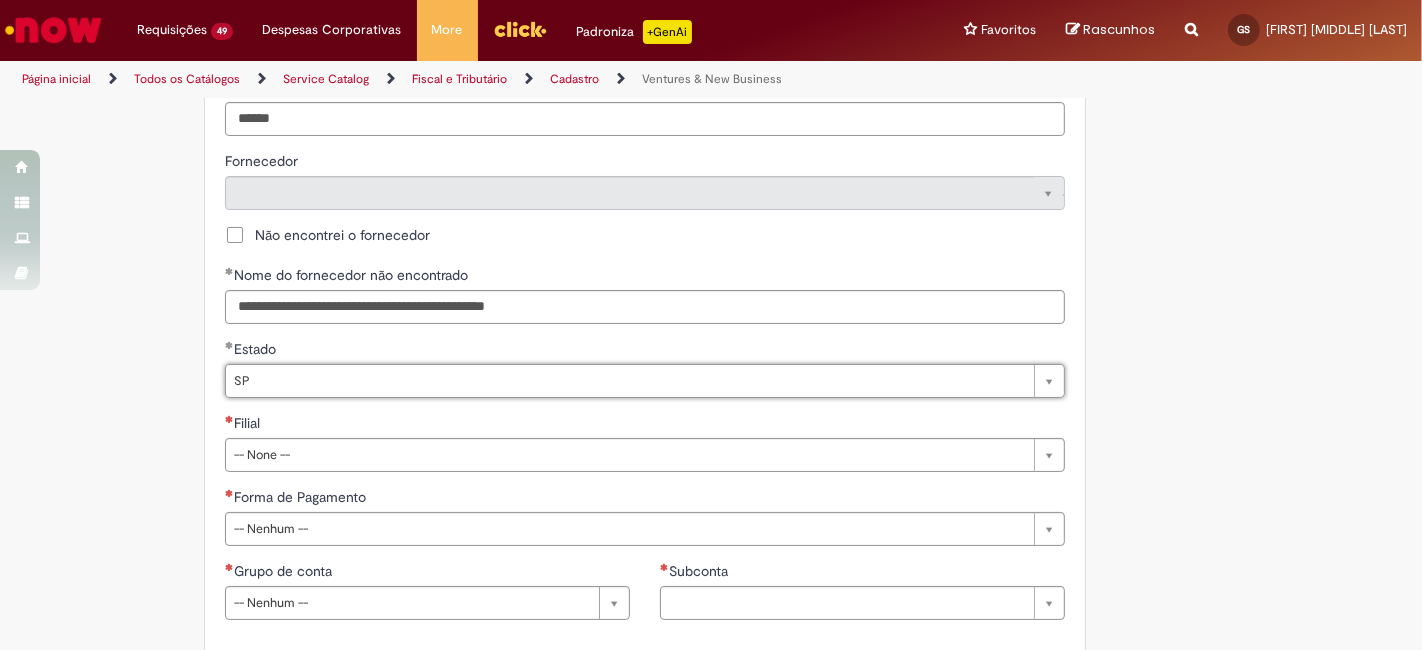 scroll, scrollTop: 1037, scrollLeft: 0, axis: vertical 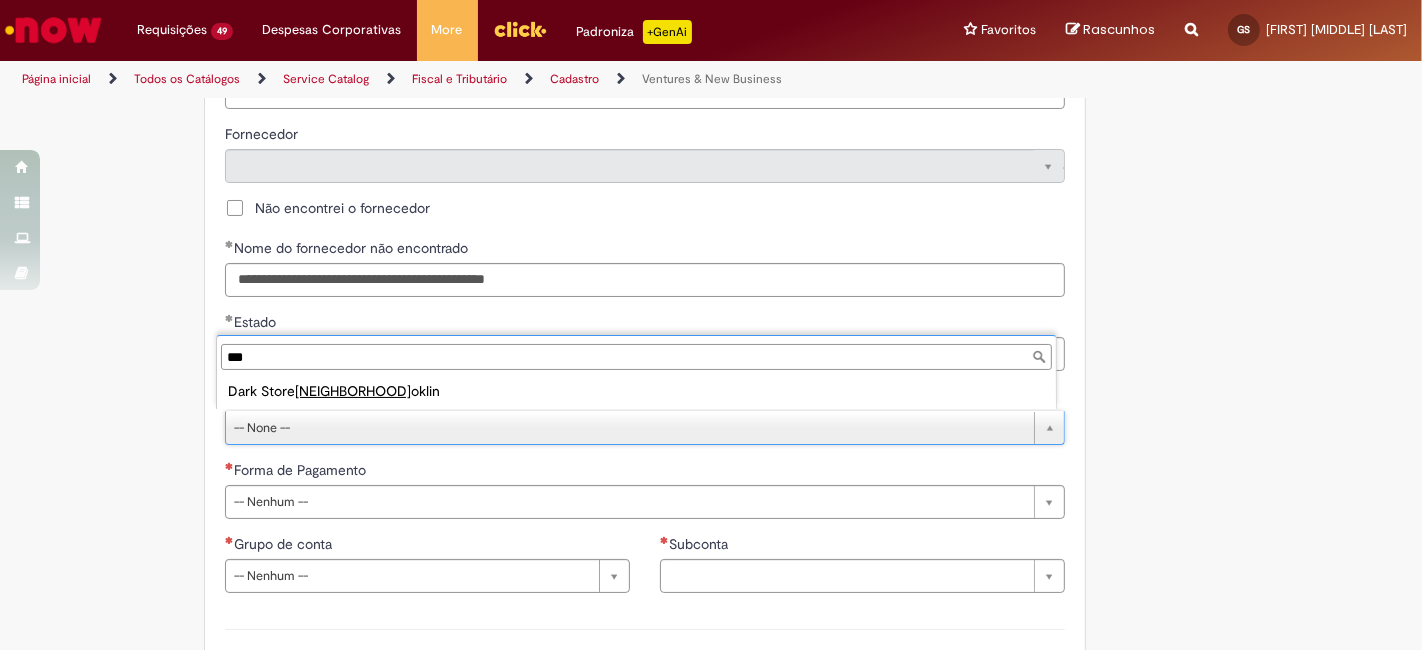 type on "***" 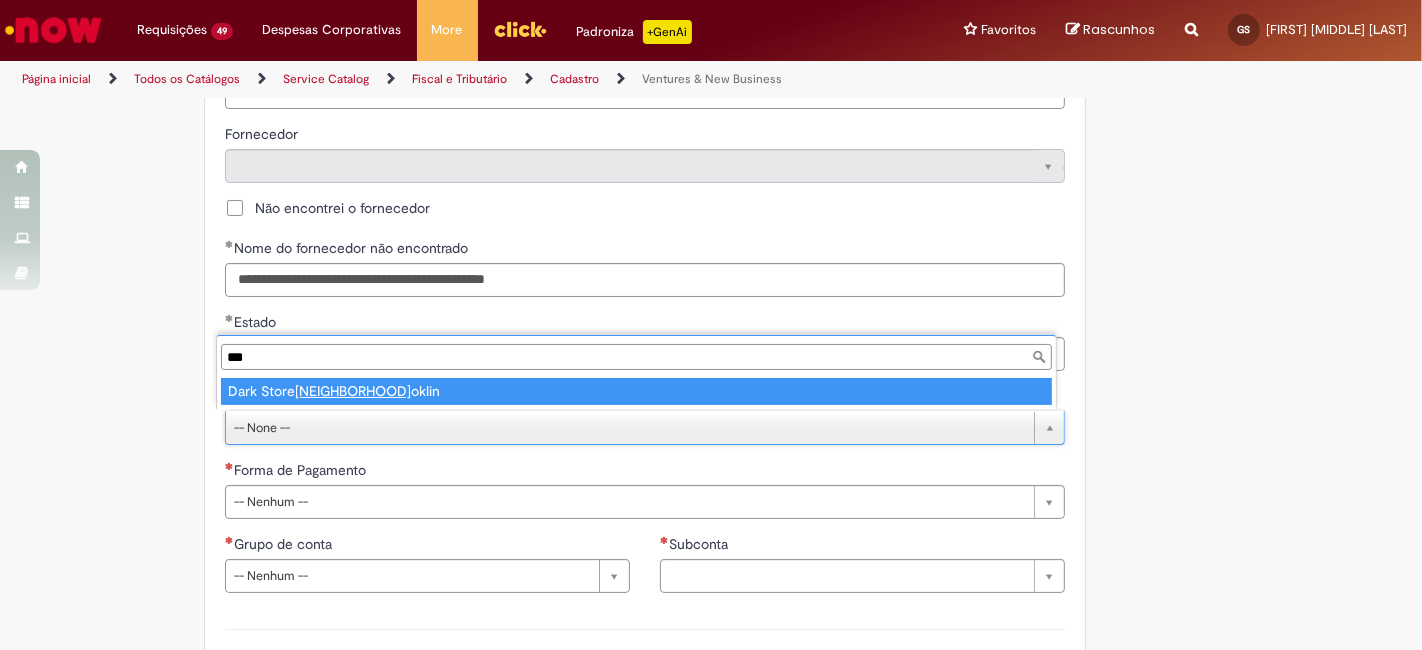 type on "**********" 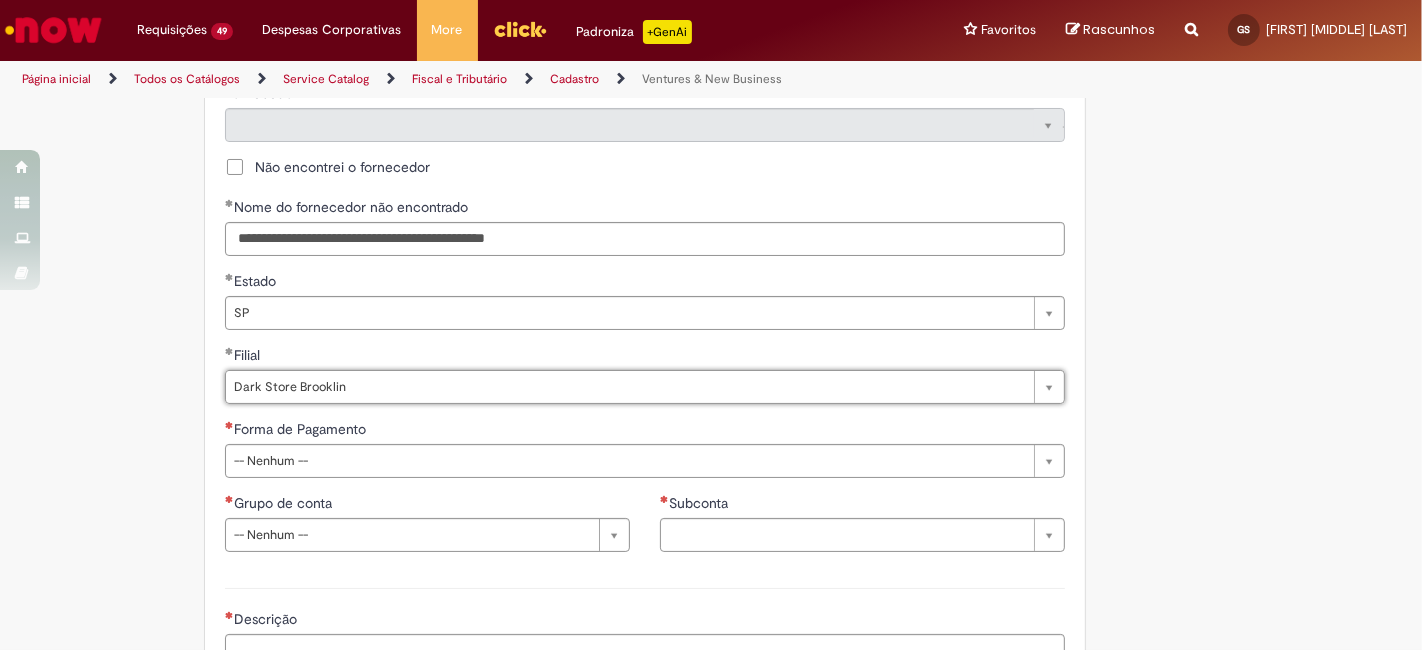 scroll, scrollTop: 1111, scrollLeft: 0, axis: vertical 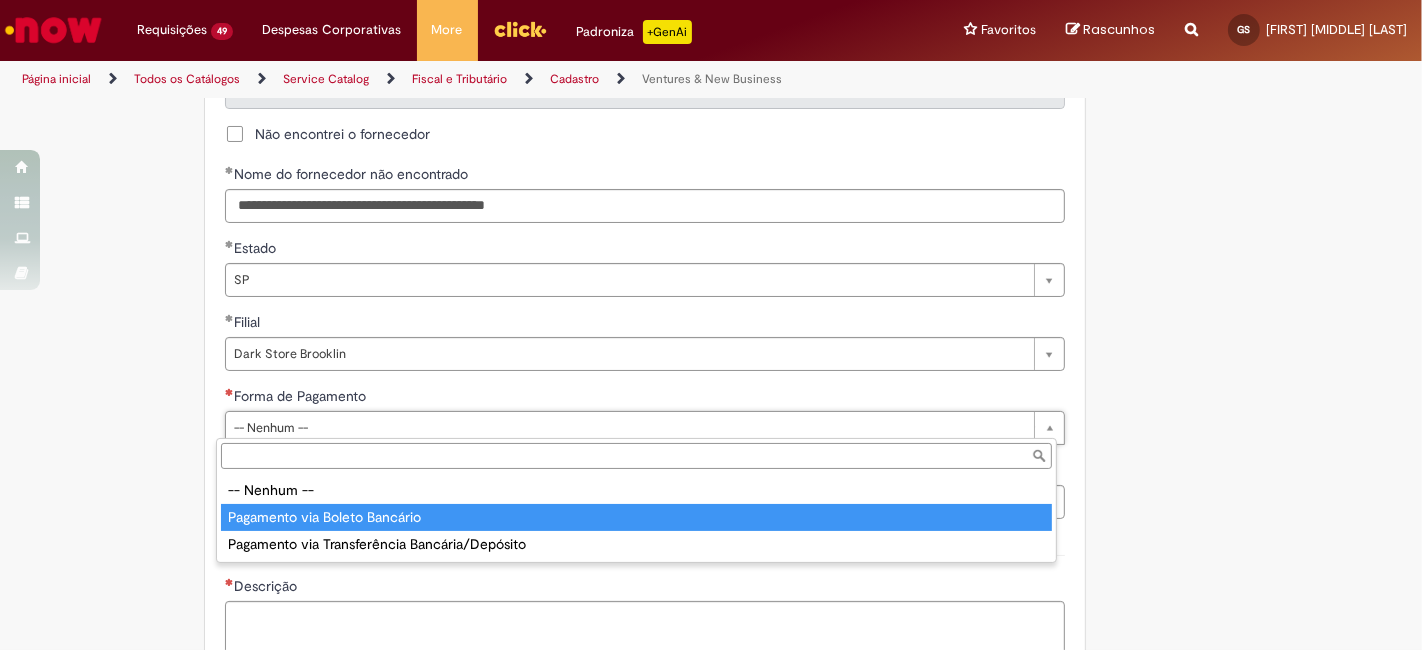type on "**********" 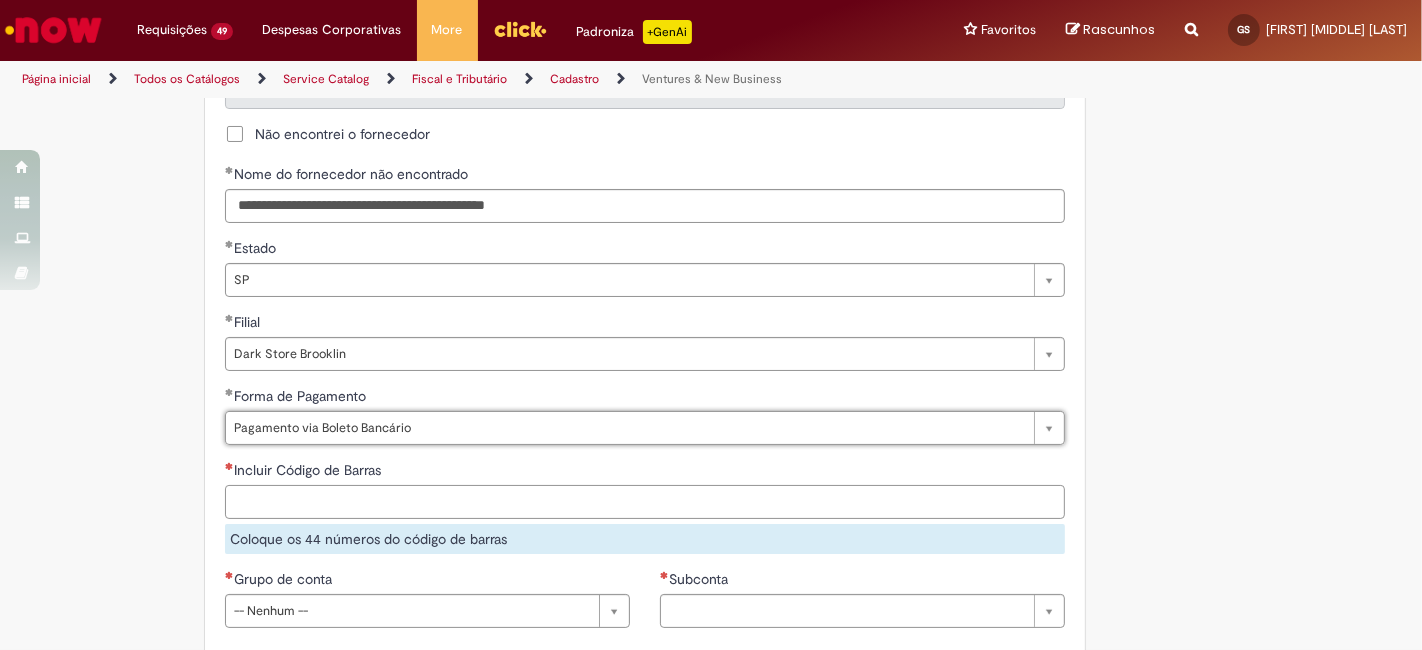 click on "Incluir Código de Barras" at bounding box center [645, 502] 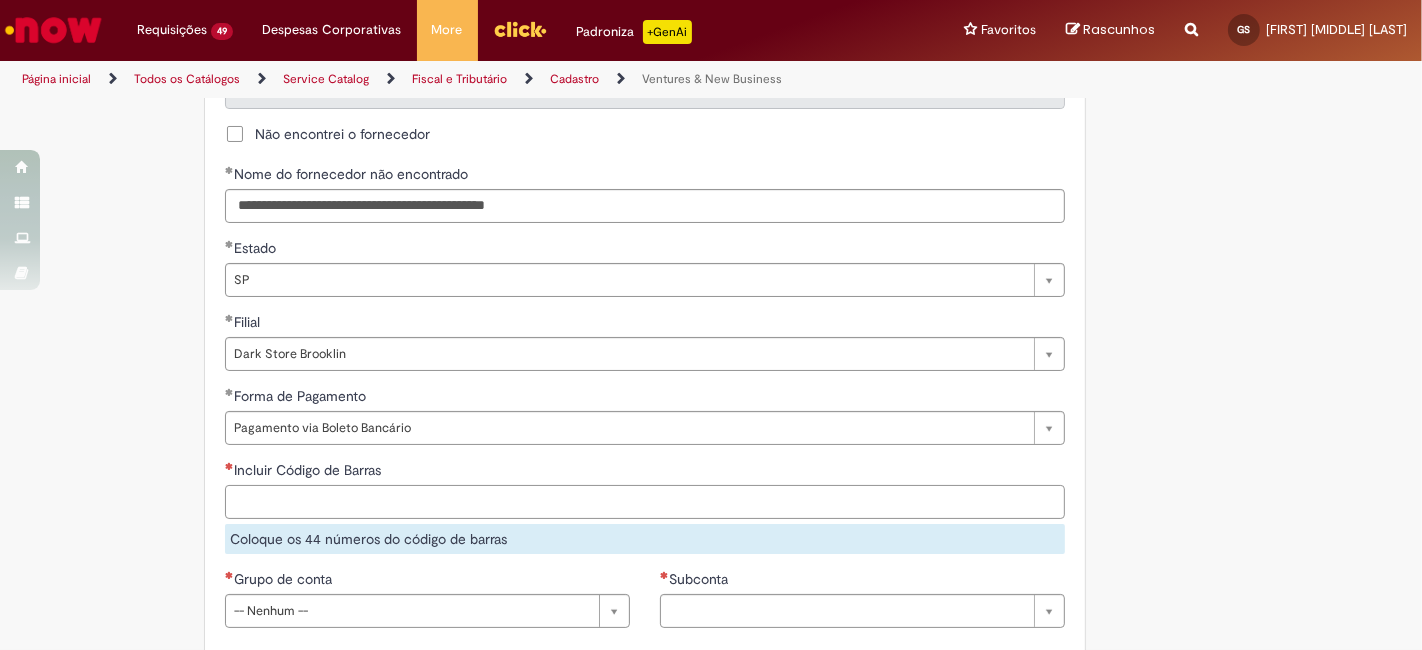 paste on "**********" 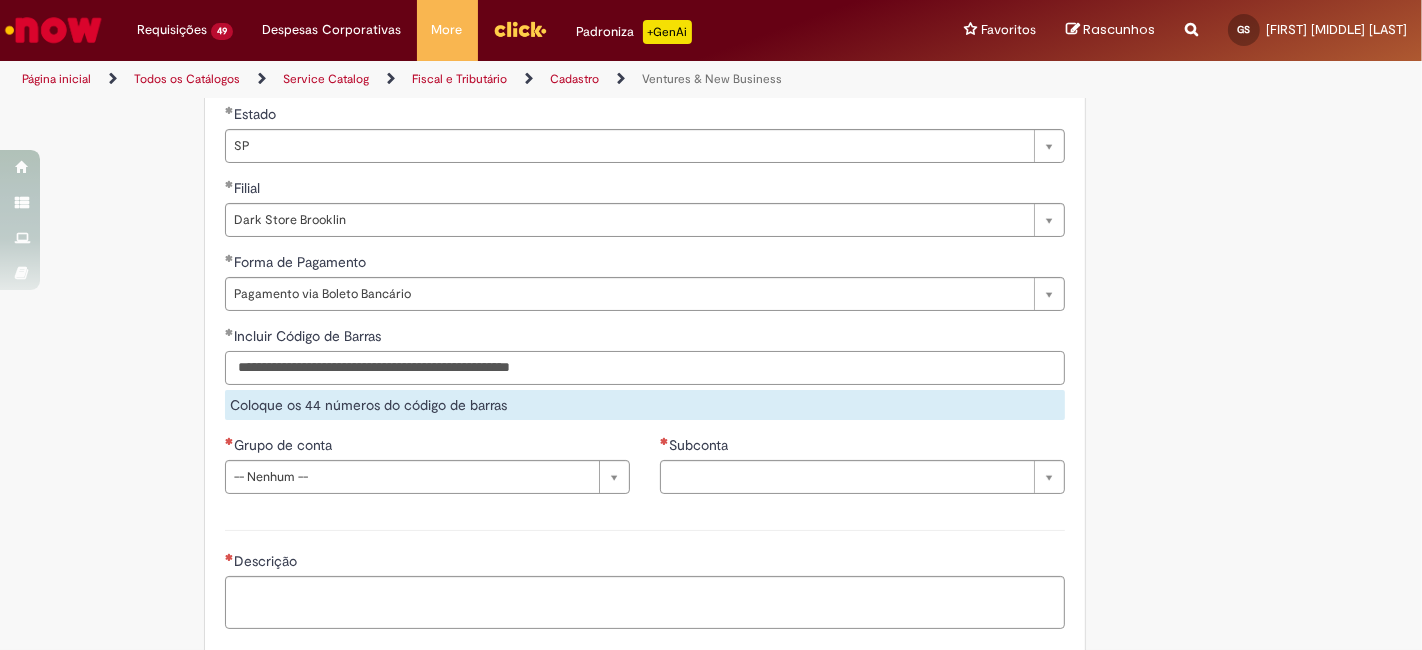 scroll, scrollTop: 1259, scrollLeft: 0, axis: vertical 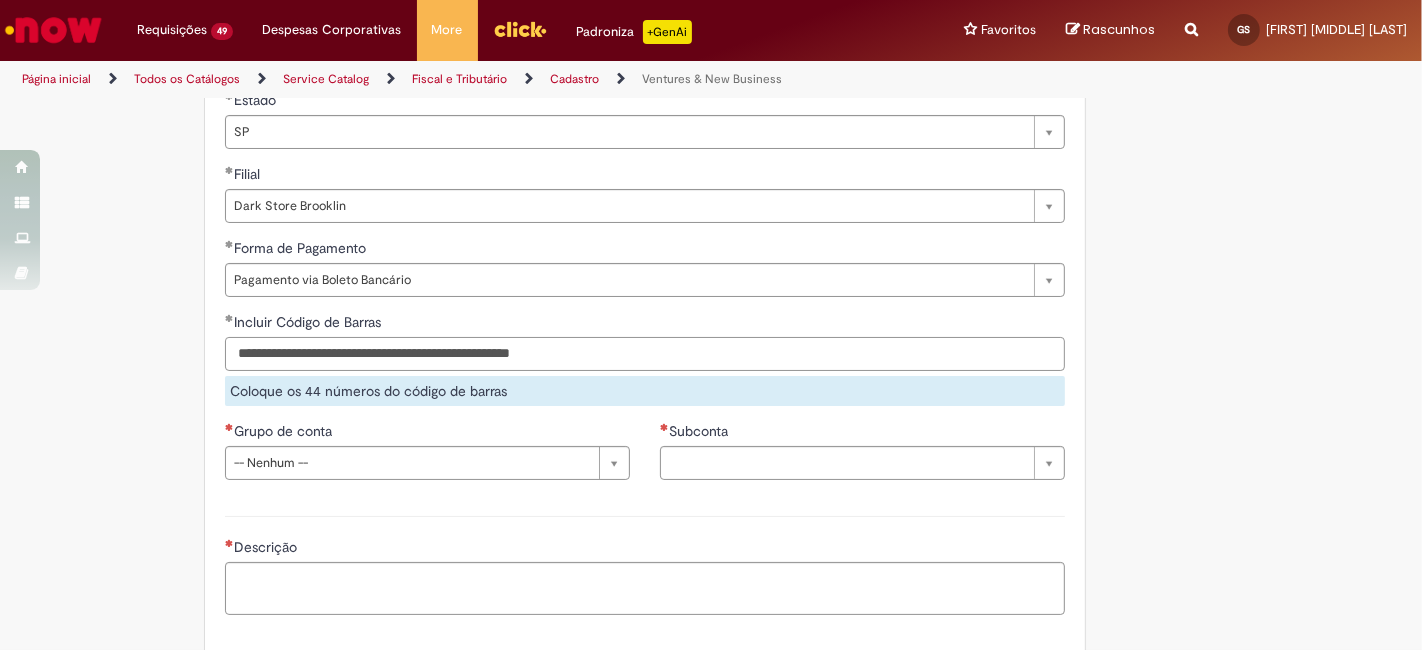 type on "**********" 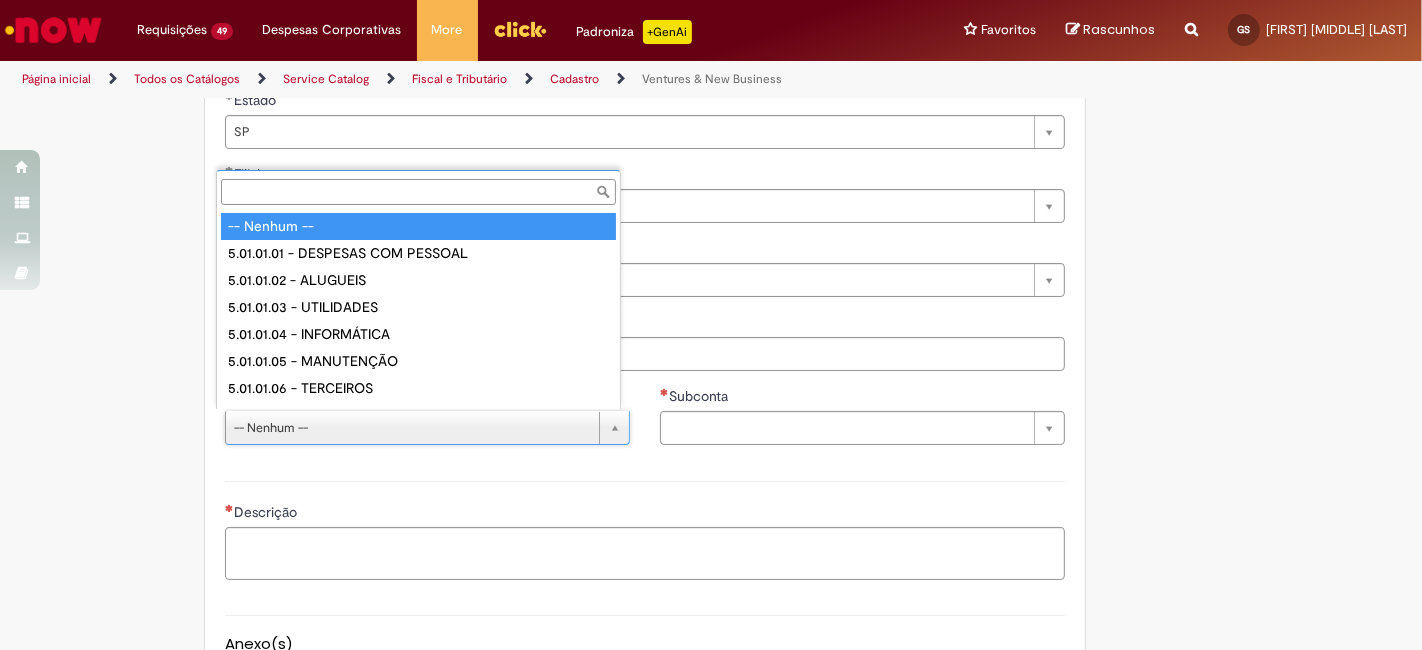 scroll, scrollTop: 16, scrollLeft: 0, axis: vertical 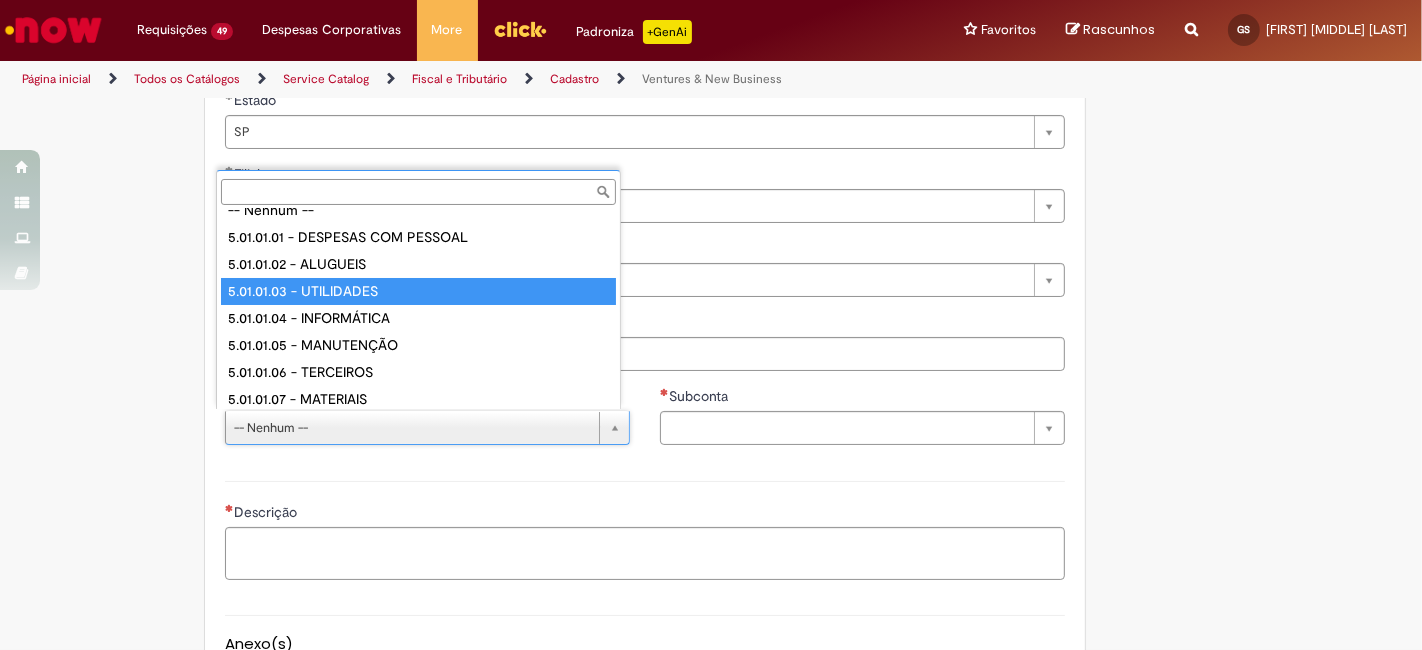 type on "**********" 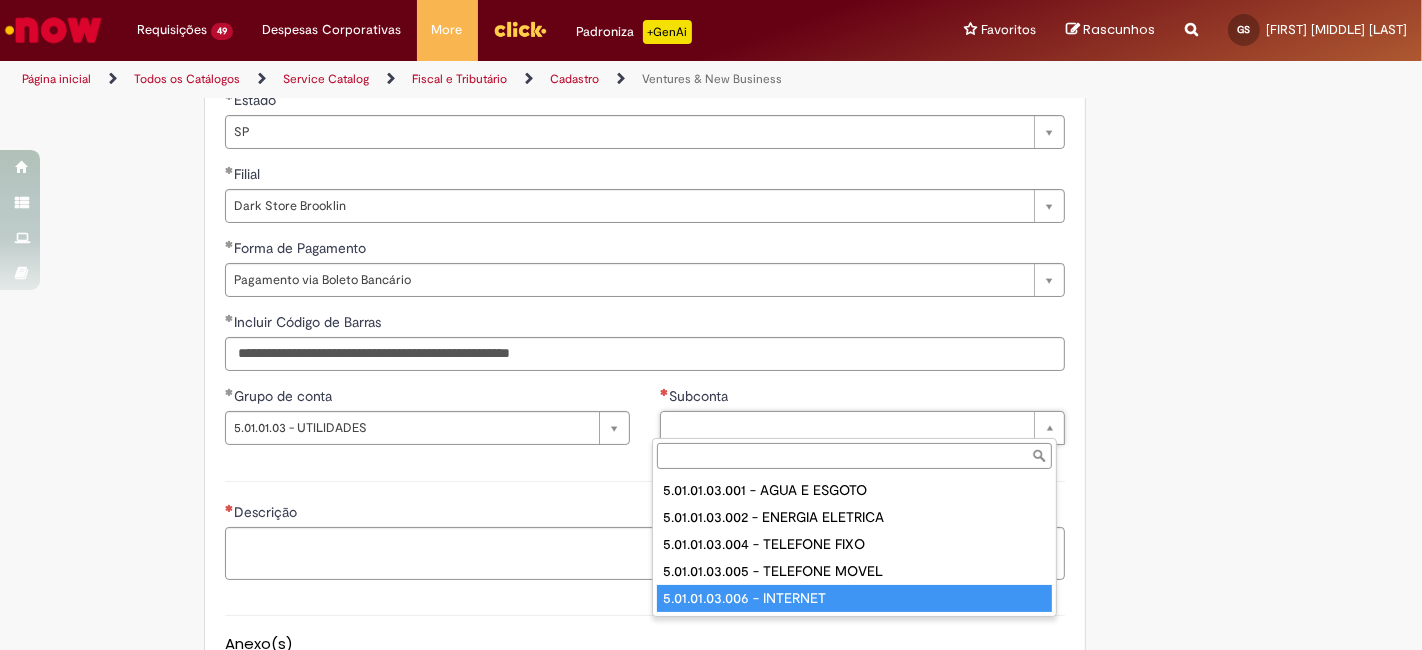 type on "**********" 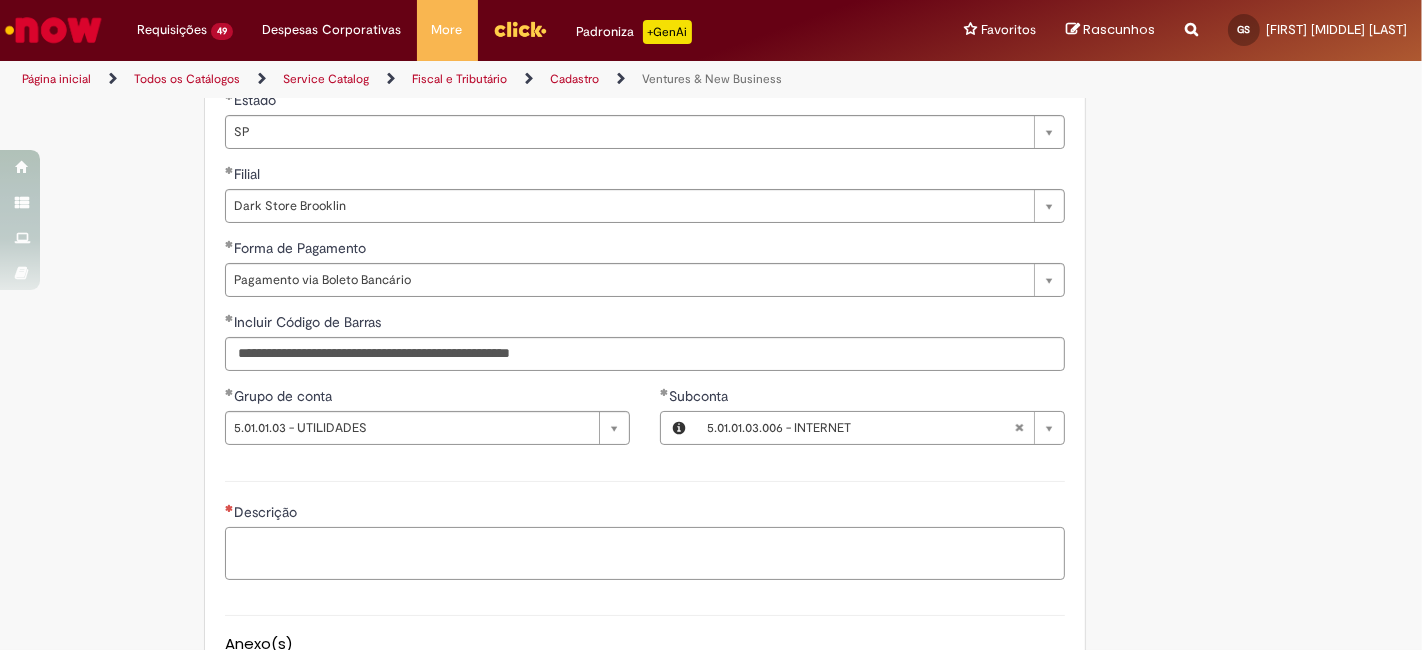 drag, startPoint x: 865, startPoint y: 538, endPoint x: 786, endPoint y: 528, distance: 79.630394 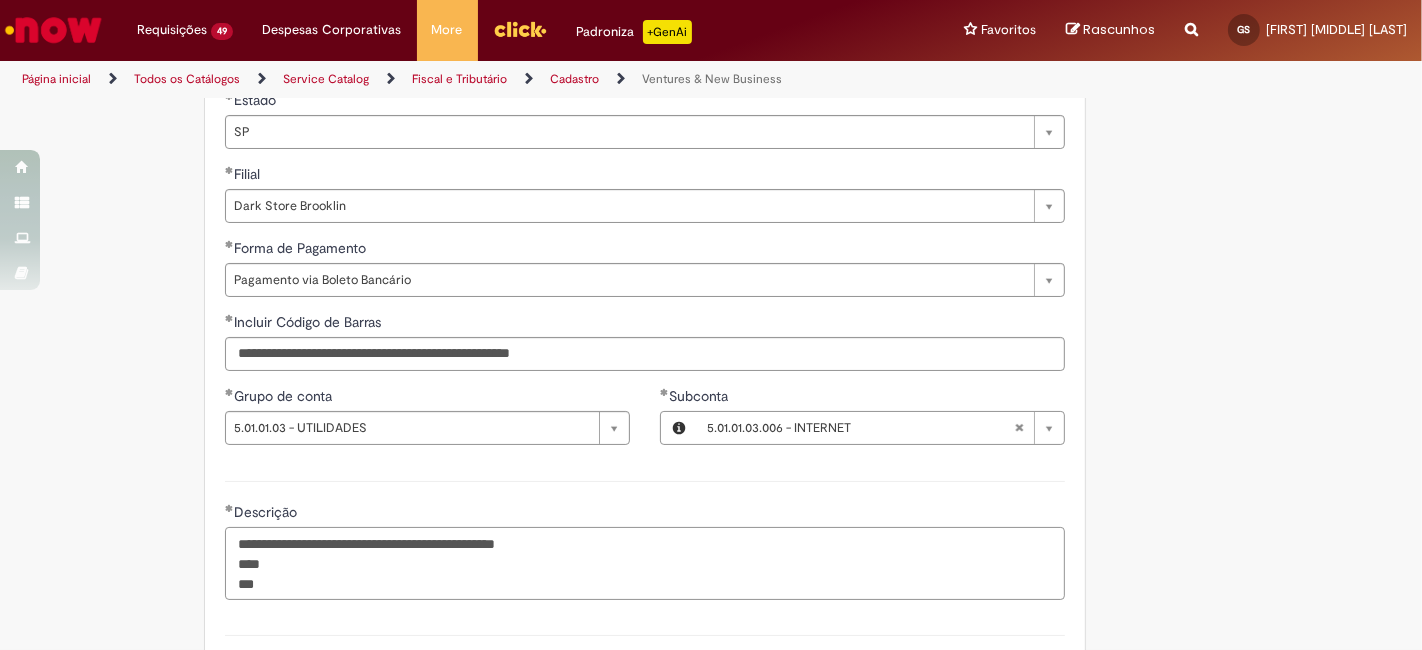 click on "**********" at bounding box center (645, 563) 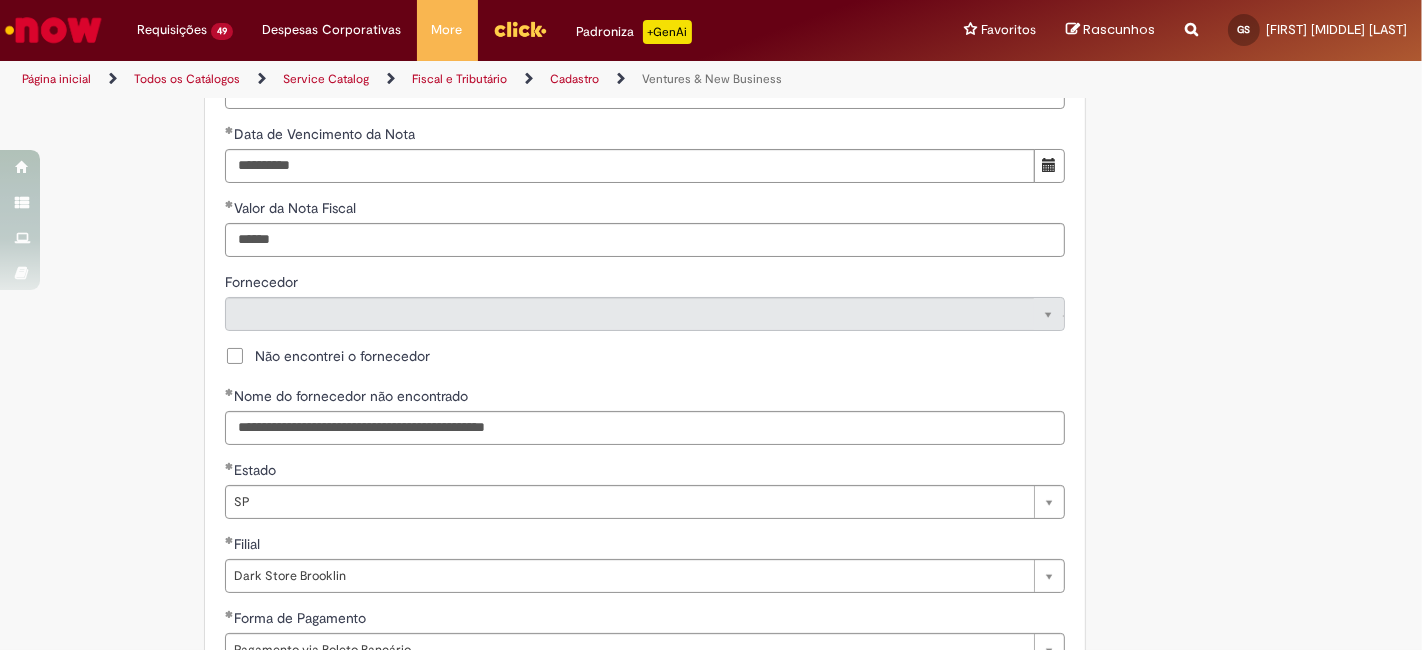 scroll, scrollTop: 888, scrollLeft: 0, axis: vertical 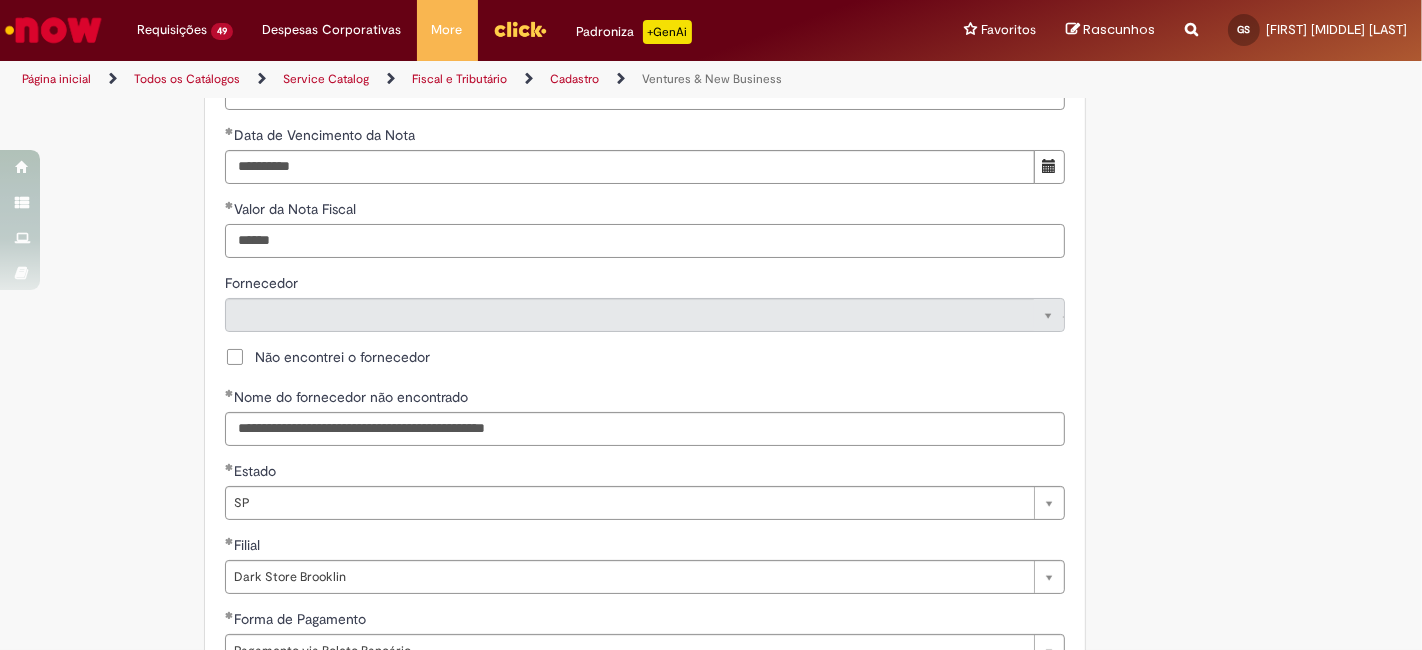 click on "******" at bounding box center [645, 241] 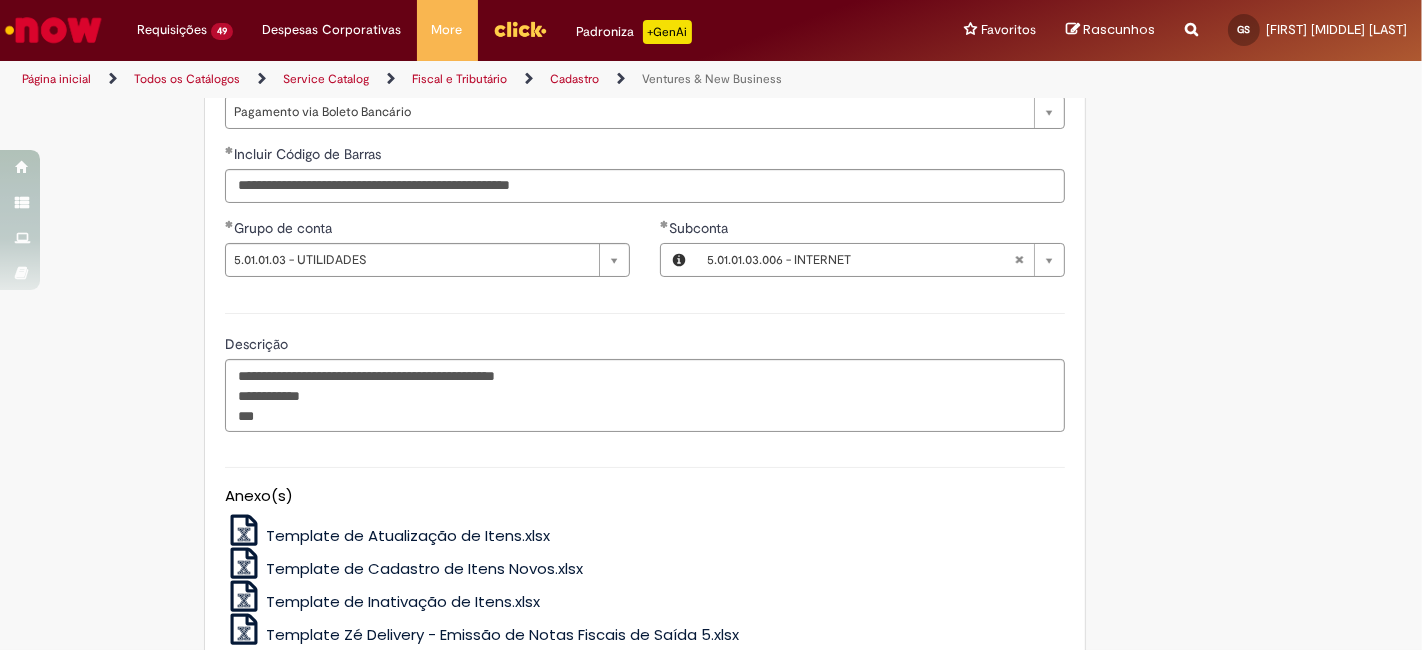 scroll, scrollTop: 1555, scrollLeft: 0, axis: vertical 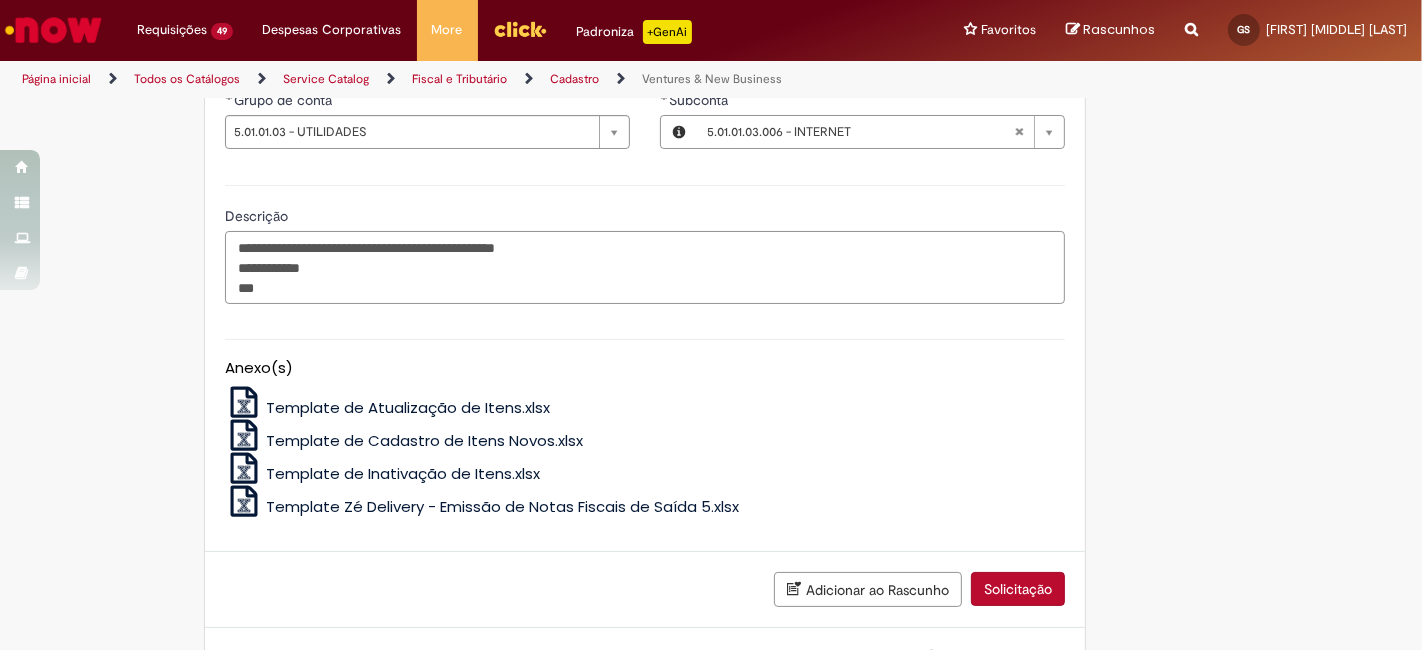 click on "**********" at bounding box center [645, 267] 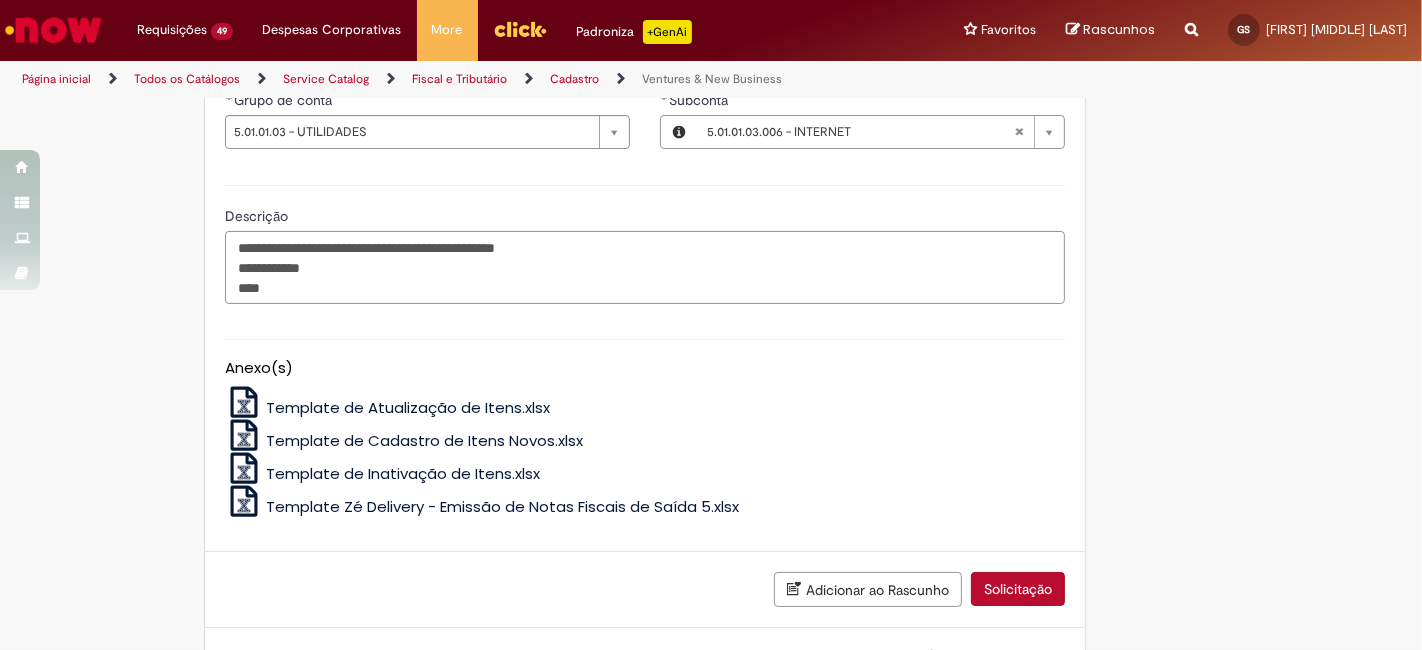 paste on "*******" 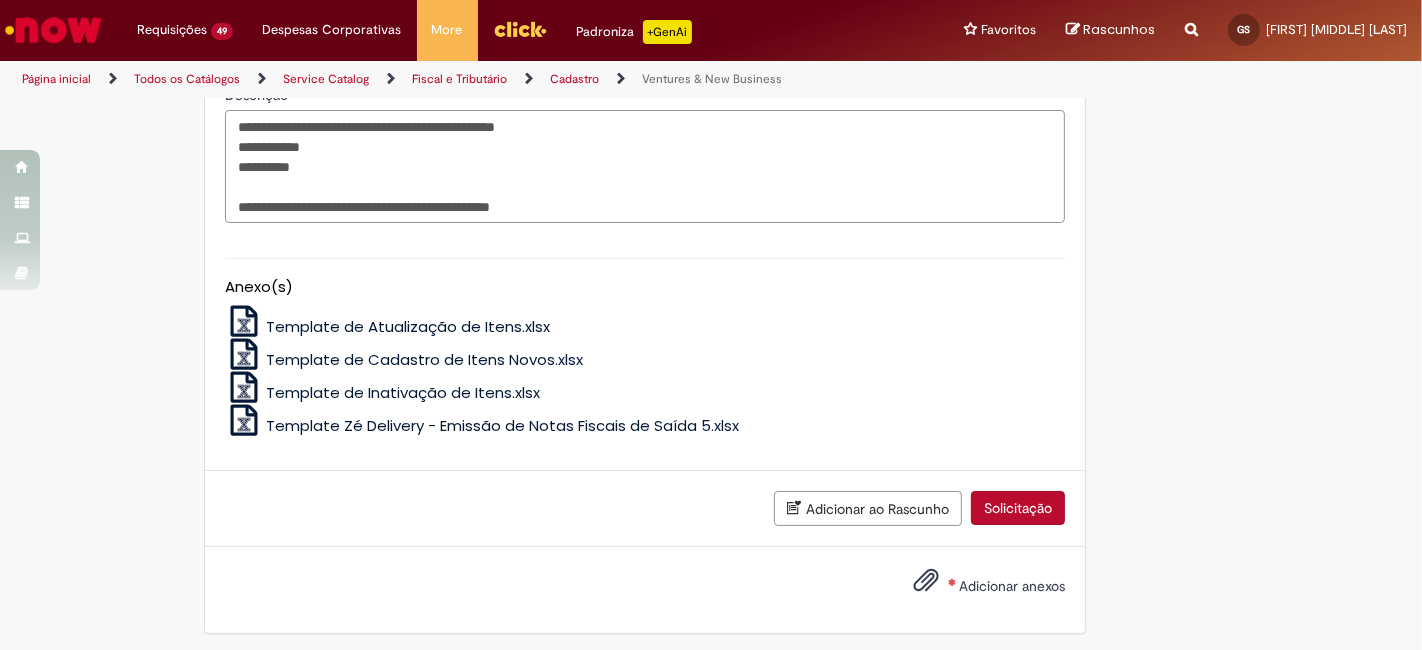 scroll, scrollTop: 1680, scrollLeft: 0, axis: vertical 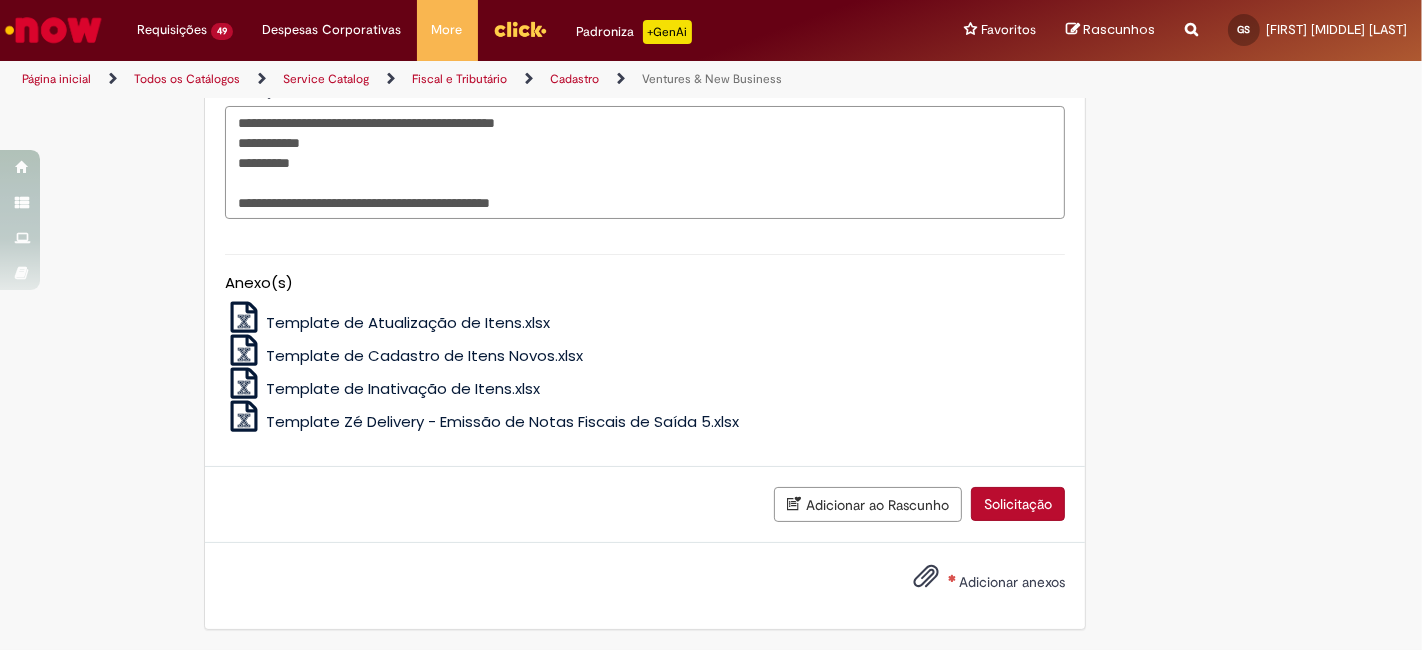 type on "**********" 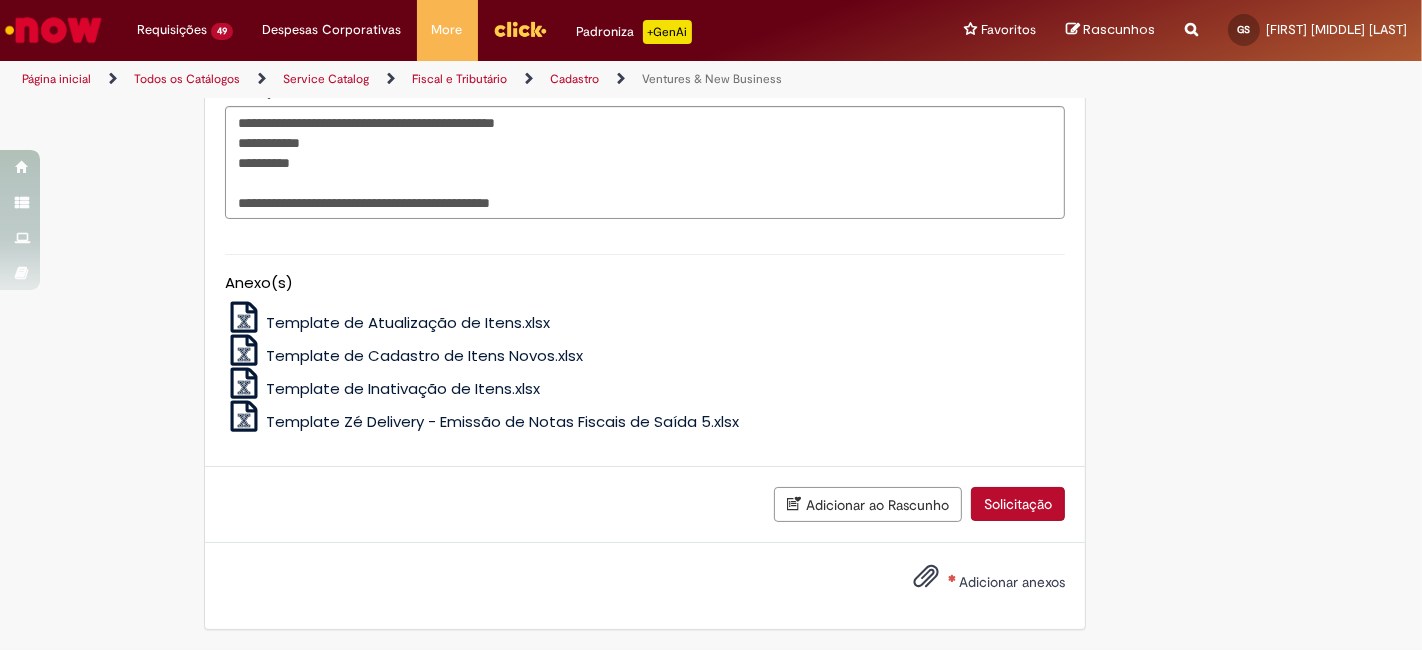 click on "Adicionar anexos" at bounding box center (1012, 582) 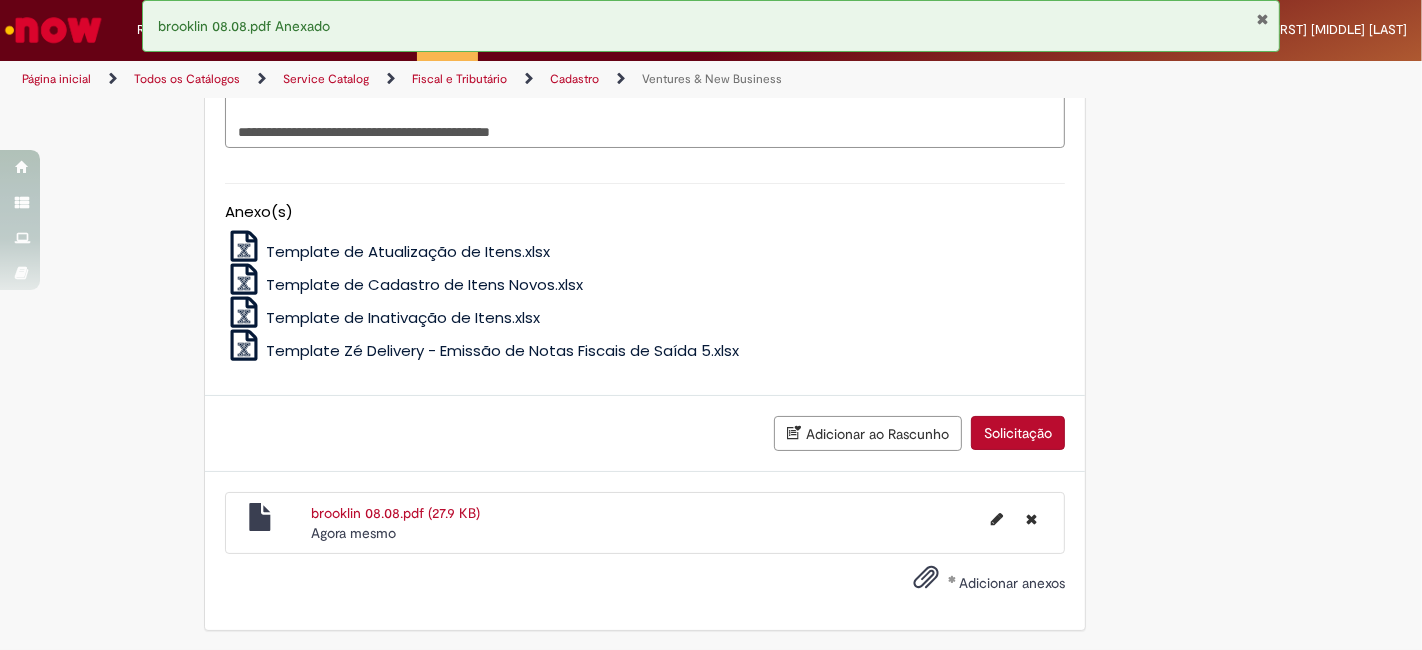 click on "Solicitação" at bounding box center (1018, 433) 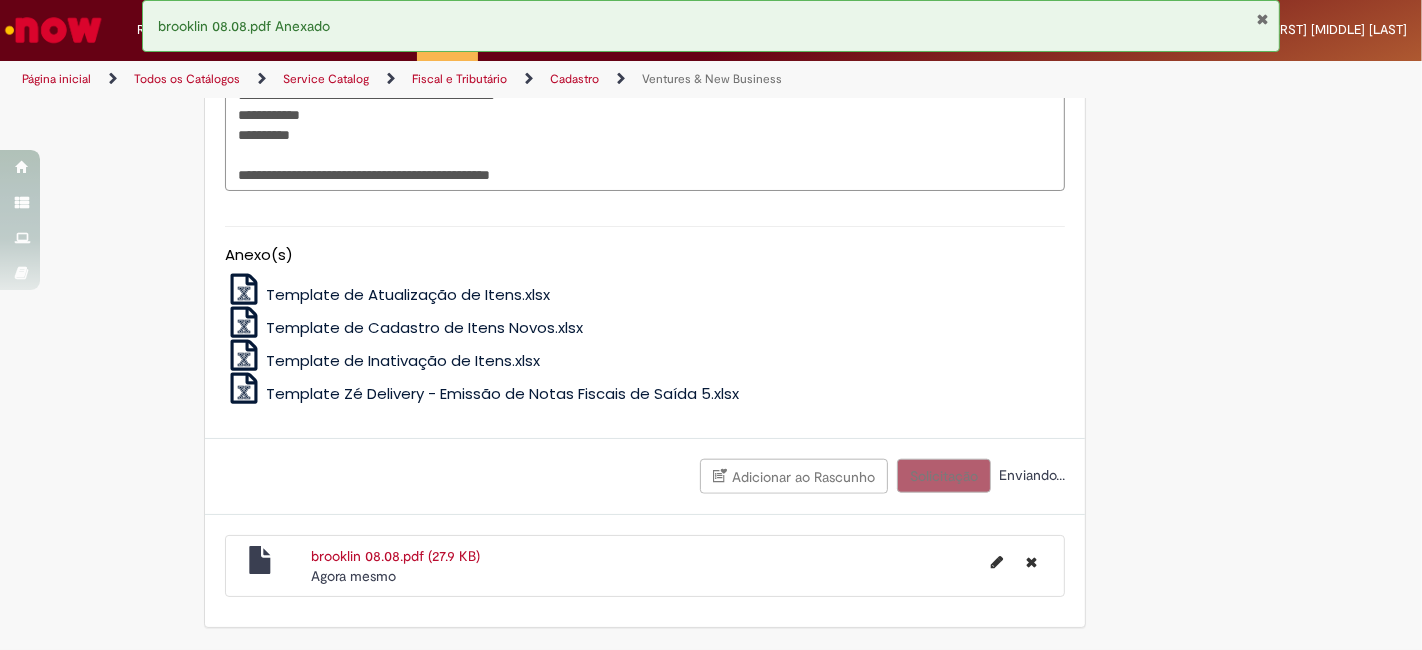 scroll, scrollTop: 1705, scrollLeft: 0, axis: vertical 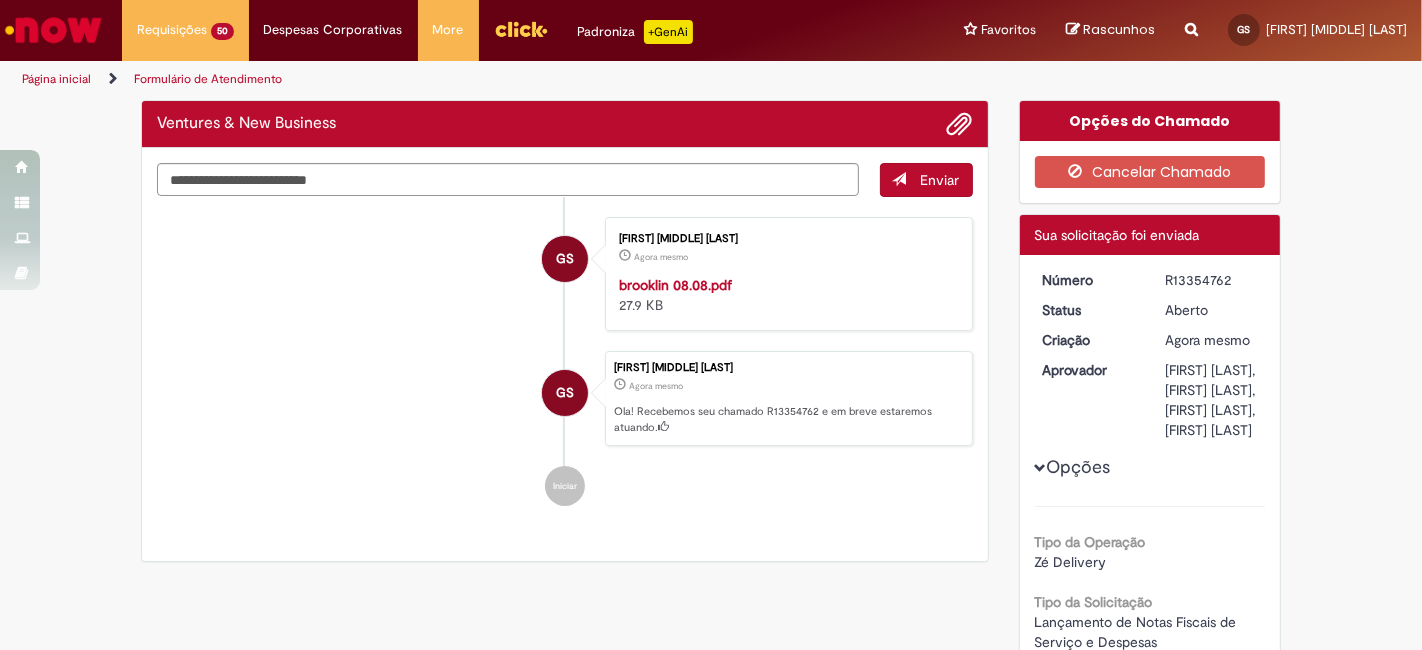 click on "R13354762" at bounding box center (1211, 280) 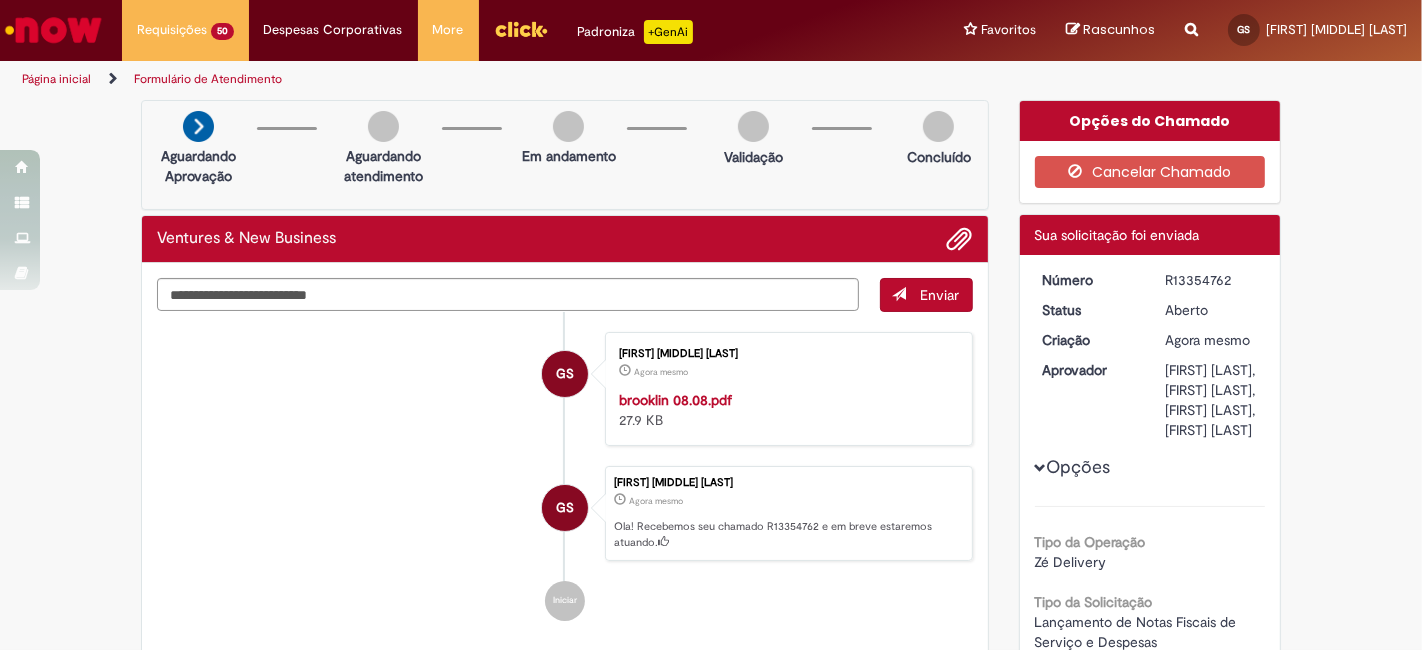 copy on "R13354762" 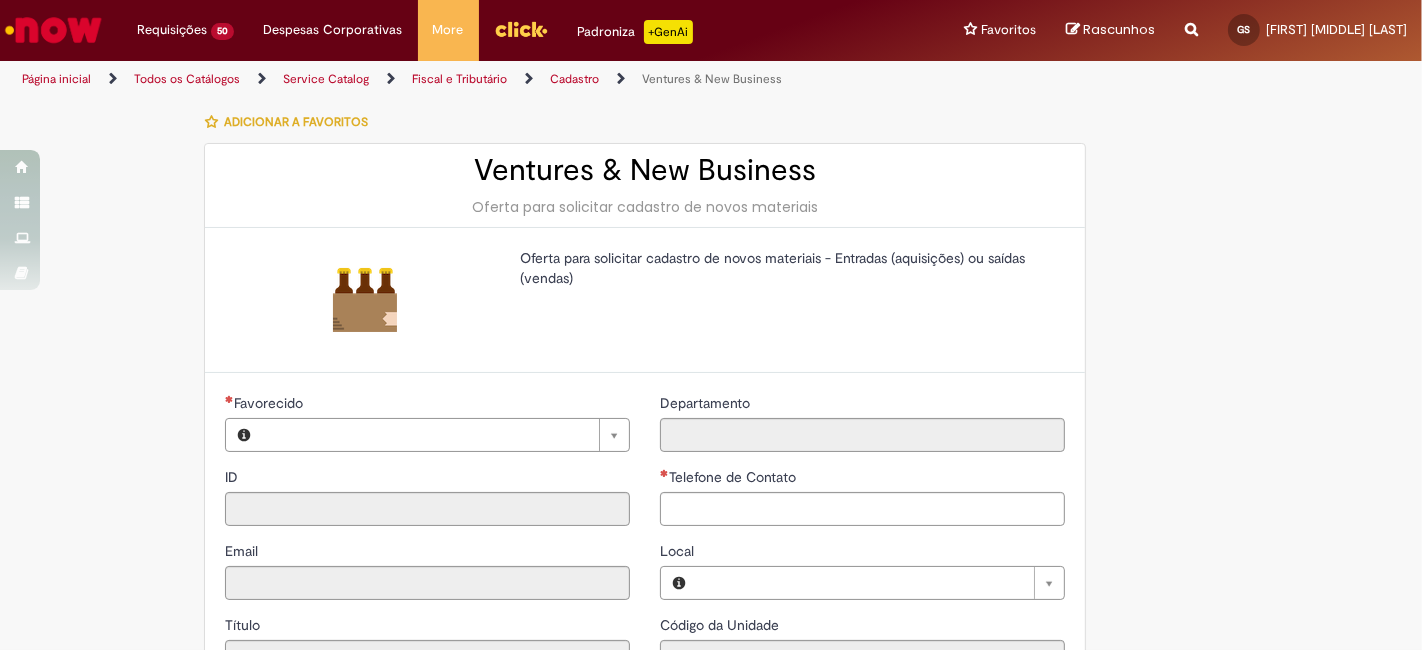 type on "********" 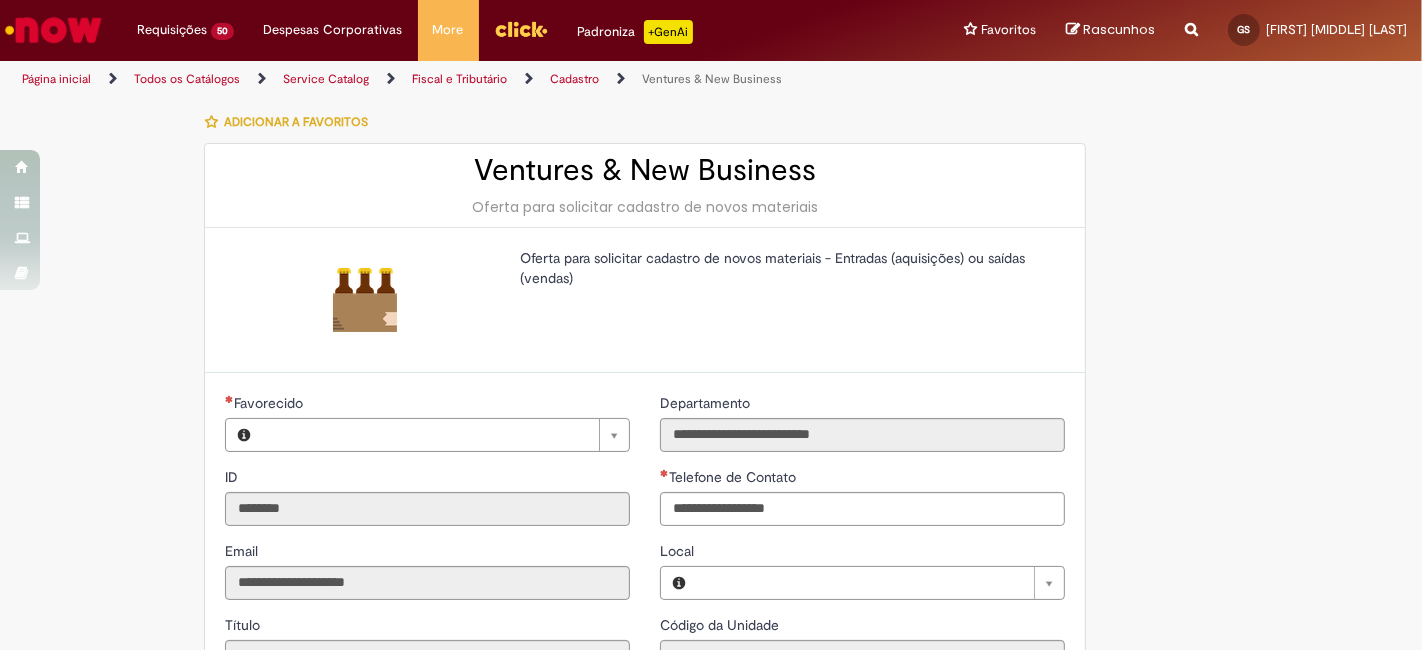 type on "**********" 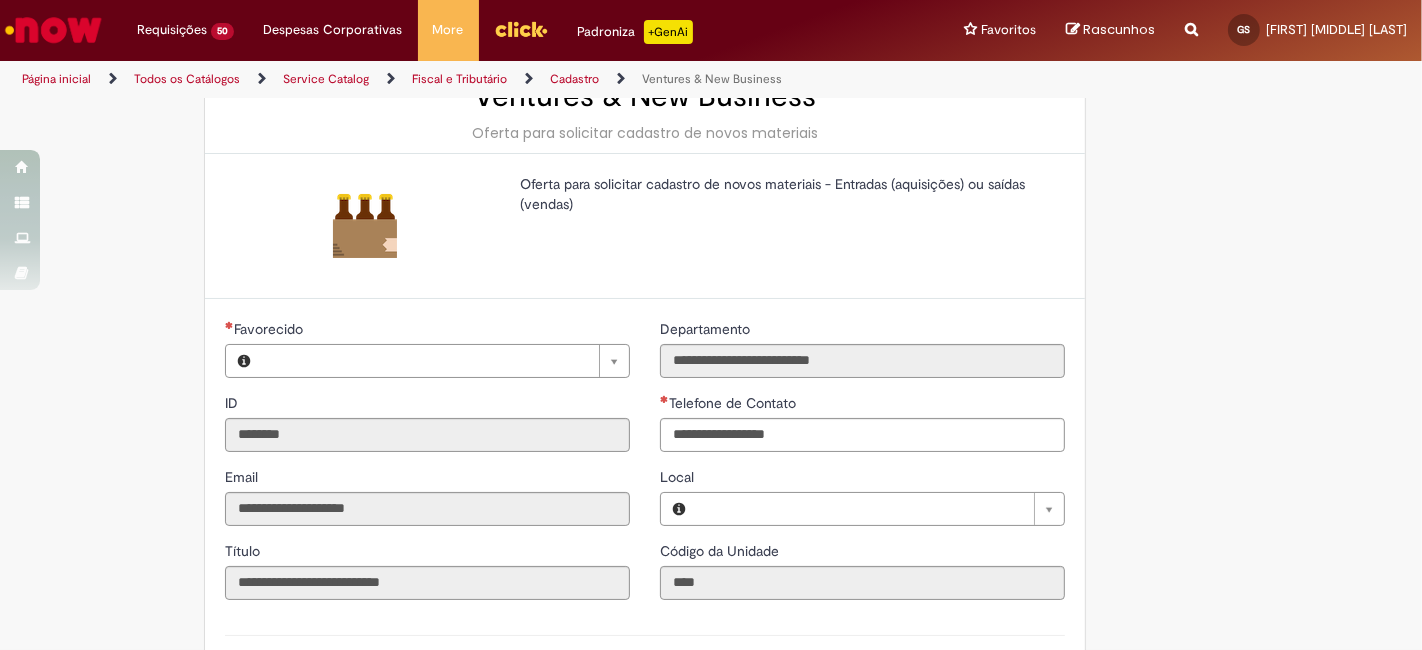 type on "**********" 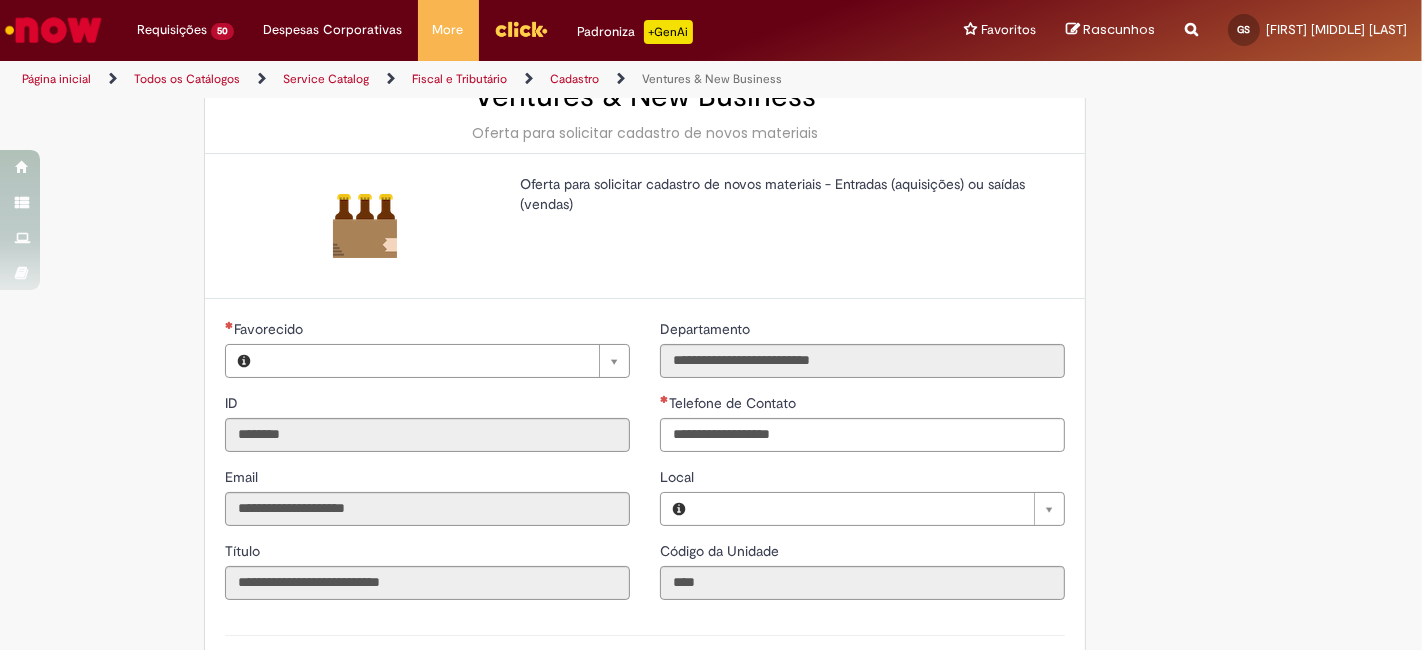 type on "**********" 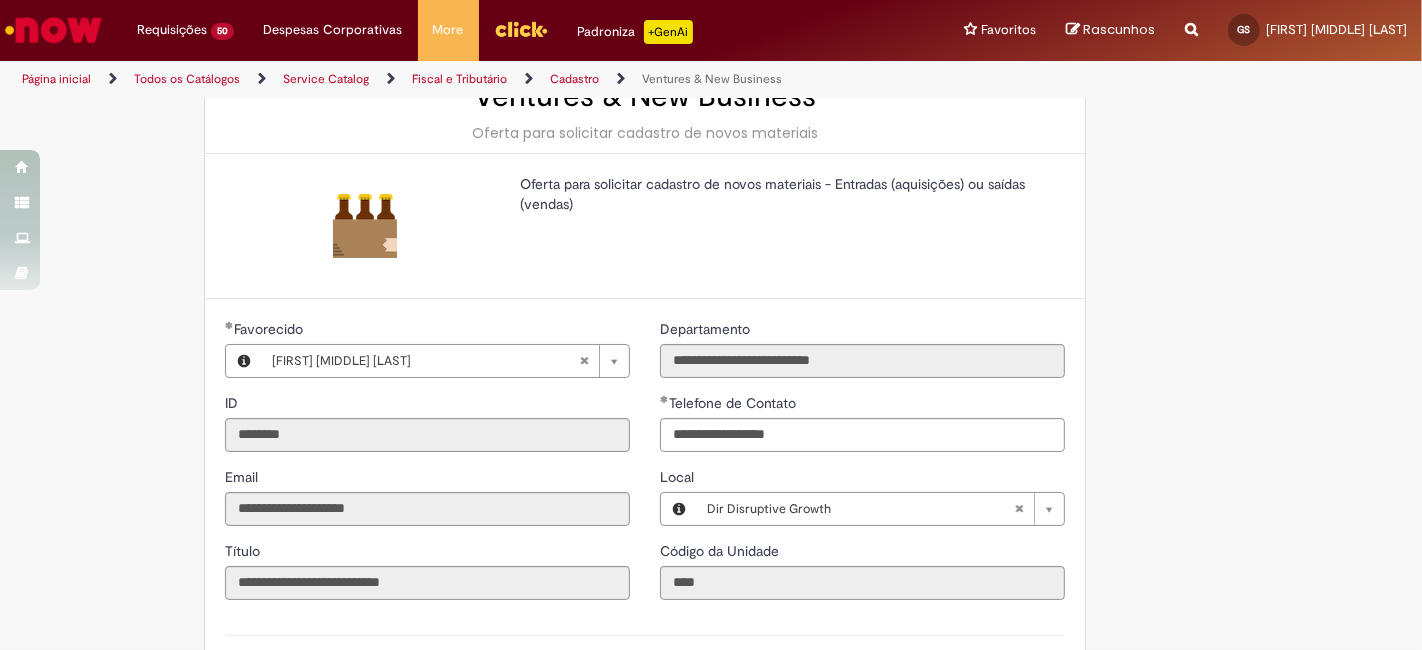 type on "**********" 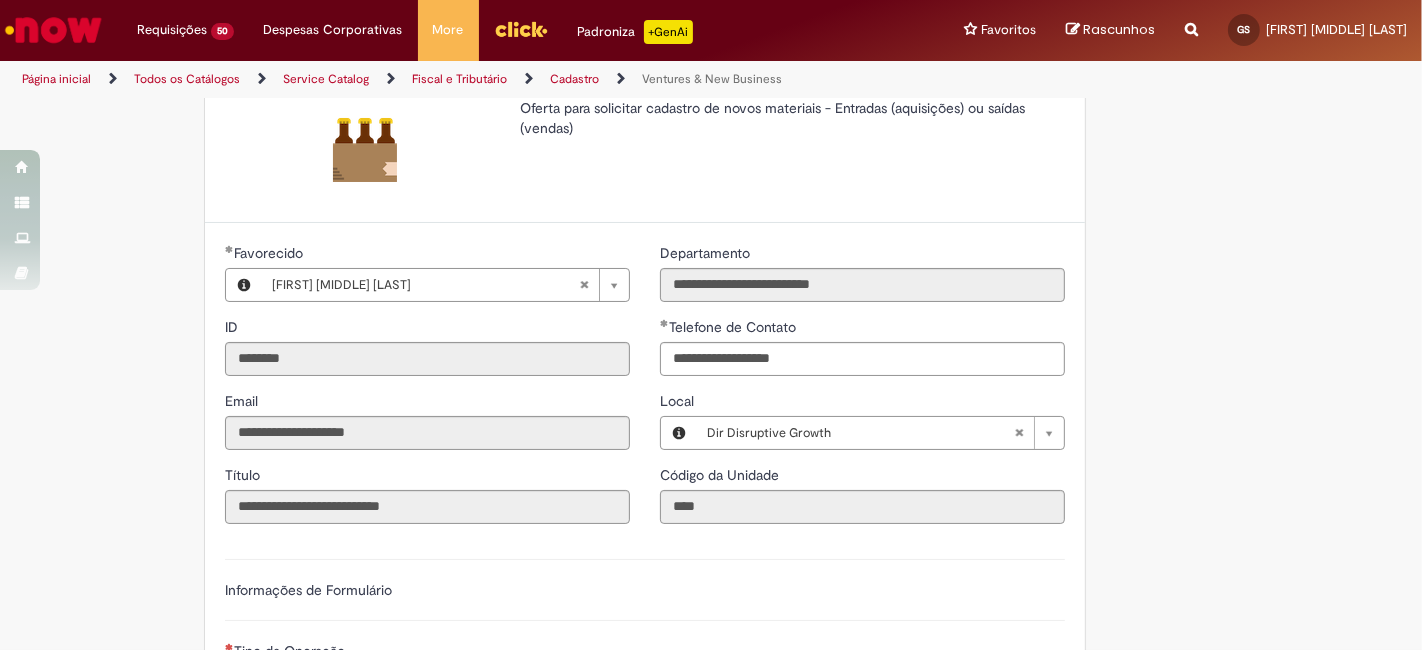 scroll, scrollTop: 222, scrollLeft: 0, axis: vertical 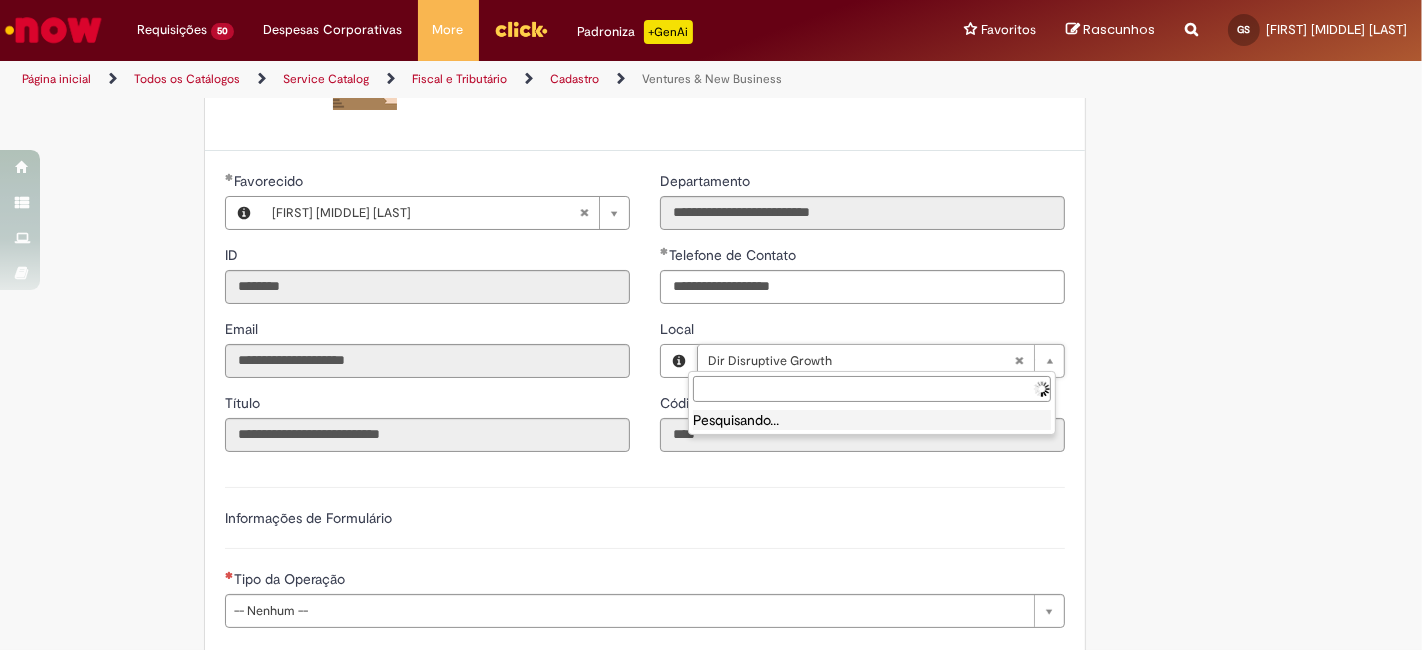 type 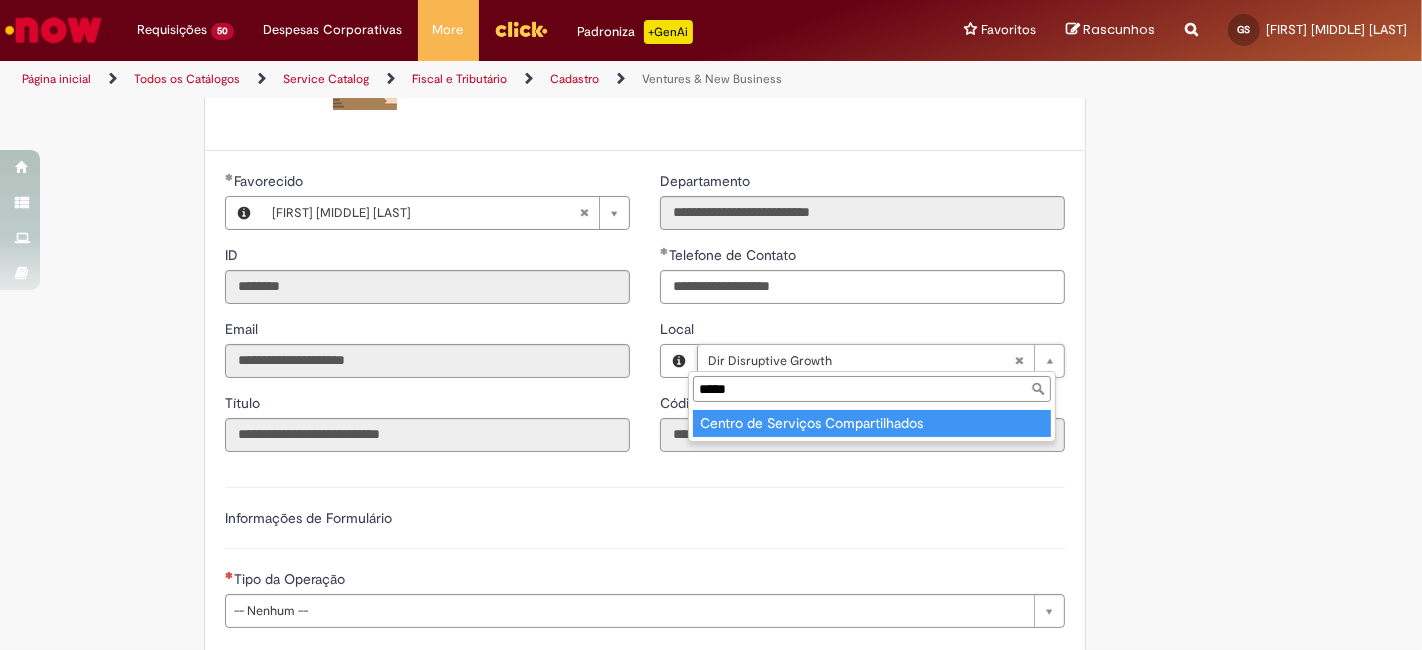 type on "*****" 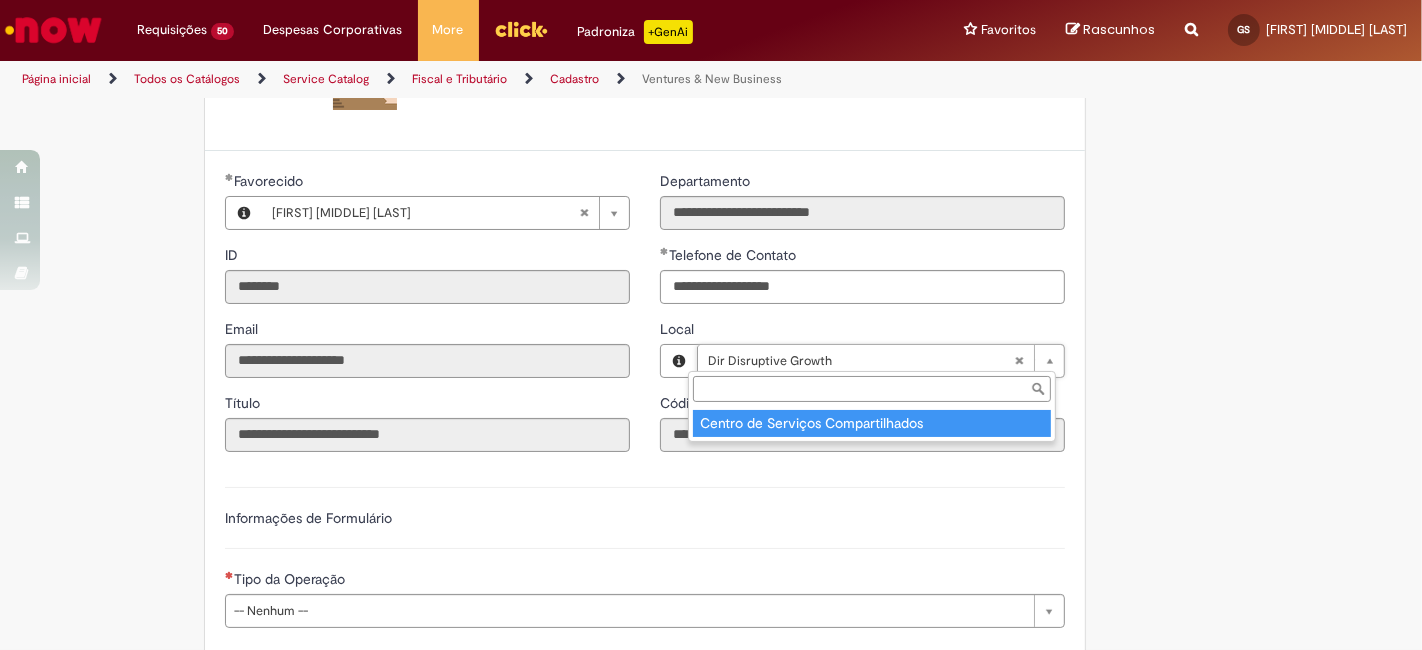type on "****" 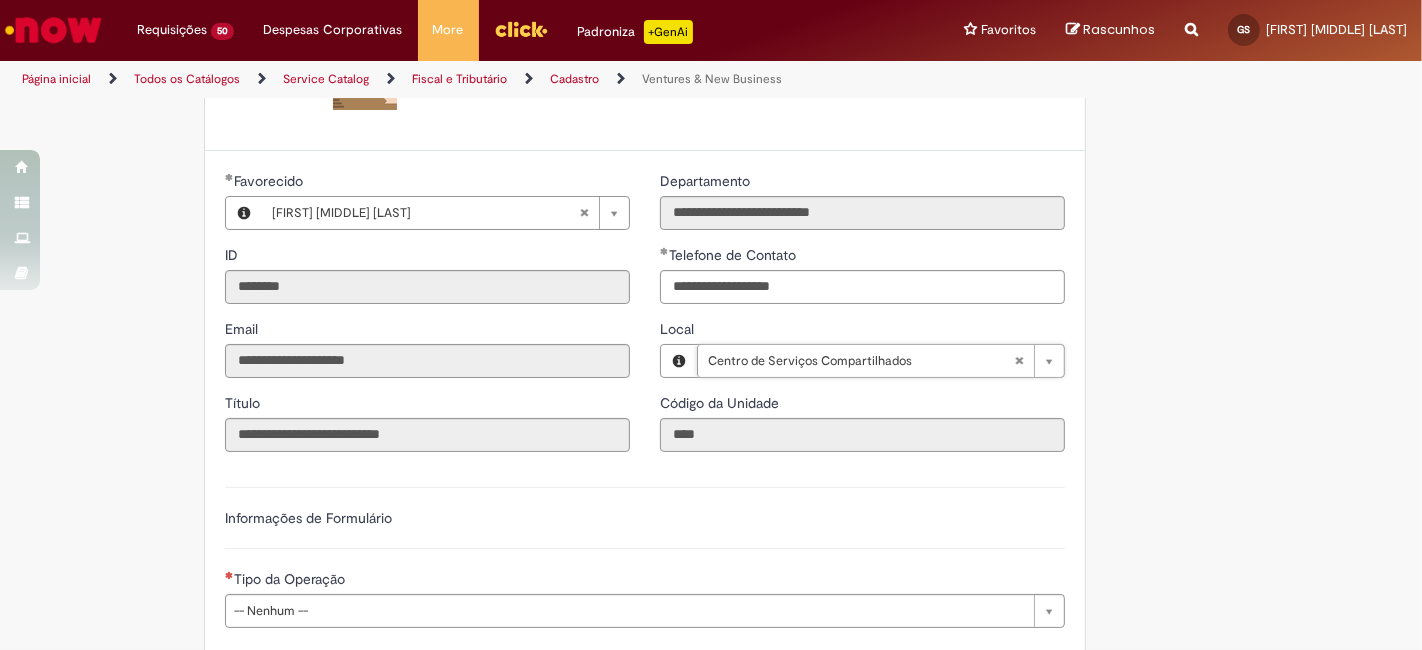scroll, scrollTop: 0, scrollLeft: 134, axis: horizontal 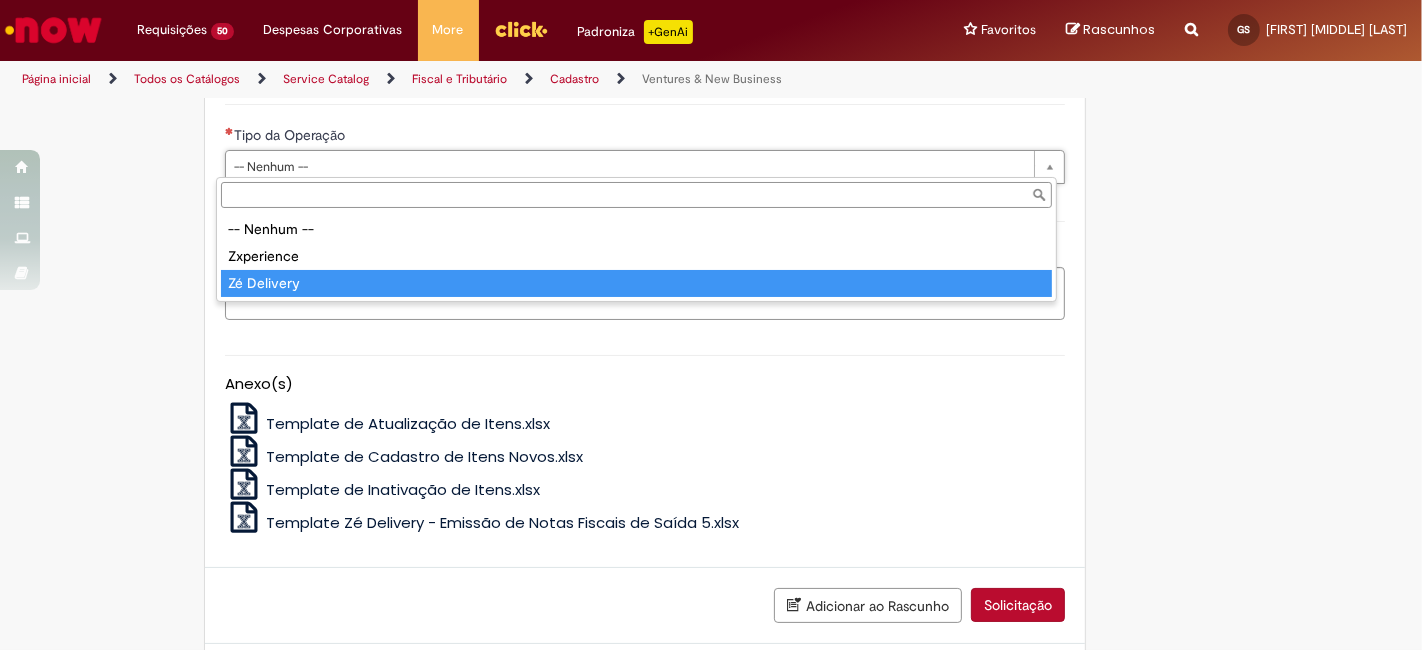 type on "**********" 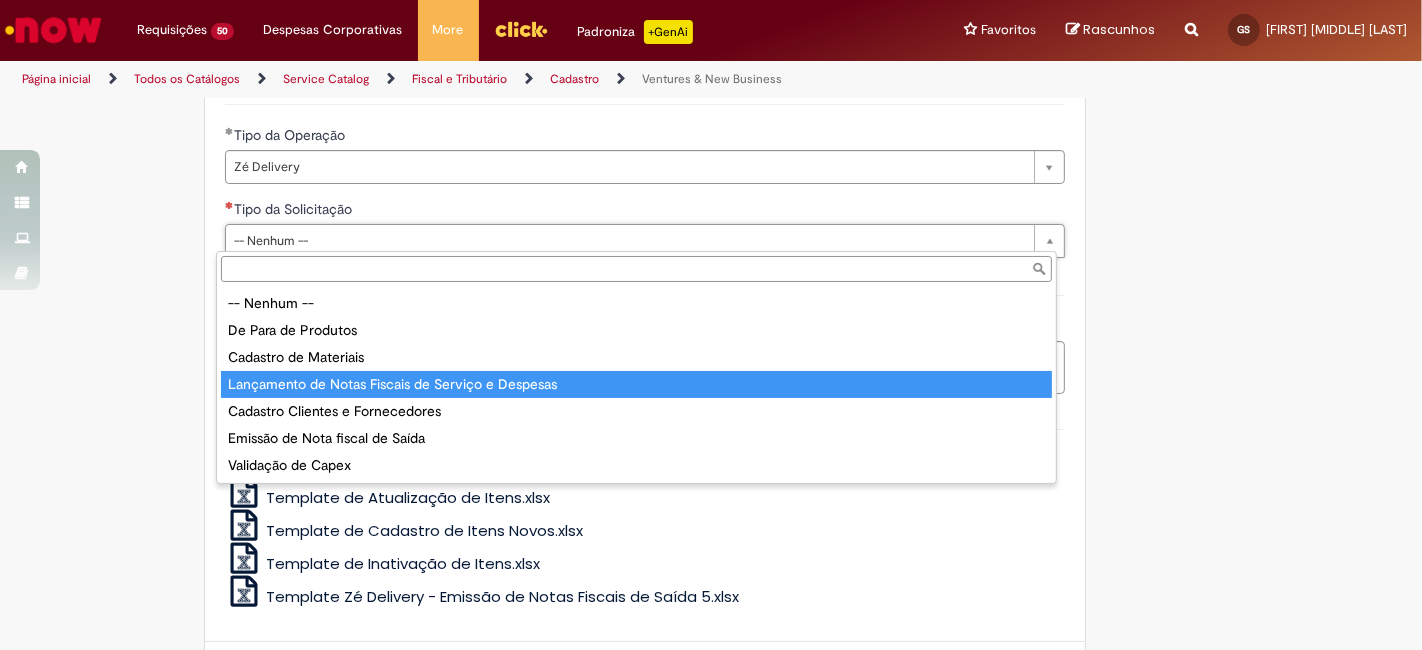 type on "**********" 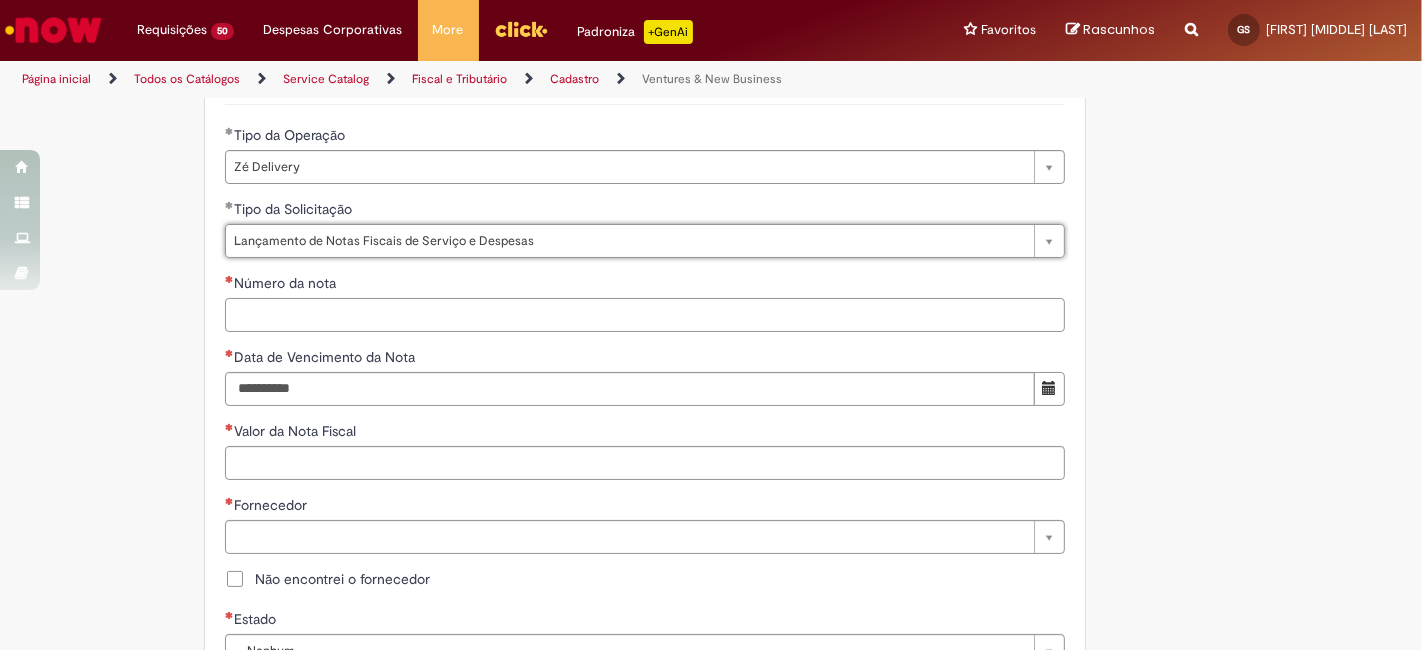 click on "Número da nota" at bounding box center [645, 315] 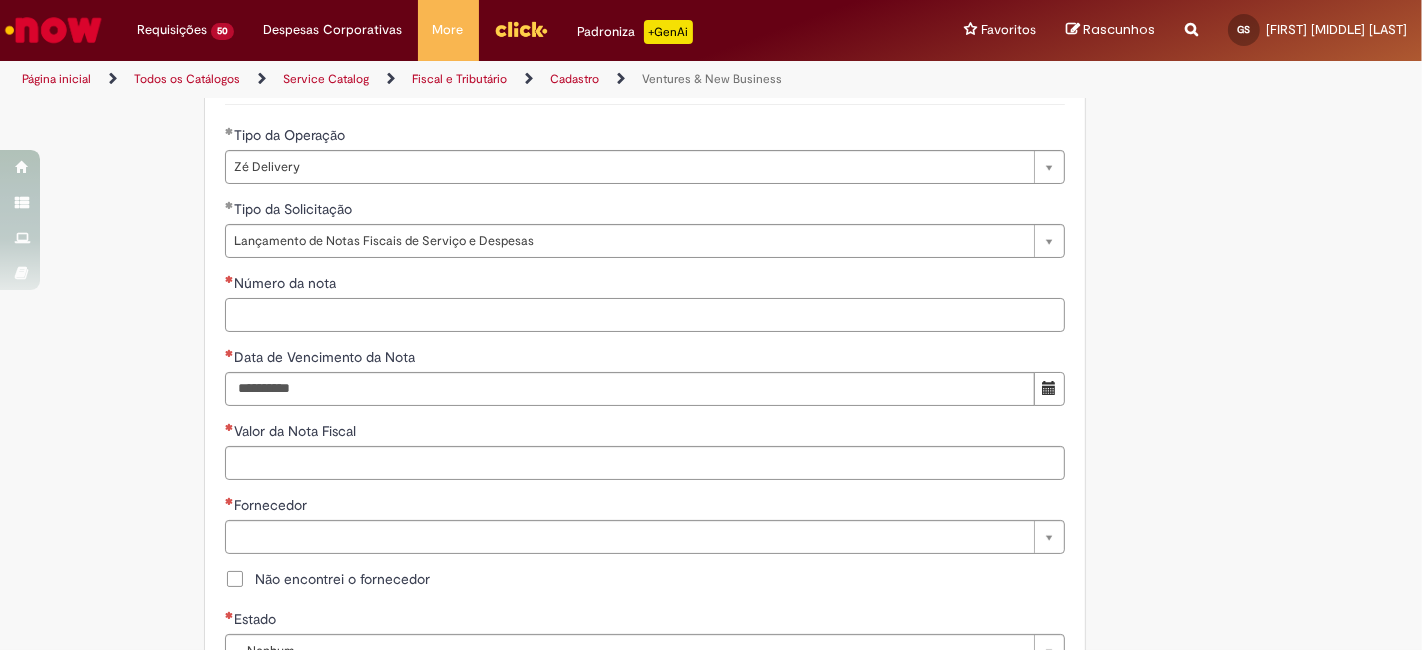 paste on "******" 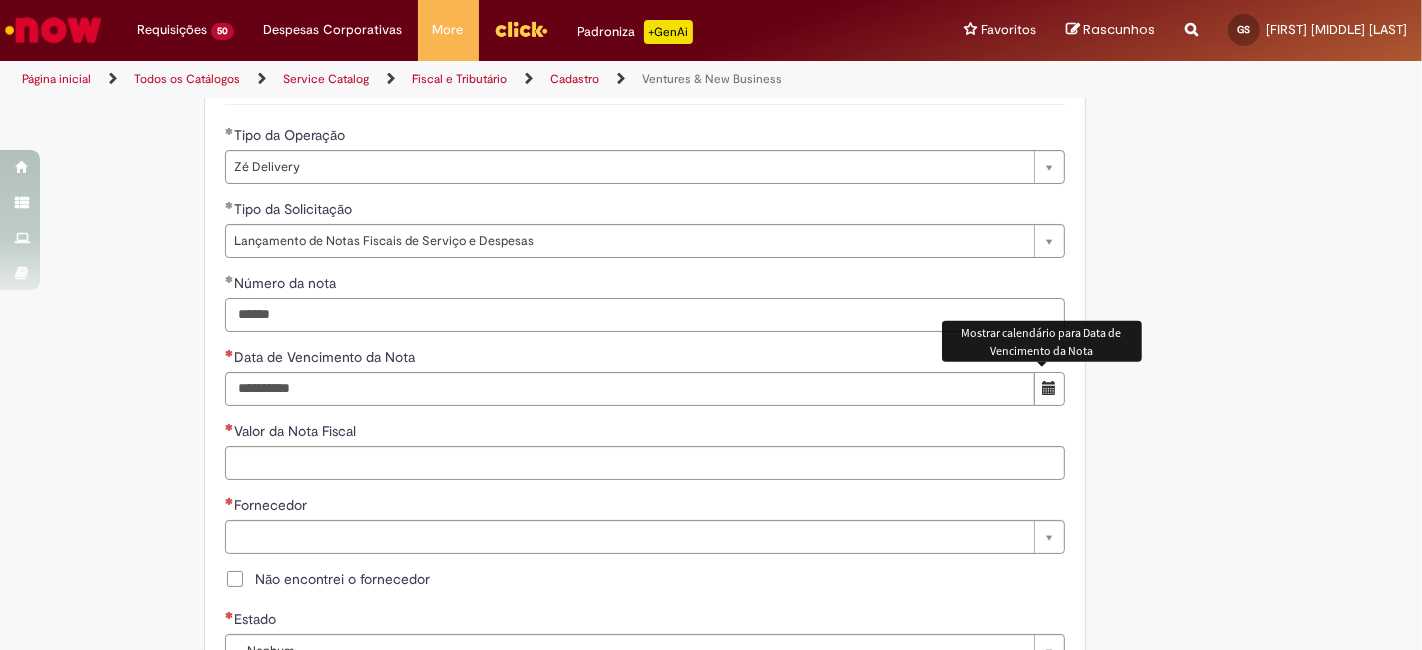 type on "******" 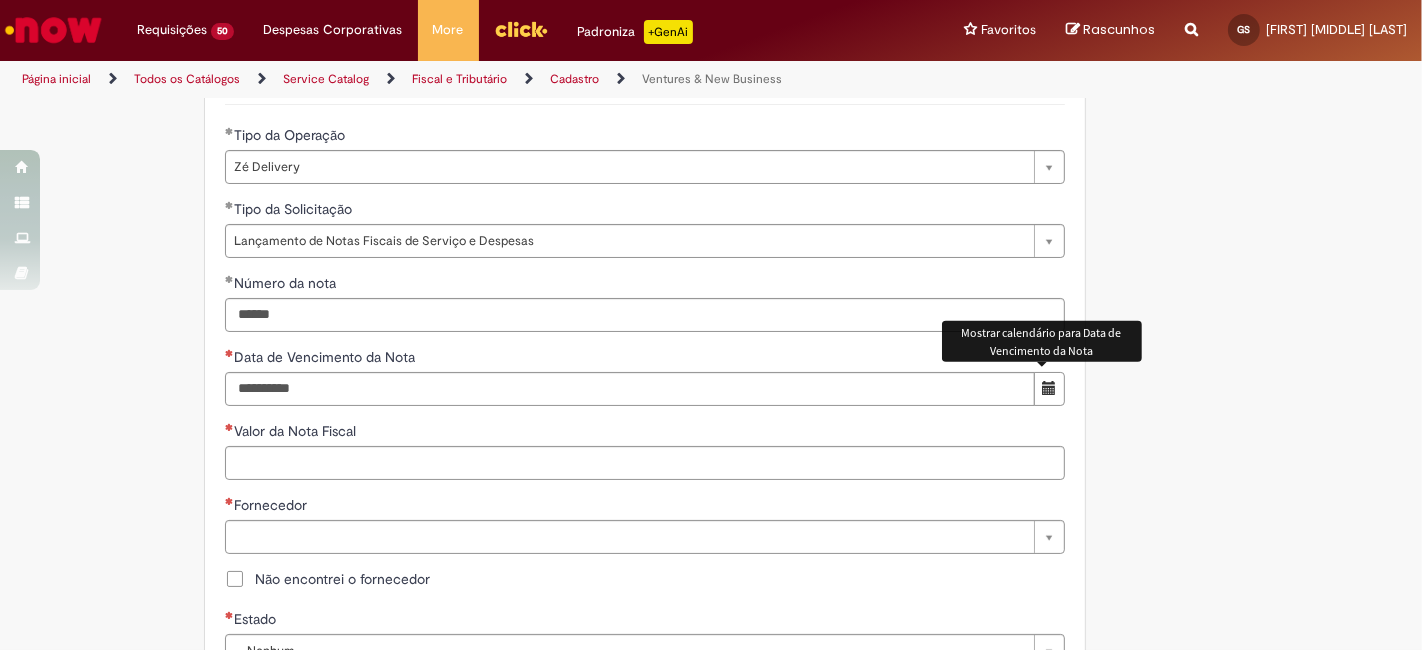 click at bounding box center (1049, 389) 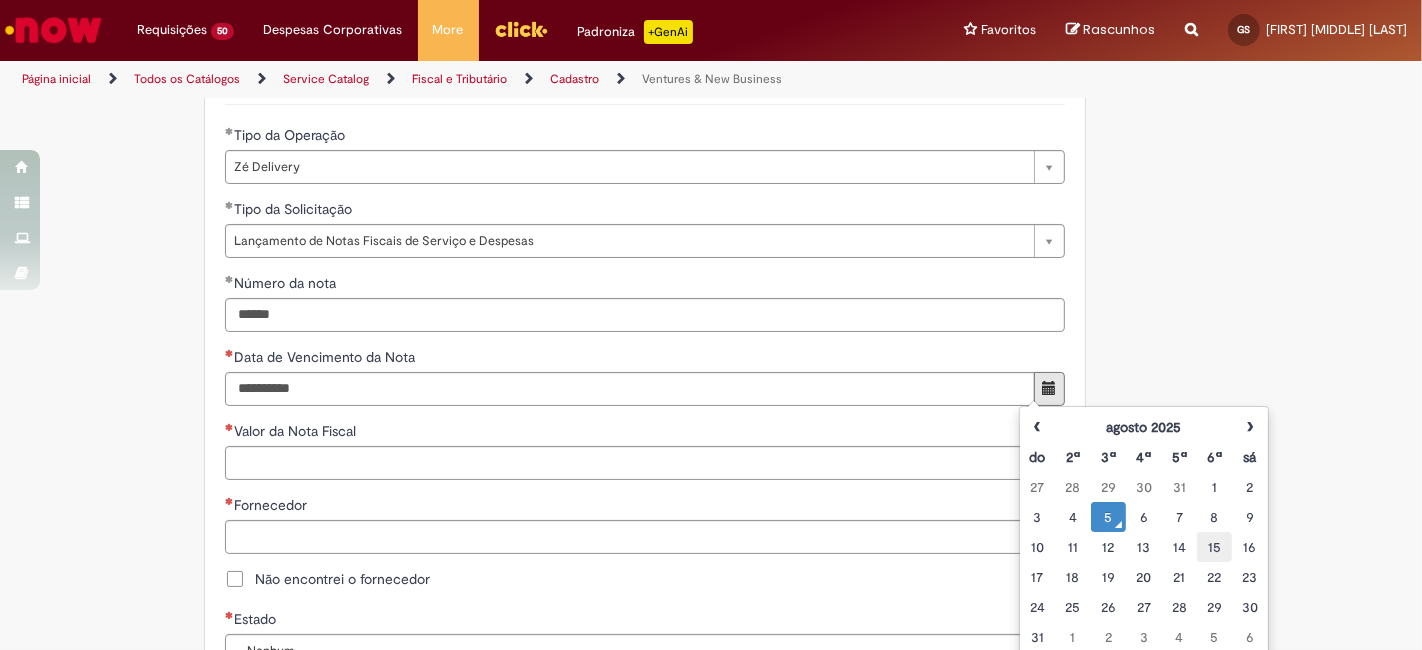 click on "15" at bounding box center (1214, 547) 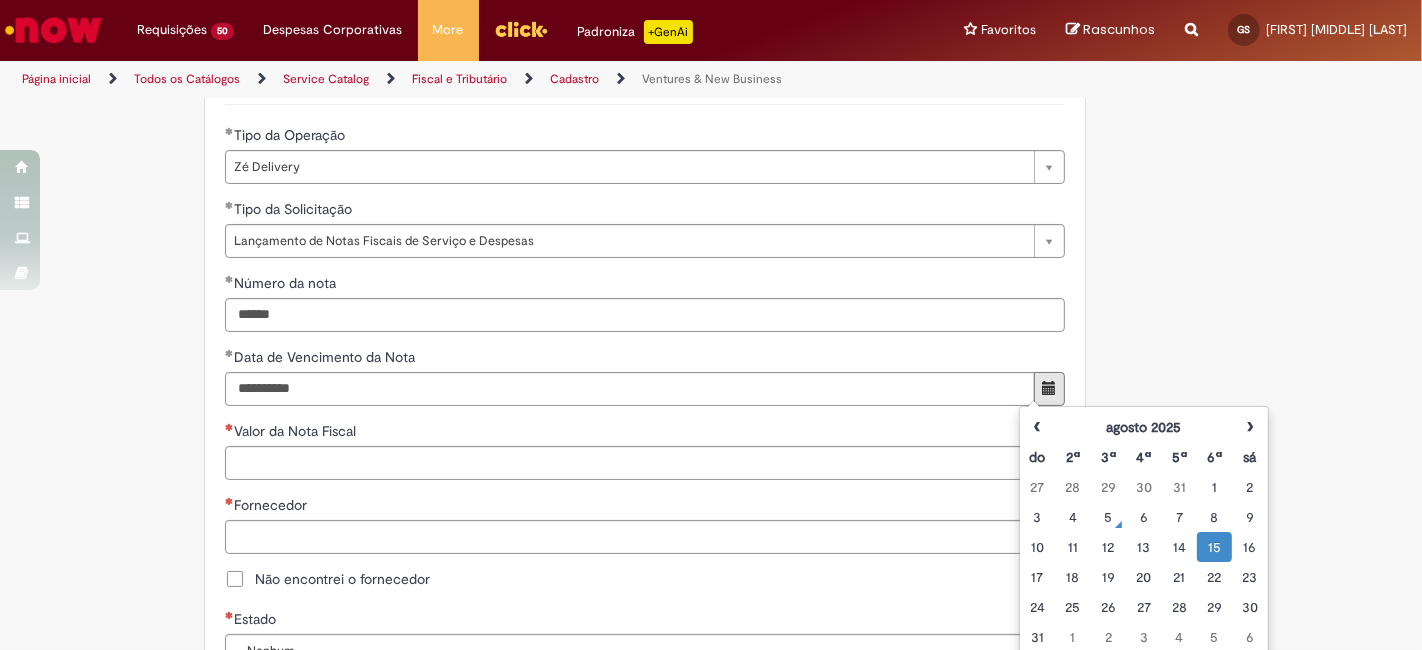 click on "**********" at bounding box center [711, 445] 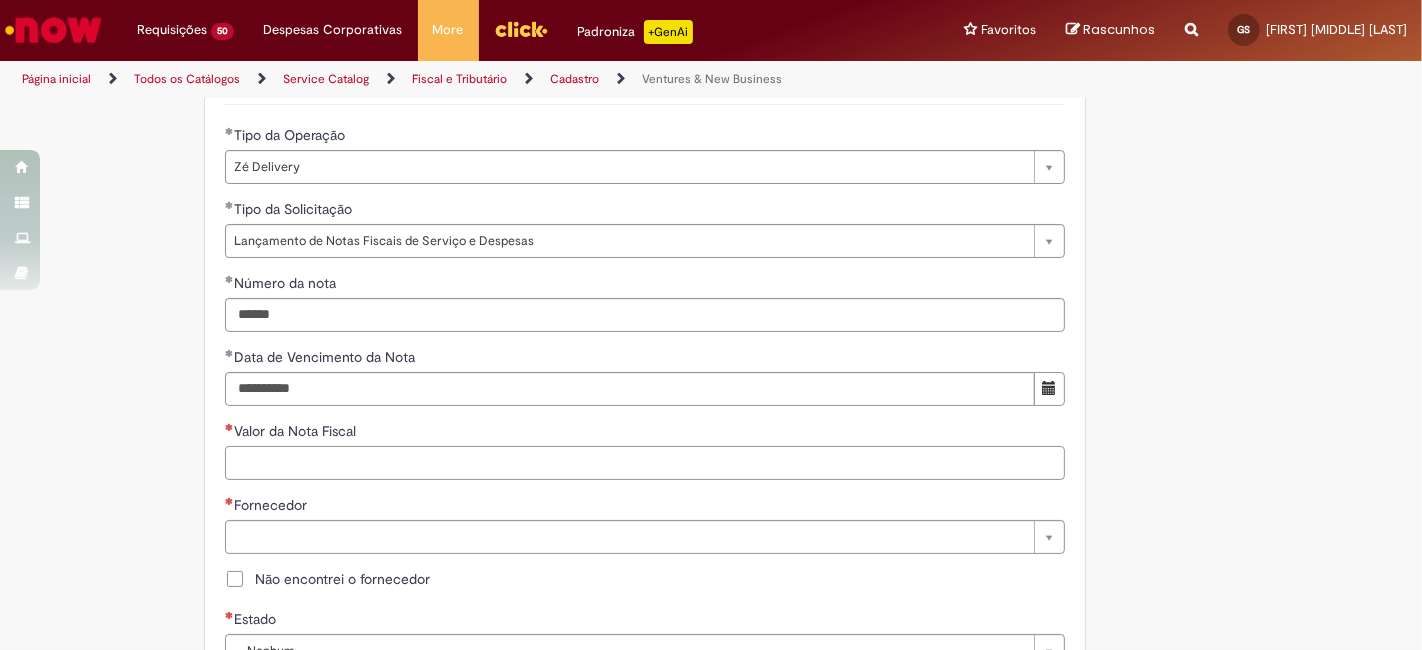 click on "Valor da Nota Fiscal" at bounding box center (645, 463) 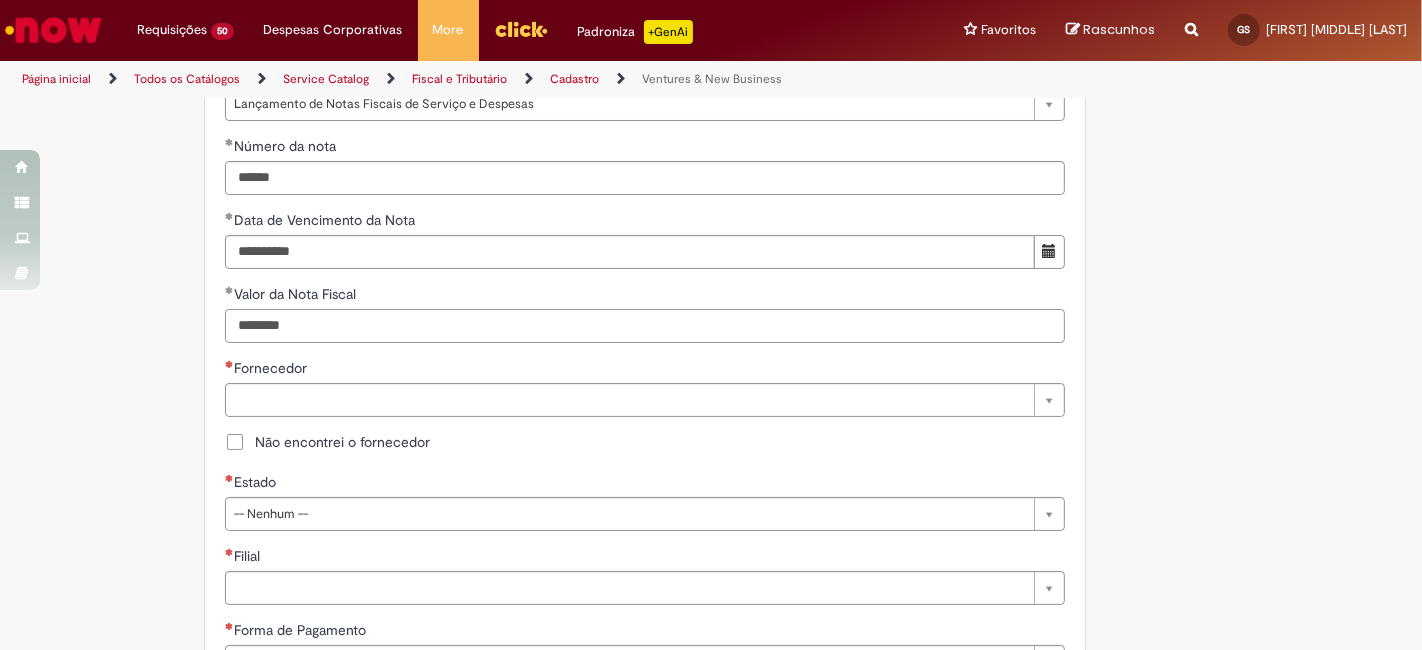 scroll, scrollTop: 814, scrollLeft: 0, axis: vertical 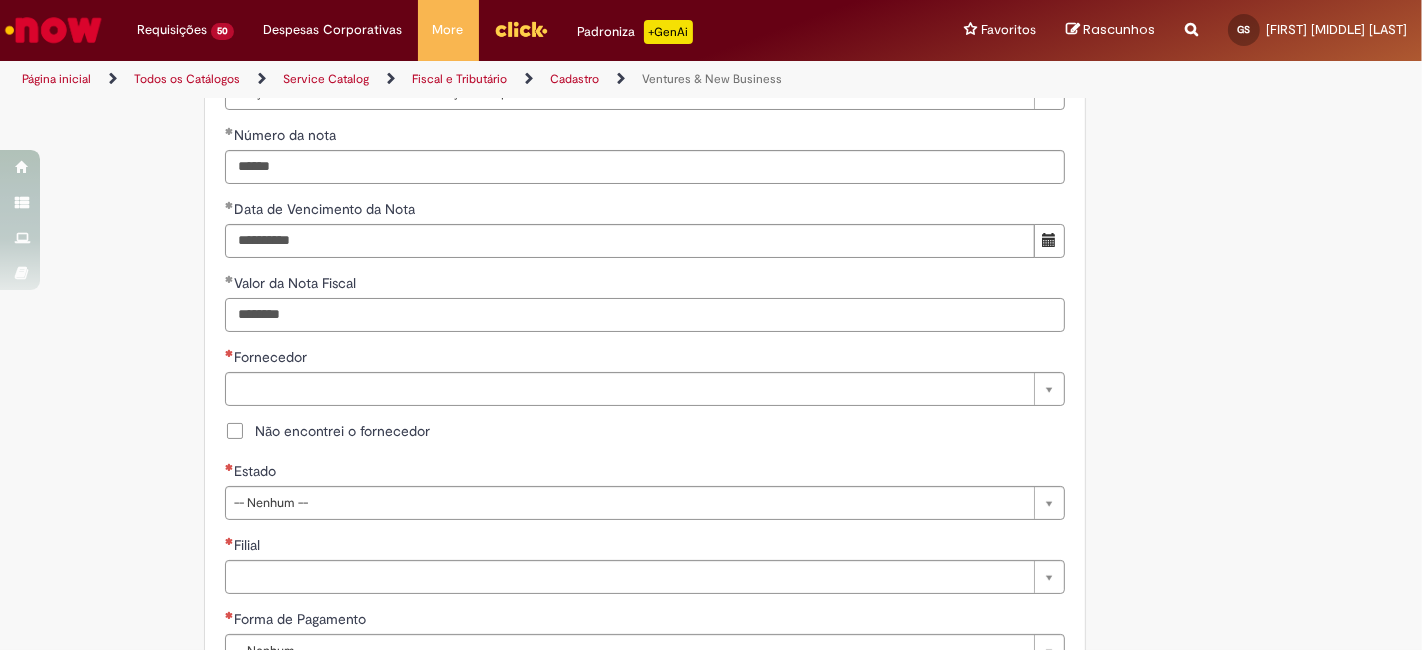 type on "********" 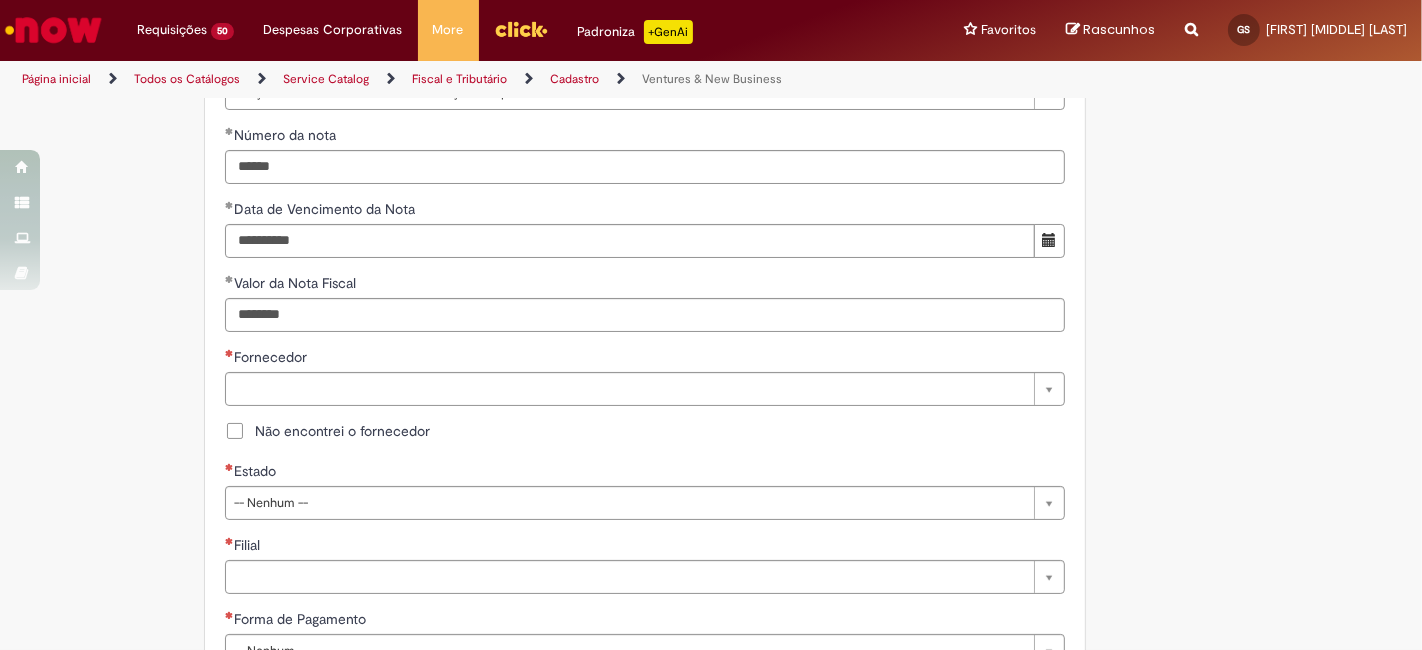 click on "Não encontrei o fornecedor" at bounding box center (342, 431) 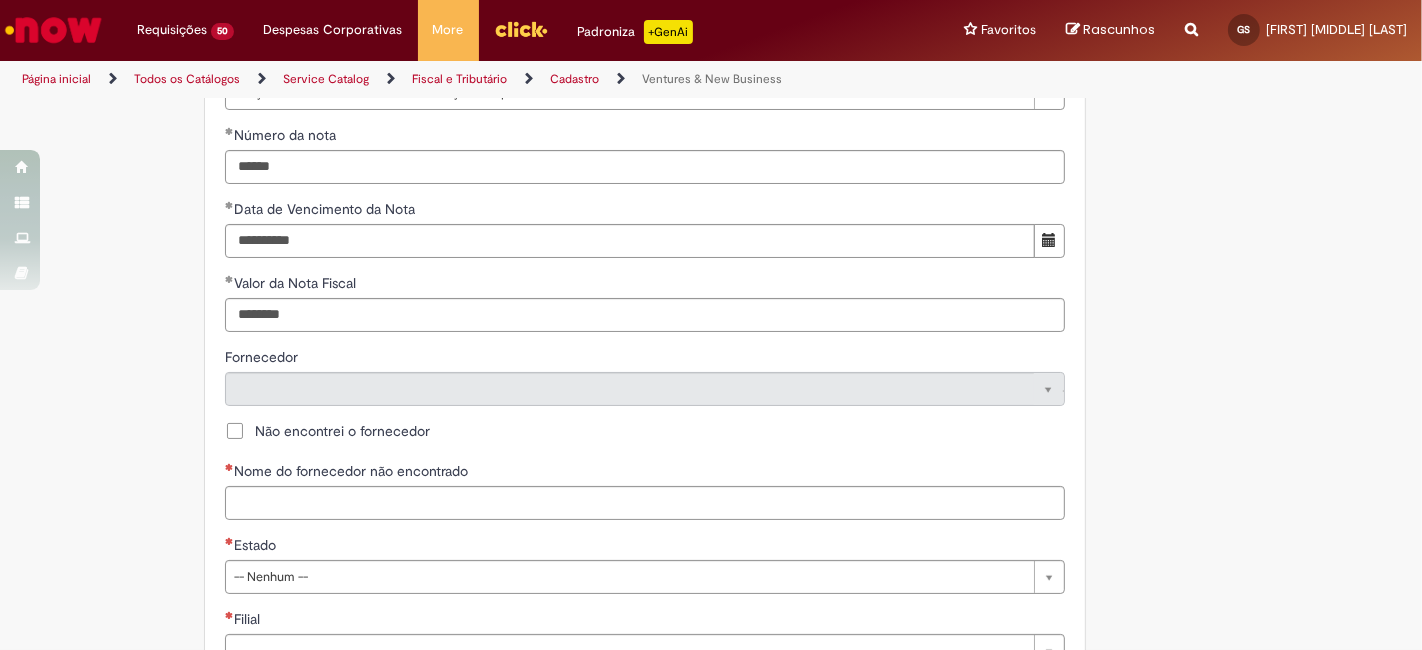 click on "Nome do fornecedor não encontrado" at bounding box center [645, 473] 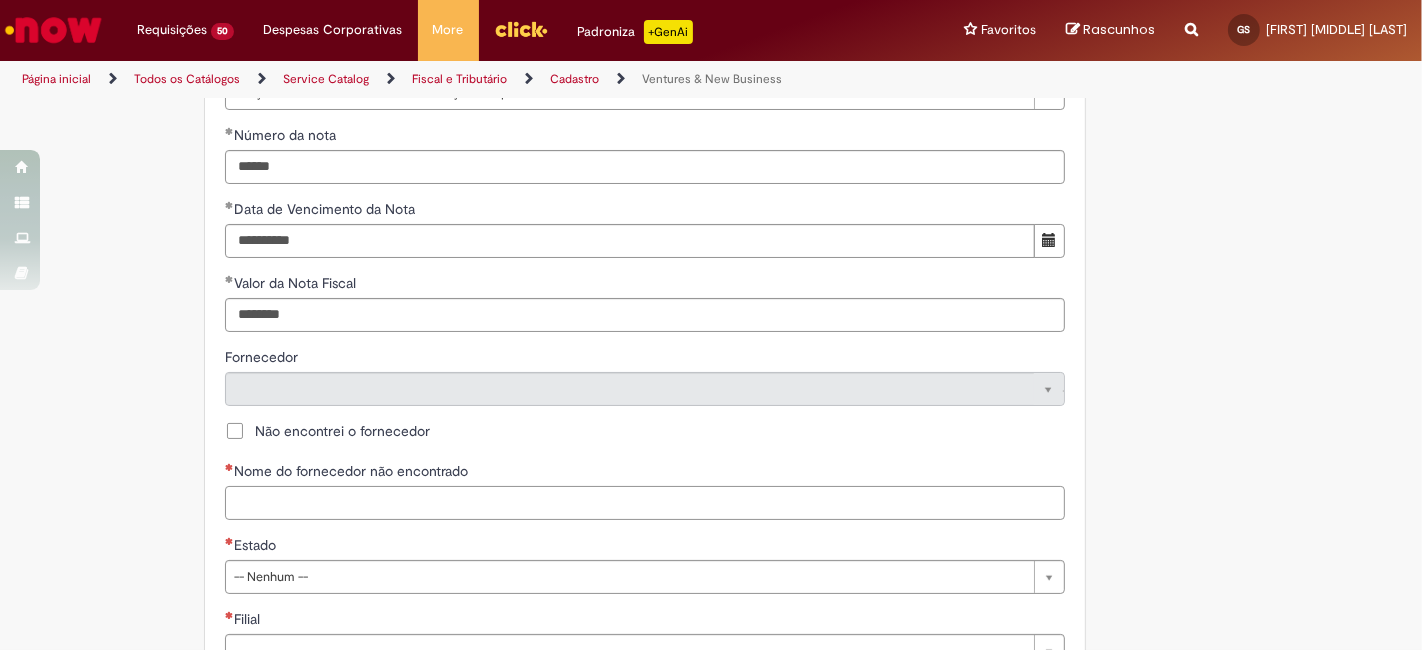 click on "Nome do fornecedor não encontrado" at bounding box center [645, 503] 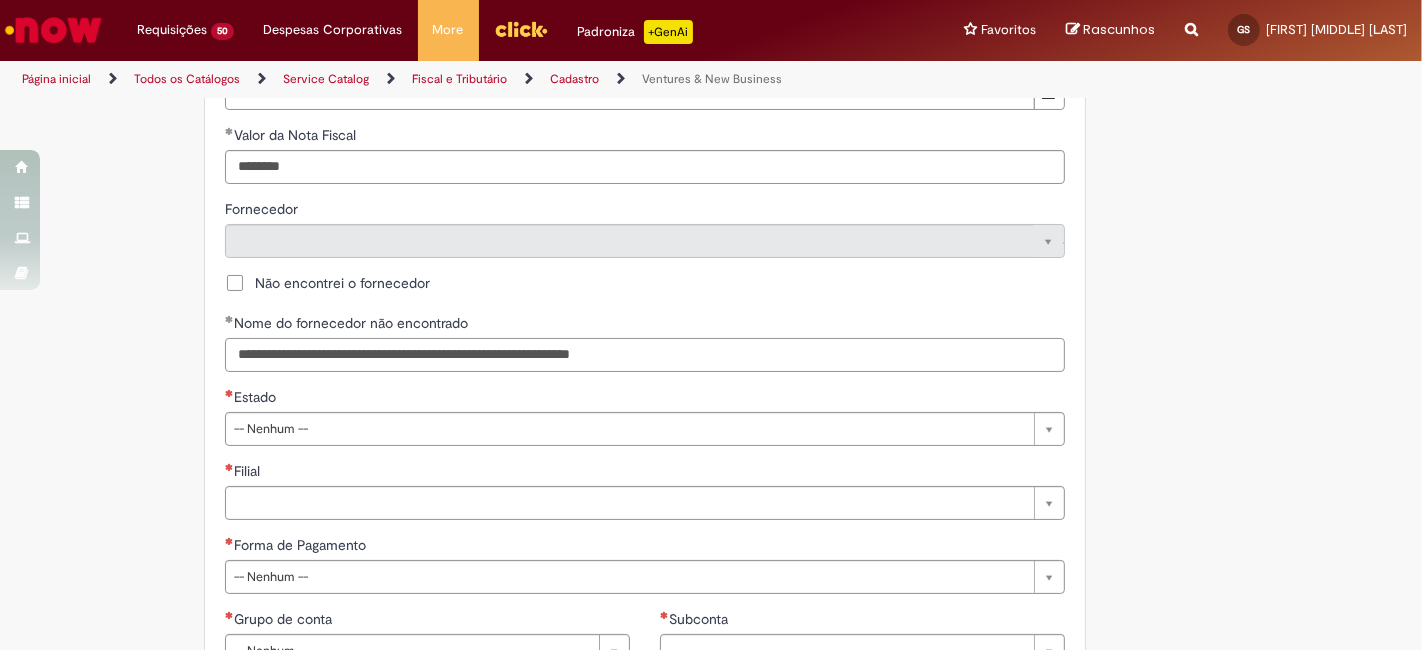 scroll, scrollTop: 1037, scrollLeft: 0, axis: vertical 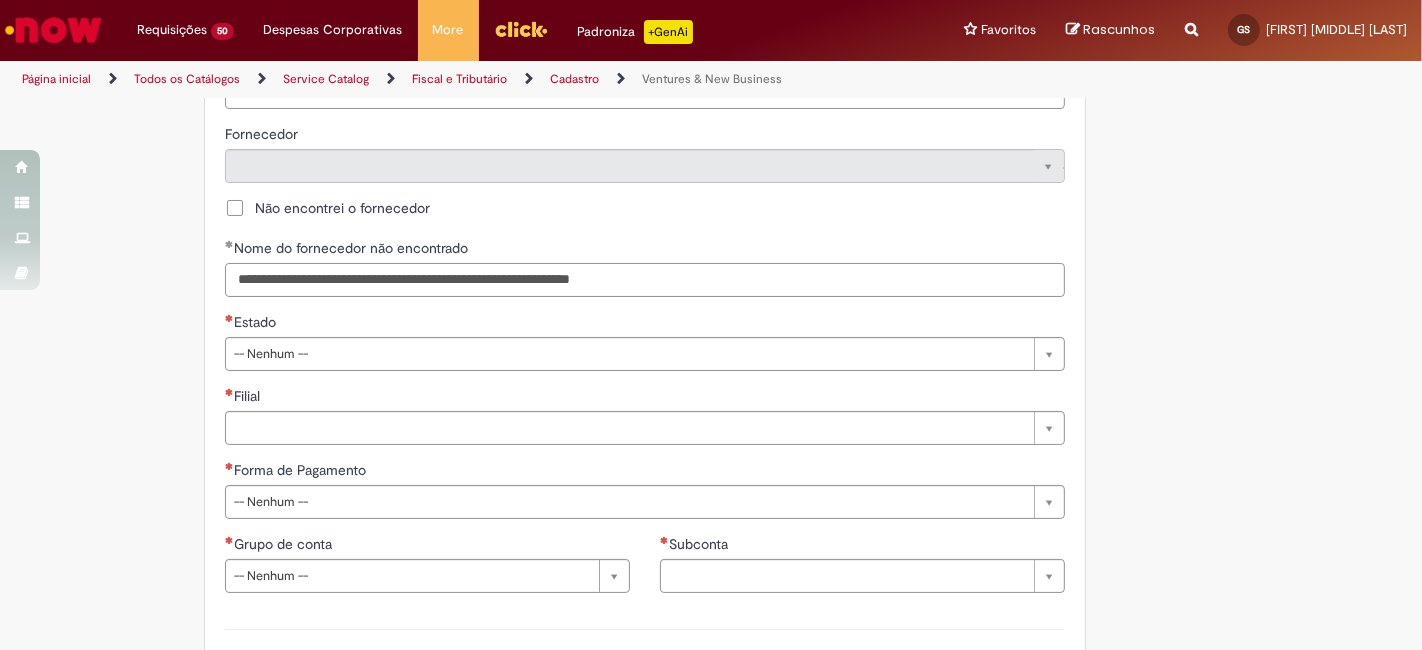type on "**********" 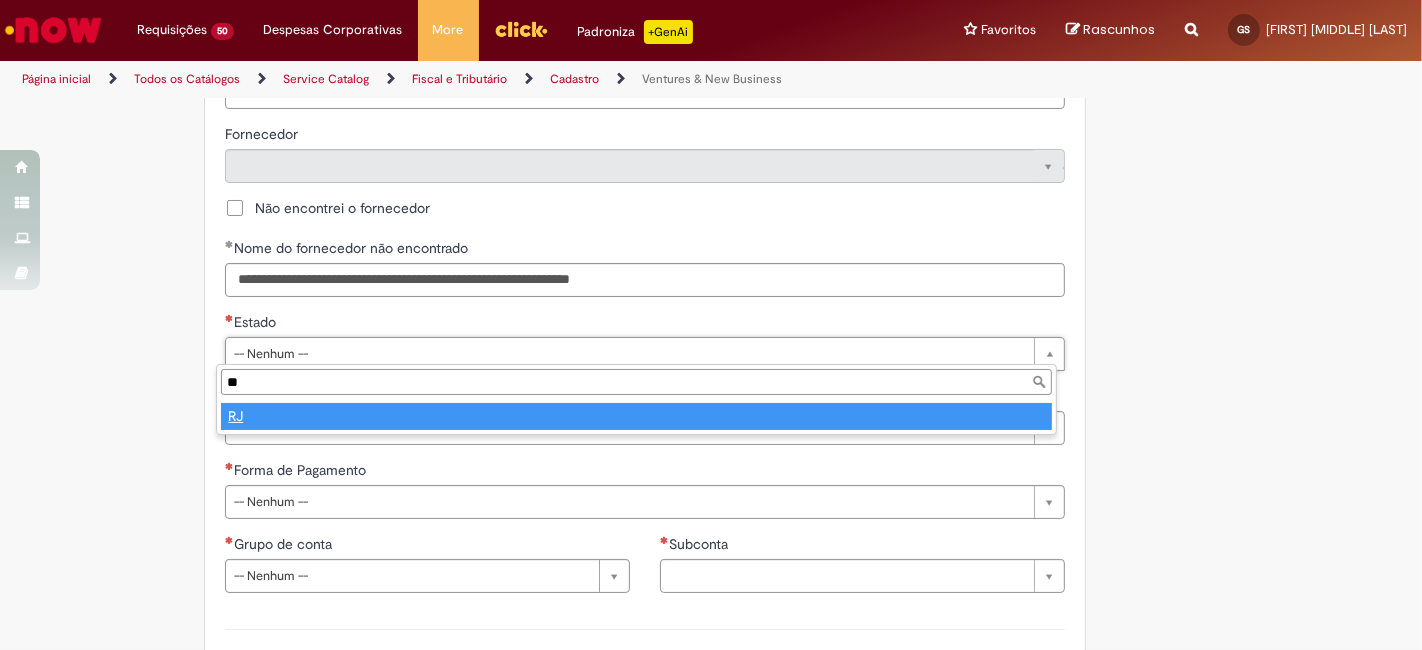 type on "**" 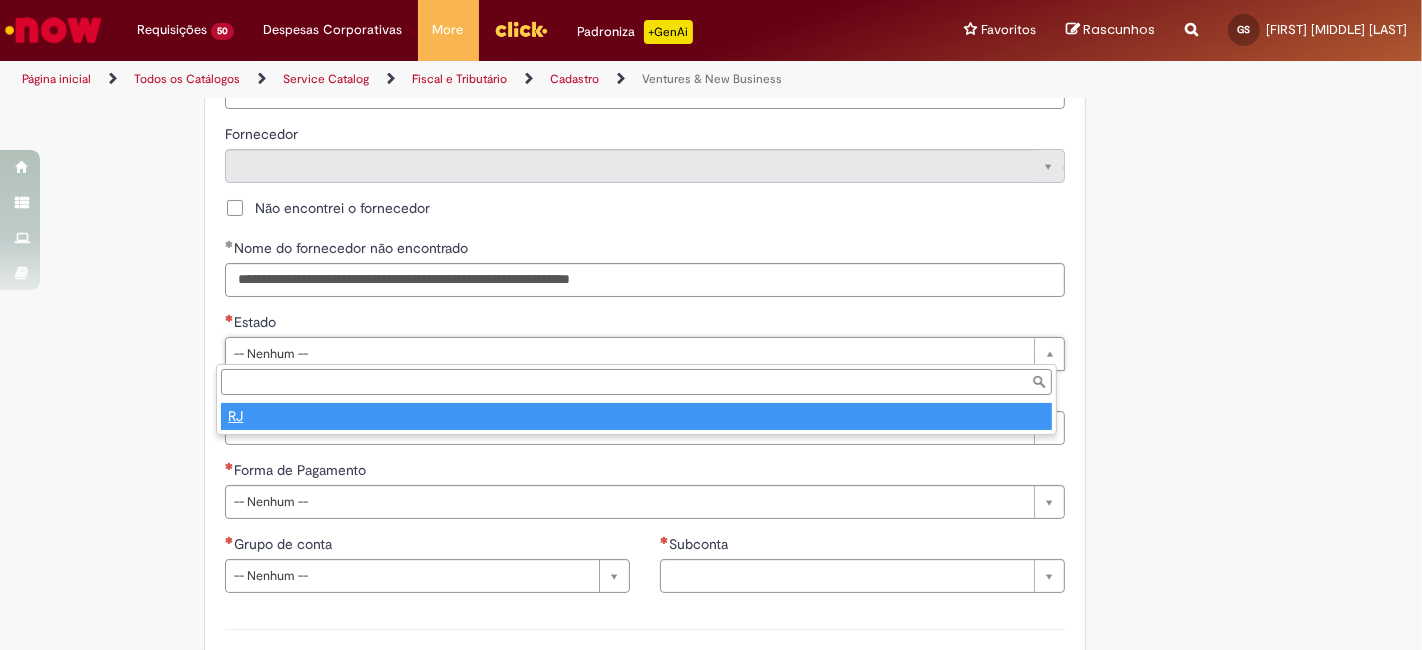 select 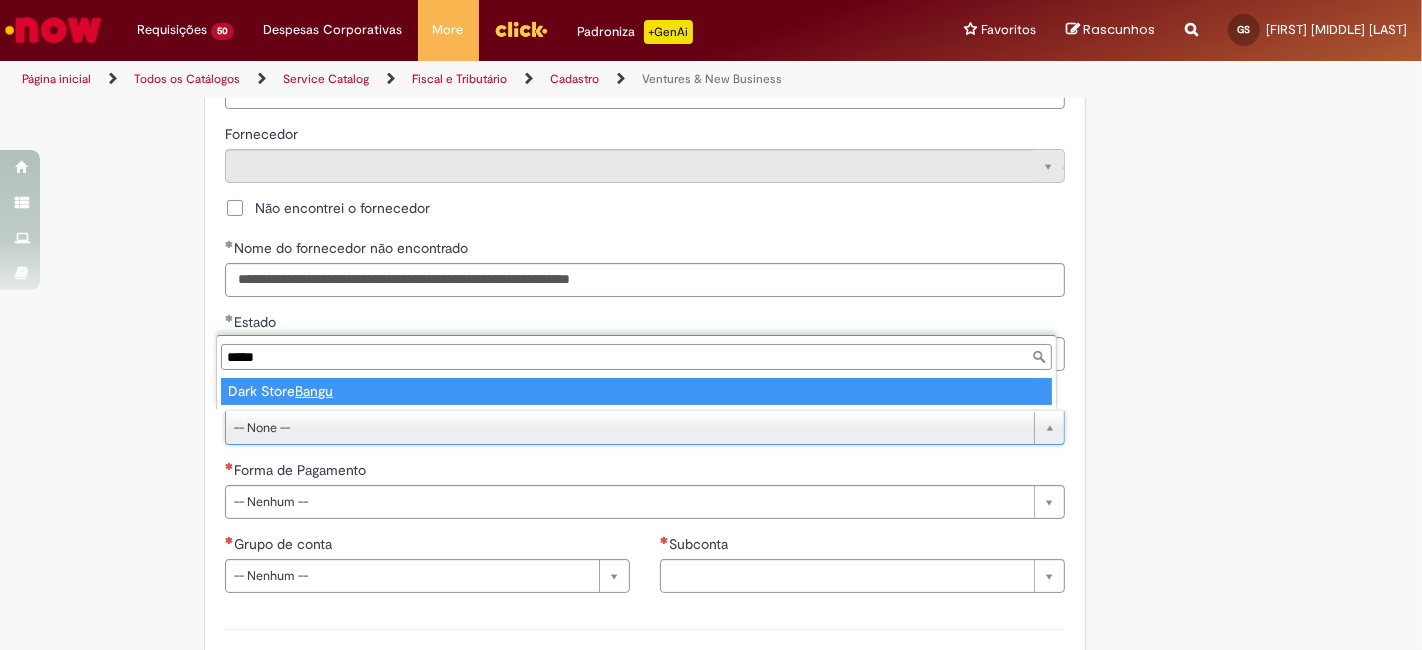 type on "*****" 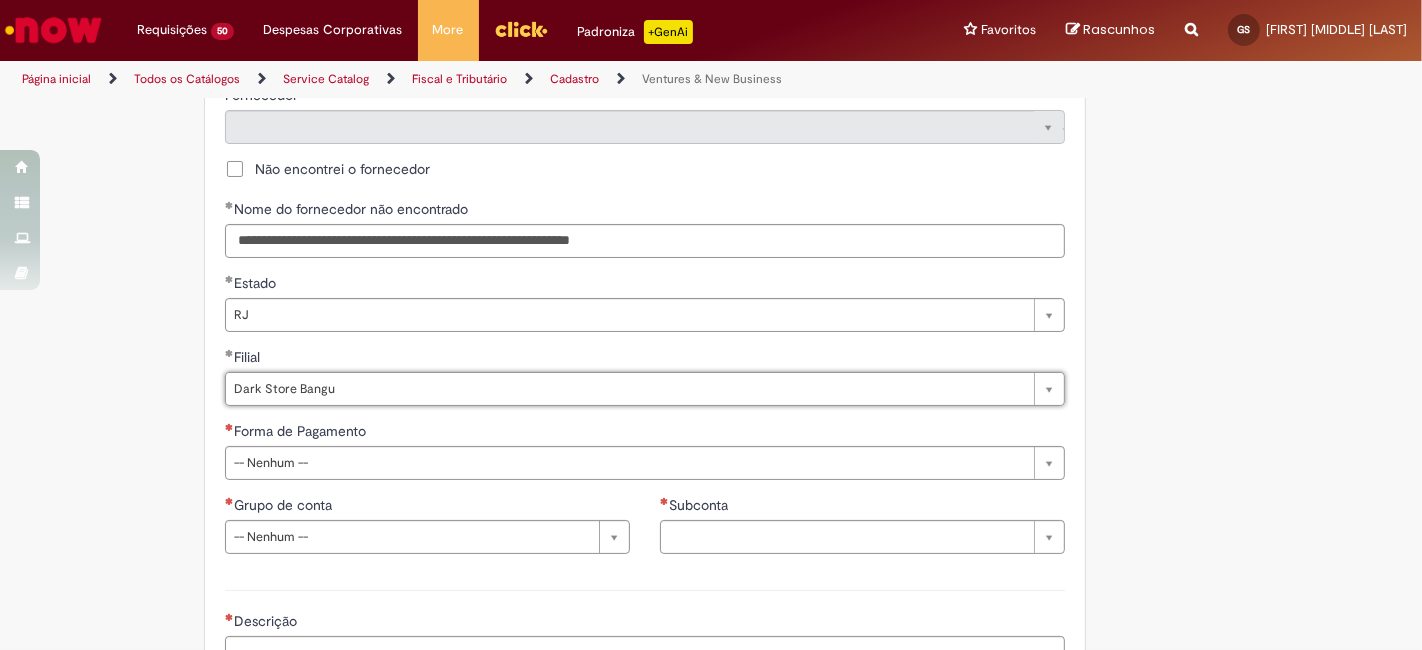 scroll, scrollTop: 1111, scrollLeft: 0, axis: vertical 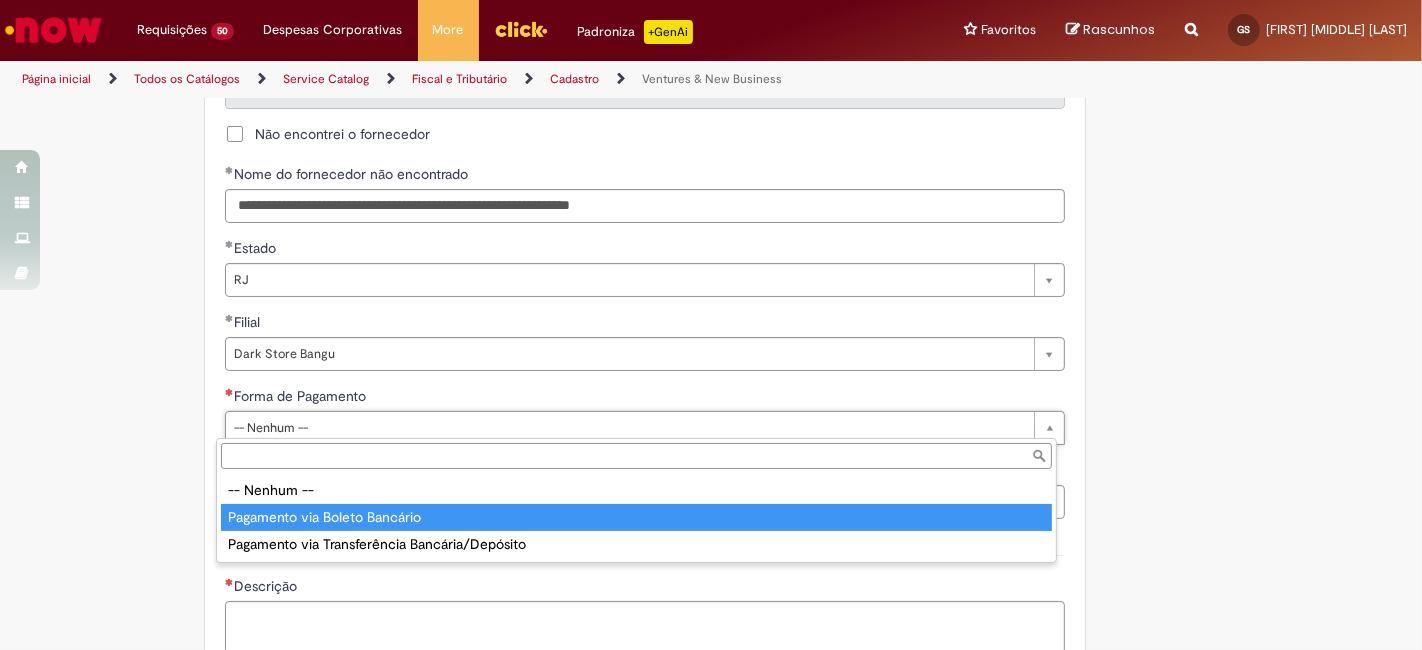 type on "**********" 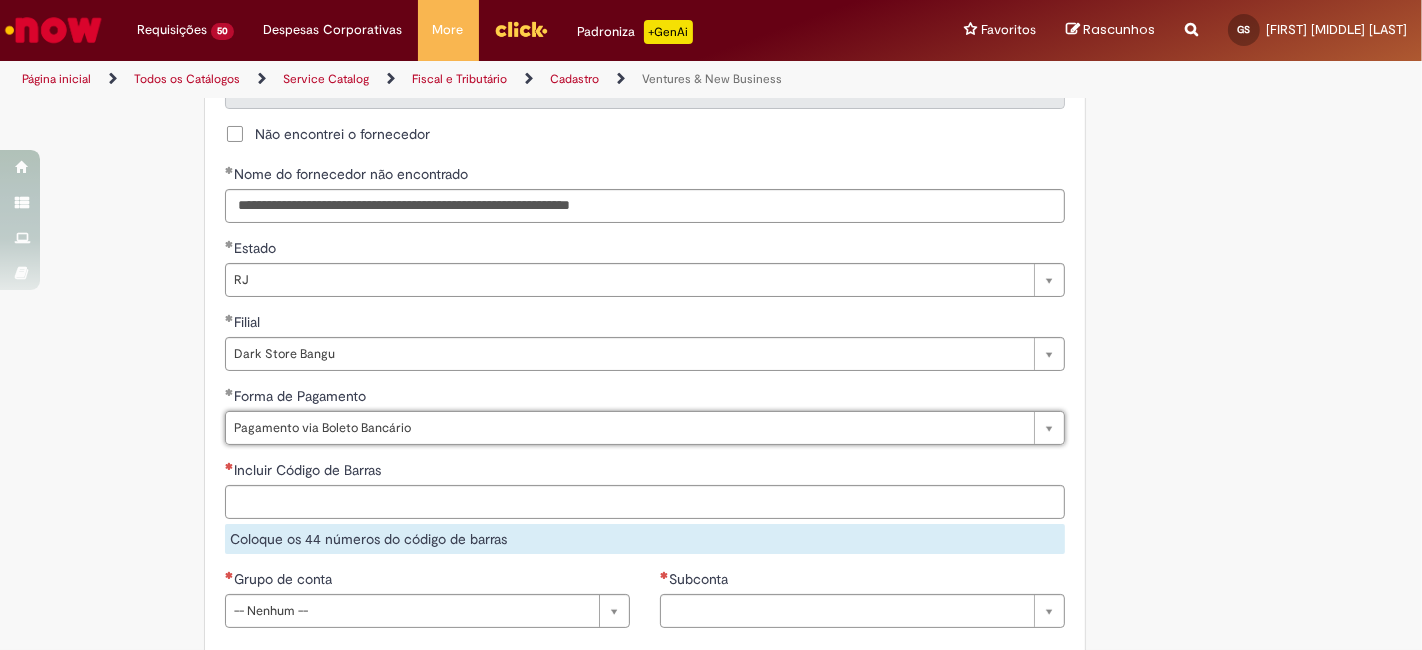 scroll, scrollTop: 1185, scrollLeft: 0, axis: vertical 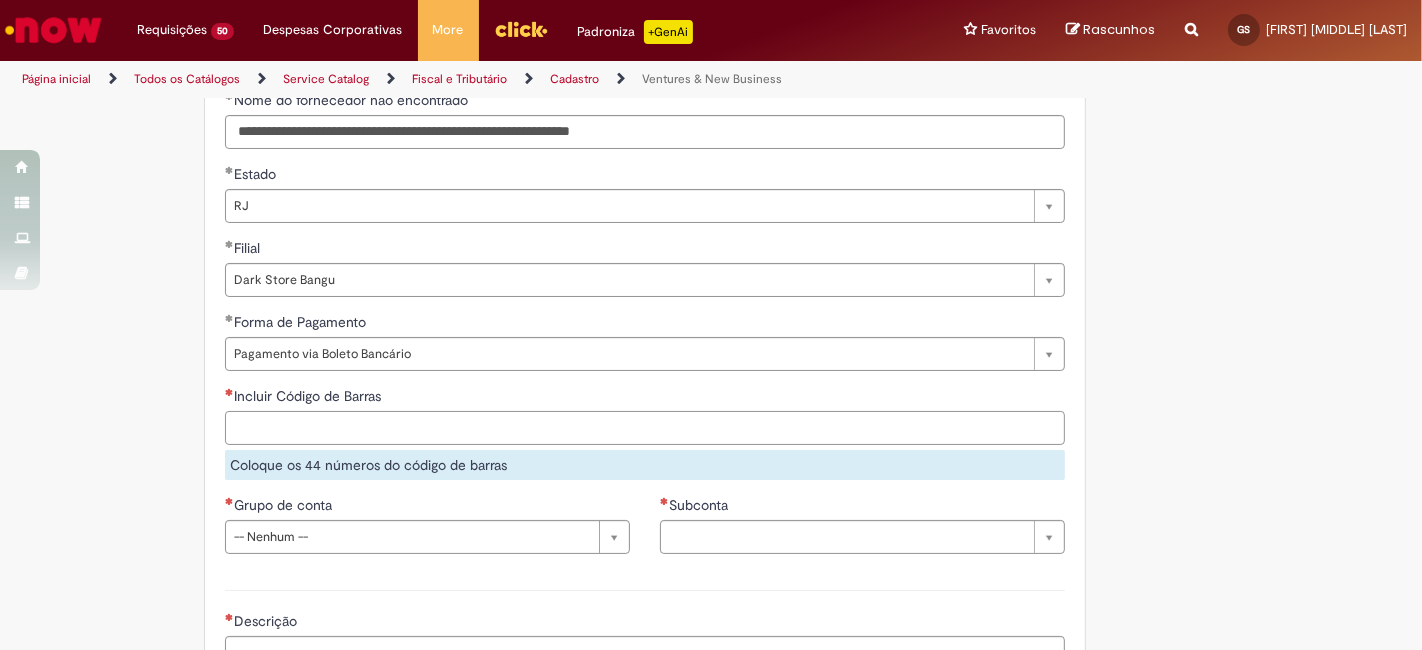 click on "Incluir Código de Barras" at bounding box center (645, 428) 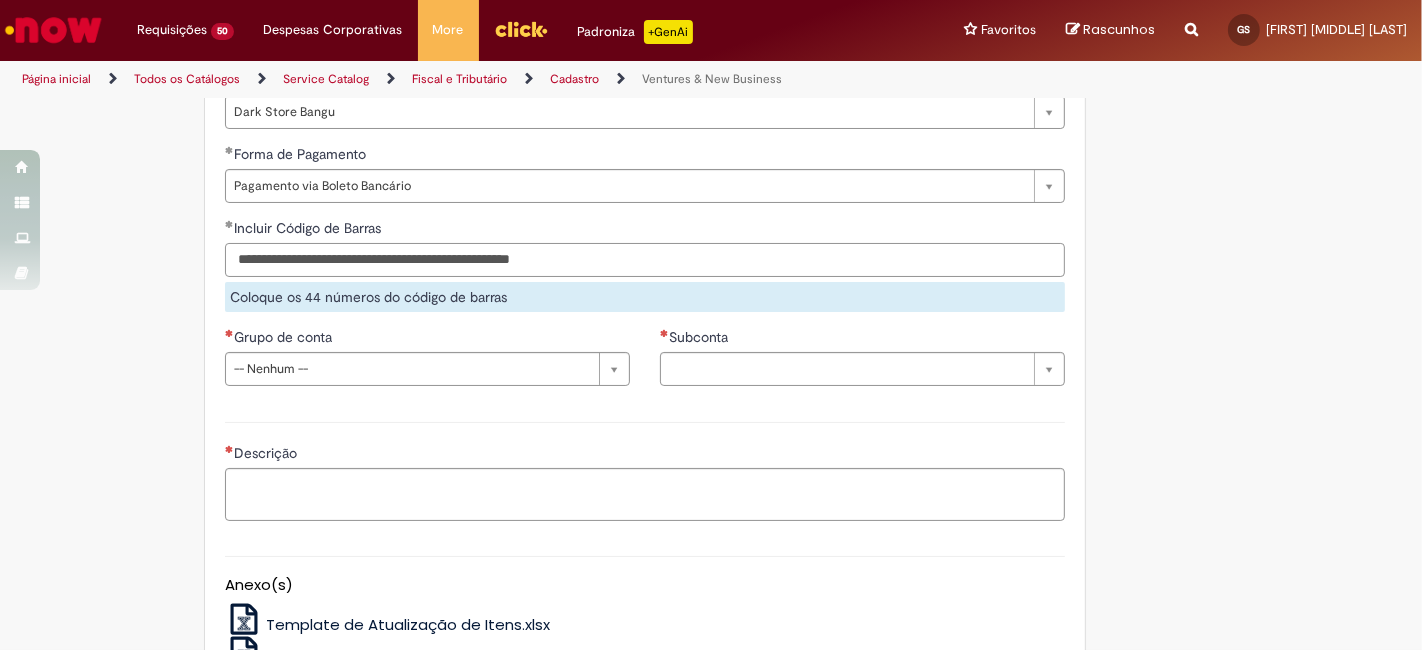 scroll, scrollTop: 1407, scrollLeft: 0, axis: vertical 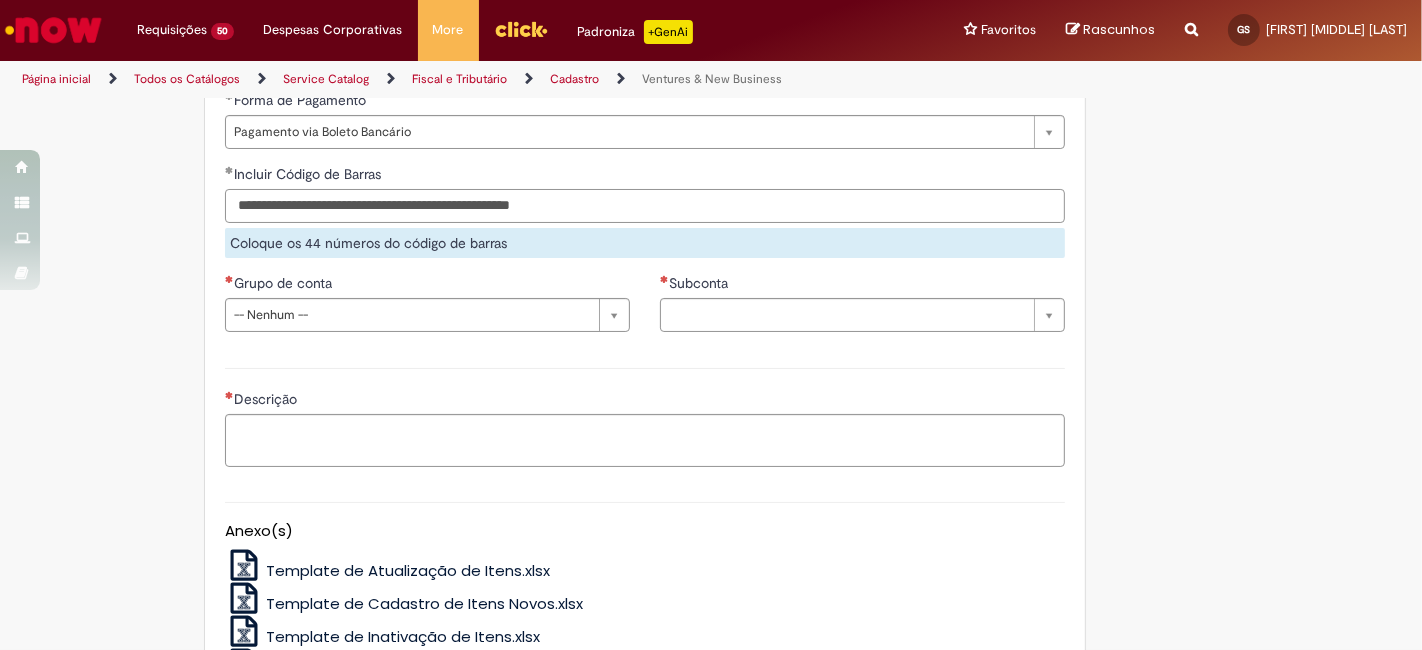 type on "**********" 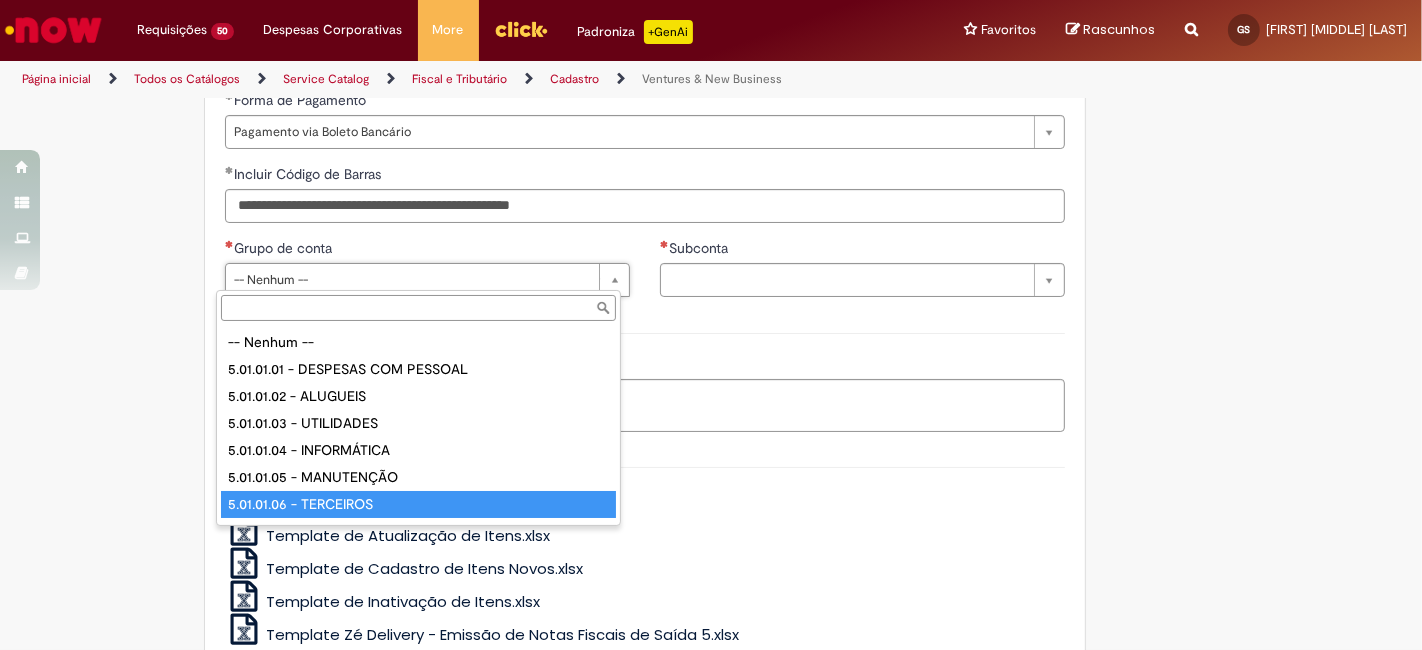 type on "**********" 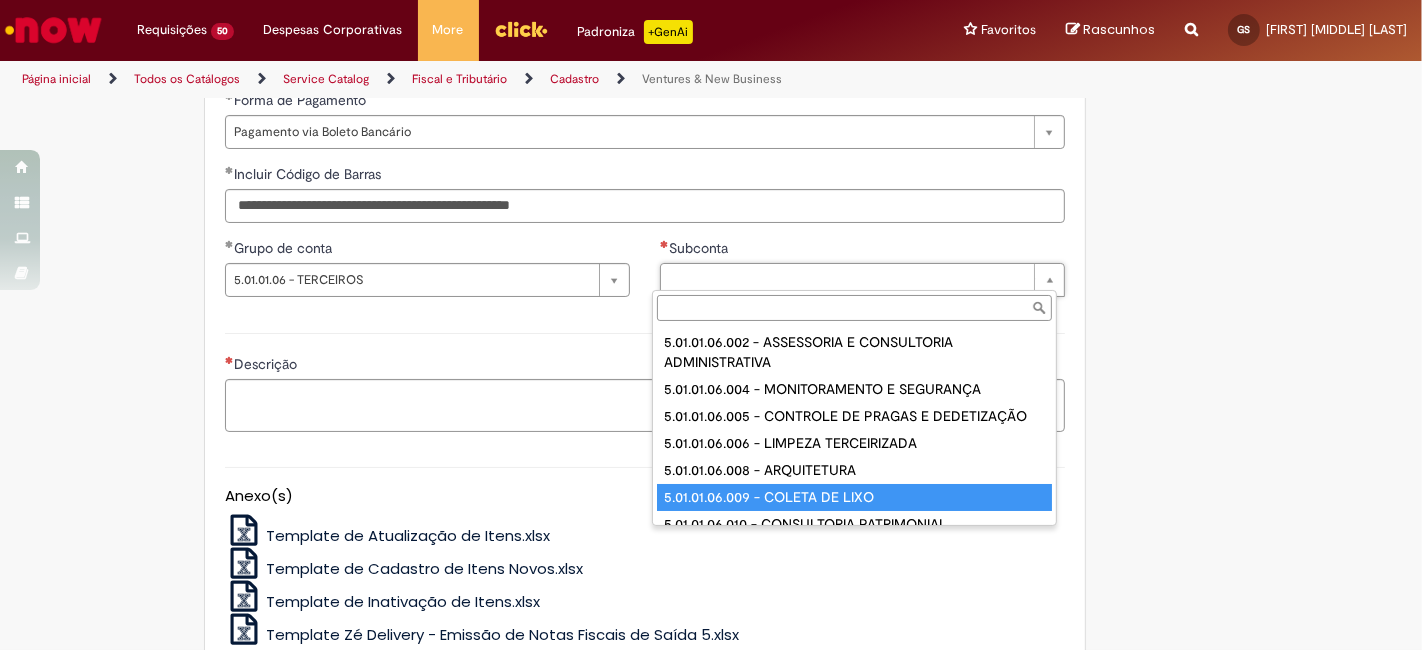 type on "**********" 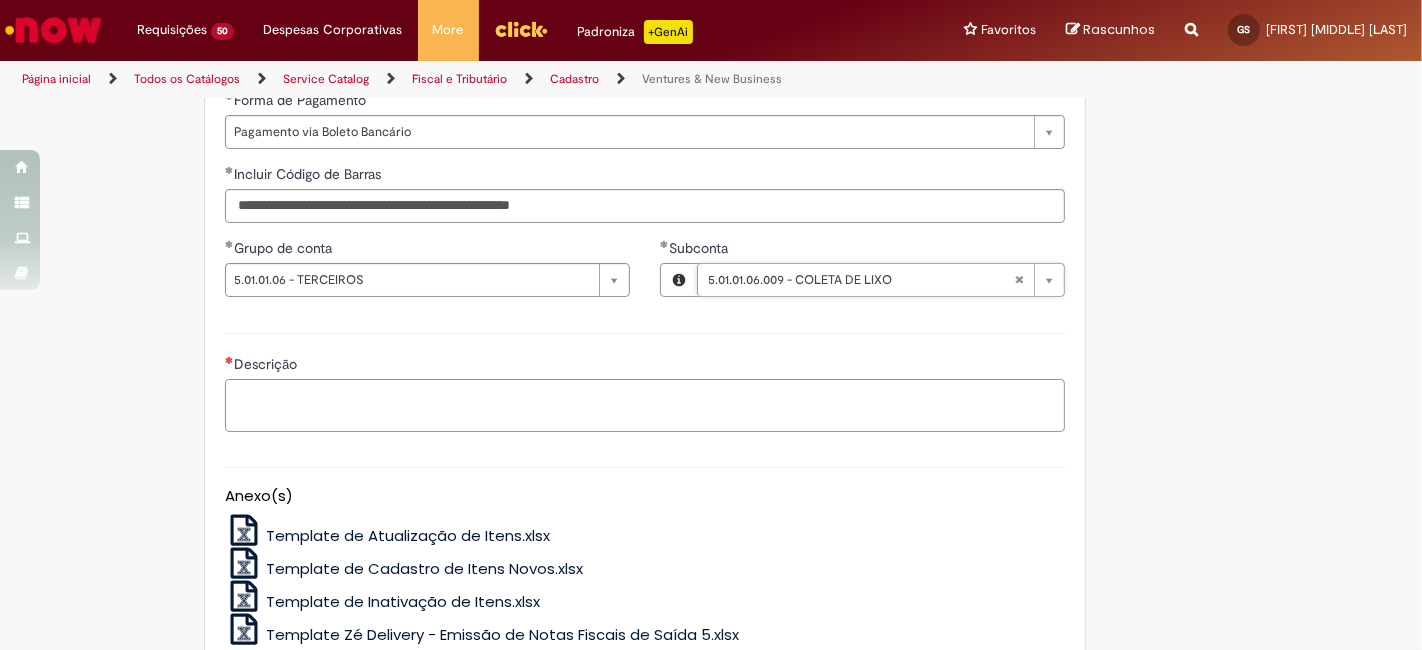 click on "Descrição" at bounding box center (645, 405) 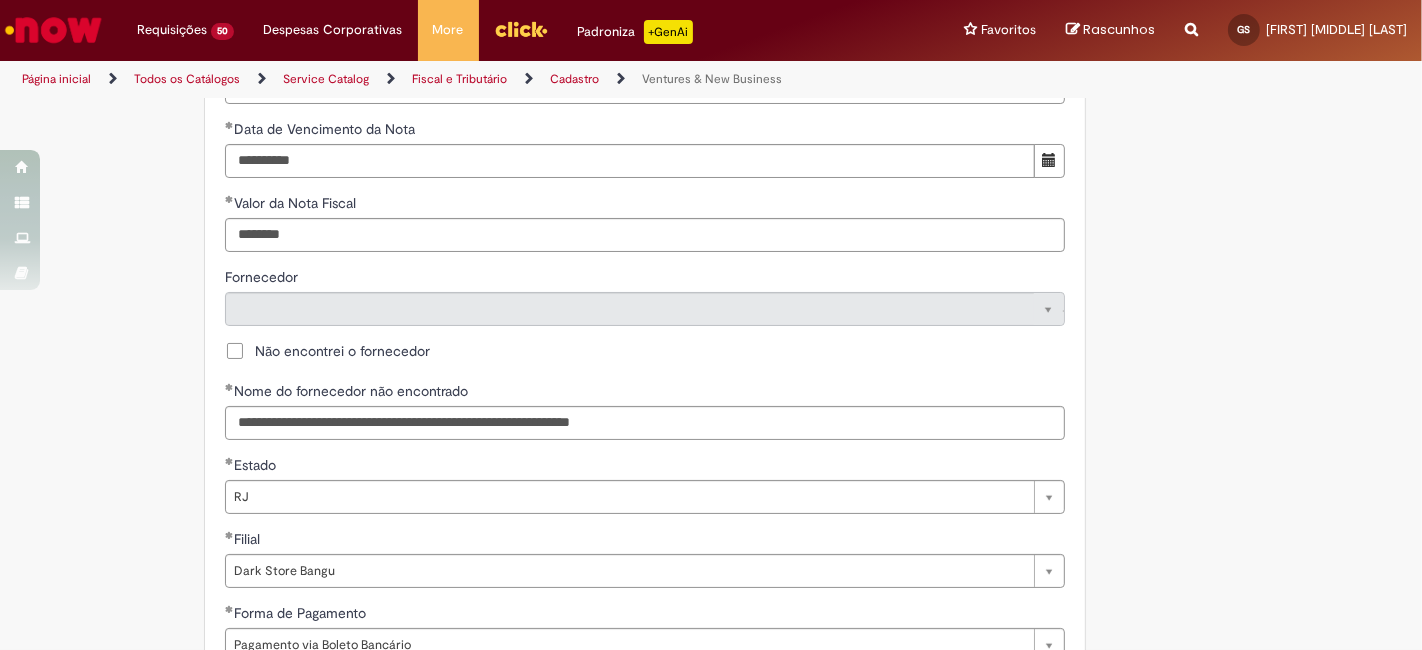 scroll, scrollTop: 888, scrollLeft: 0, axis: vertical 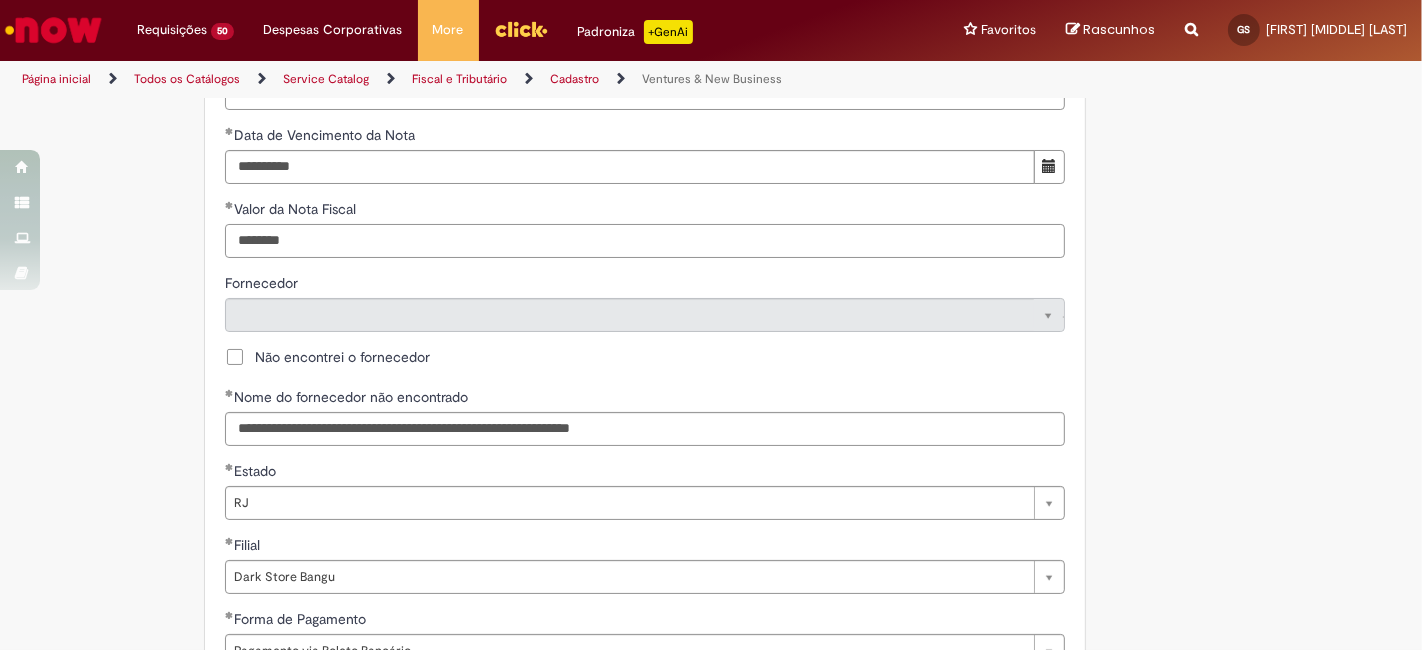 click on "********" at bounding box center [645, 241] 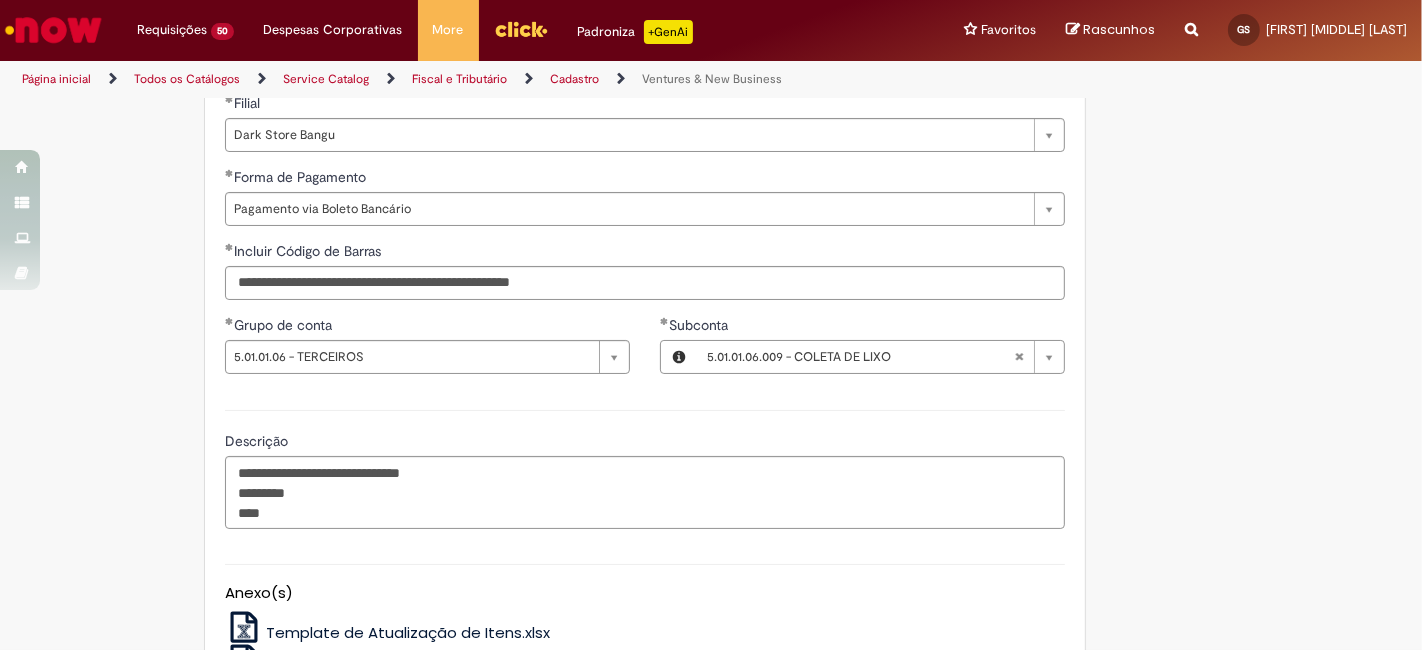 scroll, scrollTop: 1407, scrollLeft: 0, axis: vertical 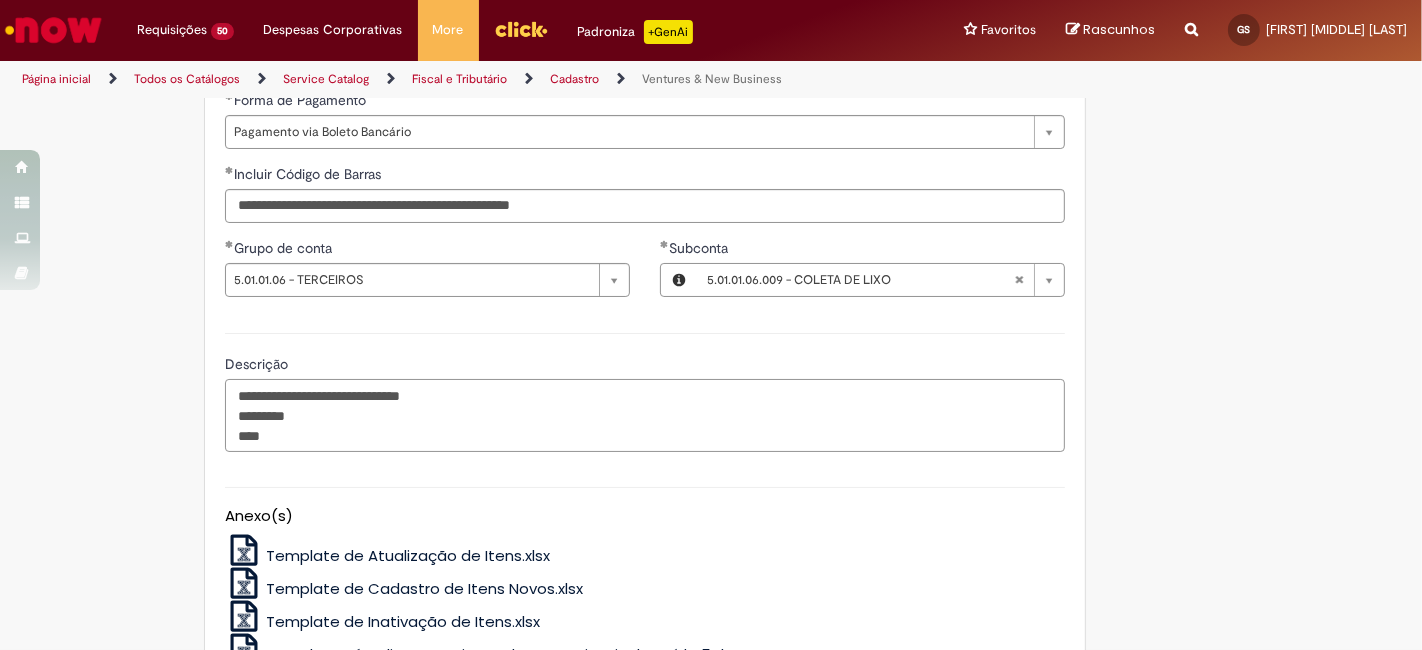 click on "**********" at bounding box center (645, 415) 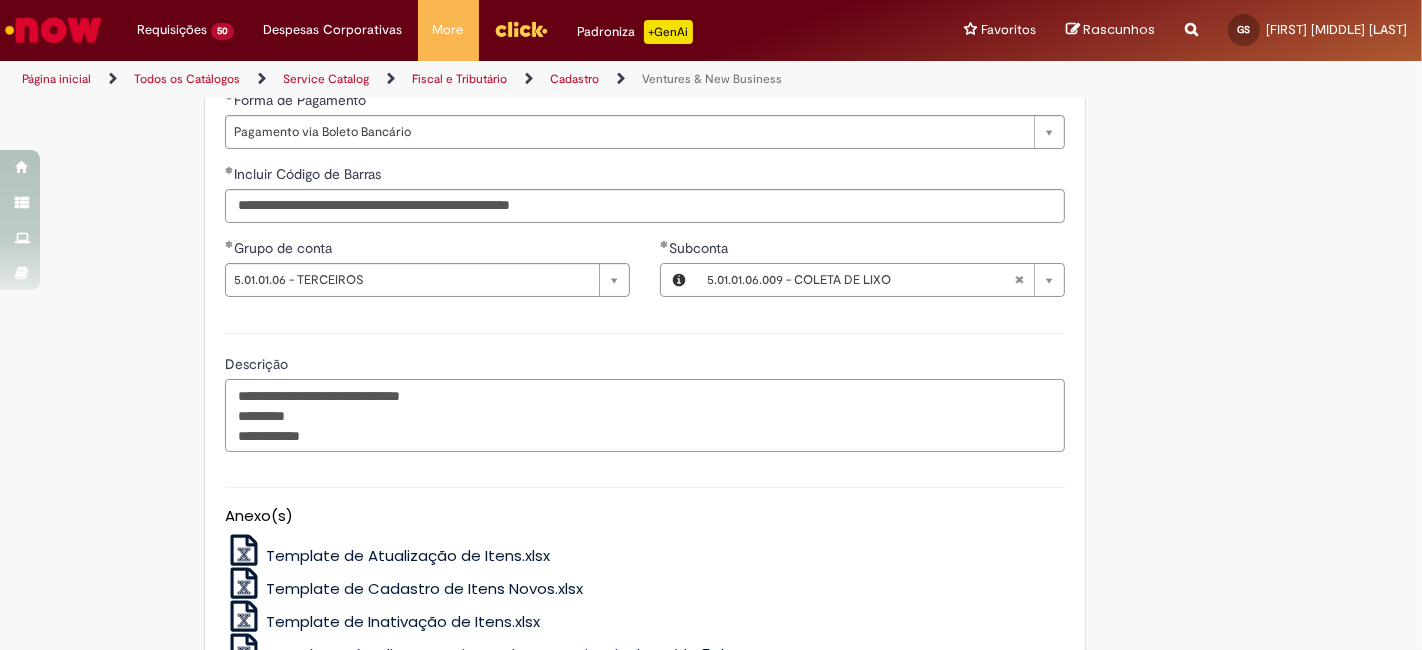 drag, startPoint x: 327, startPoint y: 435, endPoint x: 211, endPoint y: 386, distance: 125.92458 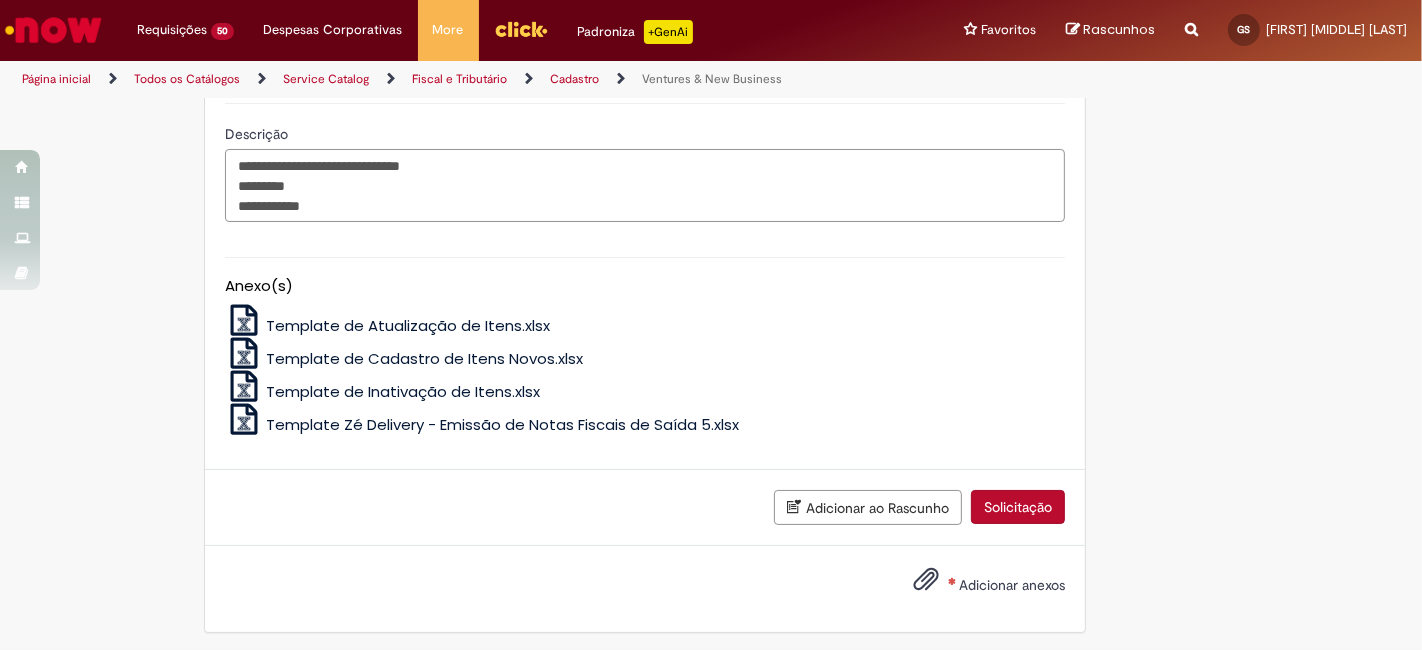 scroll, scrollTop: 1640, scrollLeft: 0, axis: vertical 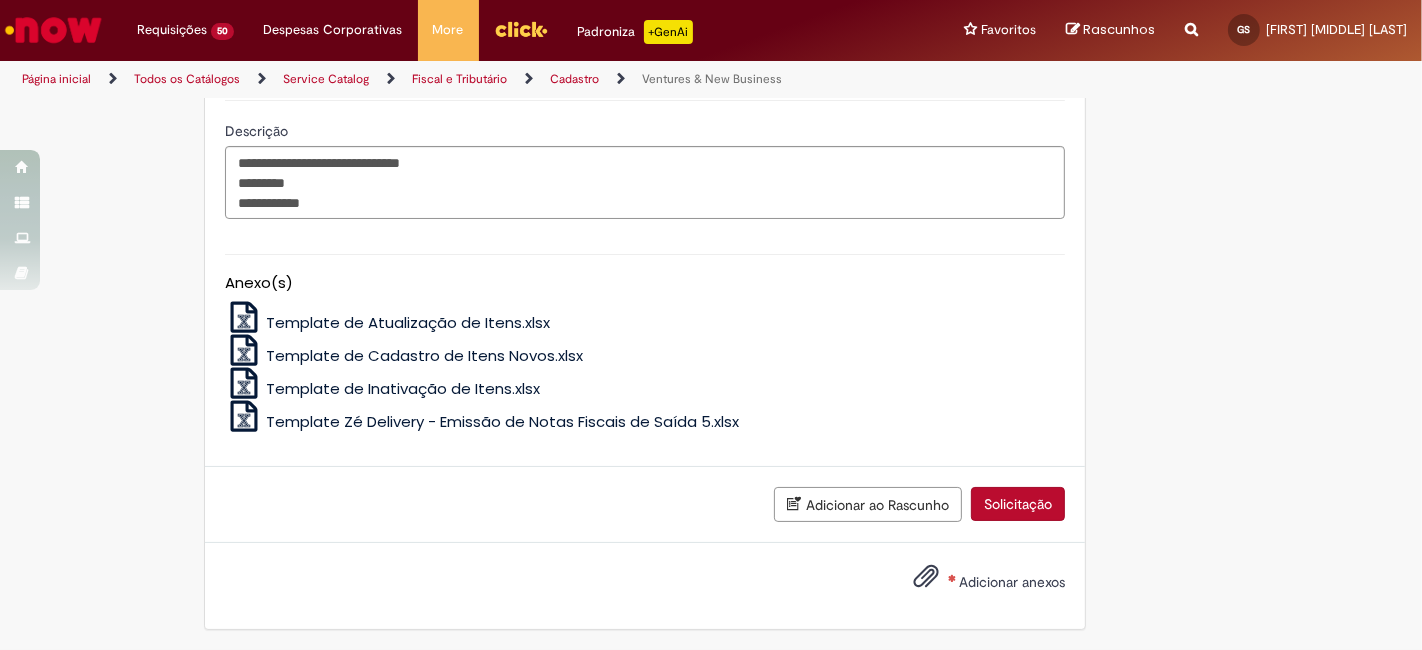 click on "Adicionar anexos" at bounding box center [1012, 582] 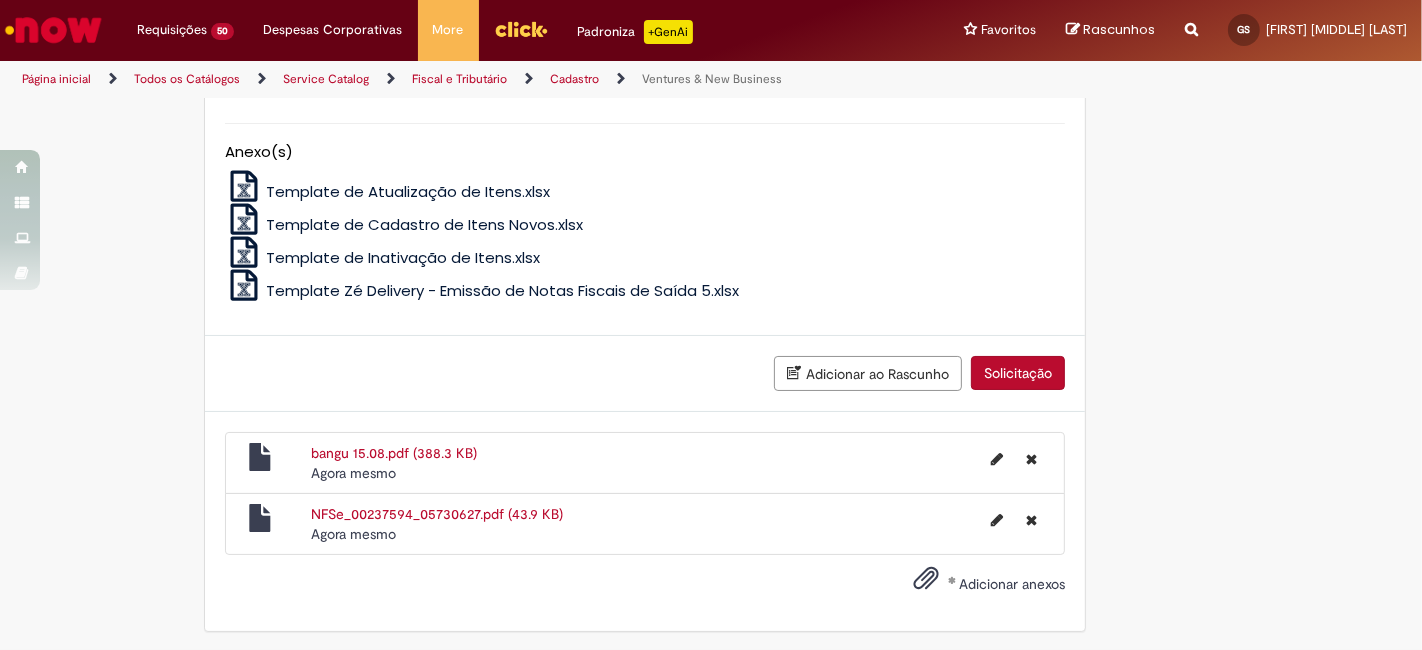 click on "Solicitação" at bounding box center [1018, 373] 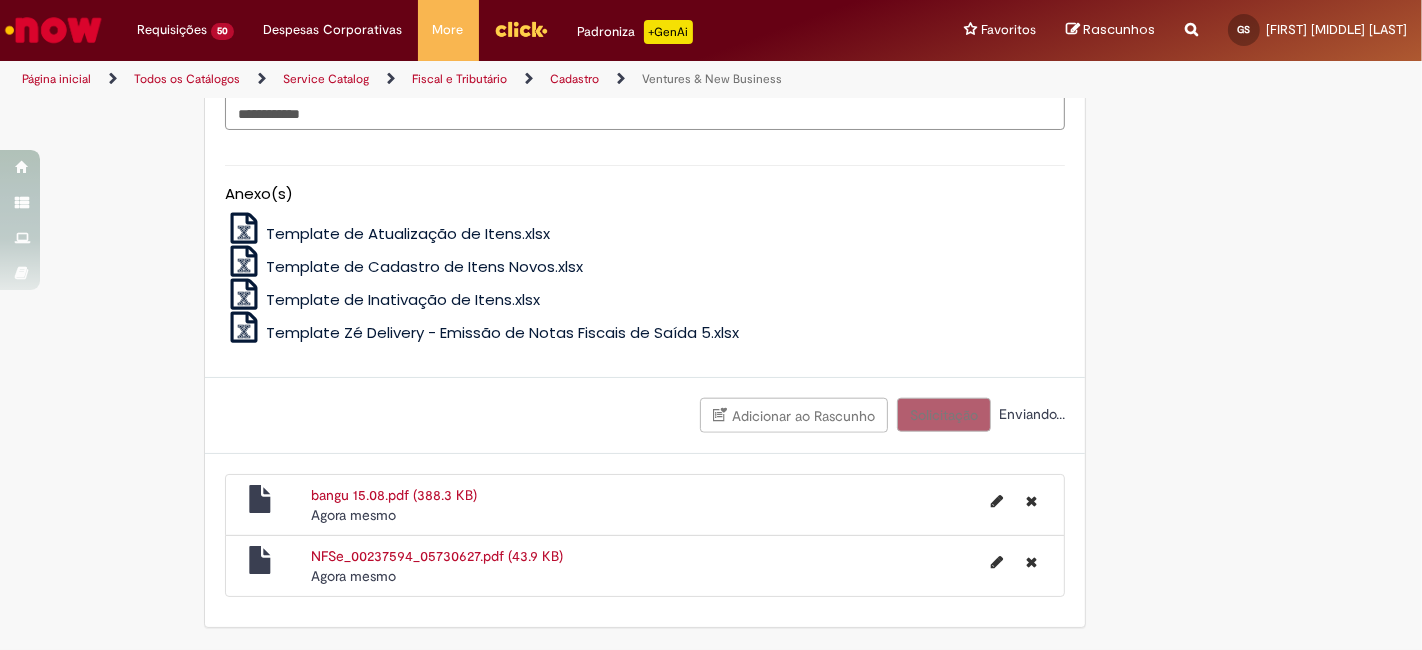 scroll, scrollTop: 1725, scrollLeft: 0, axis: vertical 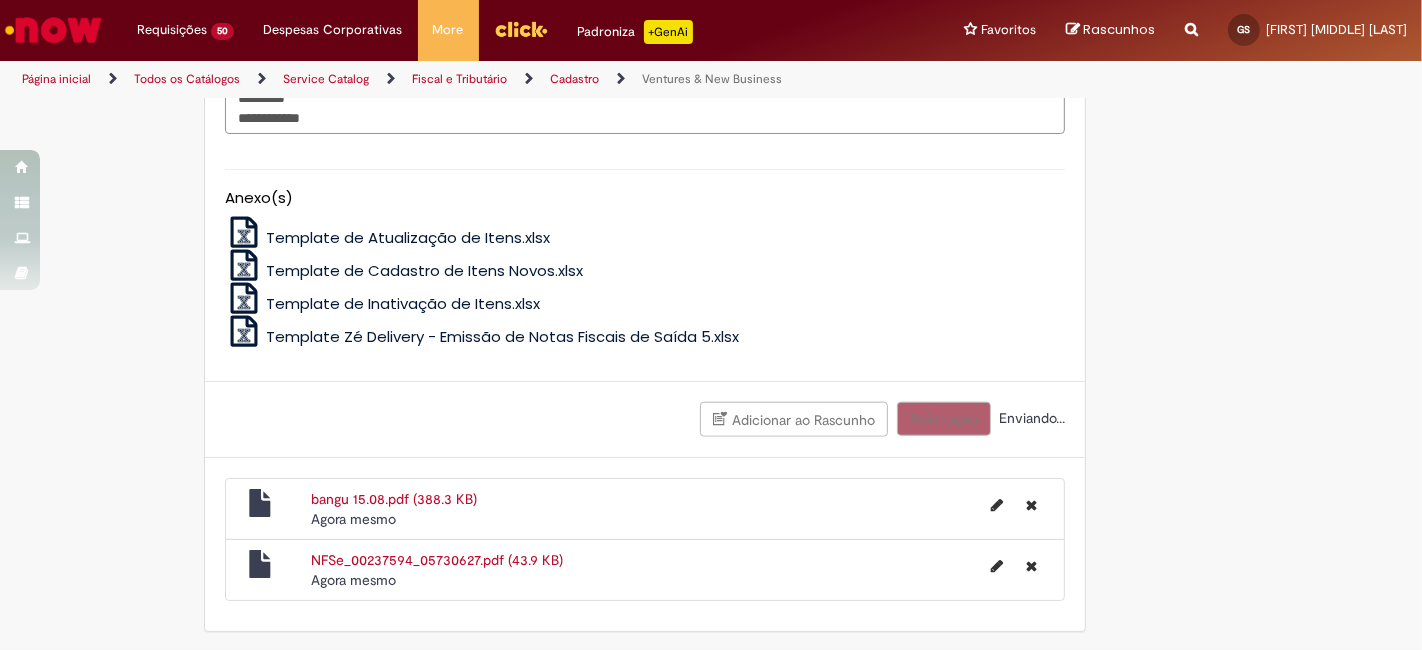 click on "**********" at bounding box center [645, -485] 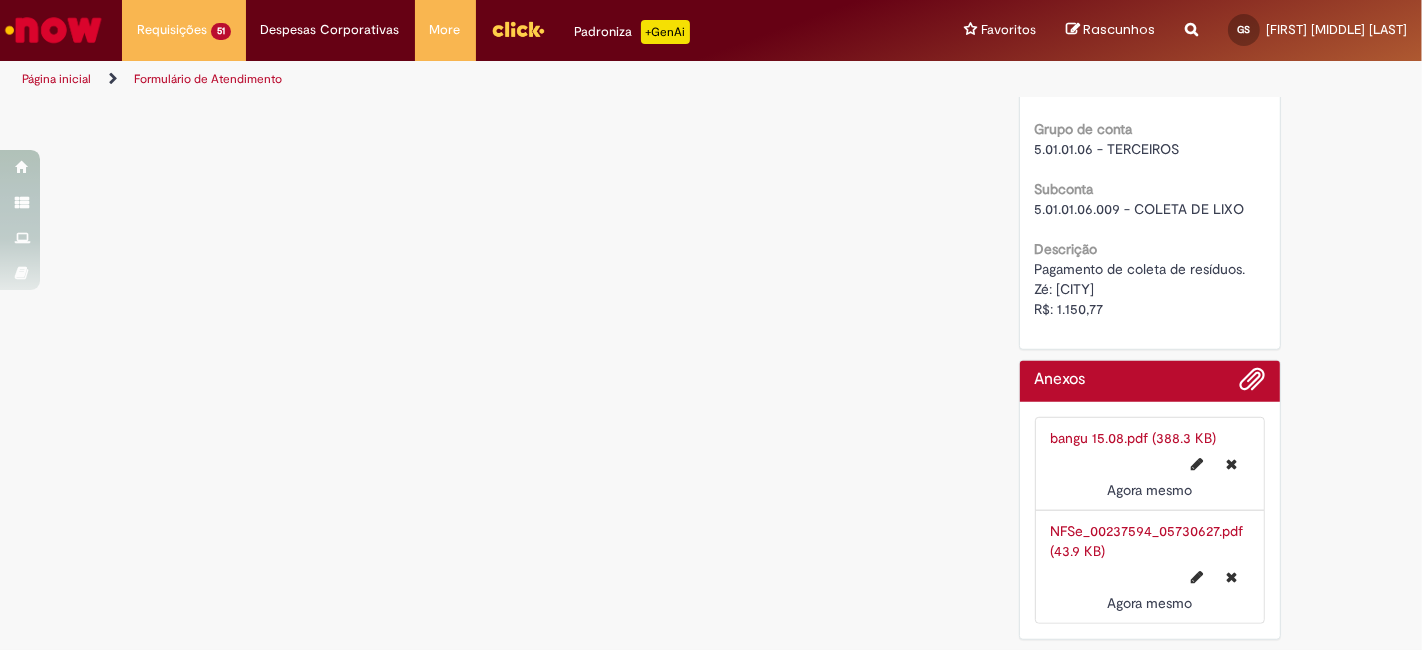 scroll, scrollTop: 0, scrollLeft: 0, axis: both 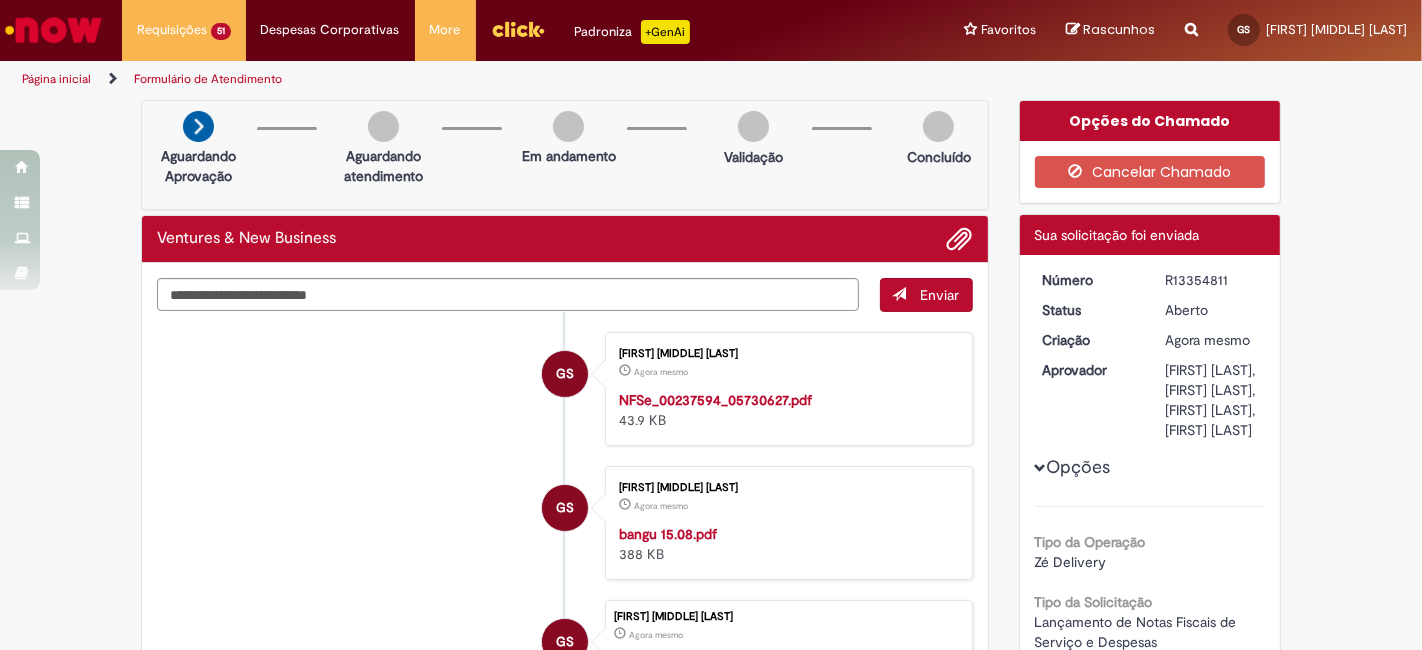 click on "R13354811" at bounding box center [1211, 280] 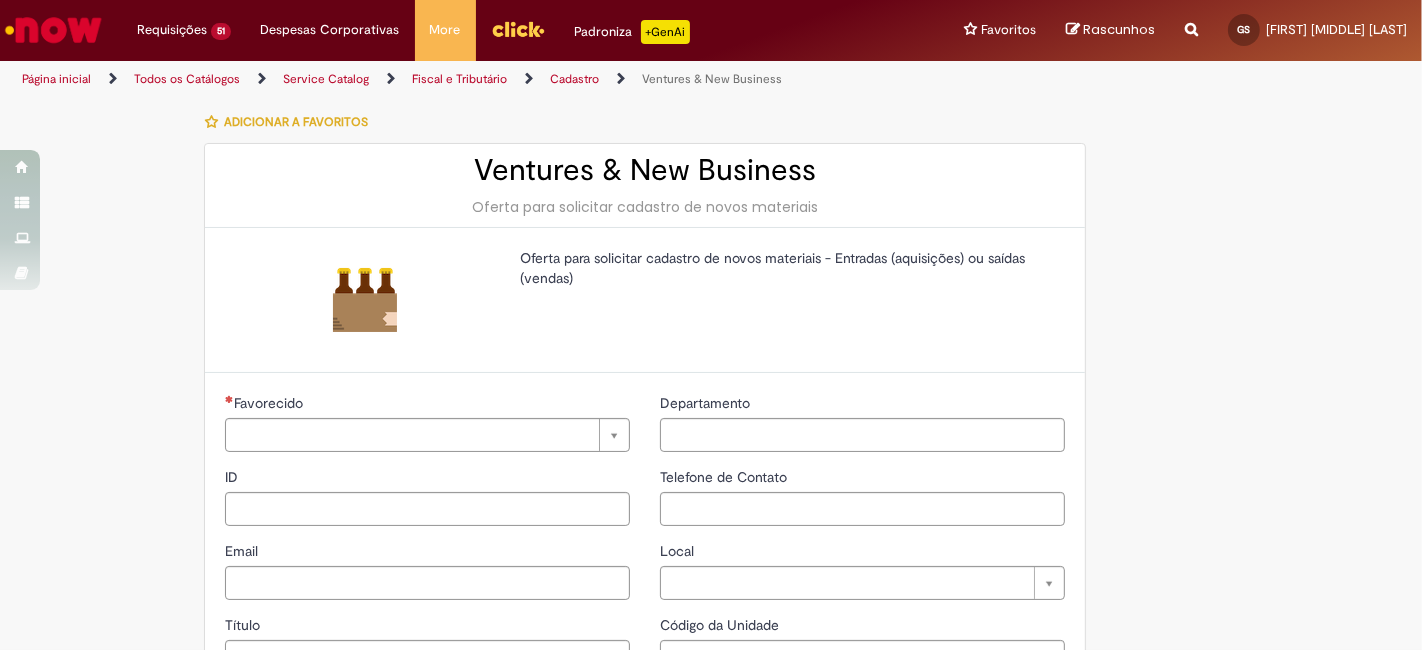 type on "********" 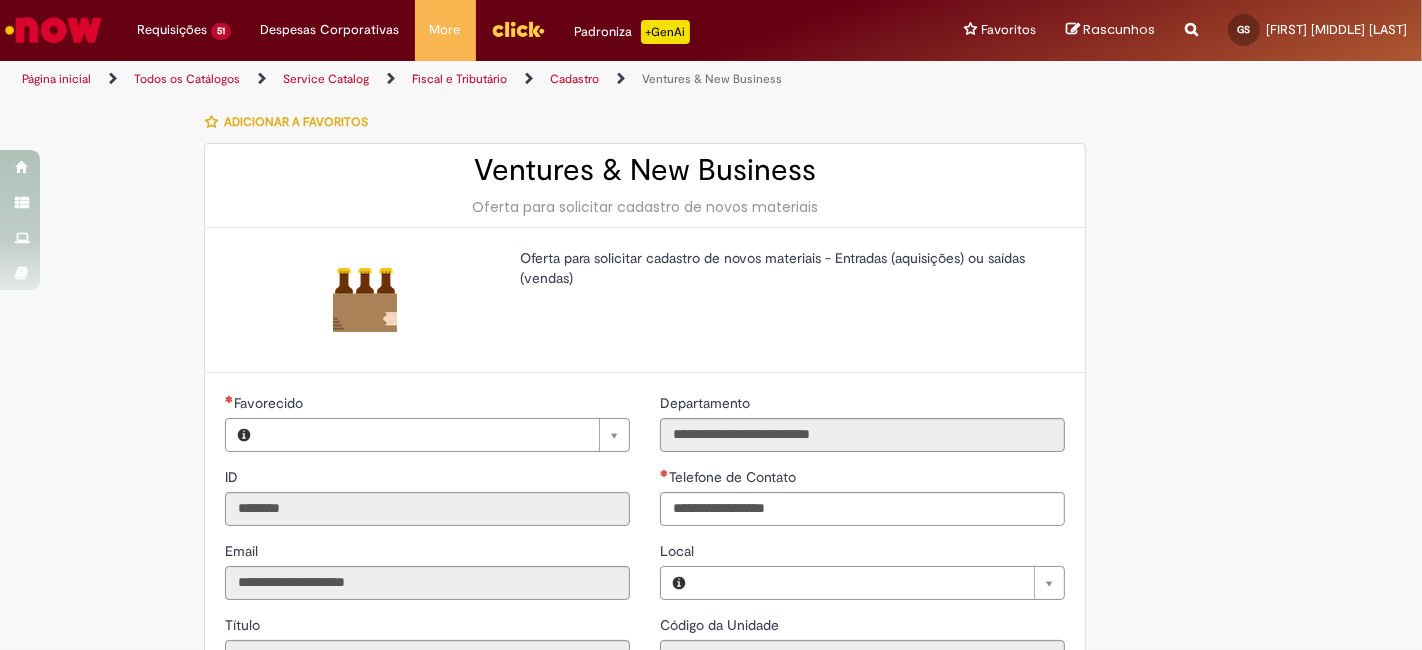type on "**********" 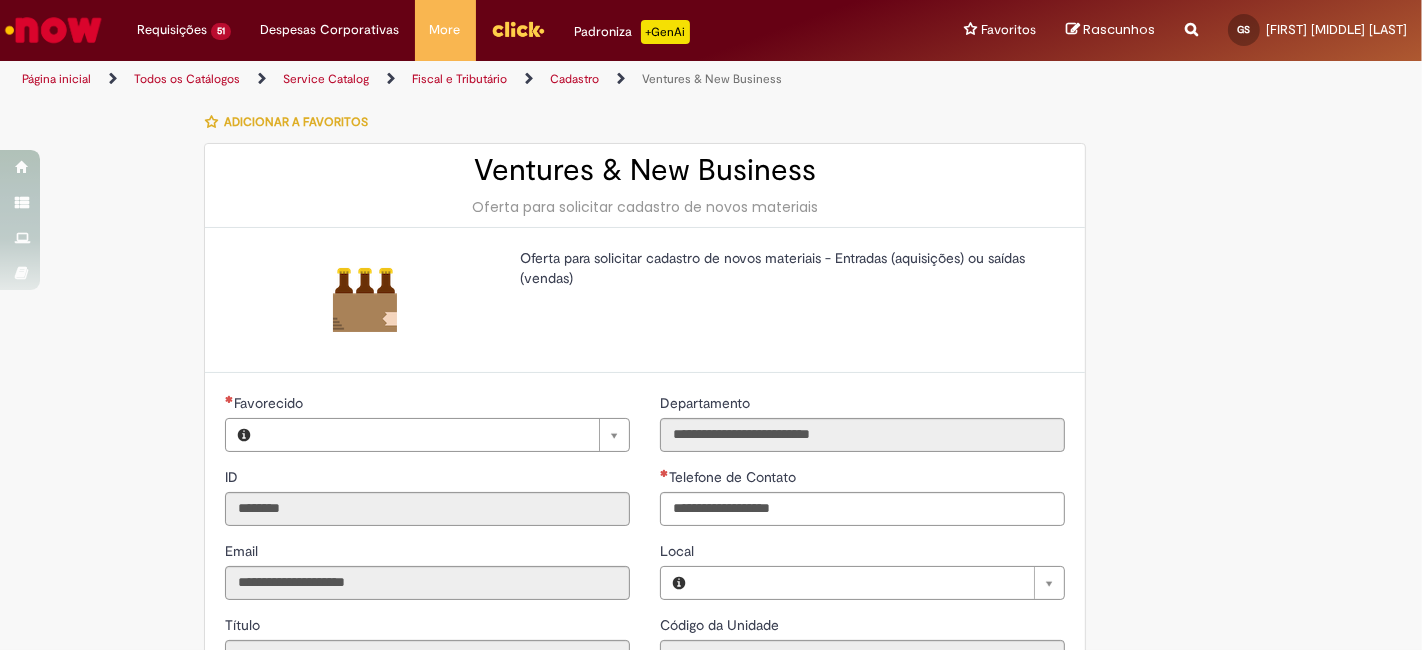 type on "**********" 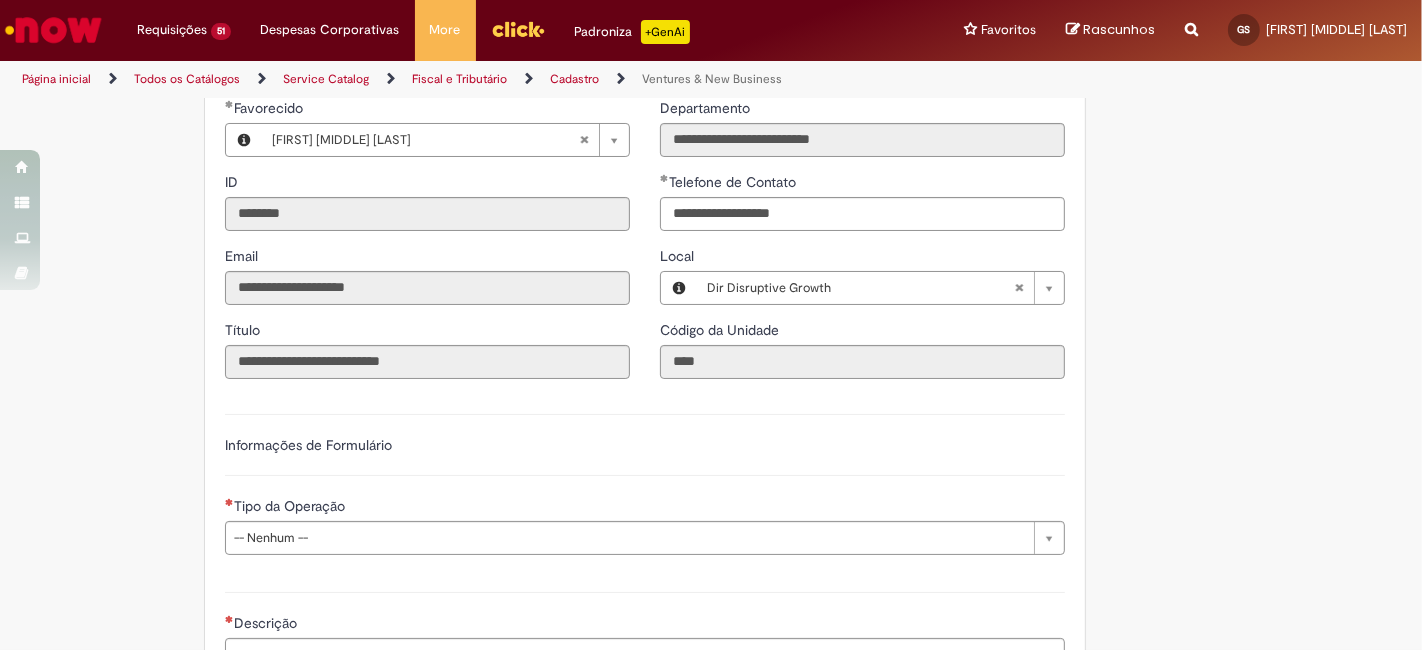 scroll, scrollTop: 296, scrollLeft: 0, axis: vertical 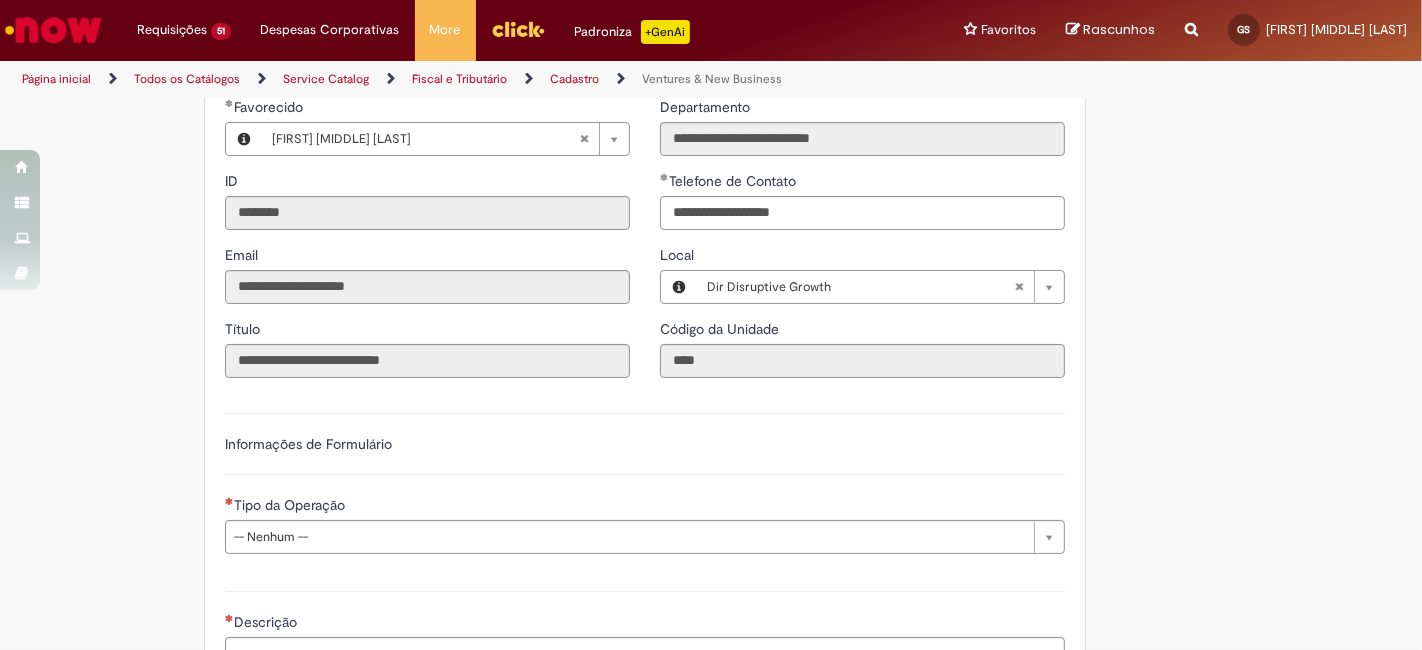type 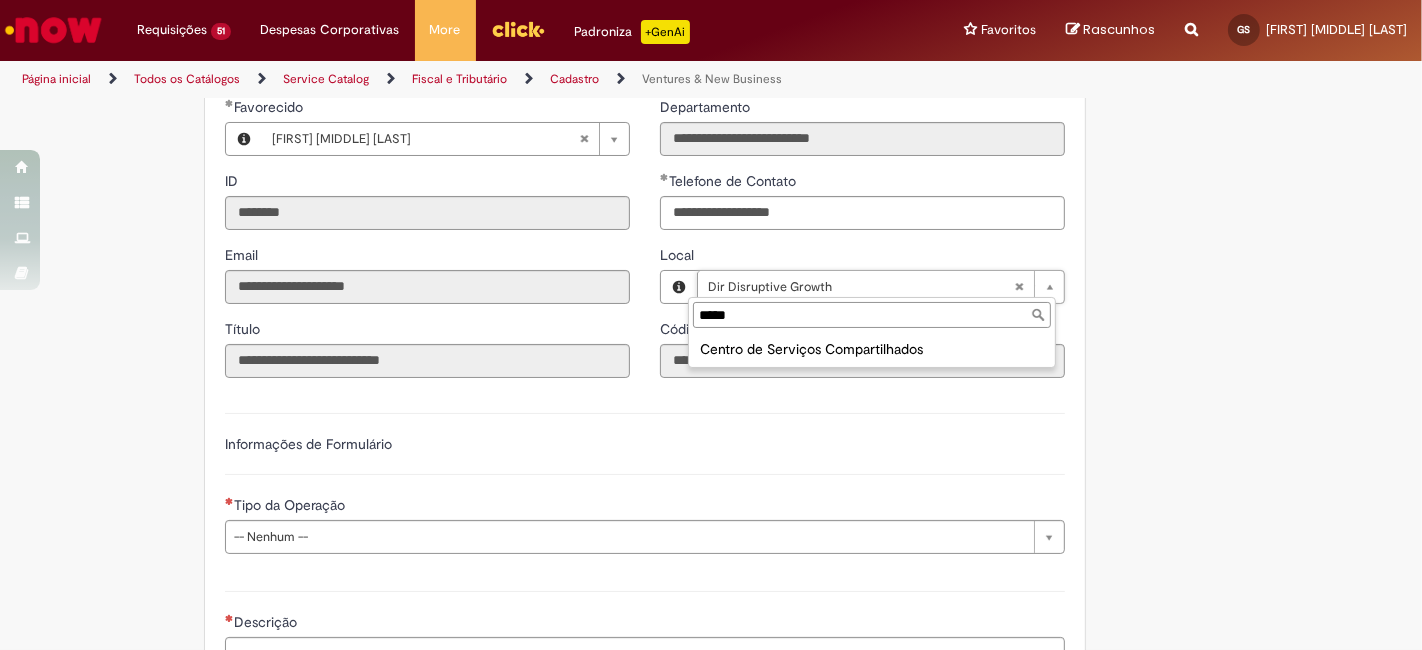 type on "*****" 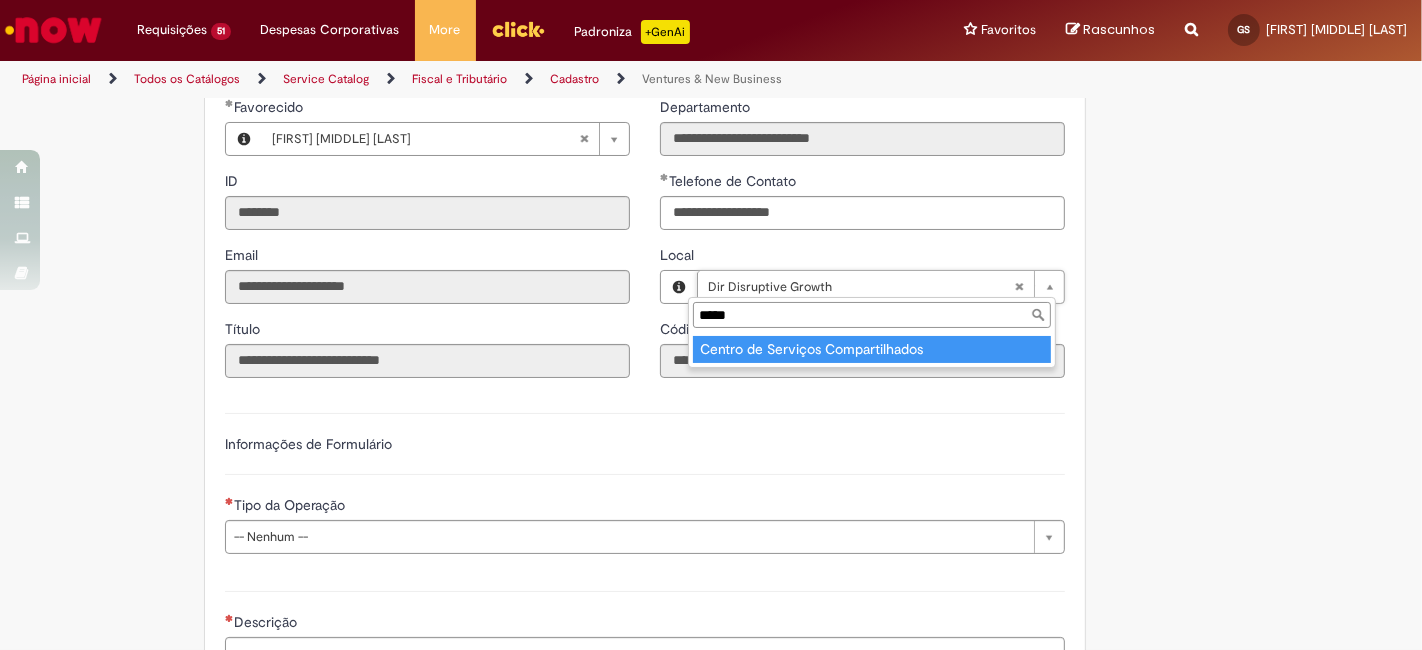 type on "**********" 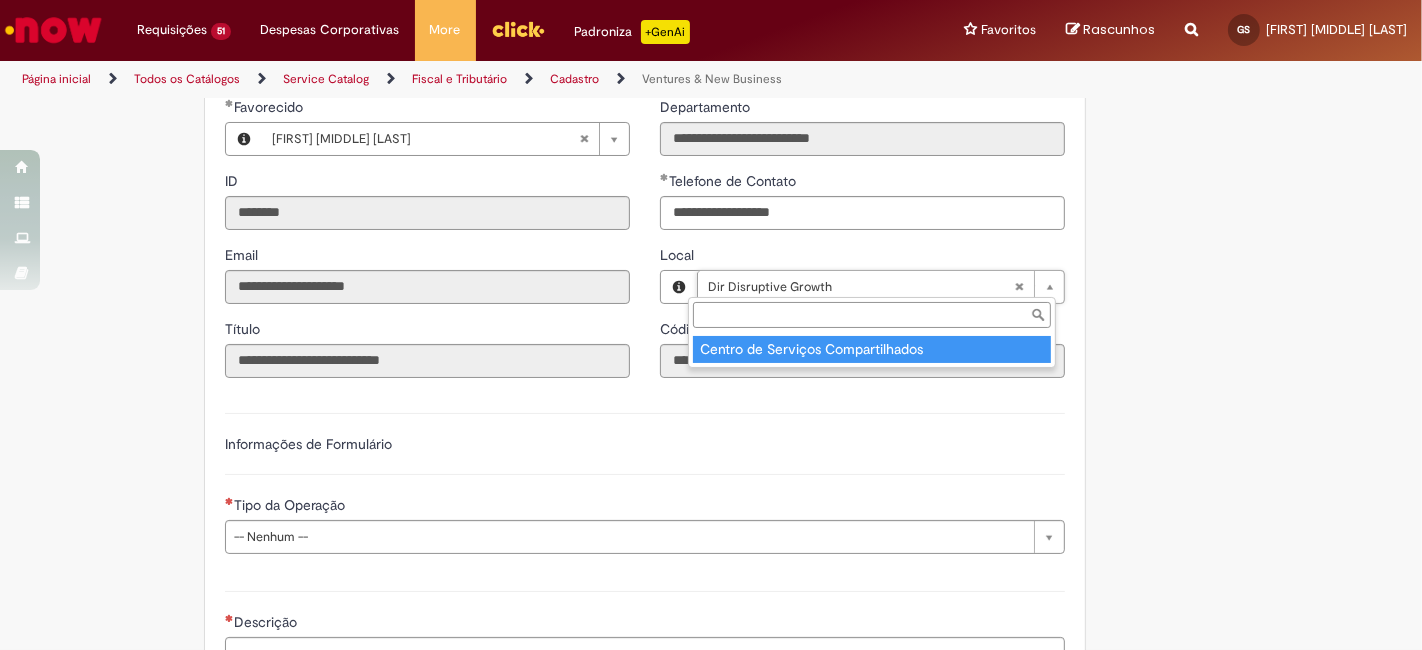 type on "****" 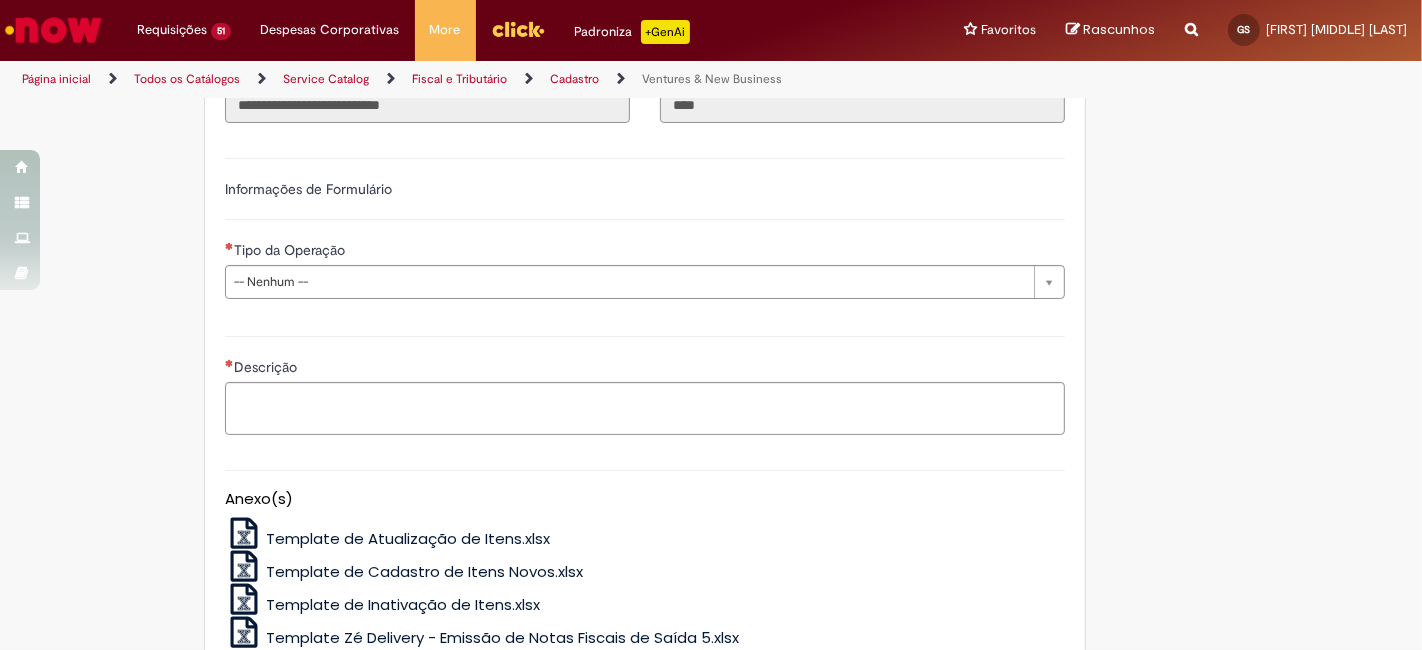 scroll, scrollTop: 592, scrollLeft: 0, axis: vertical 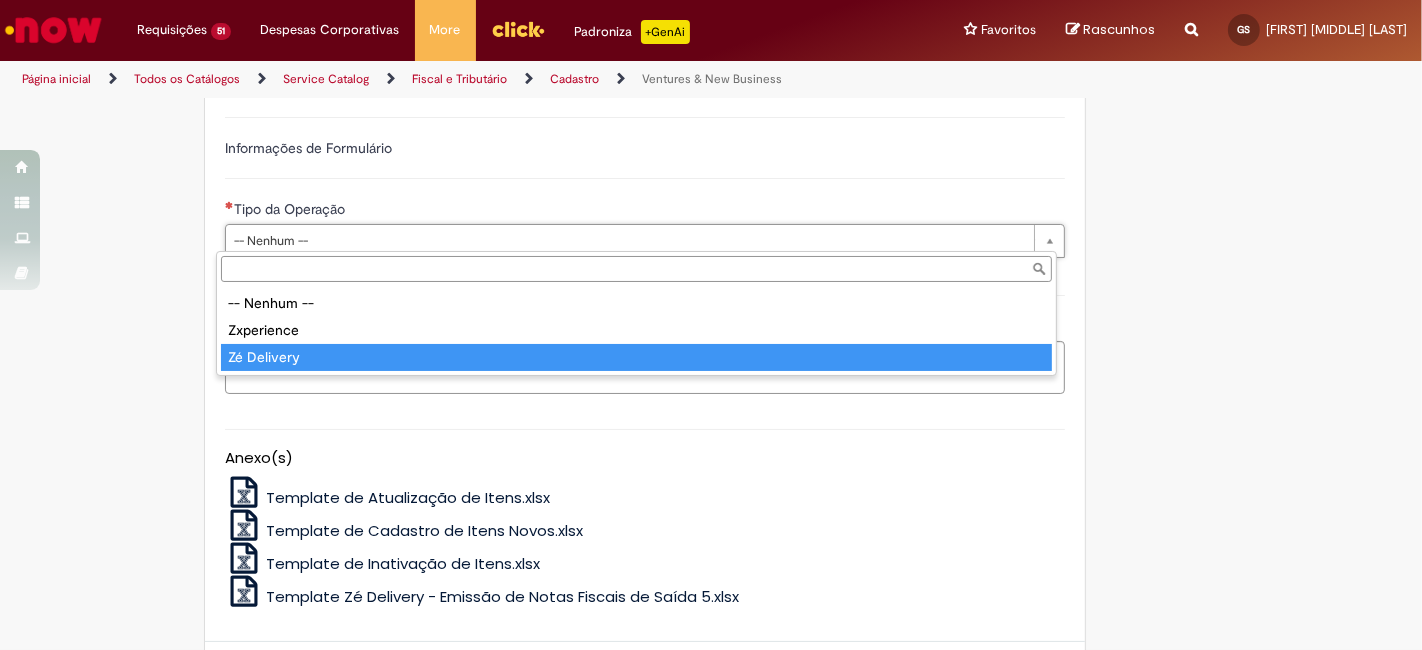 type on "**********" 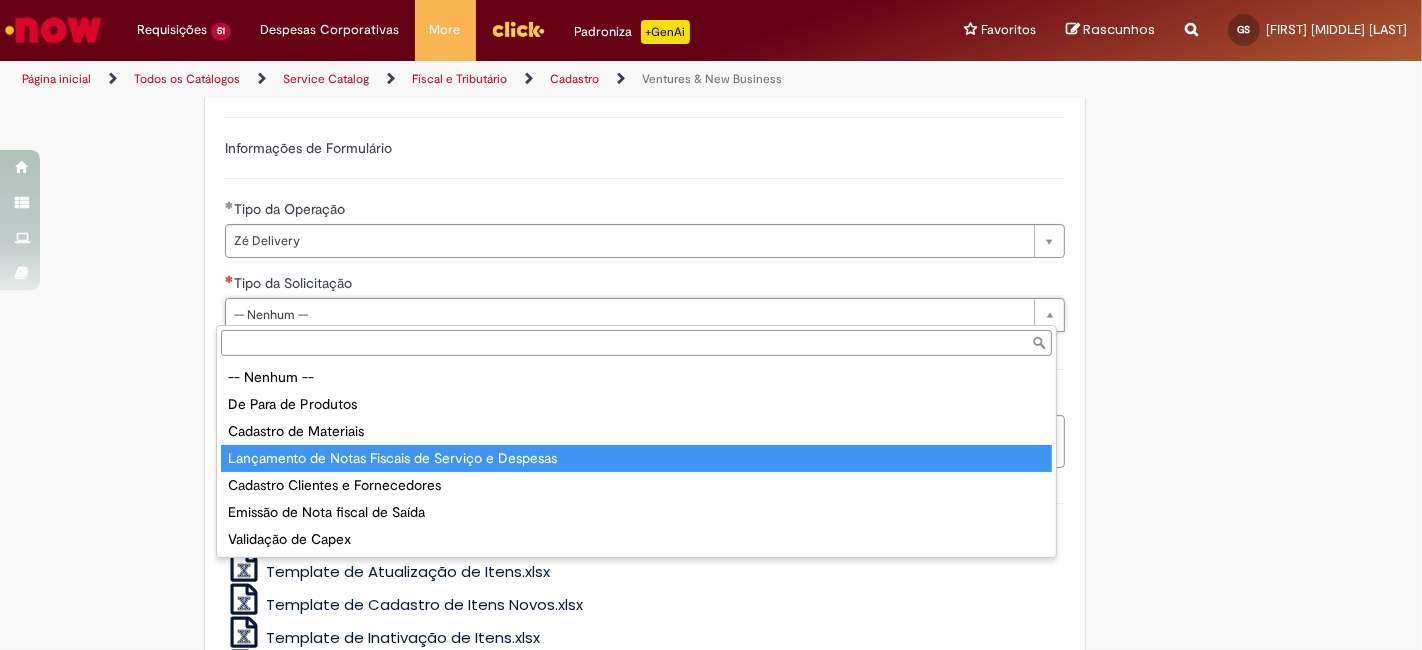 type on "**********" 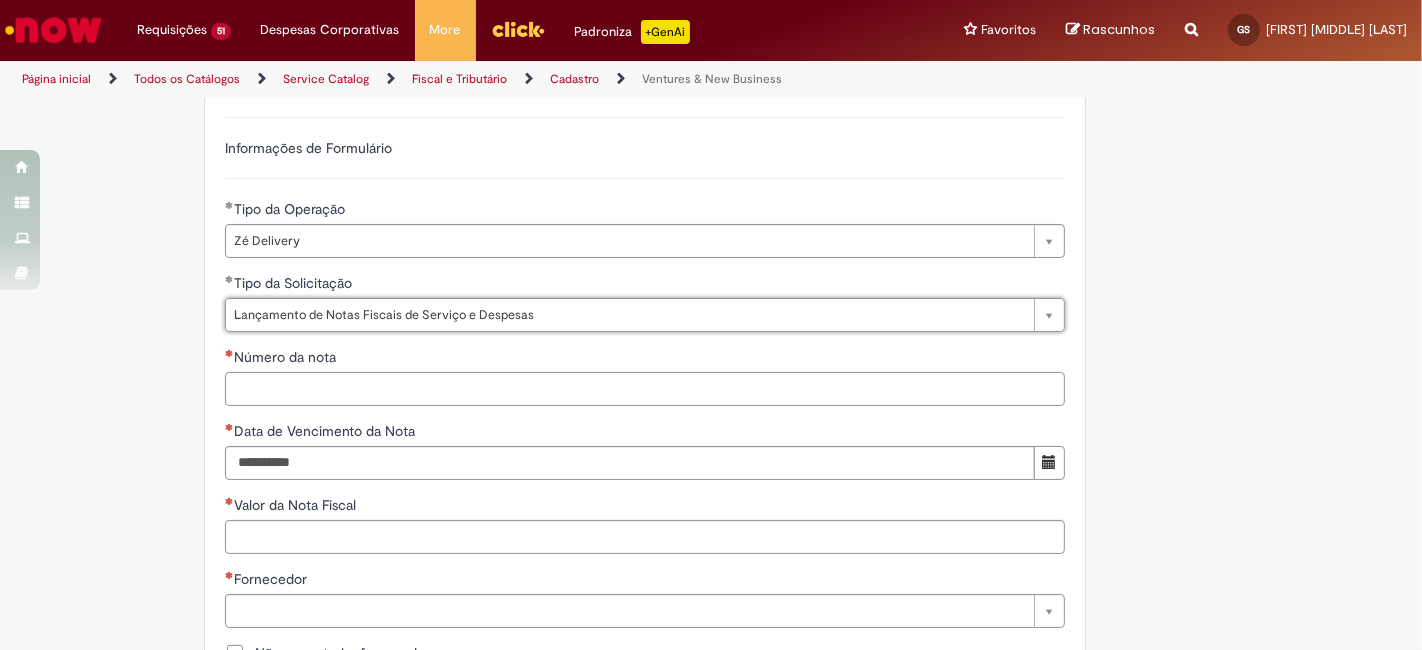 click on "Número da nota" at bounding box center (645, 389) 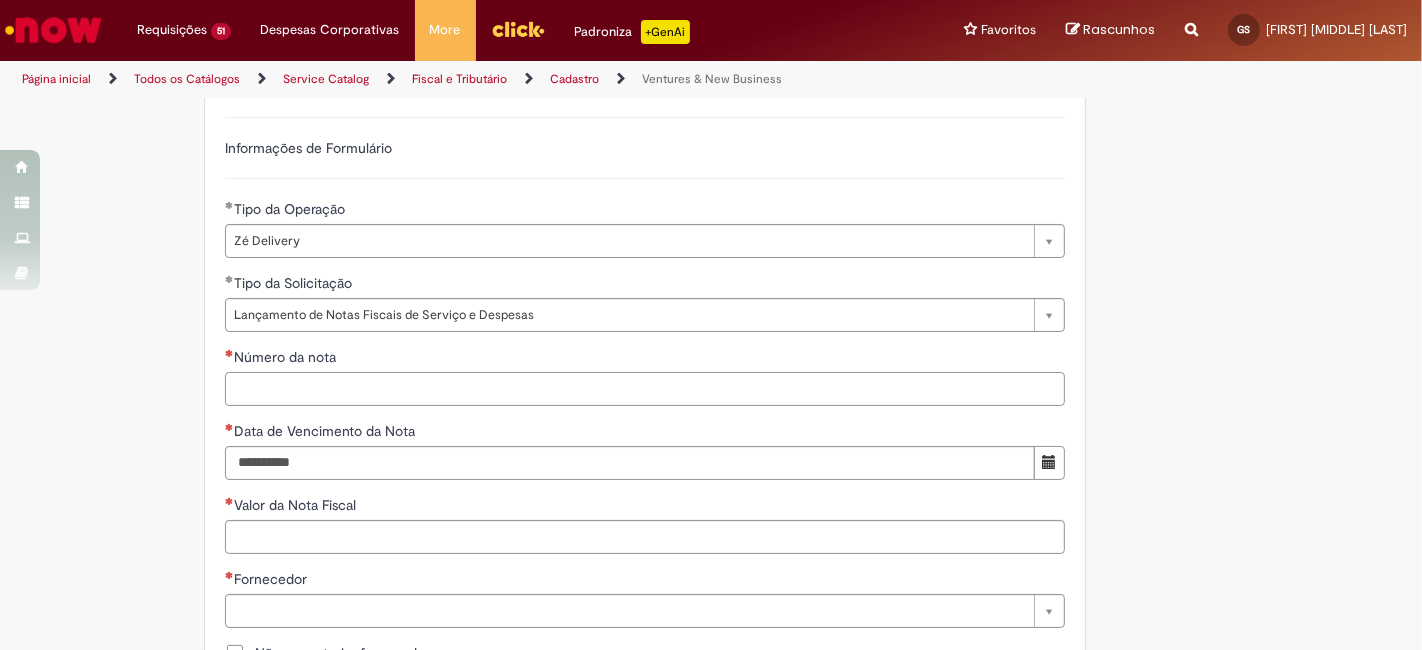 paste on "******" 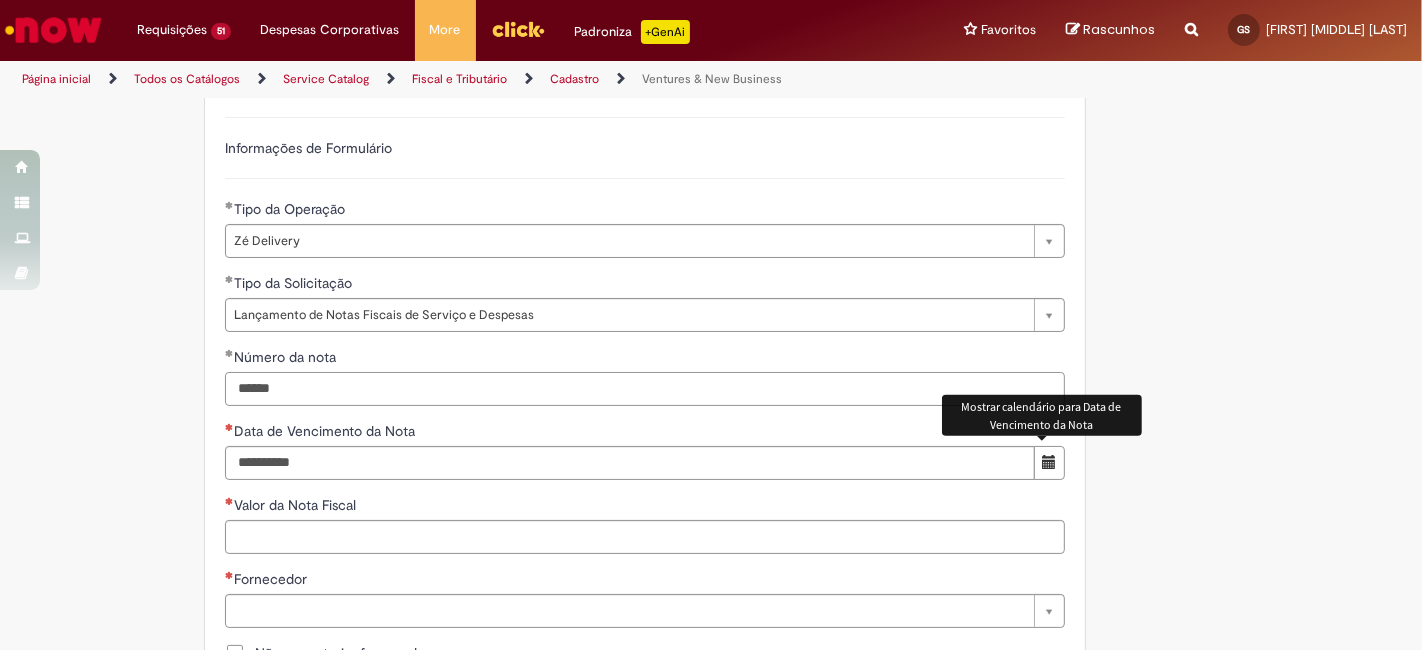 type on "******" 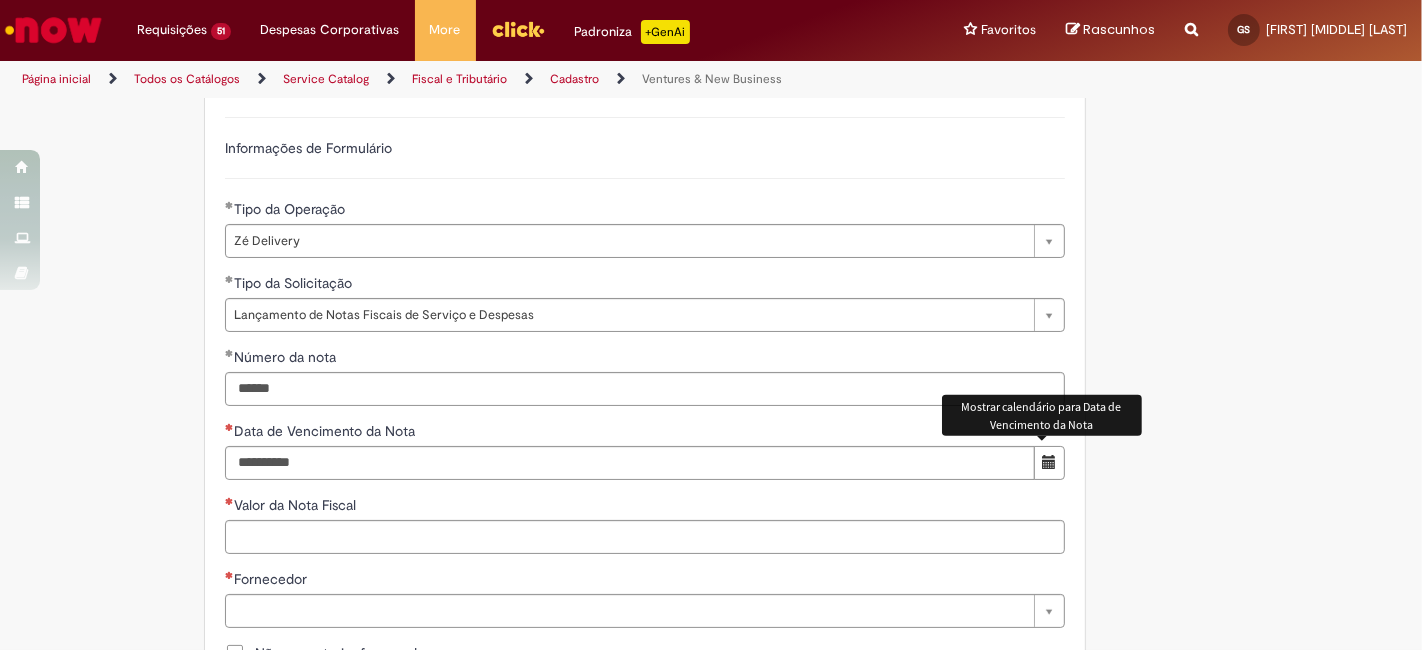 click at bounding box center (1049, 463) 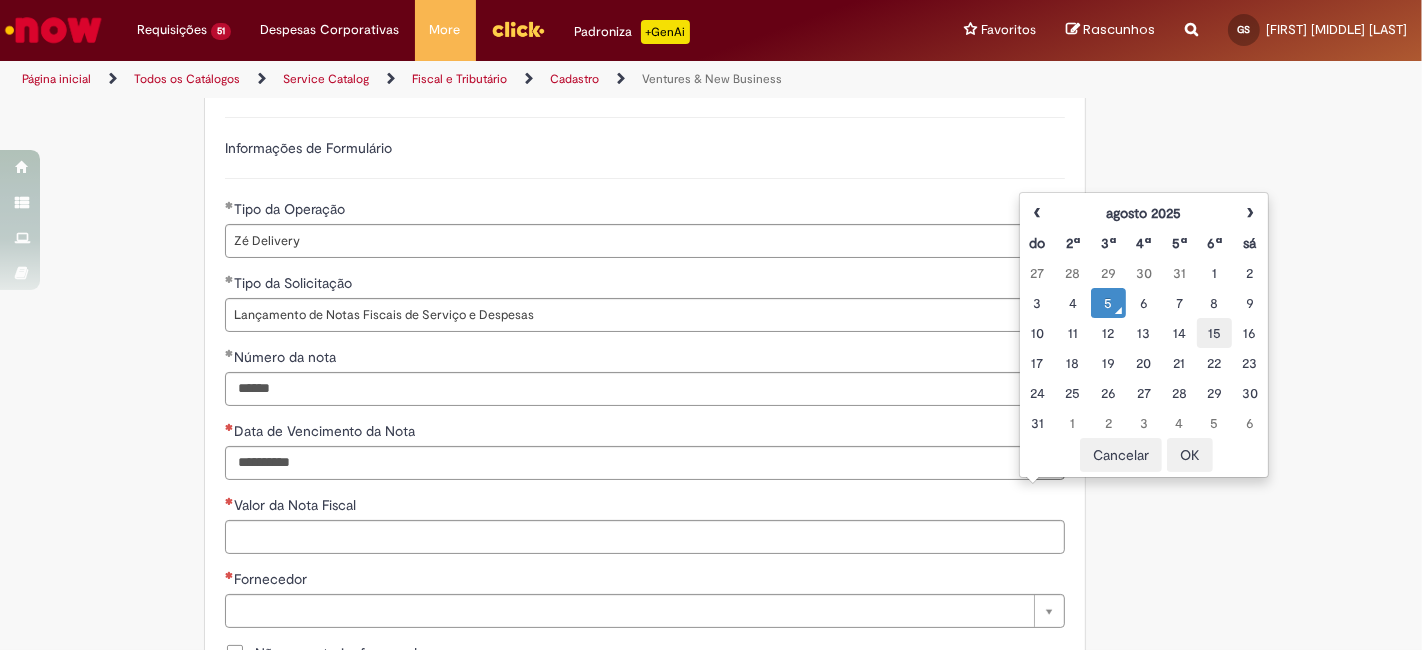 click on "15" at bounding box center (1214, 333) 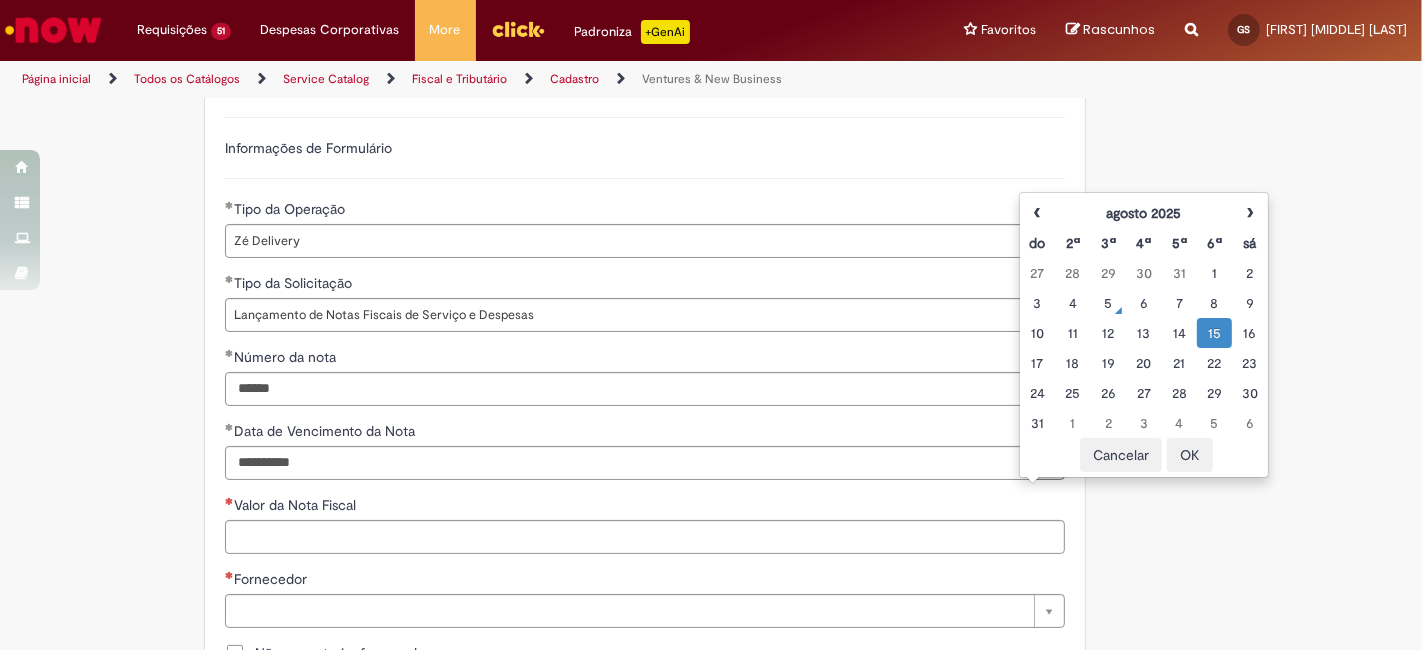 click on "OK" at bounding box center [1190, 455] 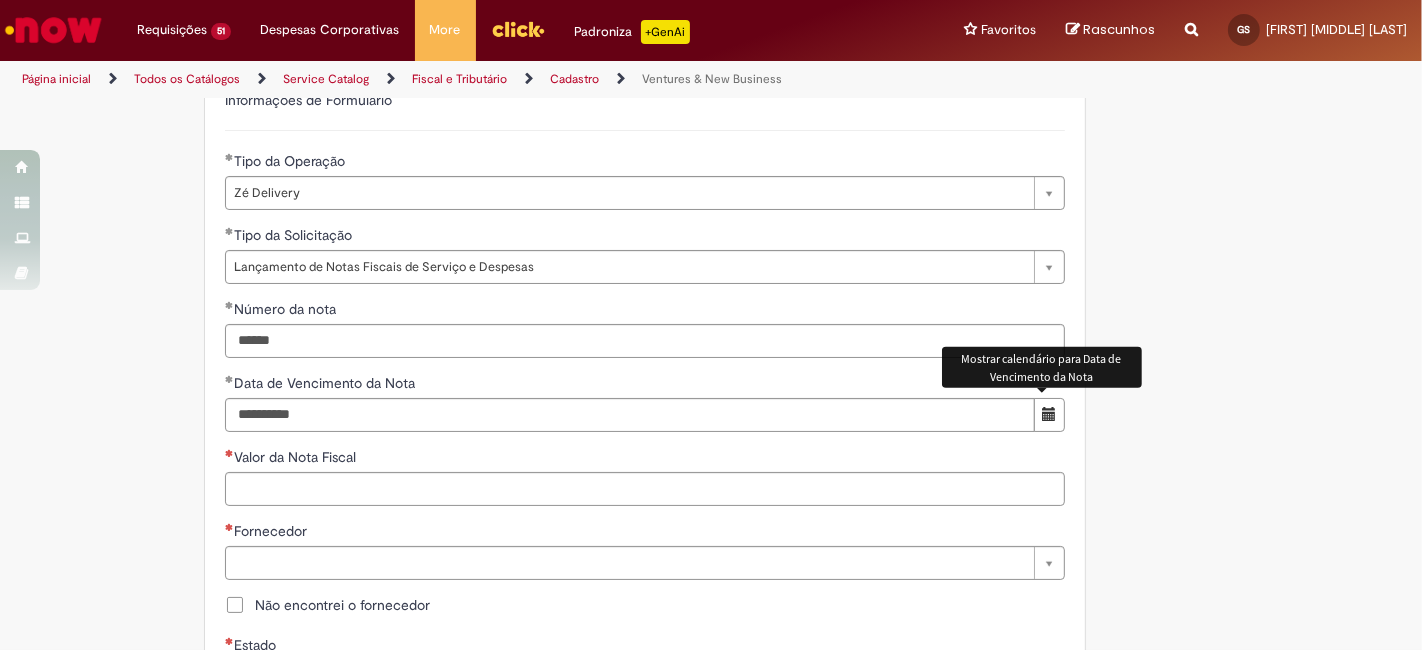 scroll, scrollTop: 666, scrollLeft: 0, axis: vertical 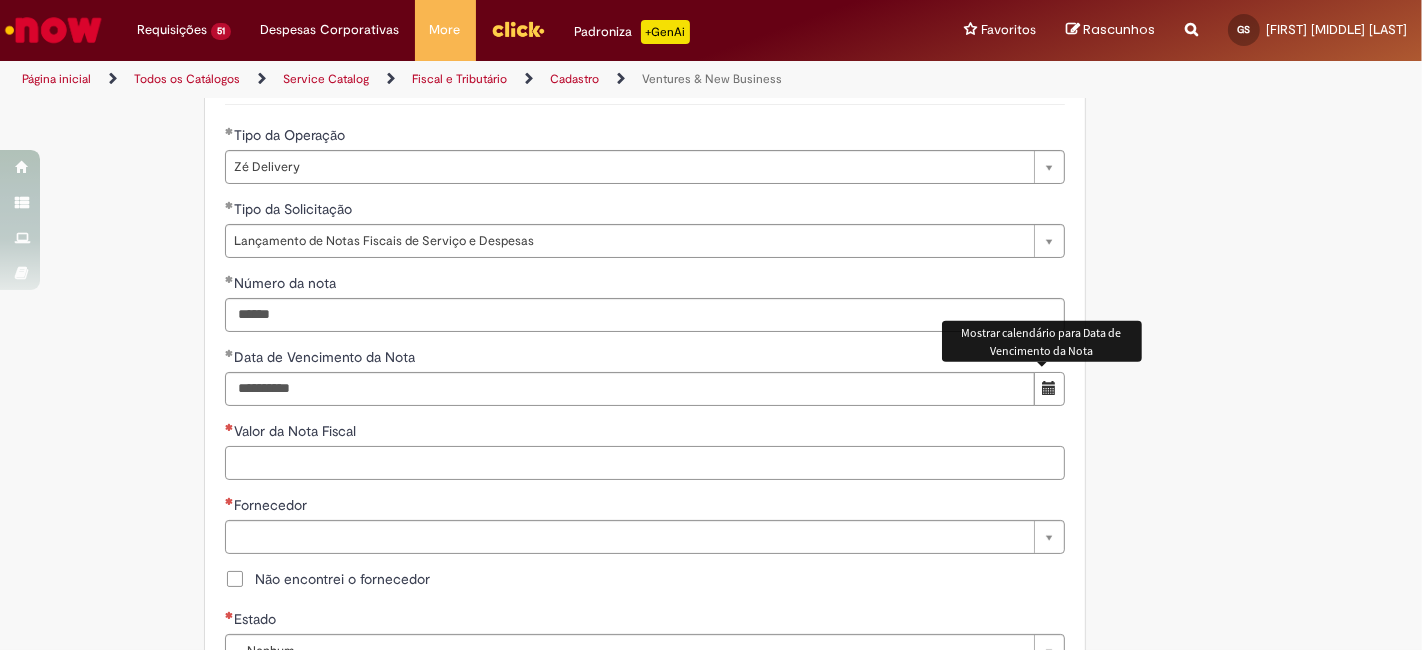 click on "Valor da Nota Fiscal" at bounding box center (645, 463) 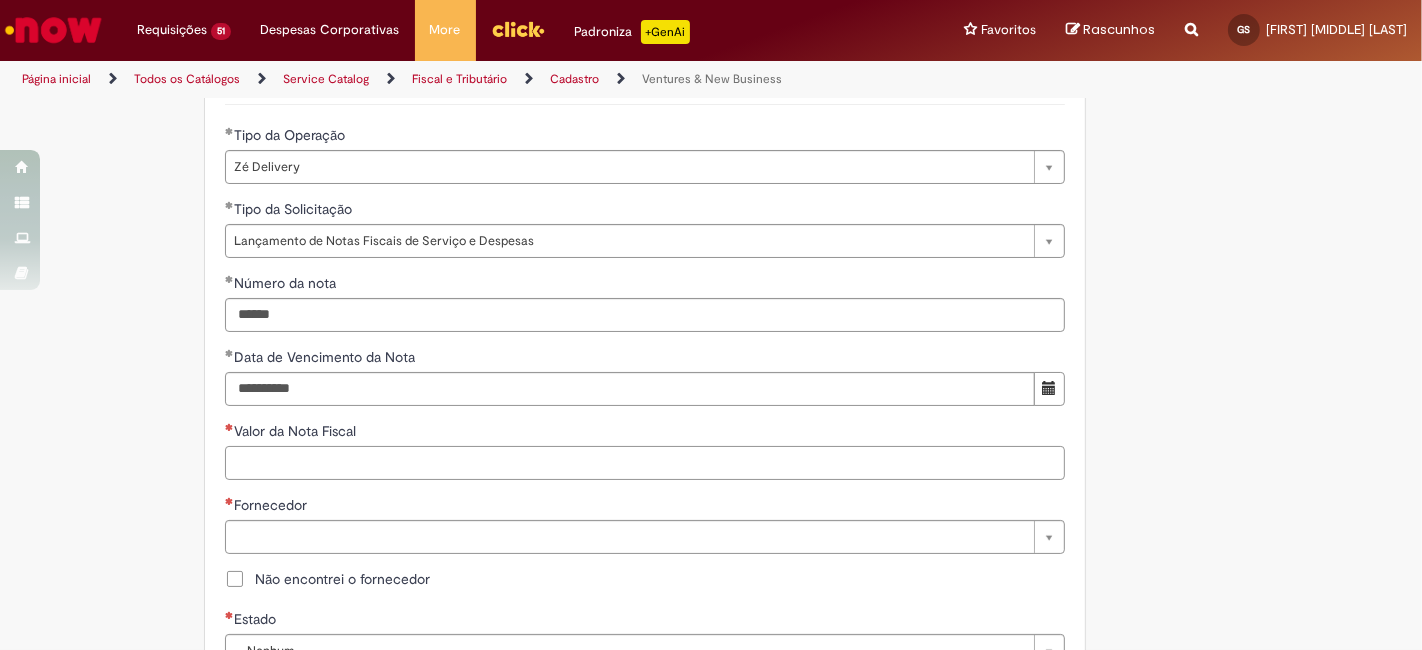 paste on "********" 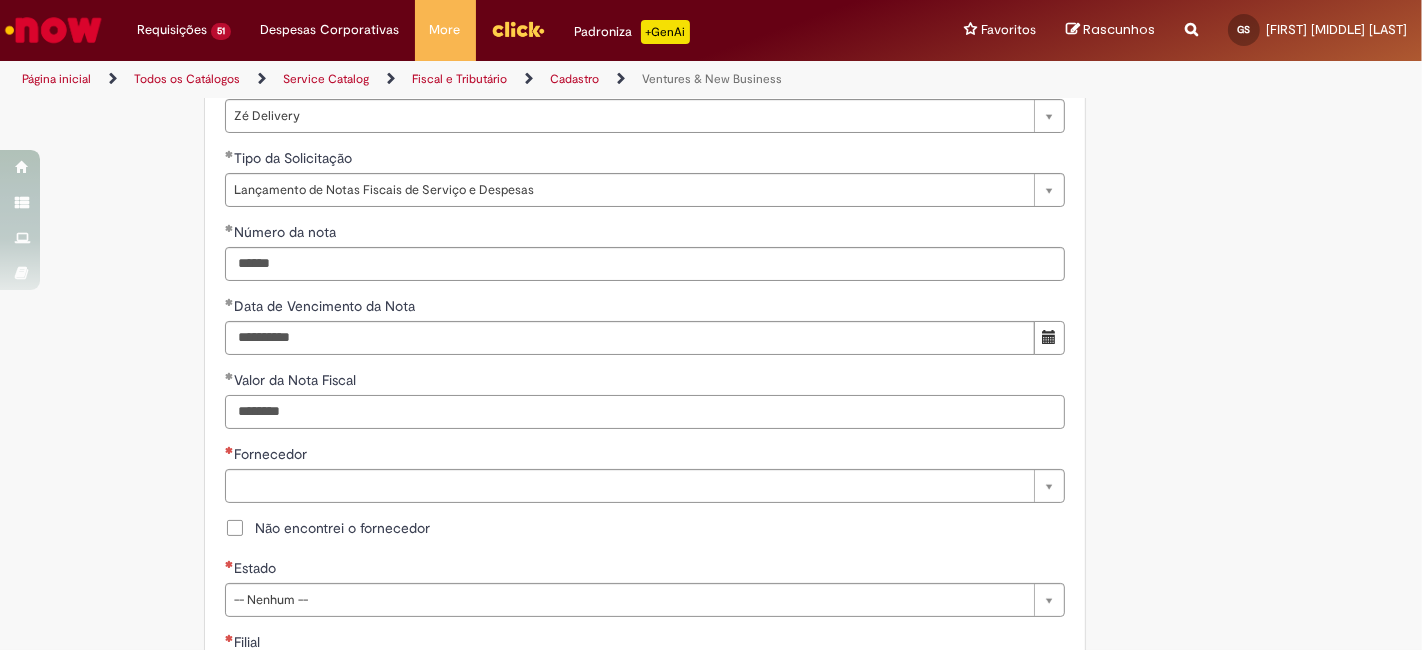 scroll, scrollTop: 740, scrollLeft: 0, axis: vertical 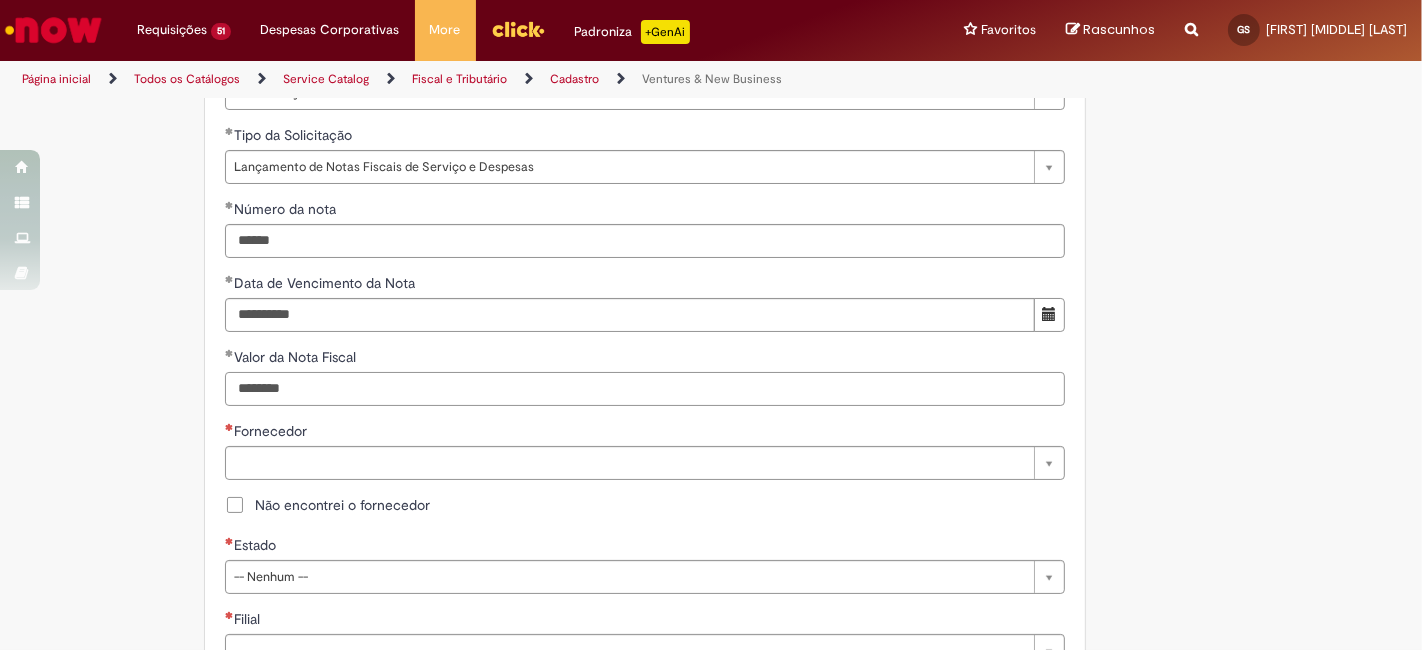 type on "********" 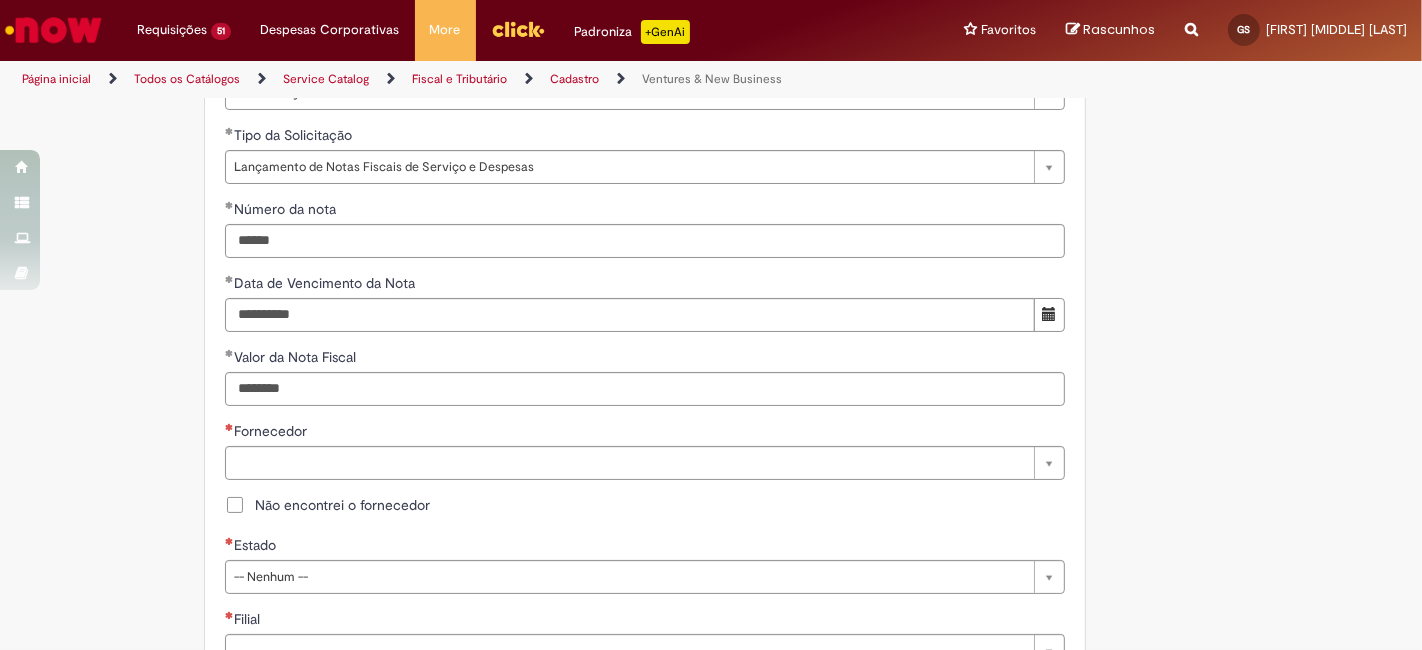 click on "Não encontrei o fornecedor" at bounding box center (327, 505) 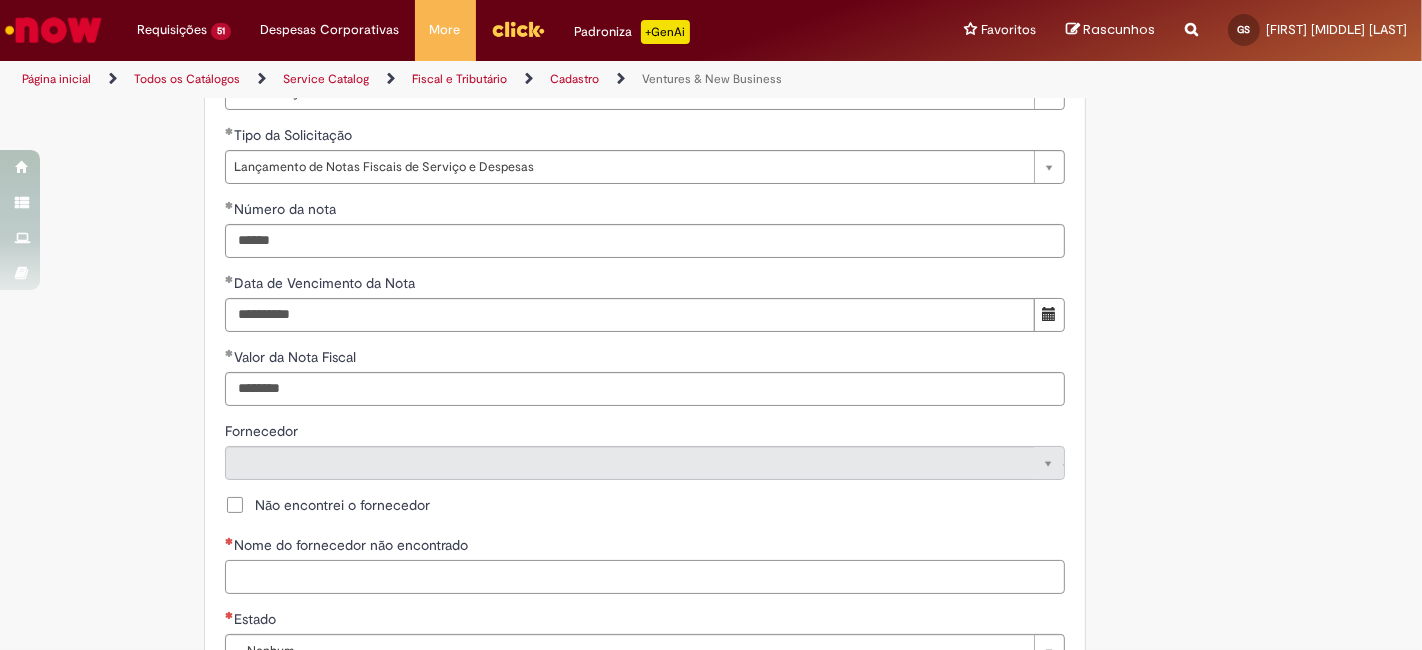 click on "Nome do fornecedor não encontrado" at bounding box center [645, 577] 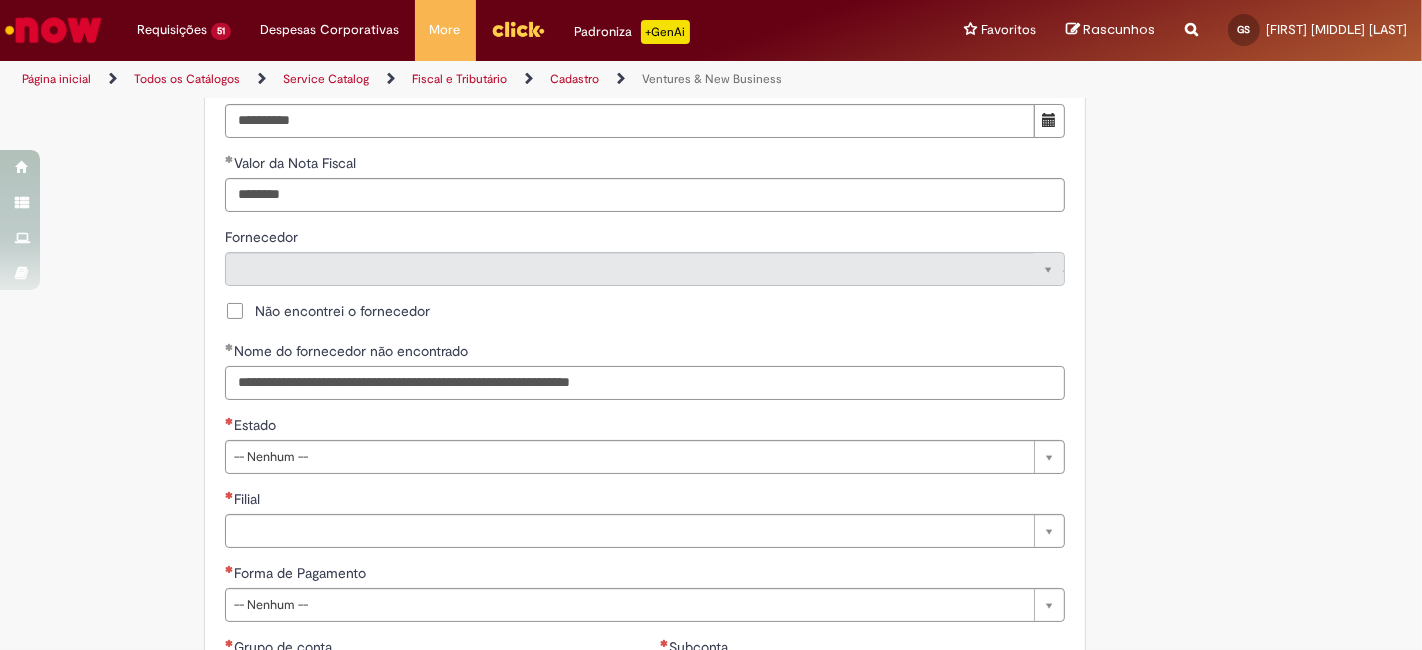 scroll, scrollTop: 962, scrollLeft: 0, axis: vertical 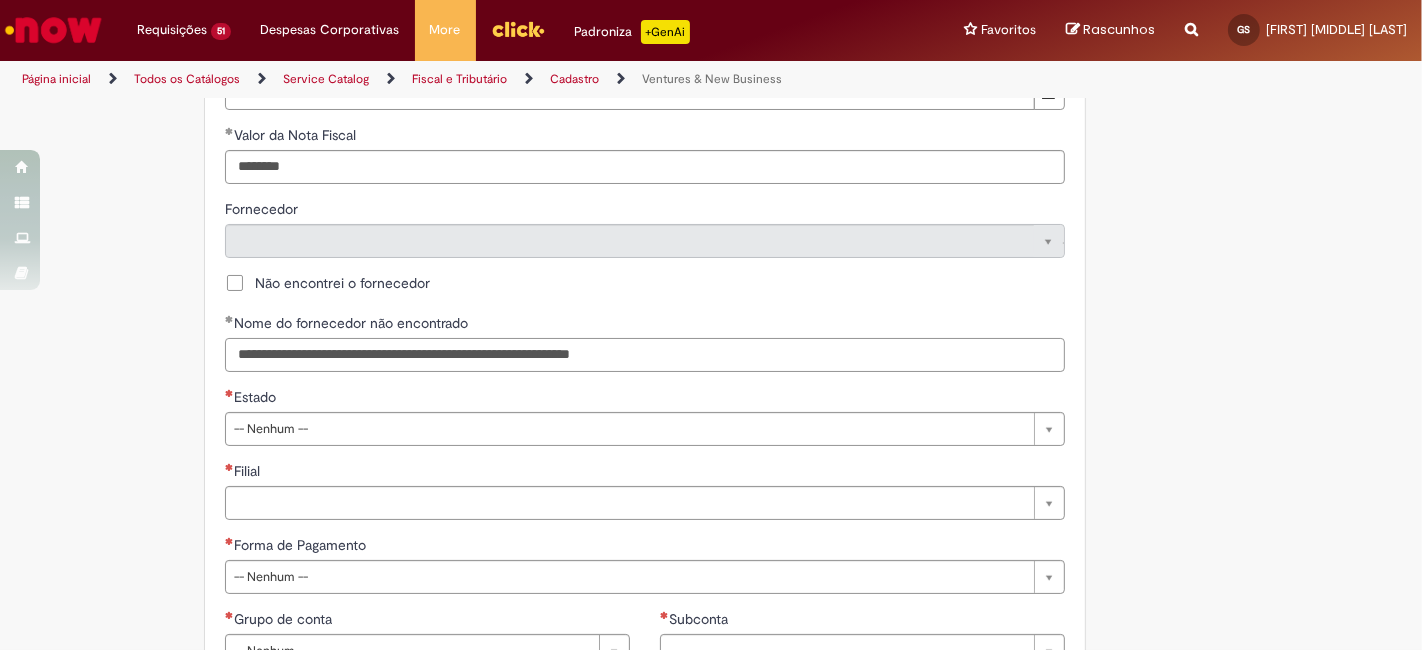 type on "**********" 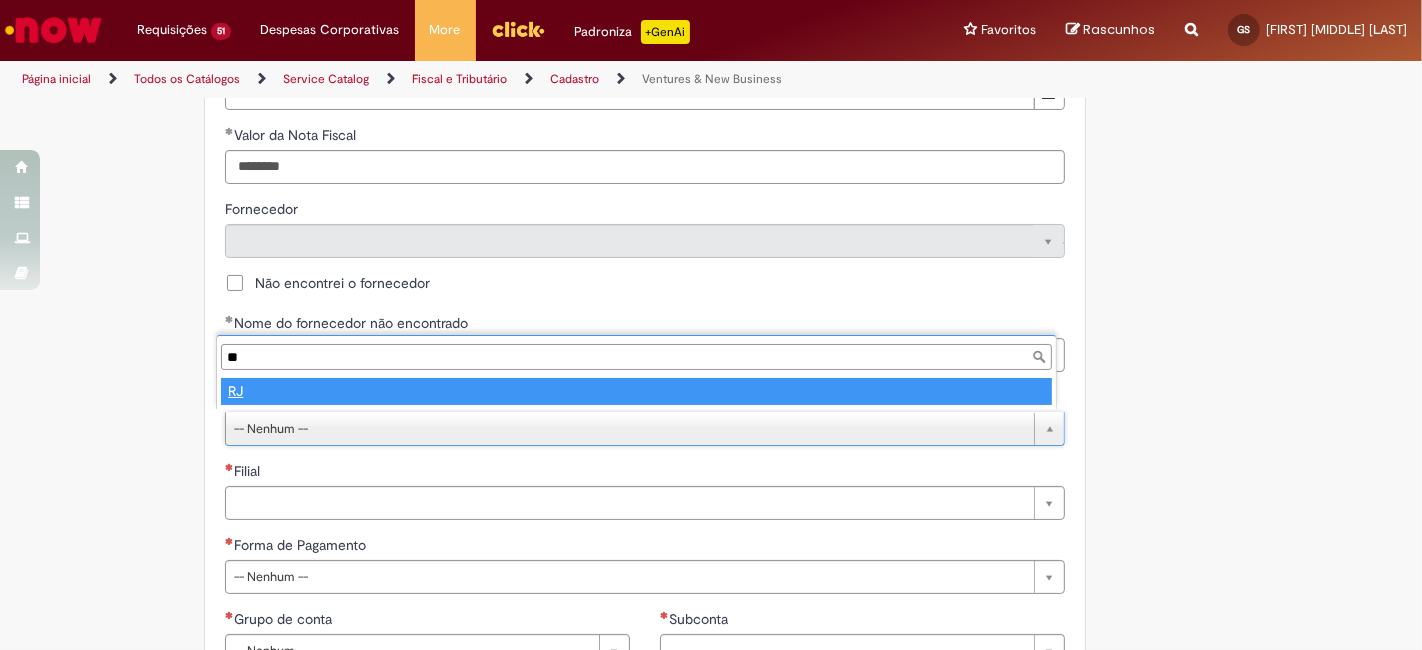 type on "**" 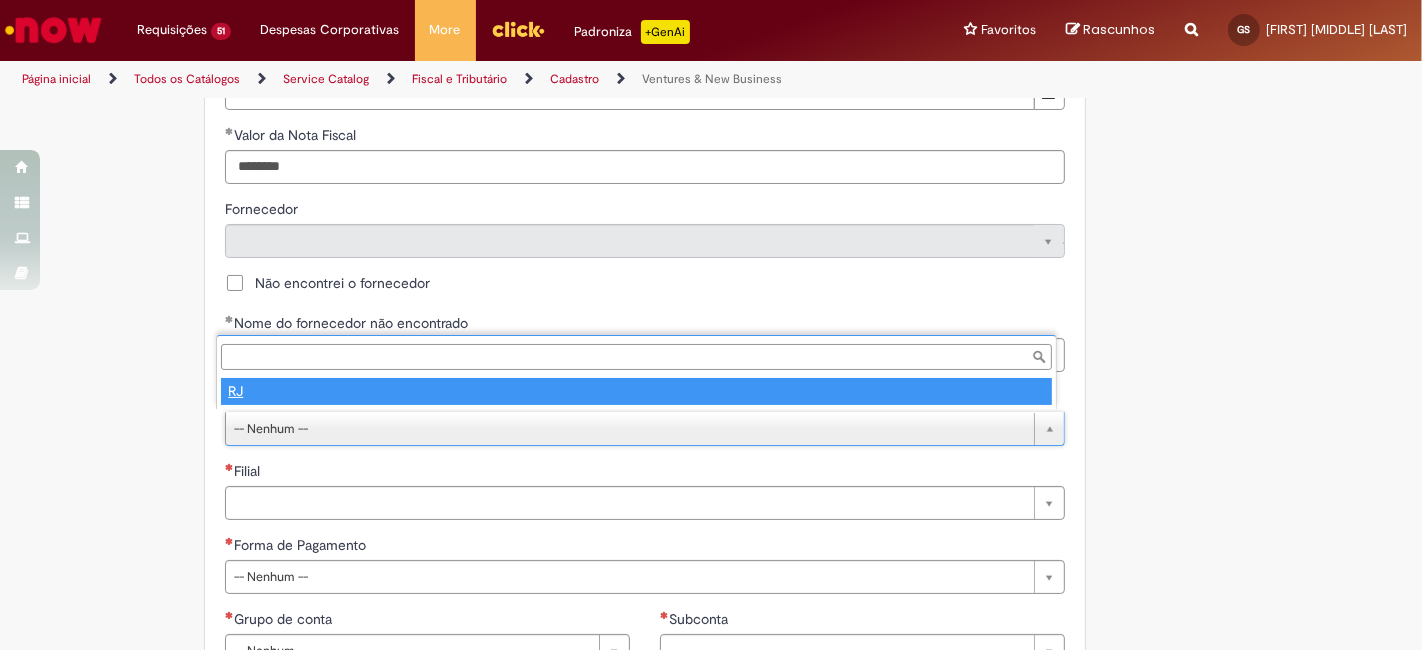 select 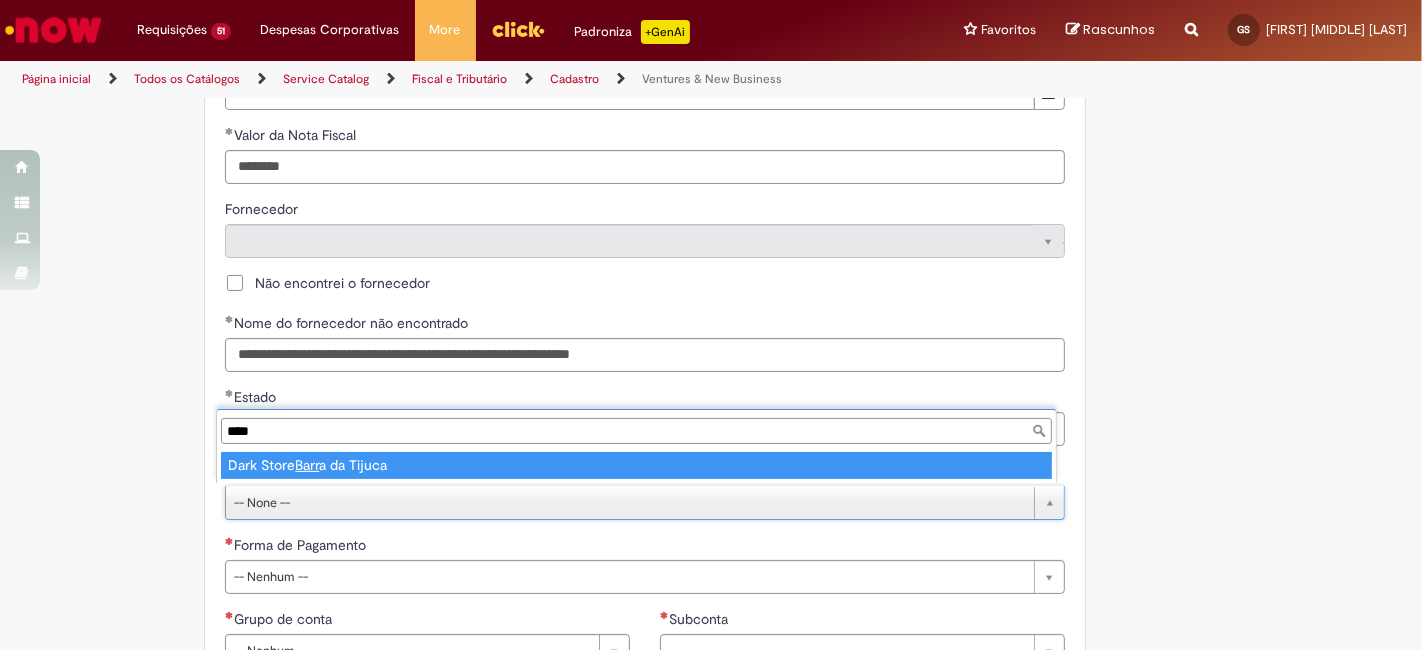 type on "****" 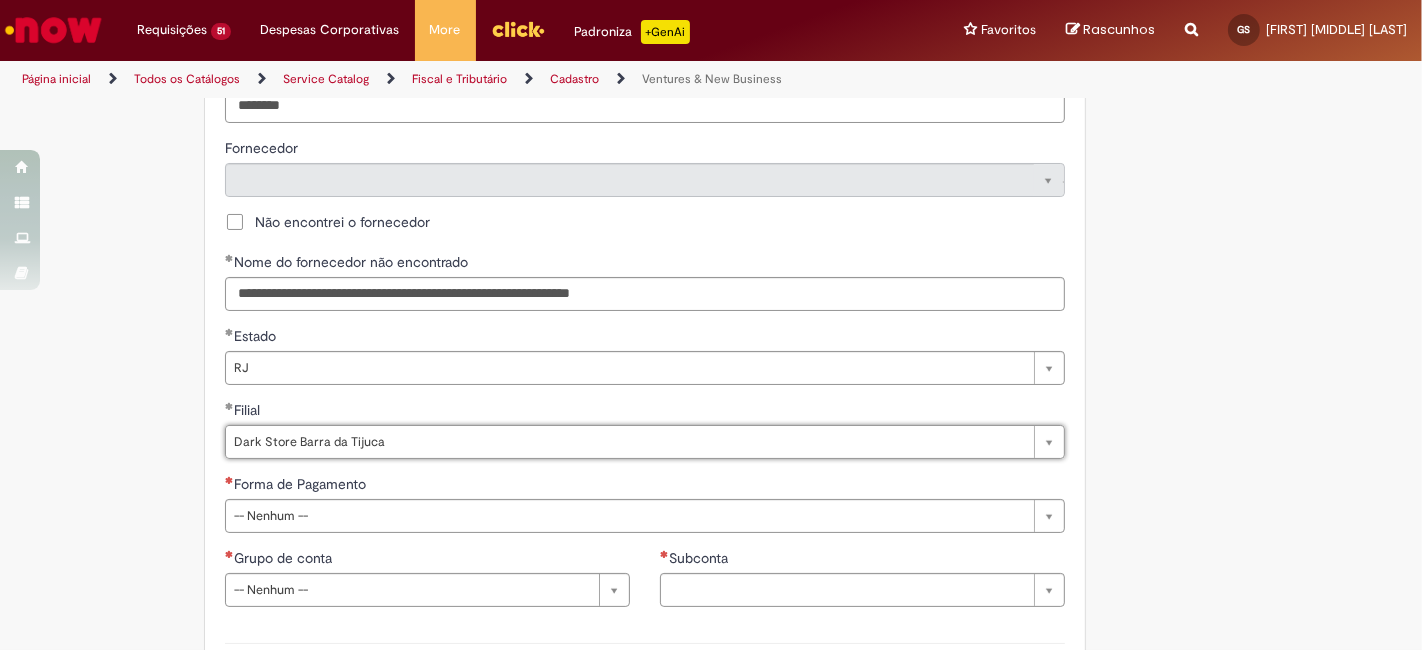 scroll, scrollTop: 1111, scrollLeft: 0, axis: vertical 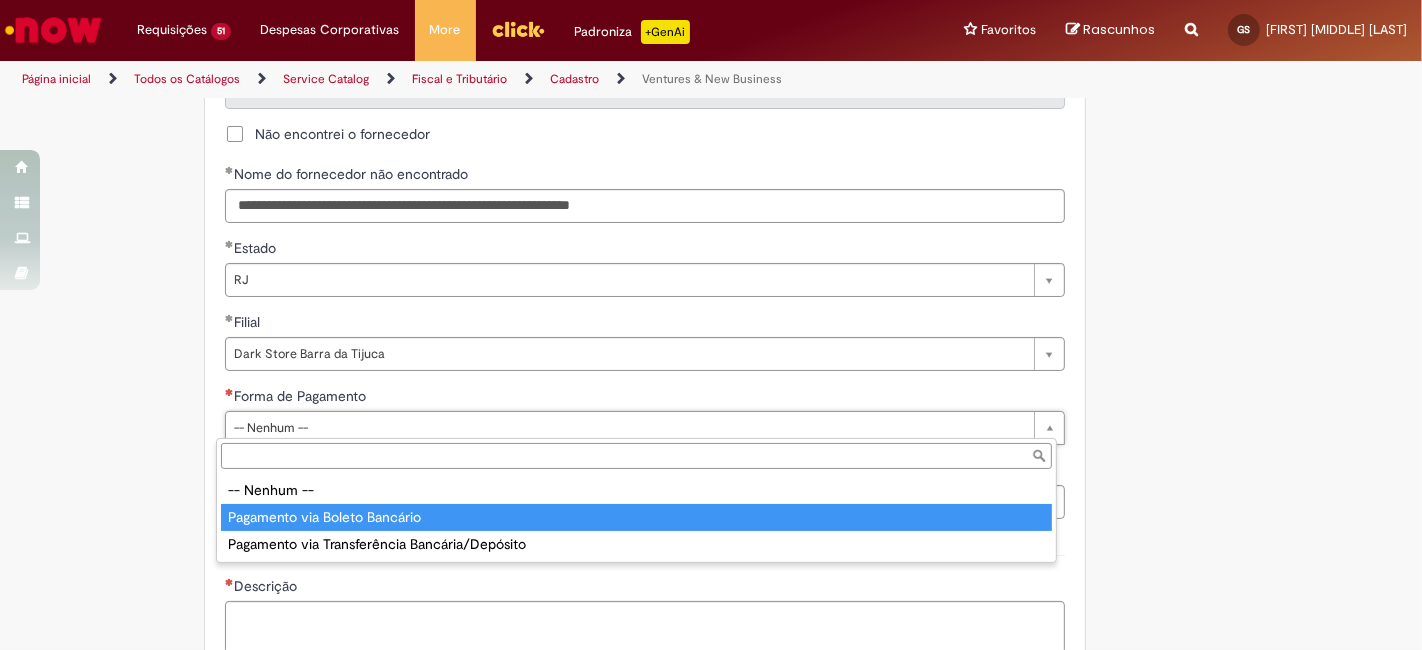 type on "**********" 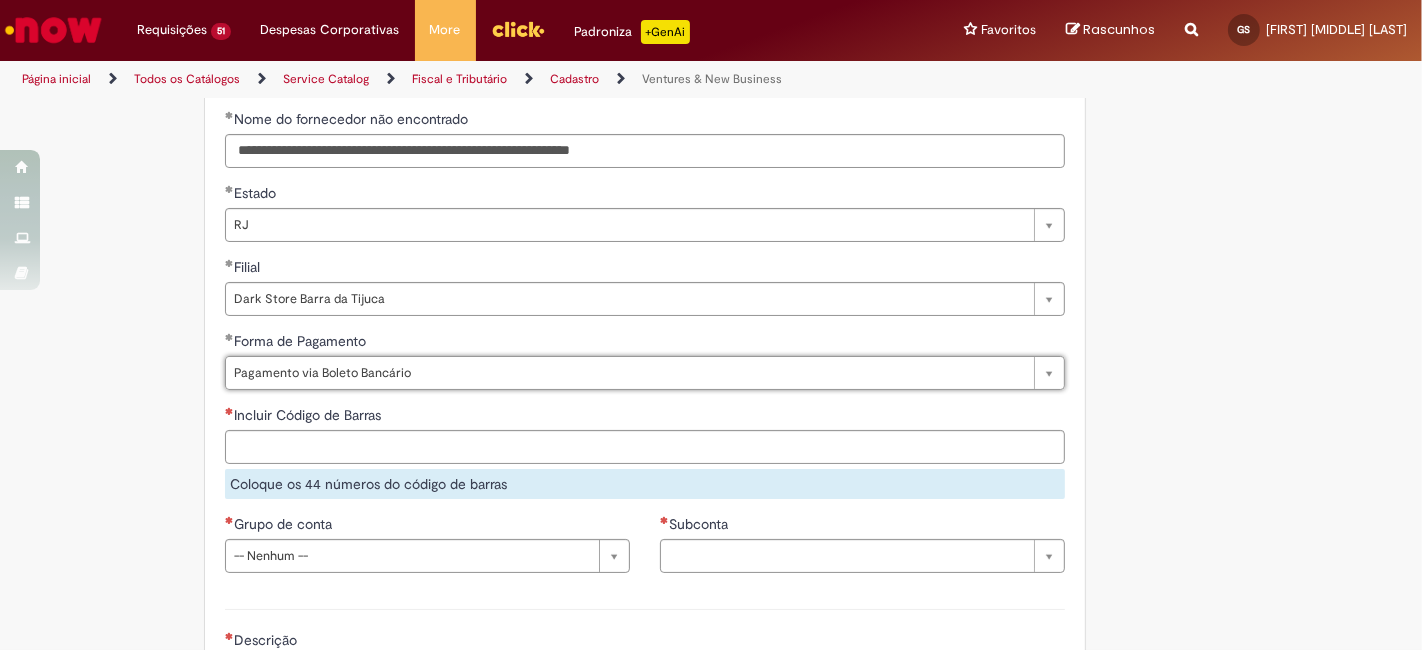 scroll, scrollTop: 1259, scrollLeft: 0, axis: vertical 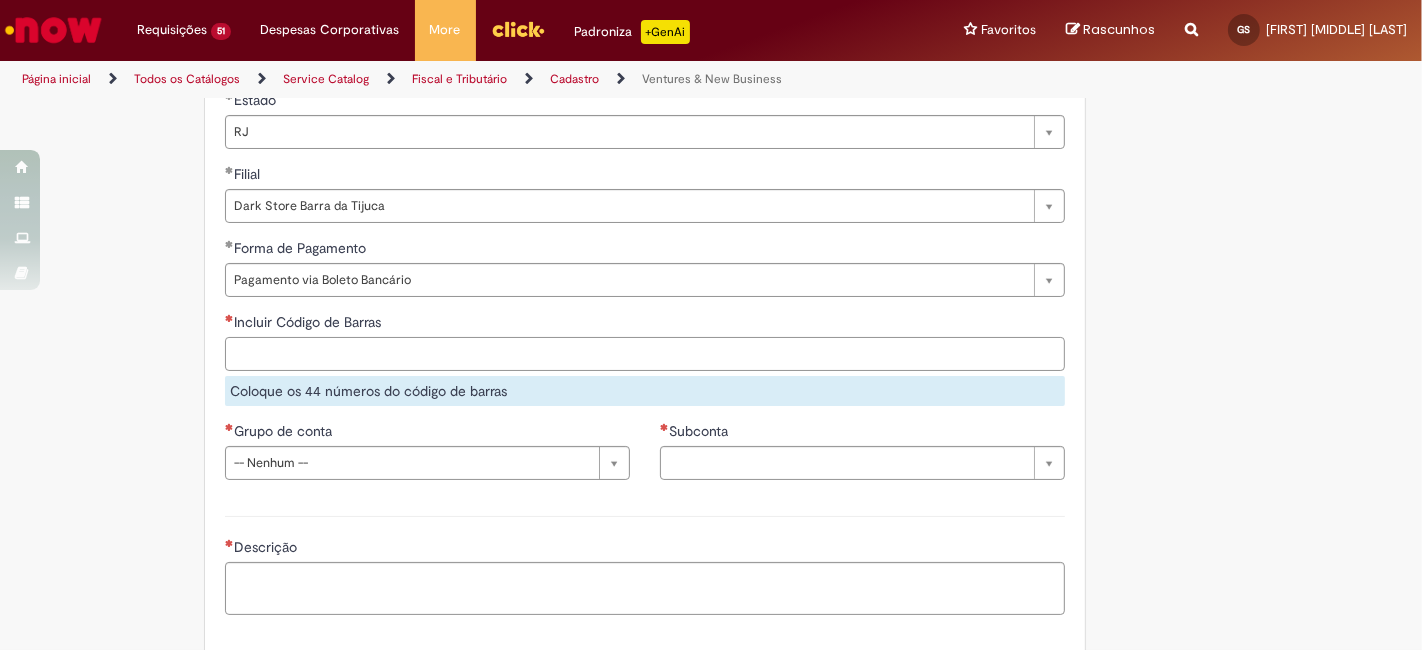 click on "Incluir Código de Barras" at bounding box center [645, 354] 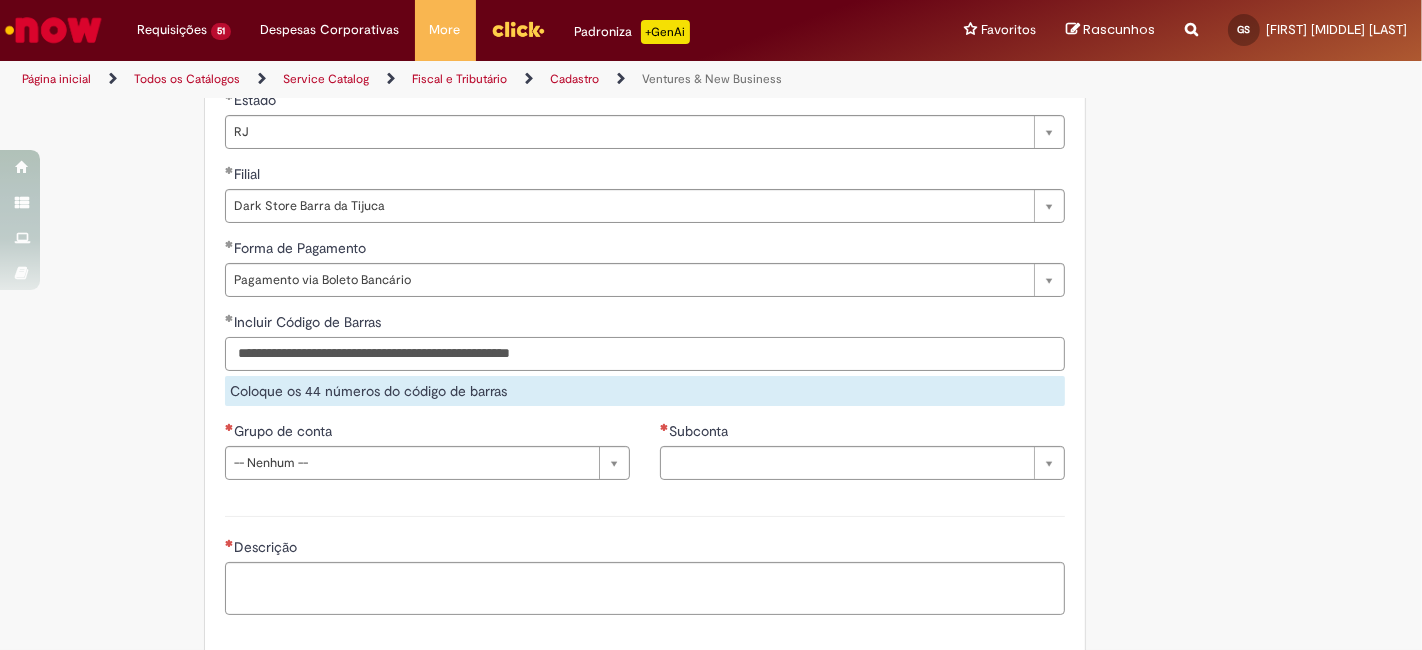 type on "**********" 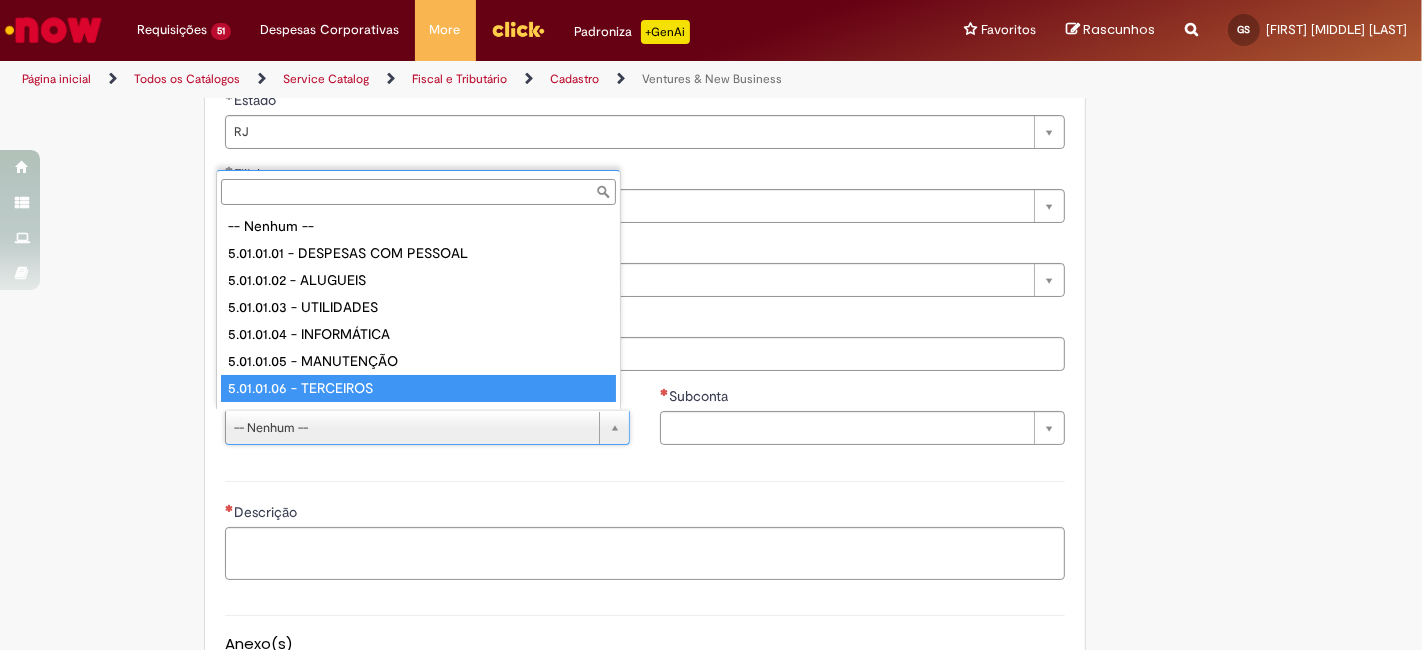 type on "**********" 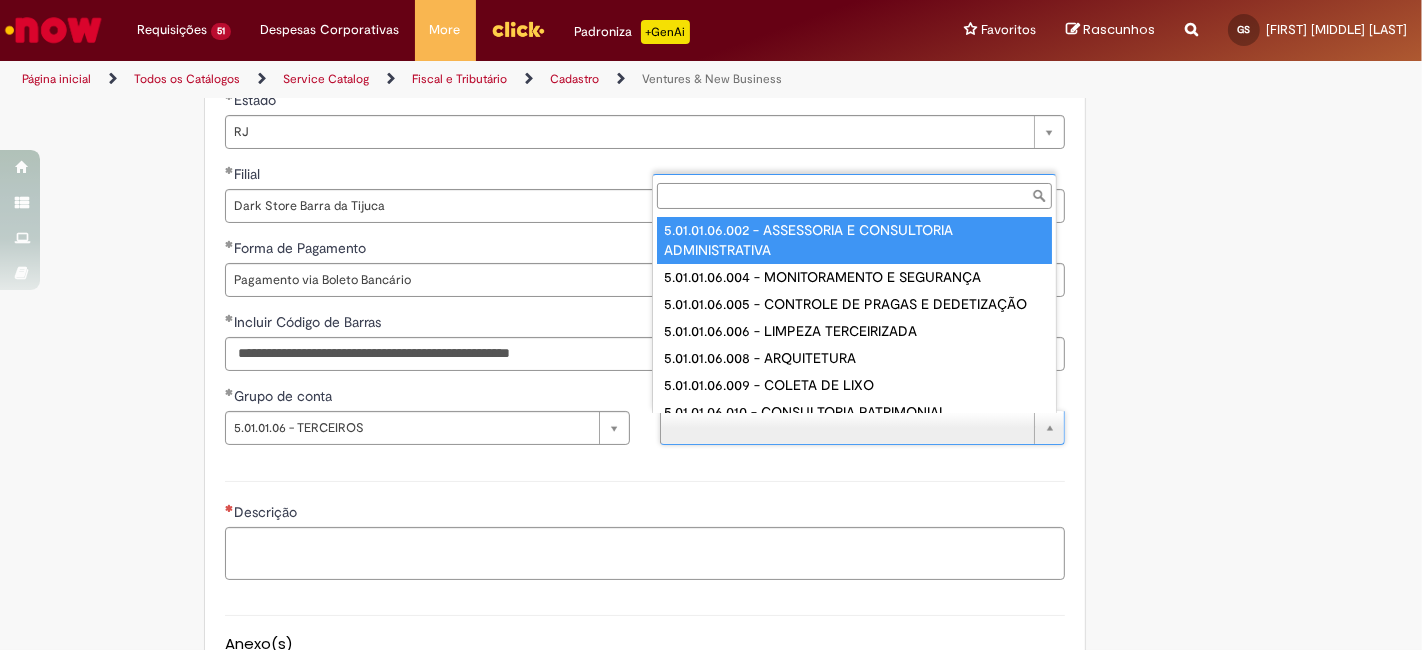 scroll, scrollTop: 8, scrollLeft: 0, axis: vertical 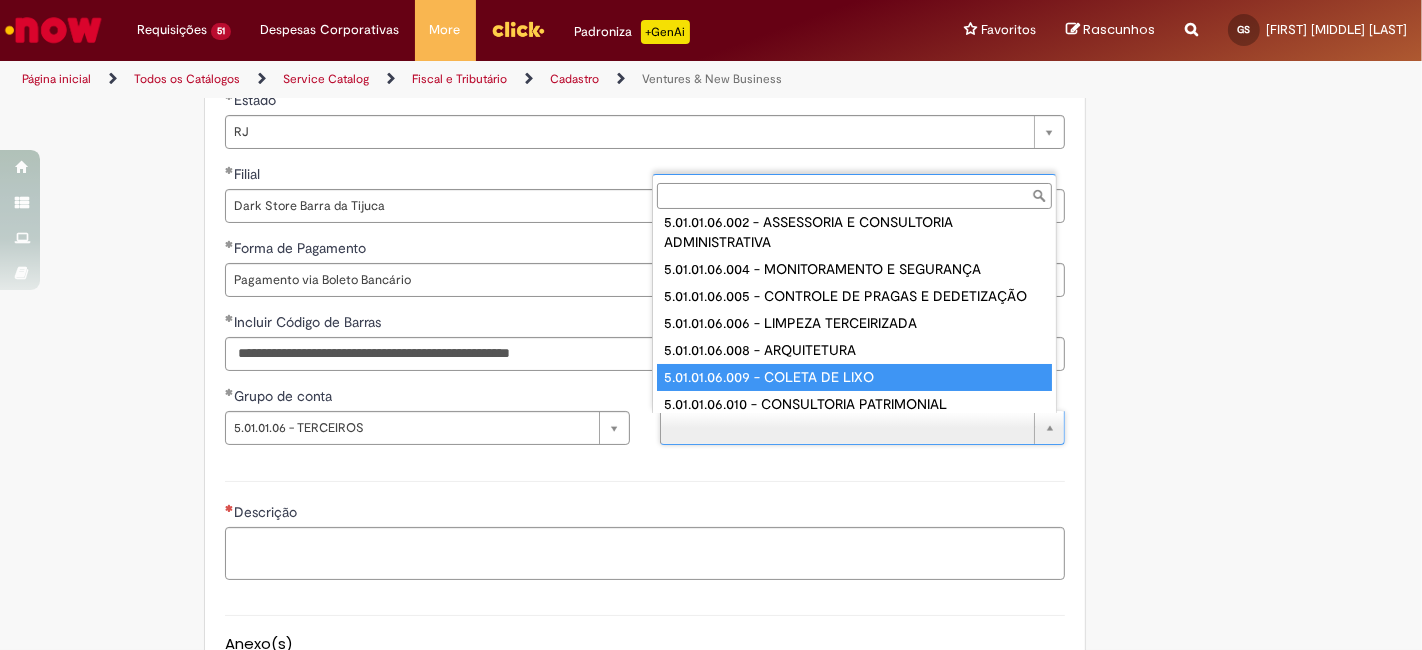 type on "**********" 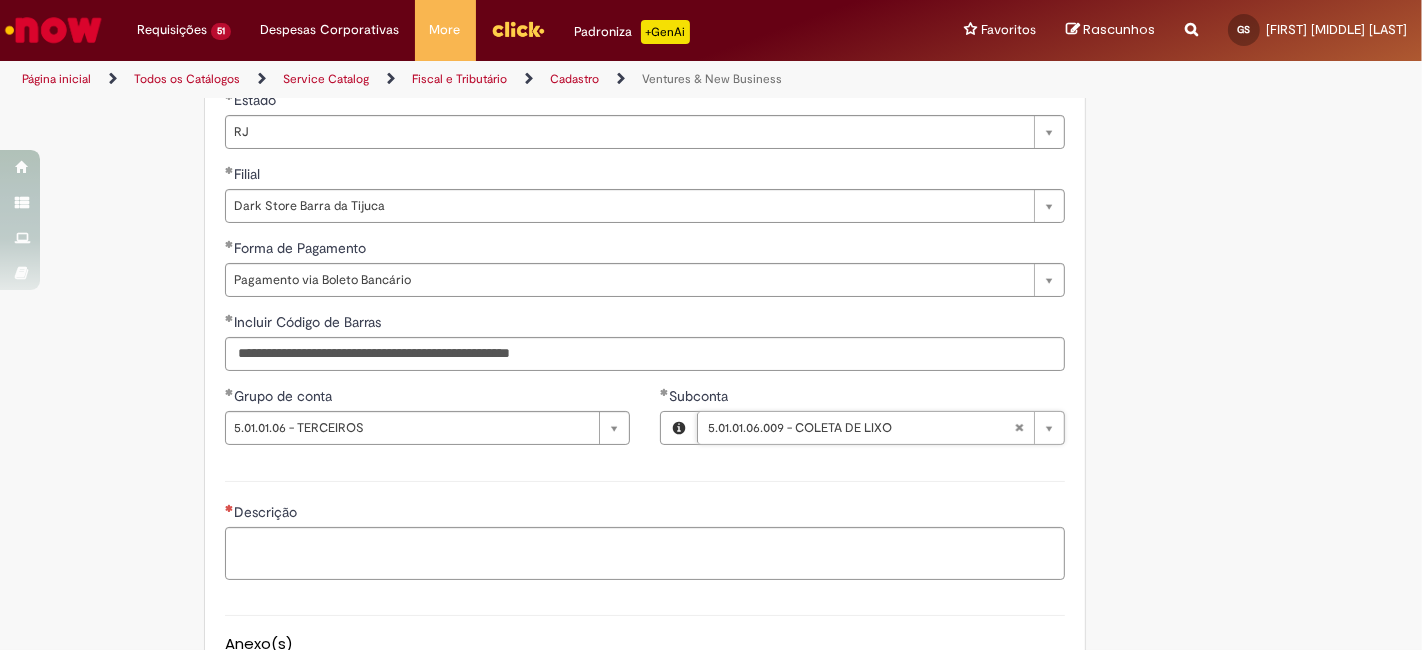 scroll, scrollTop: 1333, scrollLeft: 0, axis: vertical 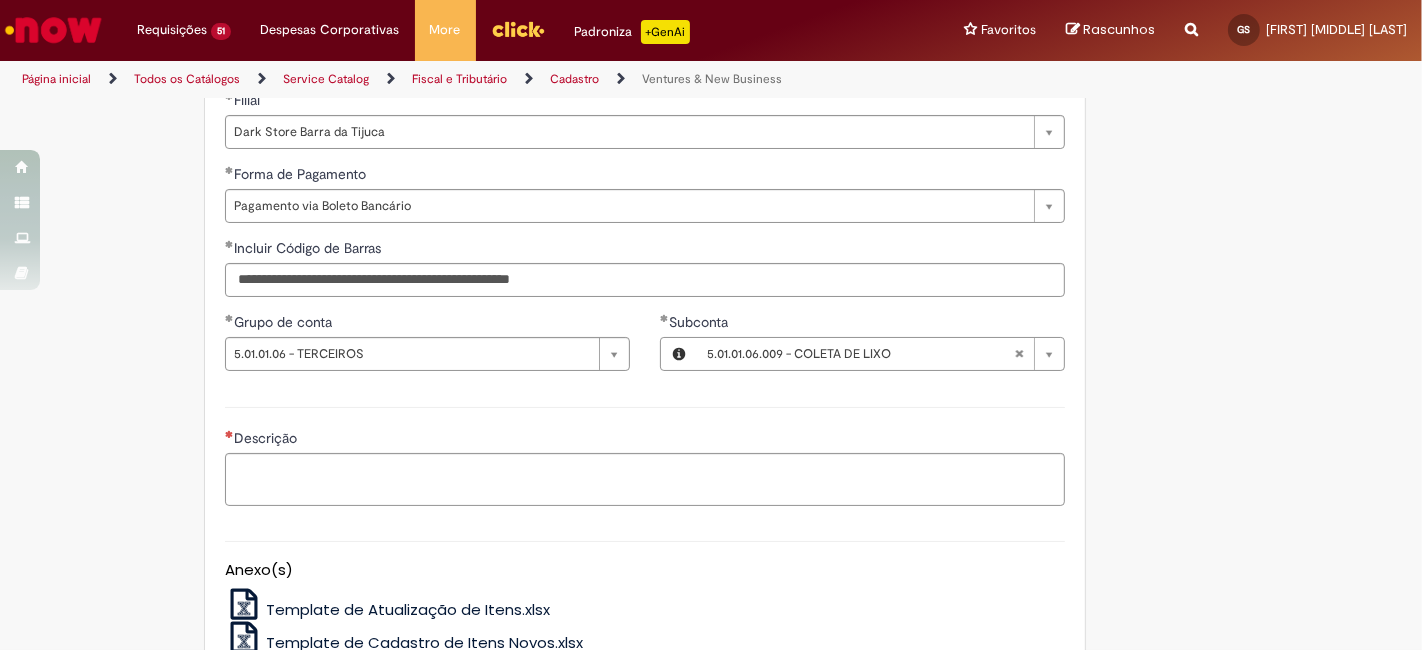 drag, startPoint x: 333, startPoint y: 446, endPoint x: 331, endPoint y: 460, distance: 14.142136 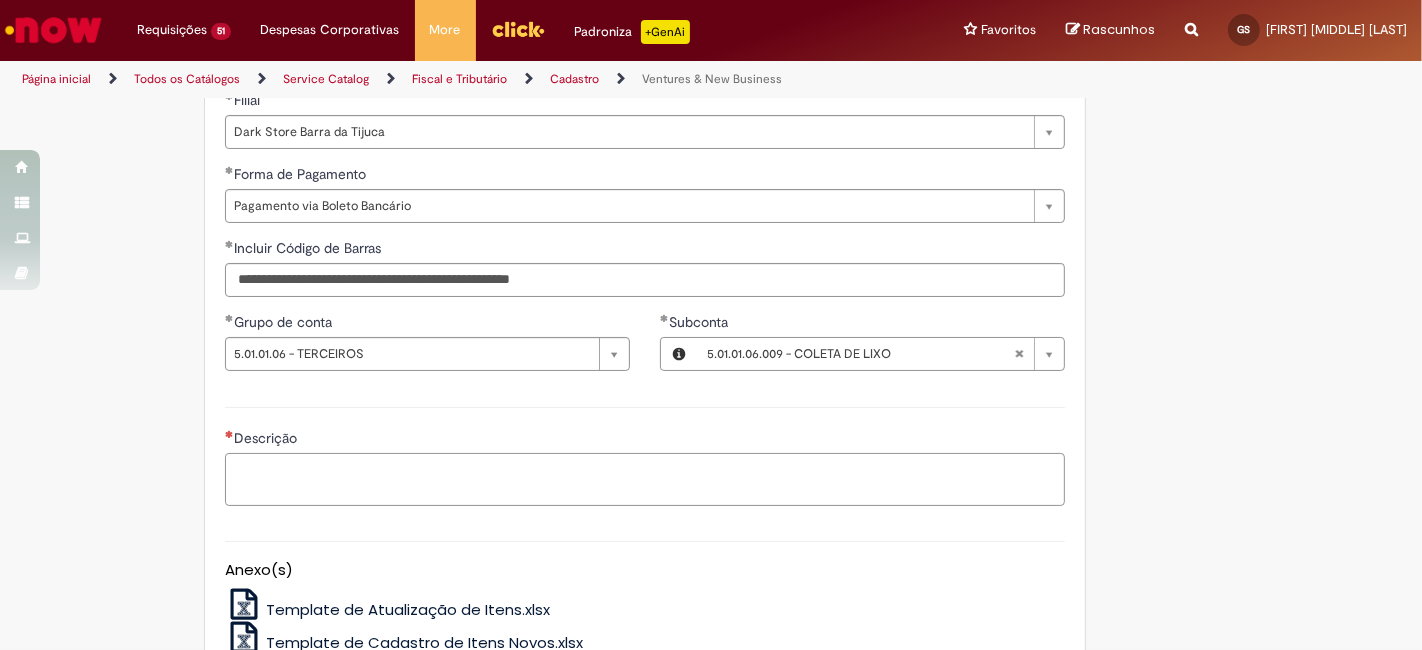 click on "Descrição" at bounding box center (645, 479) 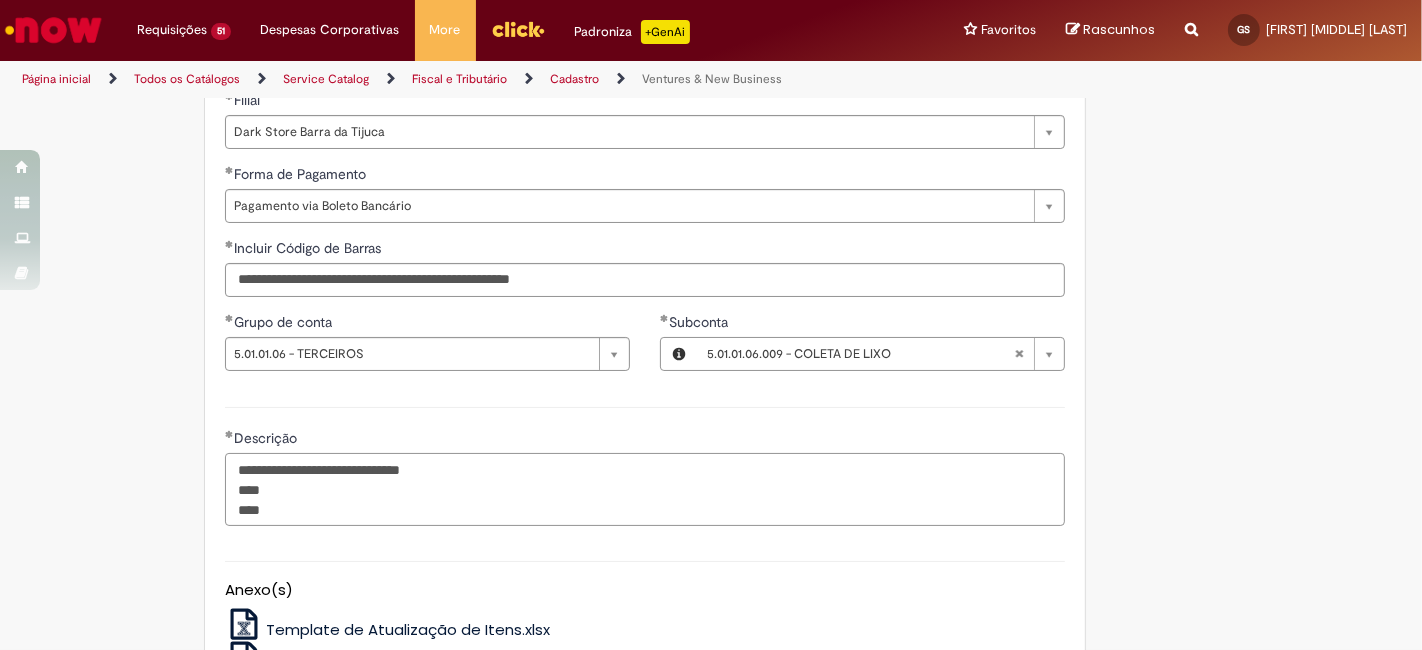 click on "**********" at bounding box center [645, 489] 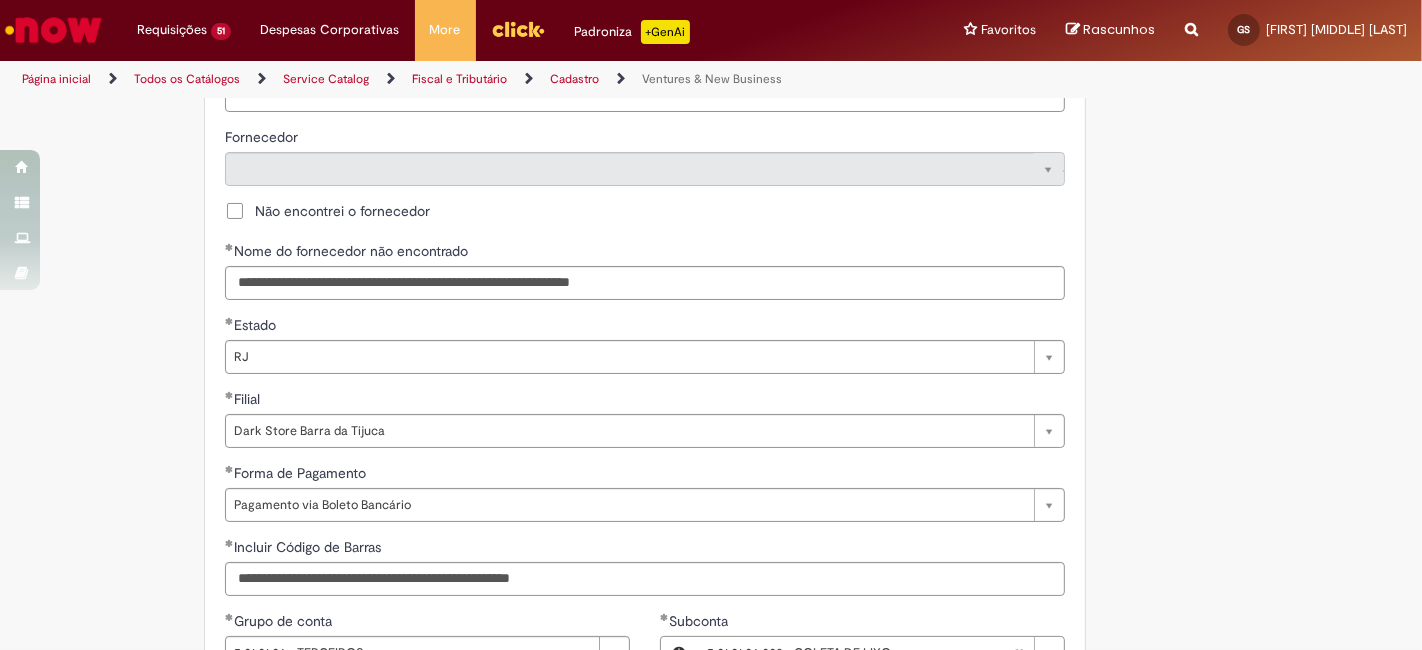 scroll, scrollTop: 962, scrollLeft: 0, axis: vertical 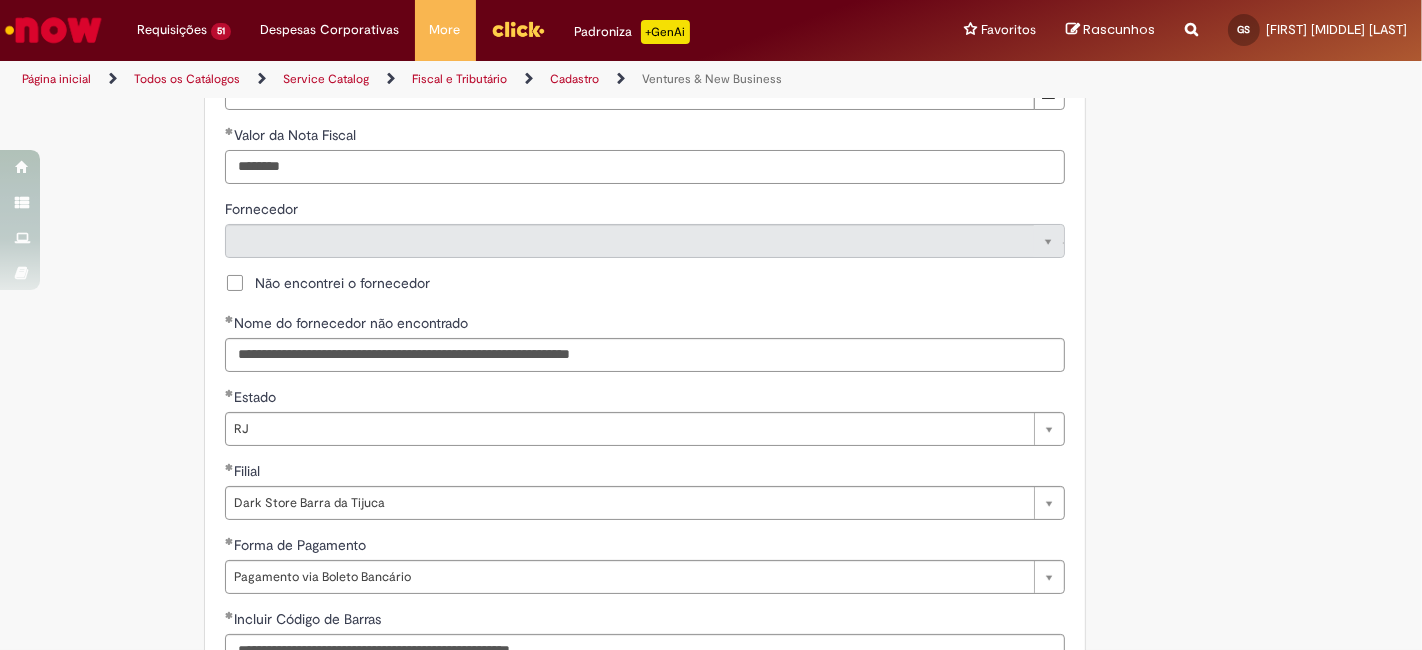 click on "********" at bounding box center [645, 167] 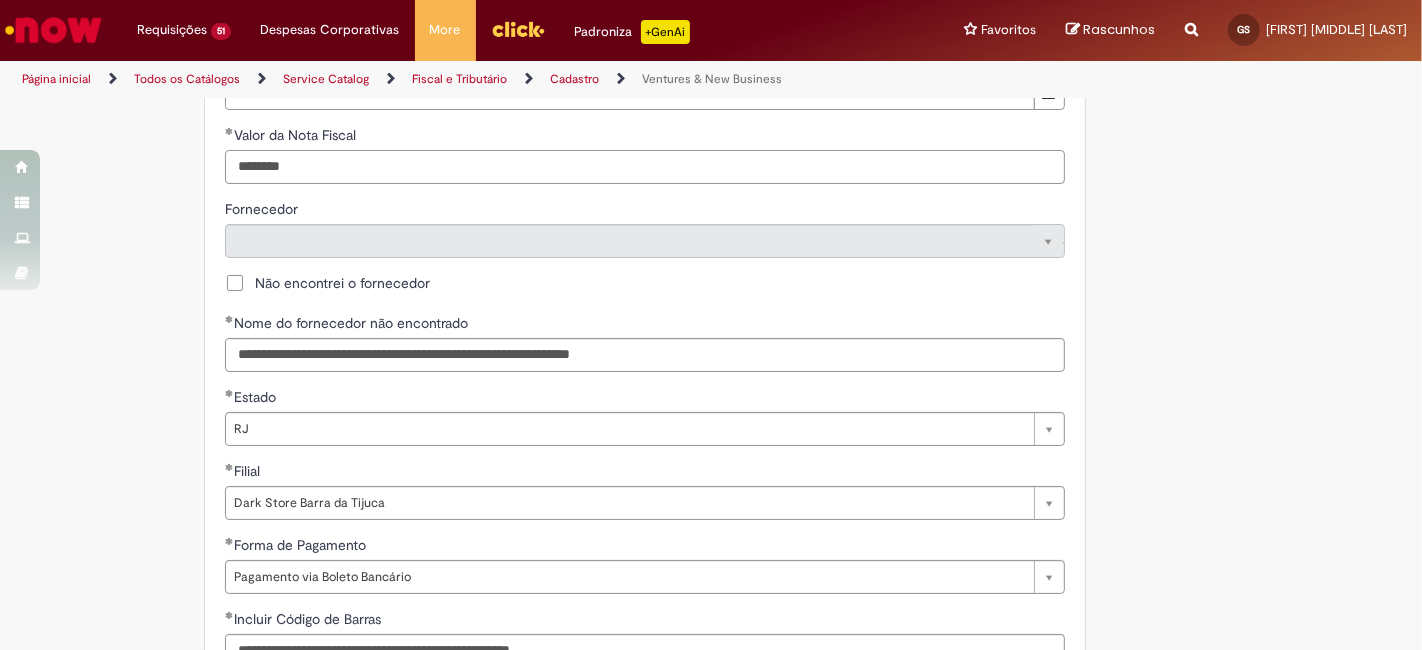 click on "********" at bounding box center [645, 167] 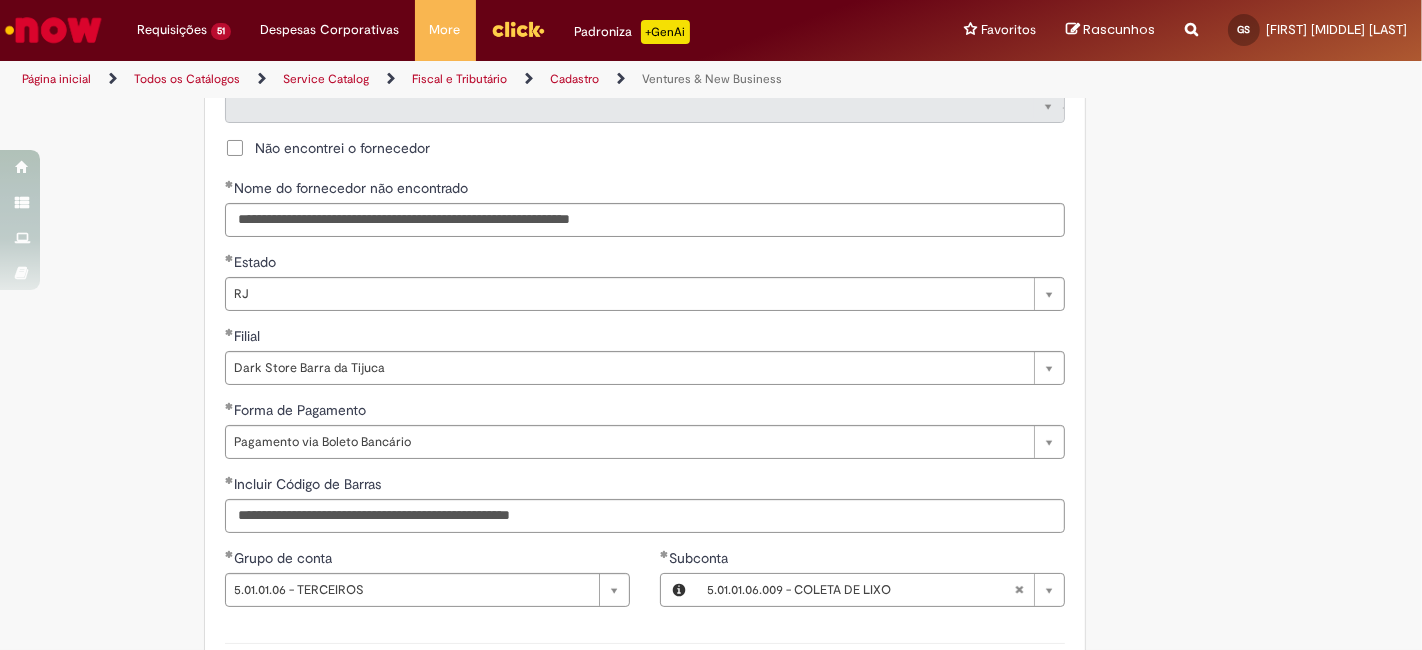 scroll, scrollTop: 1481, scrollLeft: 0, axis: vertical 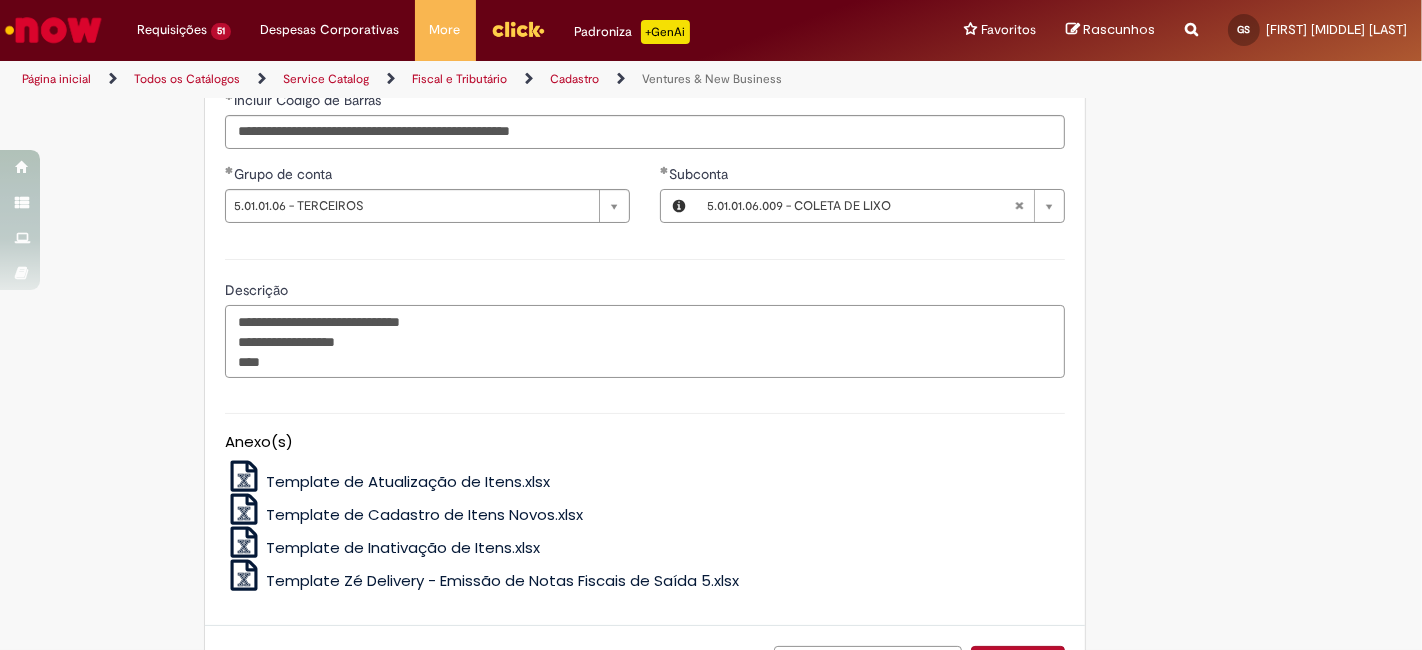 click on "**********" at bounding box center (645, 341) 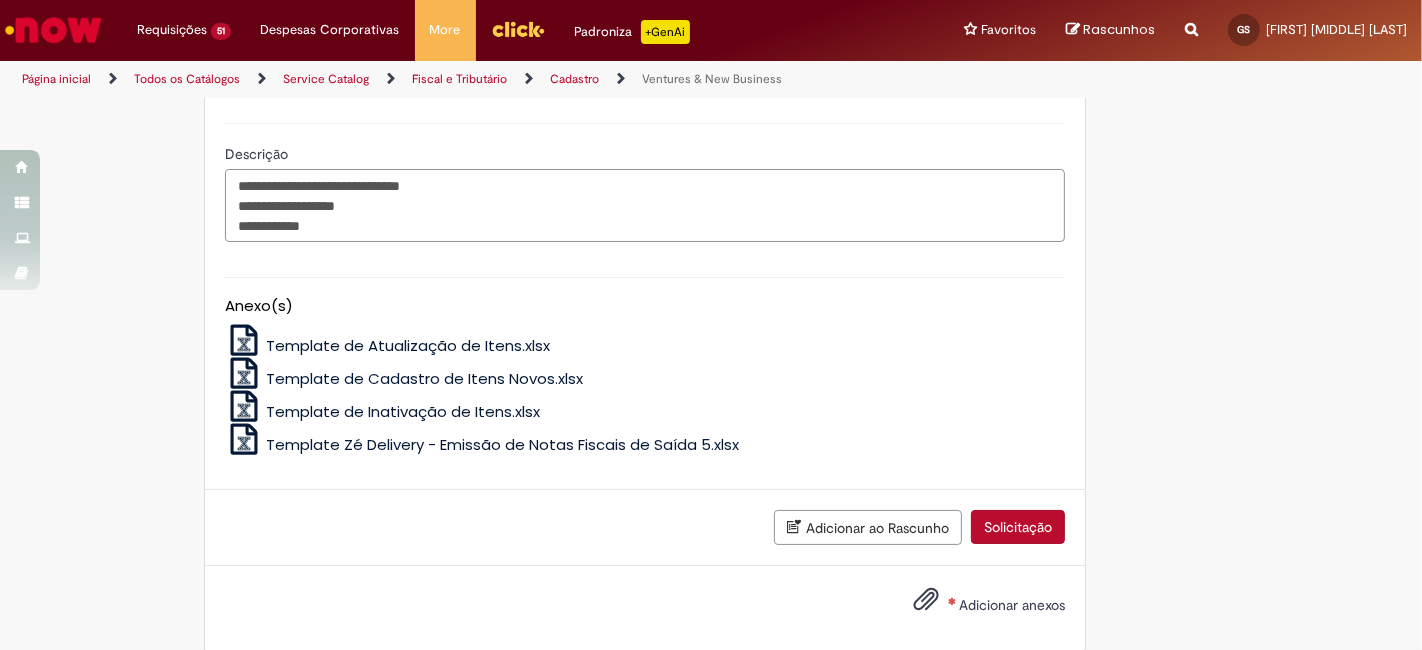 scroll, scrollTop: 1640, scrollLeft: 0, axis: vertical 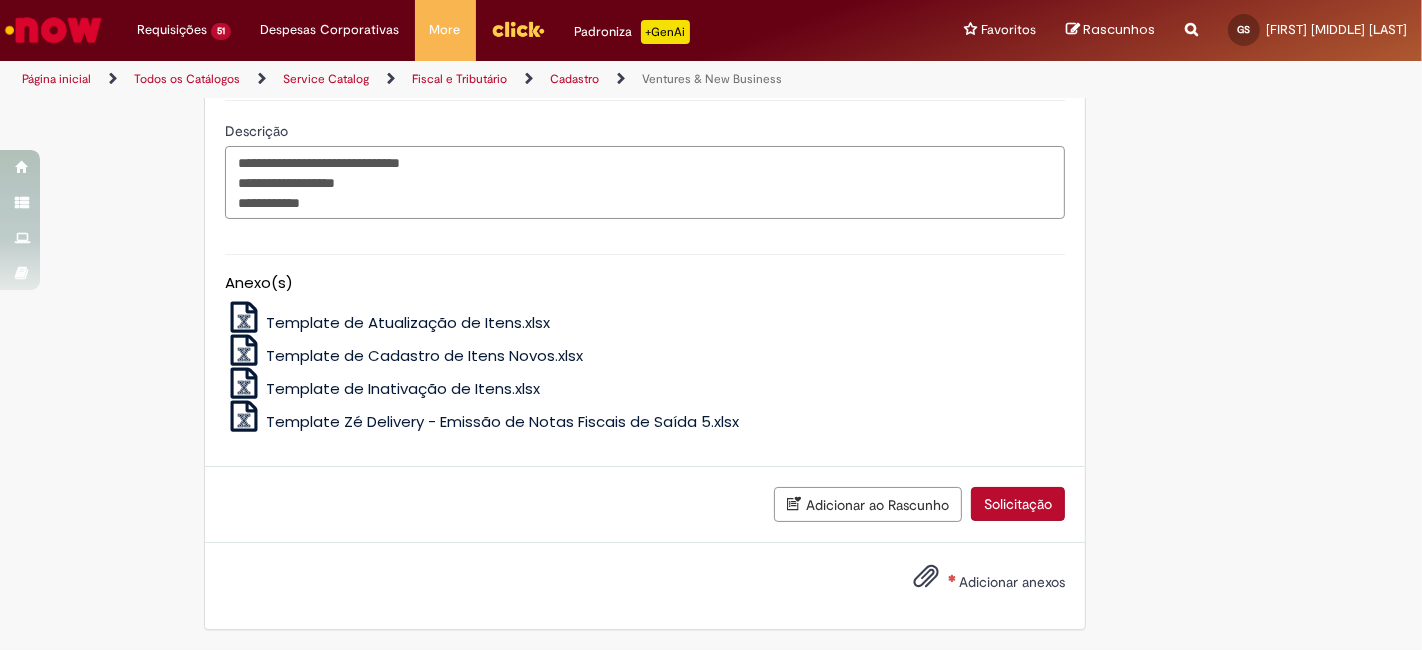 type on "**********" 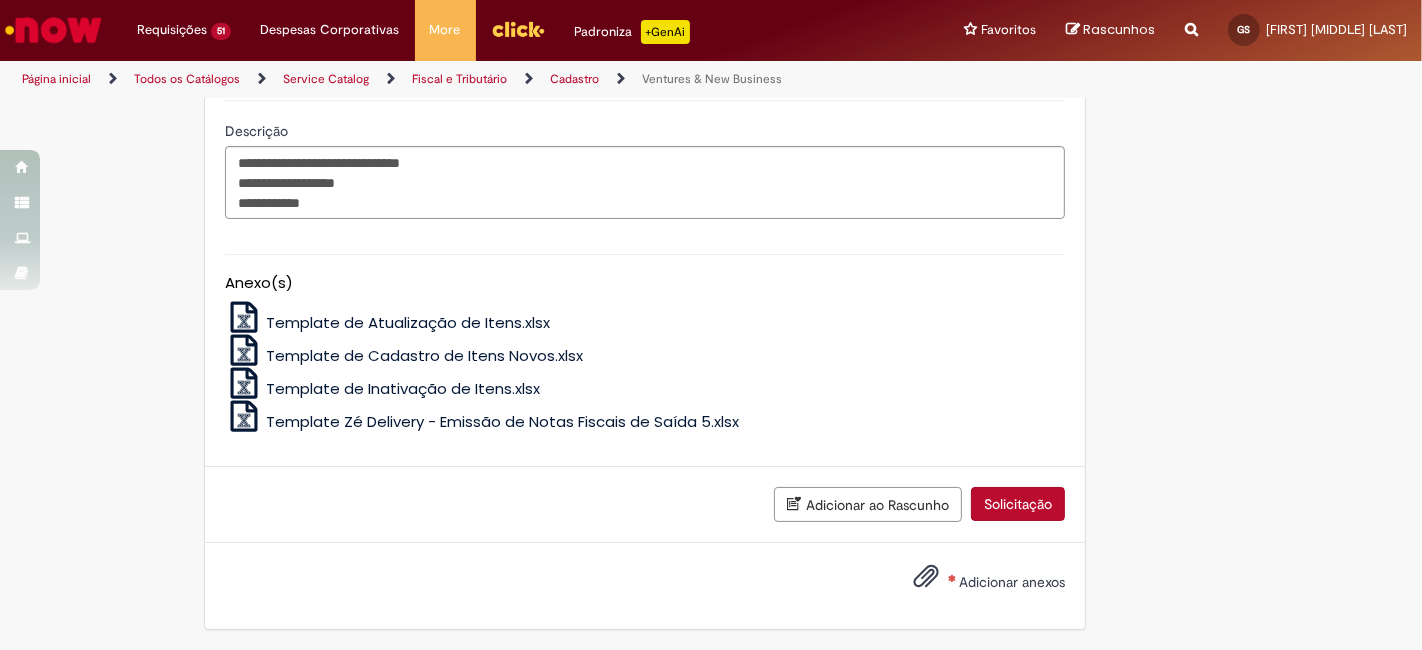 click on "Adicionar anexos" at bounding box center [1012, 582] 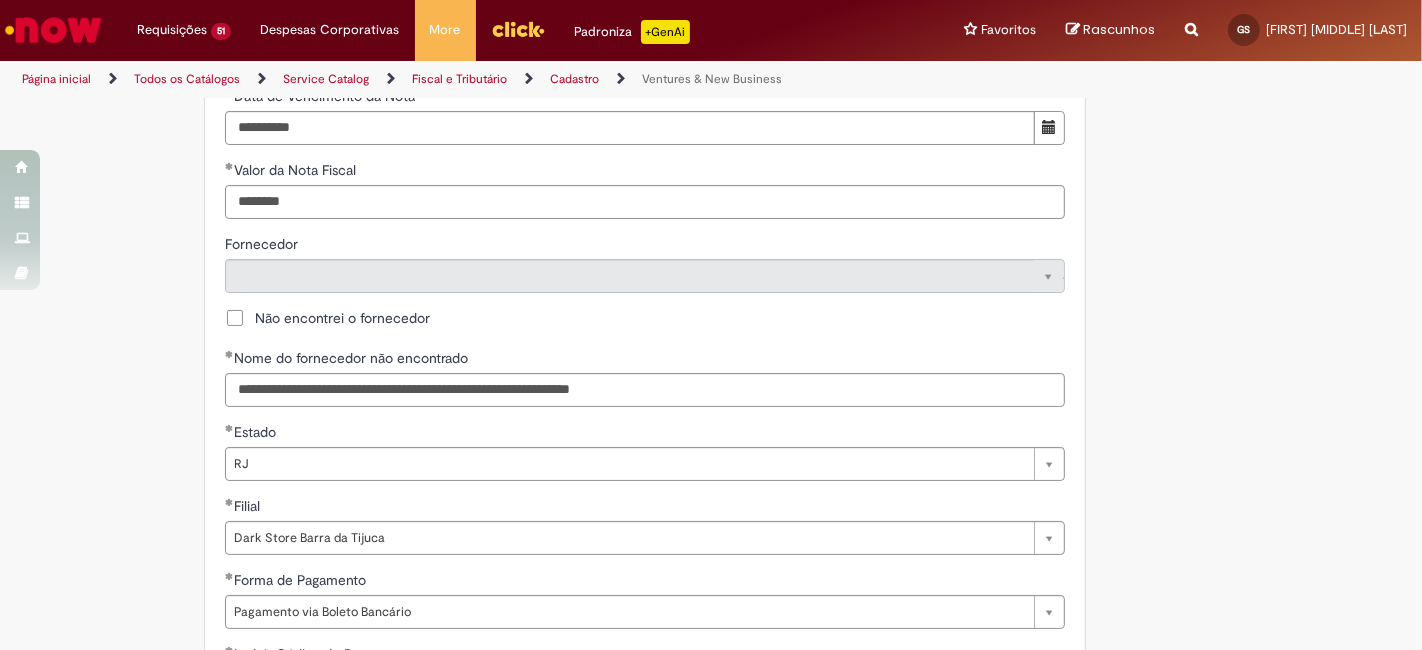 scroll, scrollTop: 808, scrollLeft: 0, axis: vertical 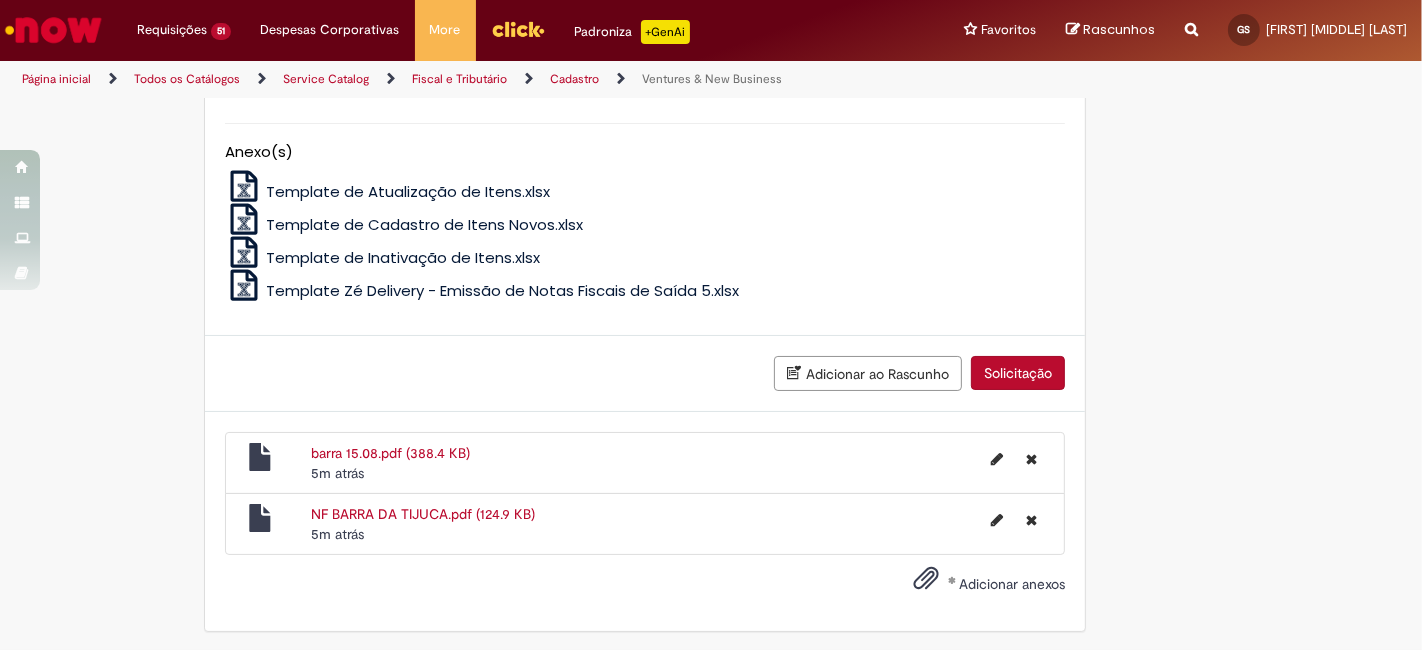 click on "Solicitação" at bounding box center [1018, 373] 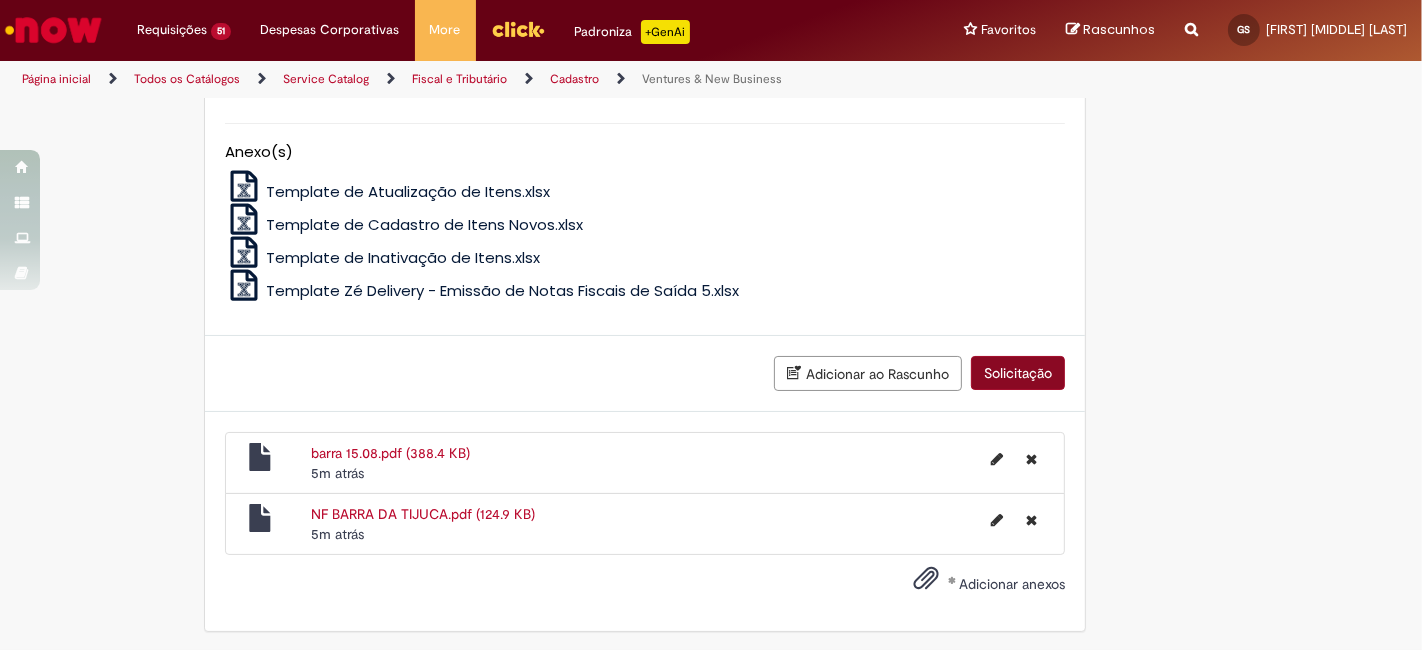 scroll, scrollTop: 1725, scrollLeft: 0, axis: vertical 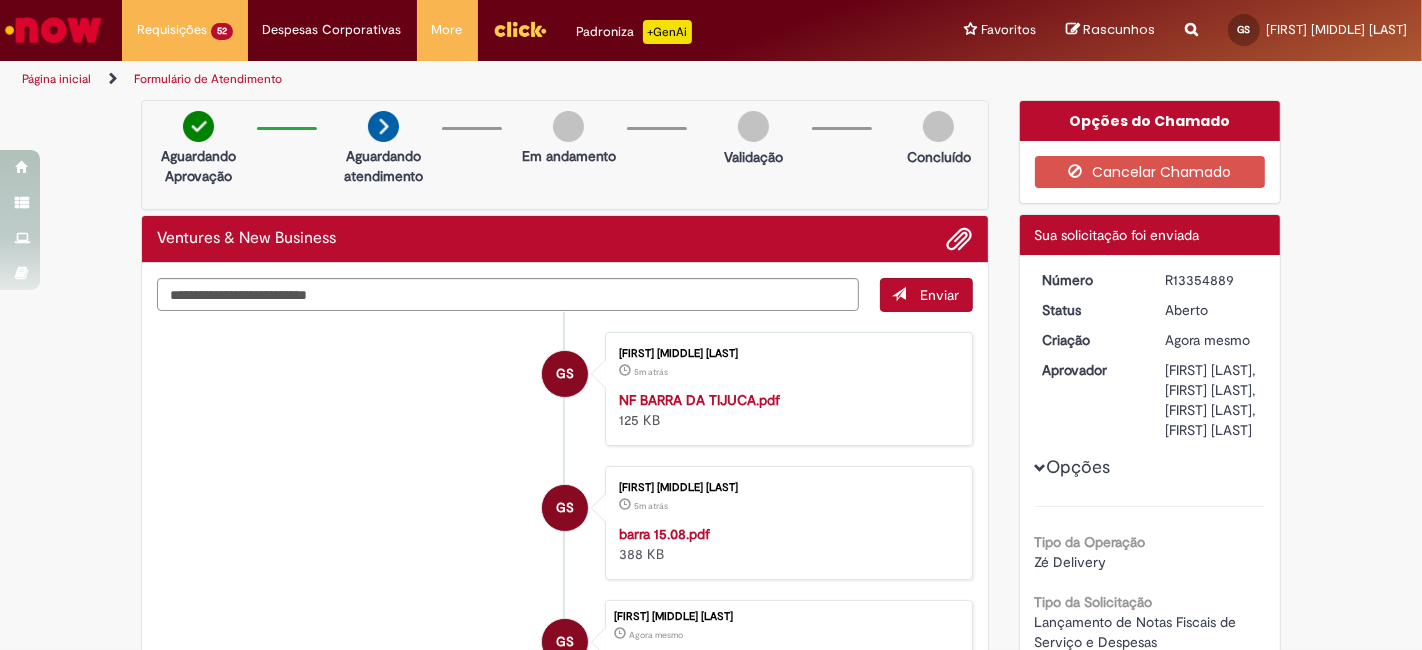 click on "R13354889" at bounding box center [1211, 280] 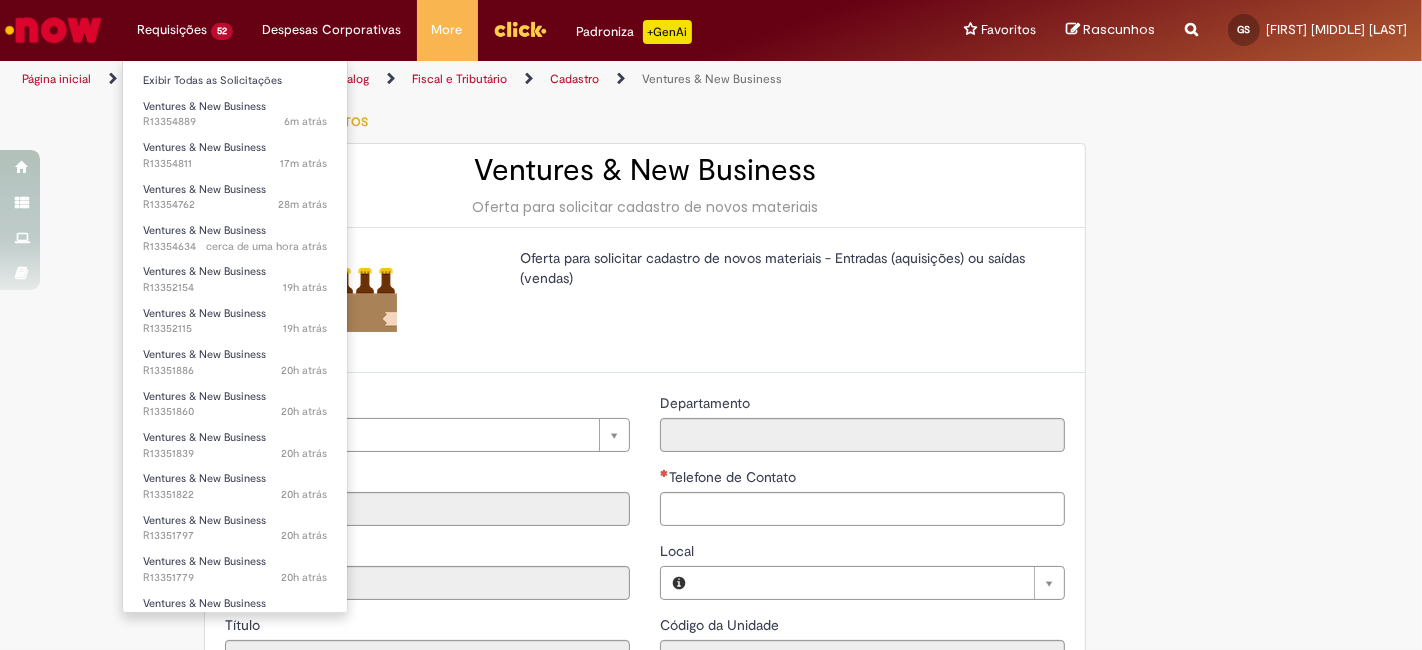 type on "********" 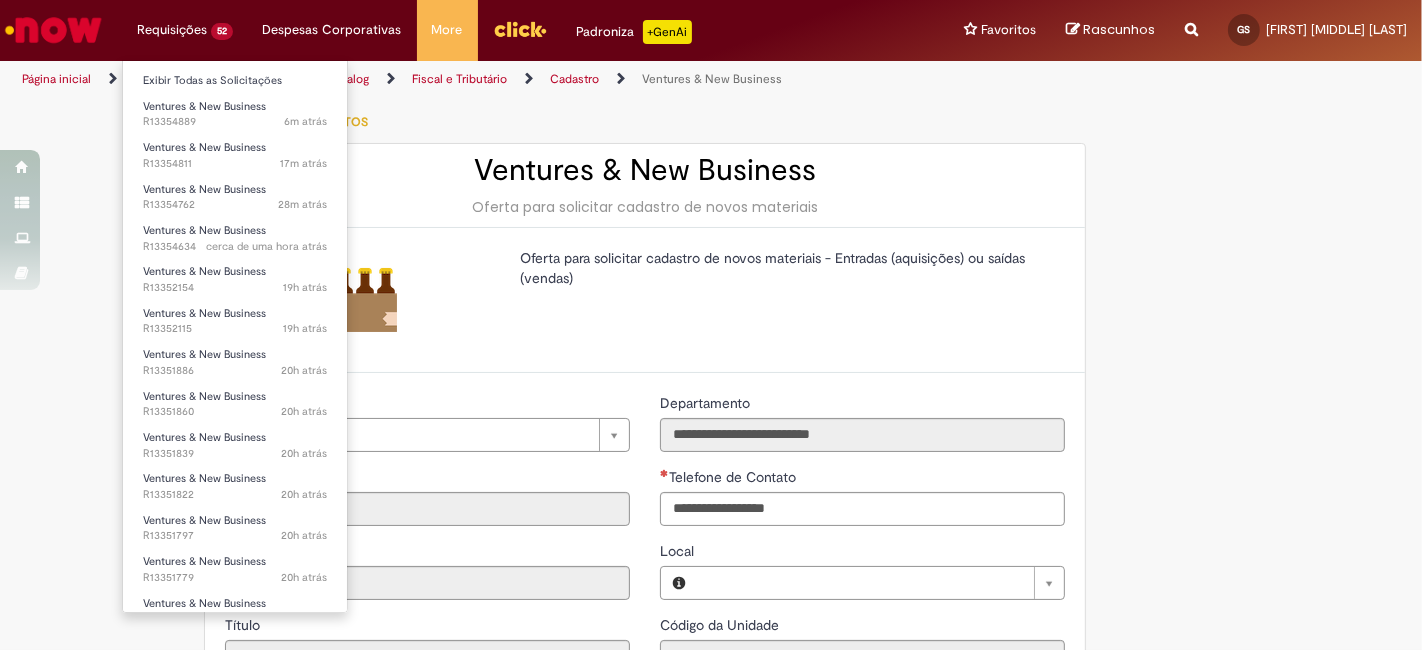 type on "**********" 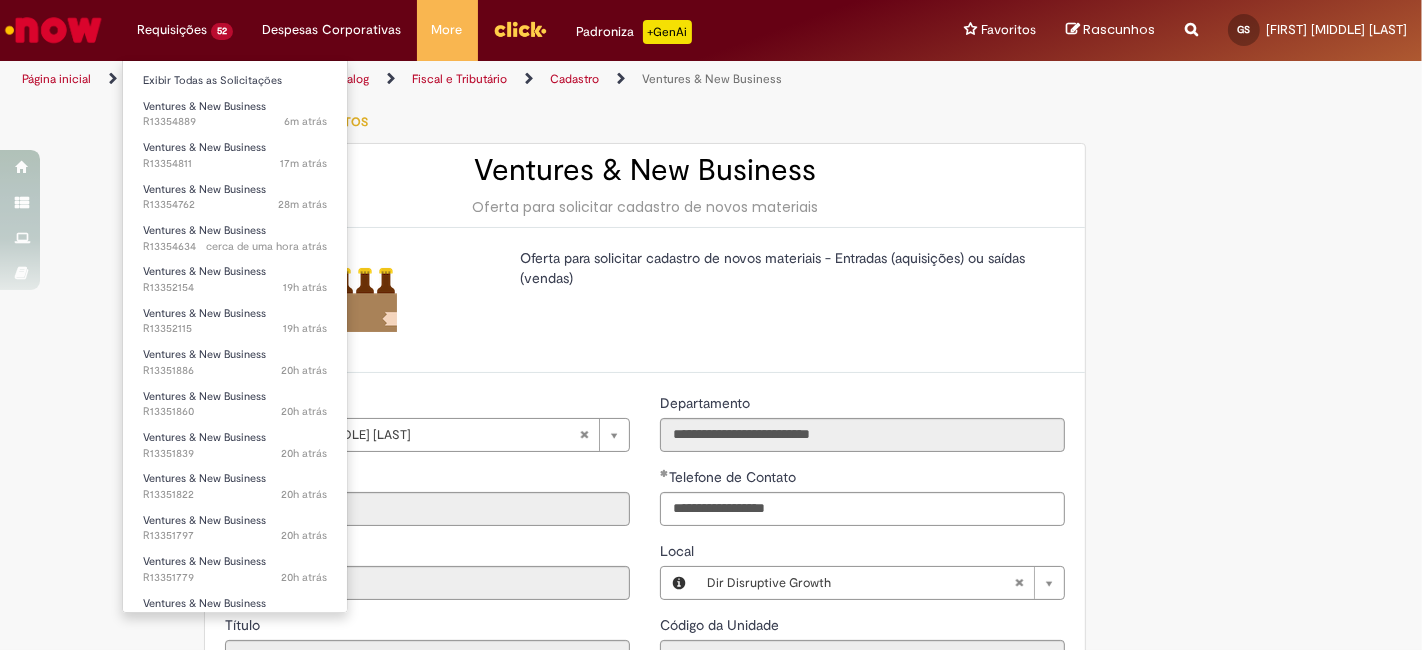 type on "**********" 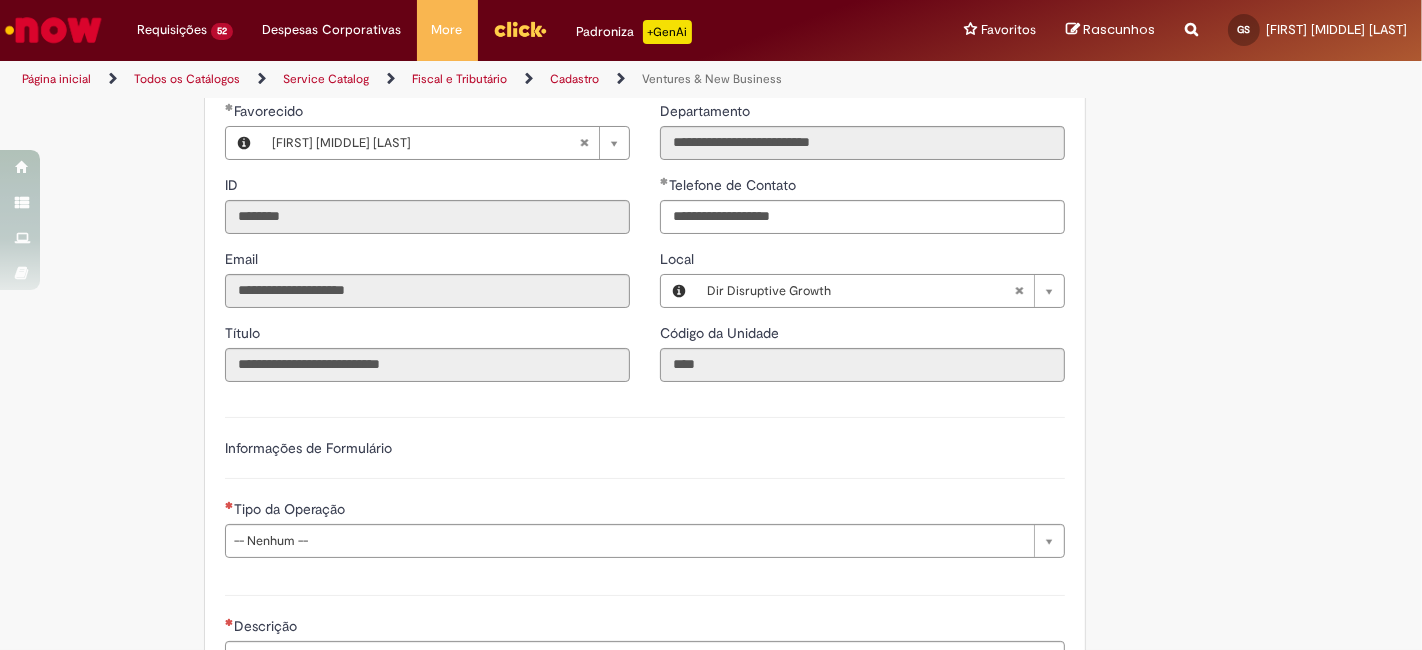 scroll, scrollTop: 296, scrollLeft: 0, axis: vertical 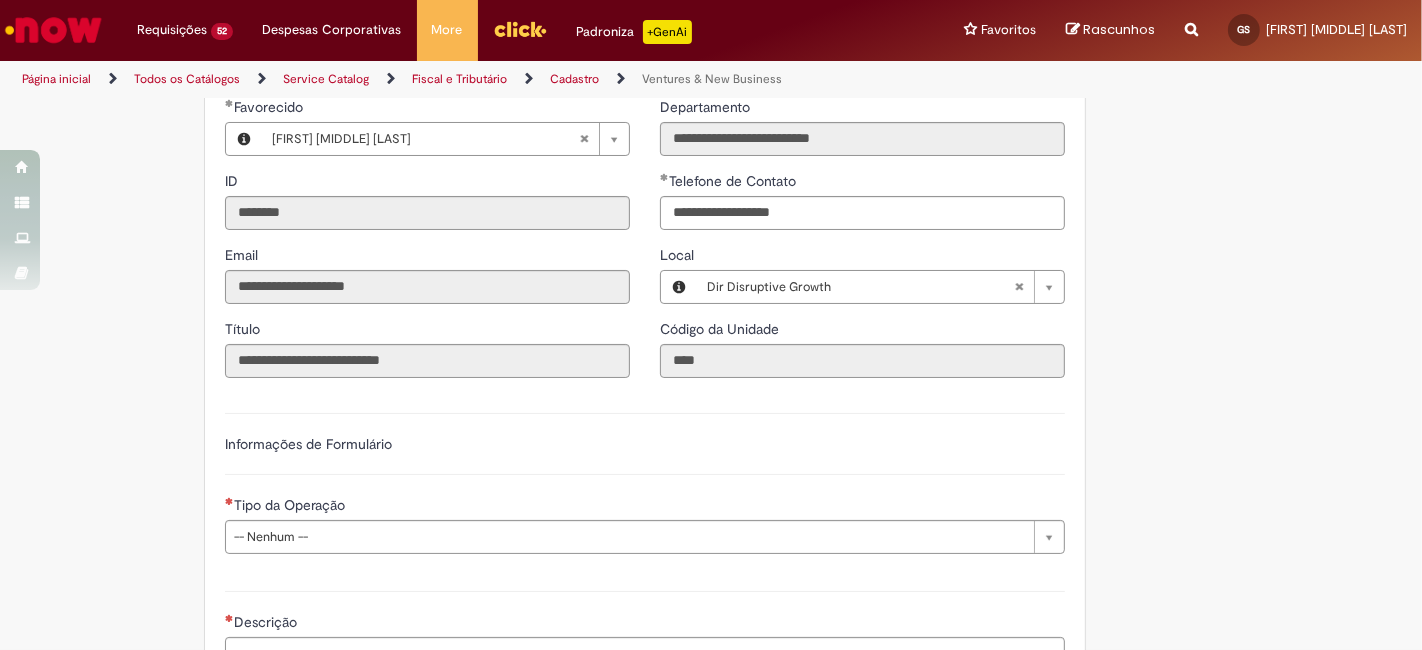 type 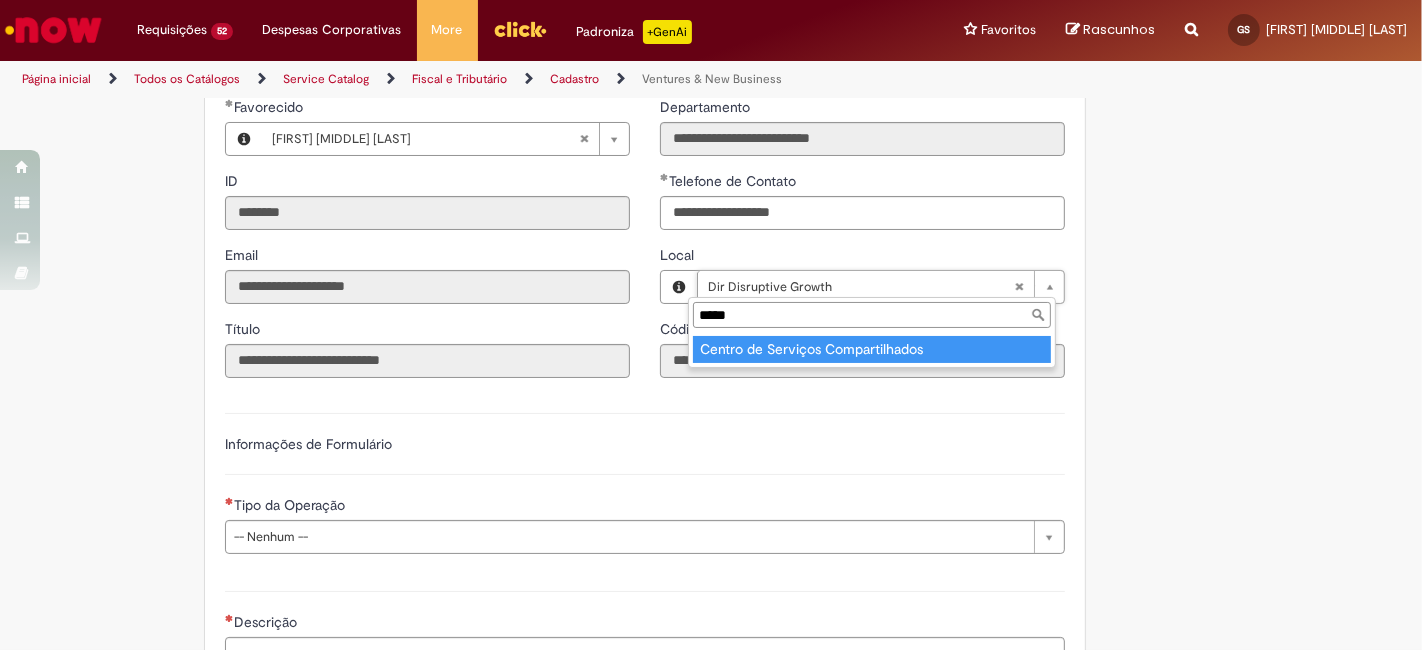 type on "*****" 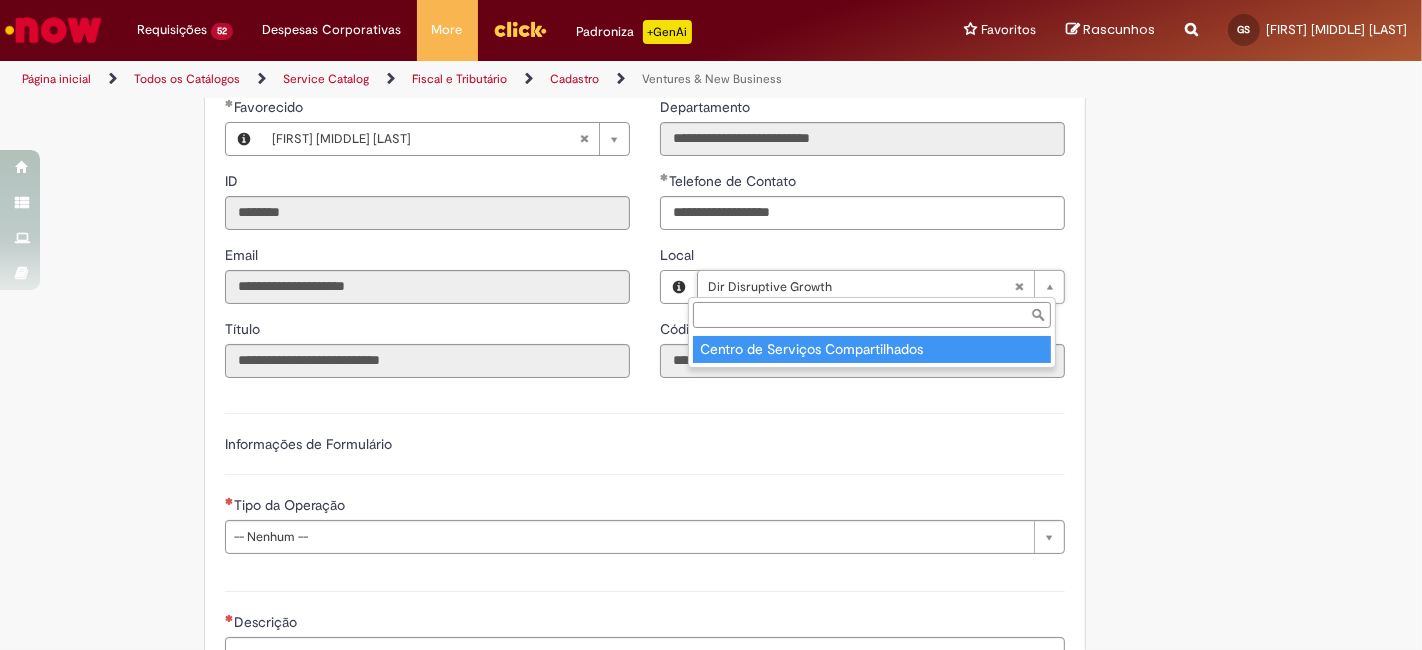 type on "****" 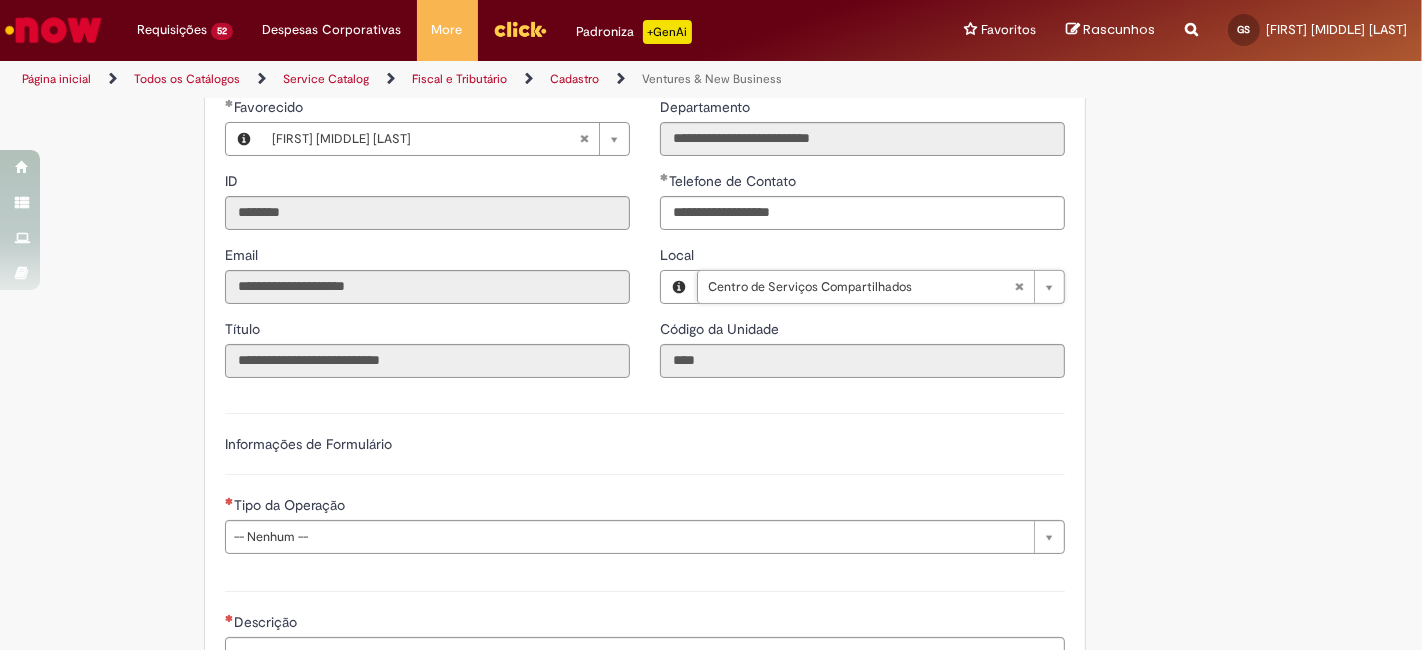 scroll, scrollTop: 0, scrollLeft: 134, axis: horizontal 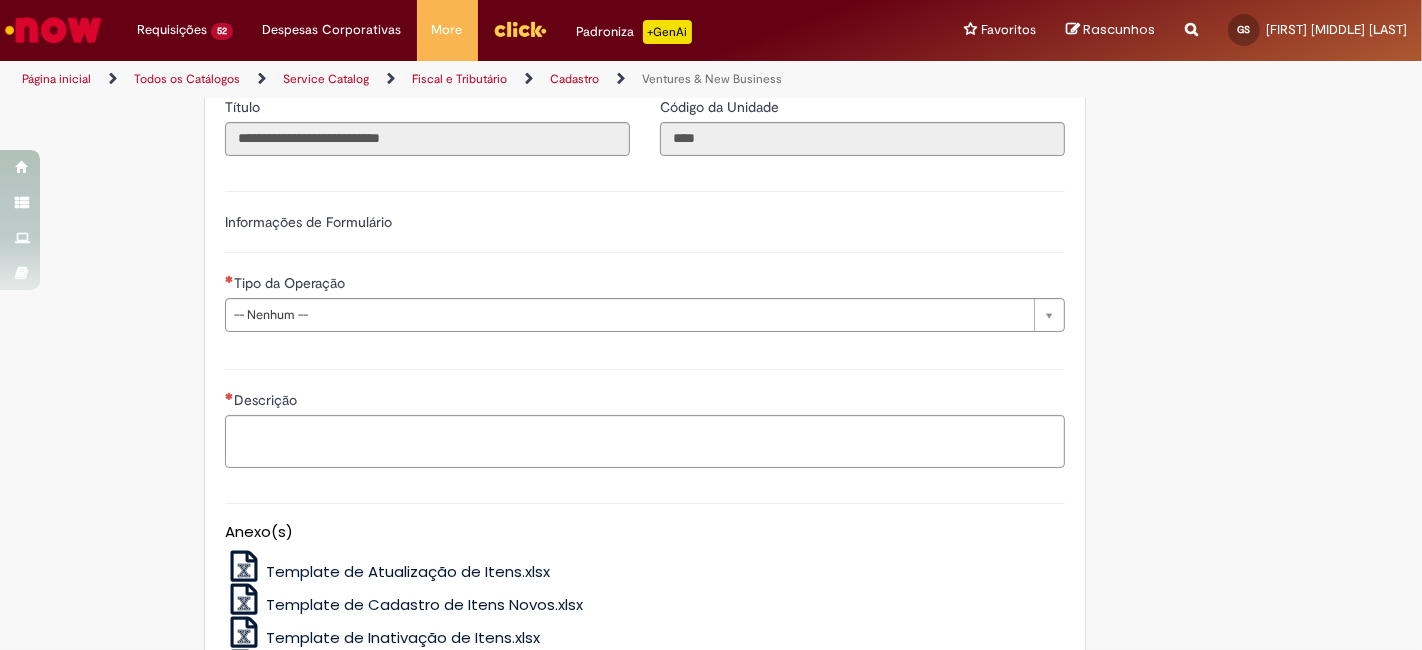 drag, startPoint x: 452, startPoint y: 287, endPoint x: 425, endPoint y: 301, distance: 30.413813 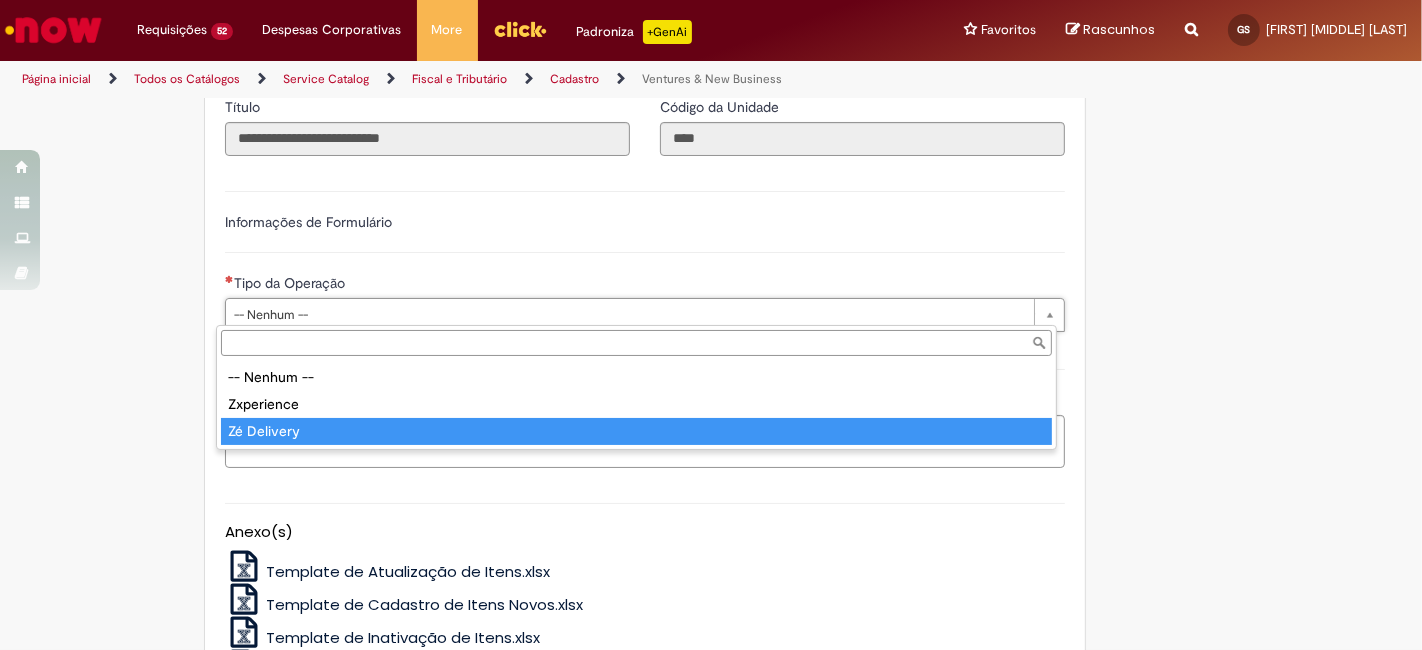 type on "**********" 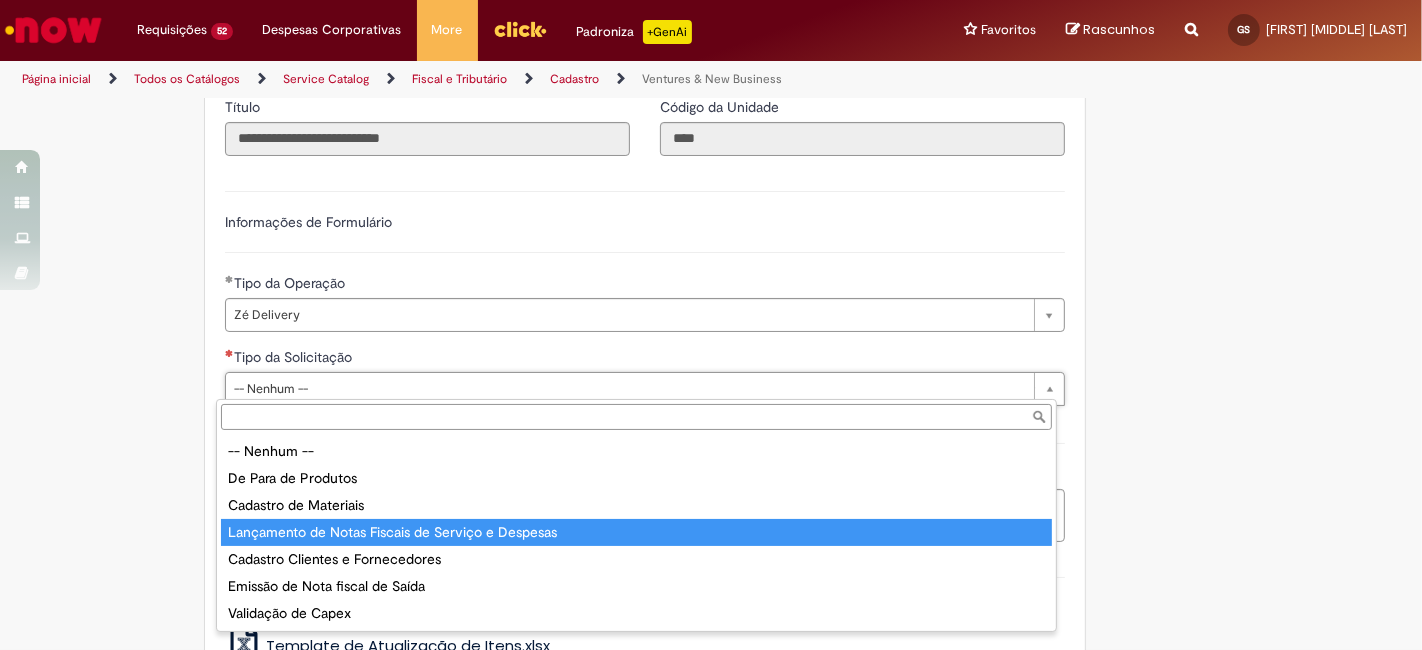 type on "**********" 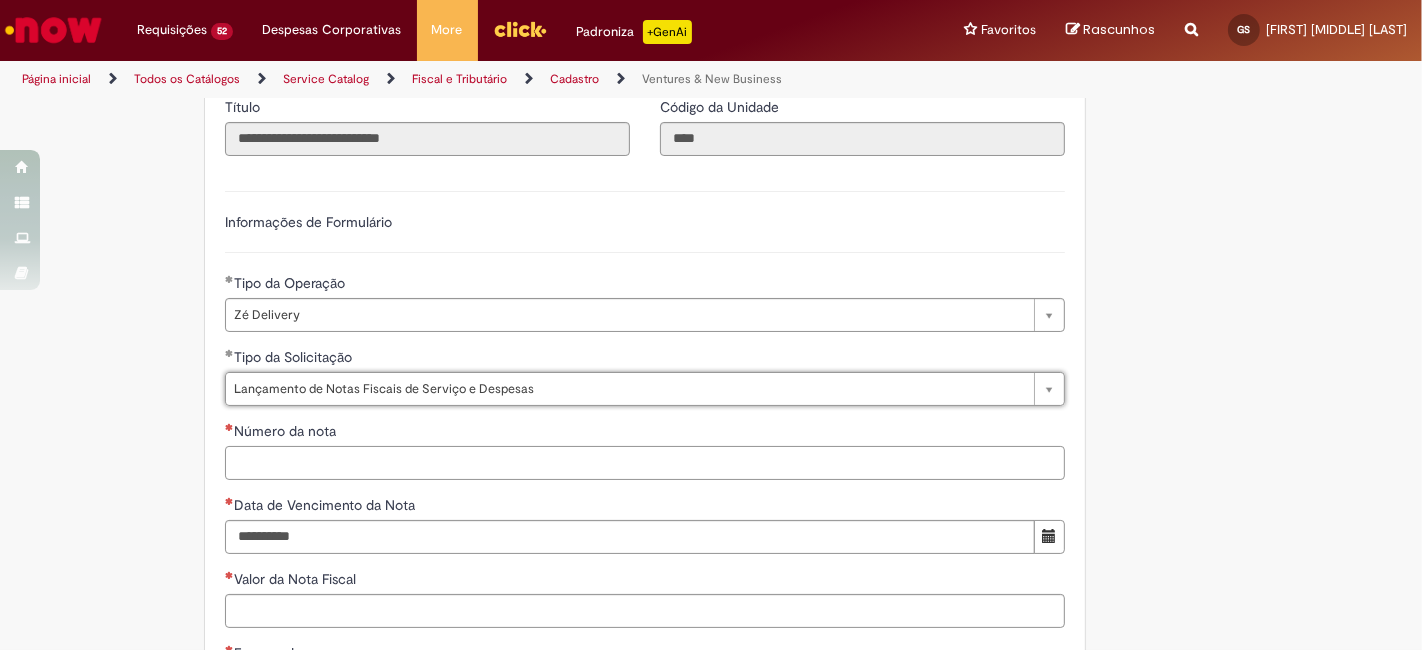 click on "Número da nota" at bounding box center (645, 463) 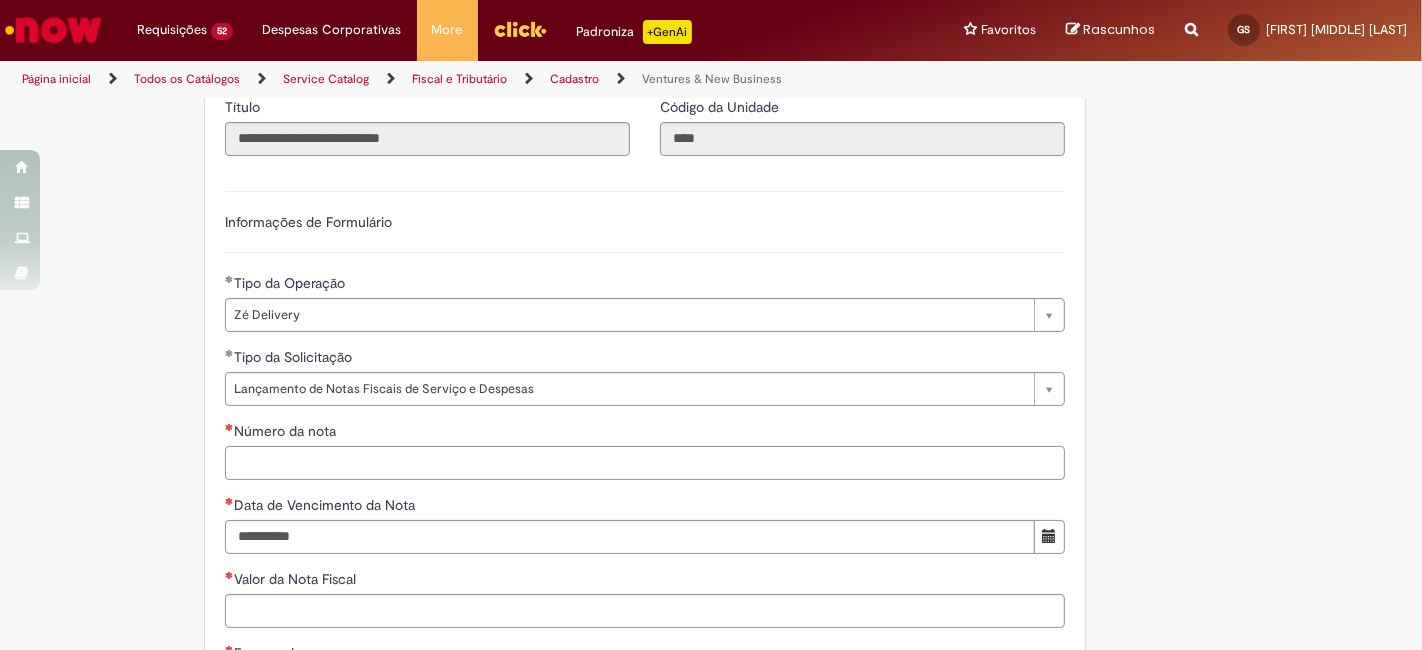 paste on "******" 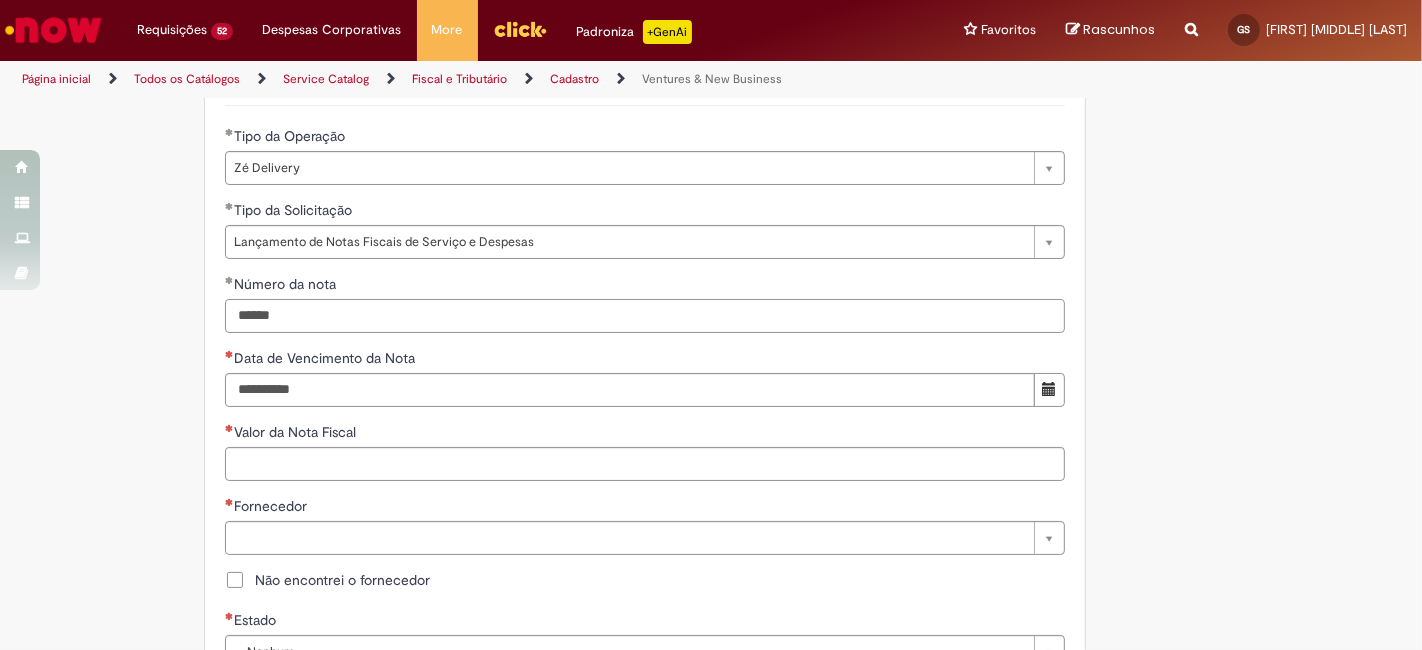 scroll, scrollTop: 666, scrollLeft: 0, axis: vertical 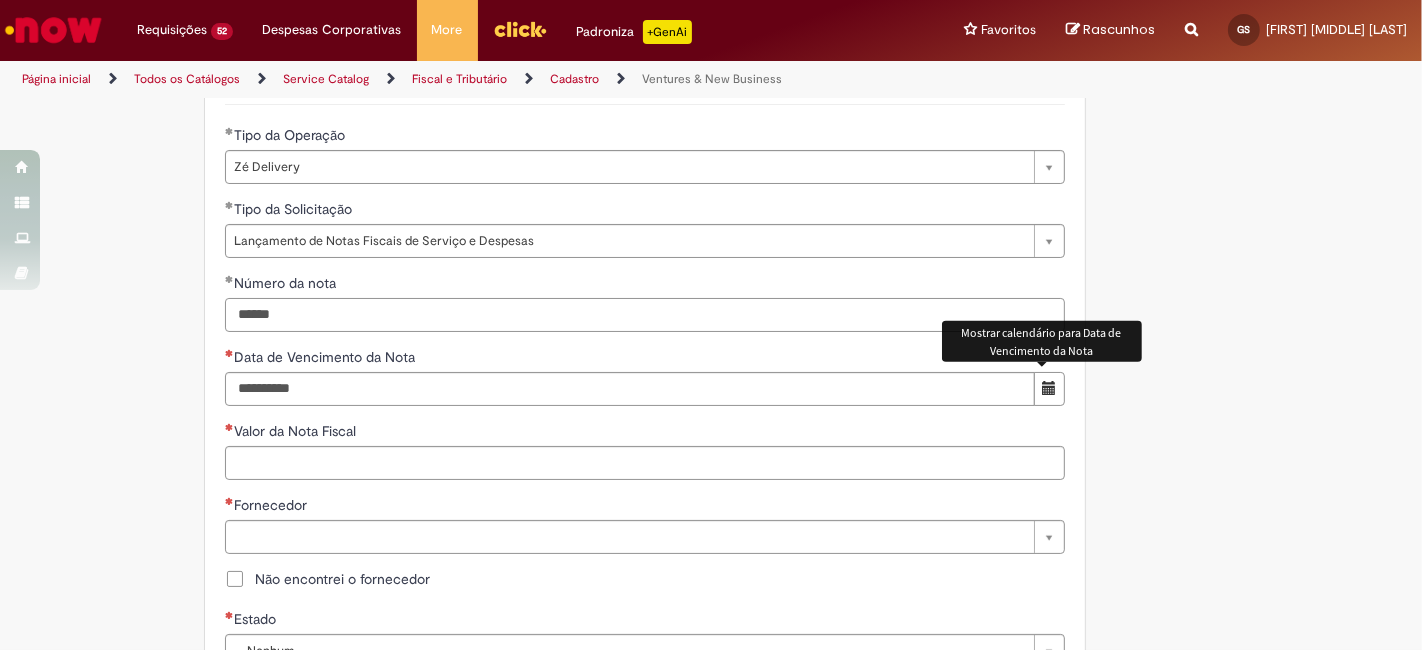 type on "******" 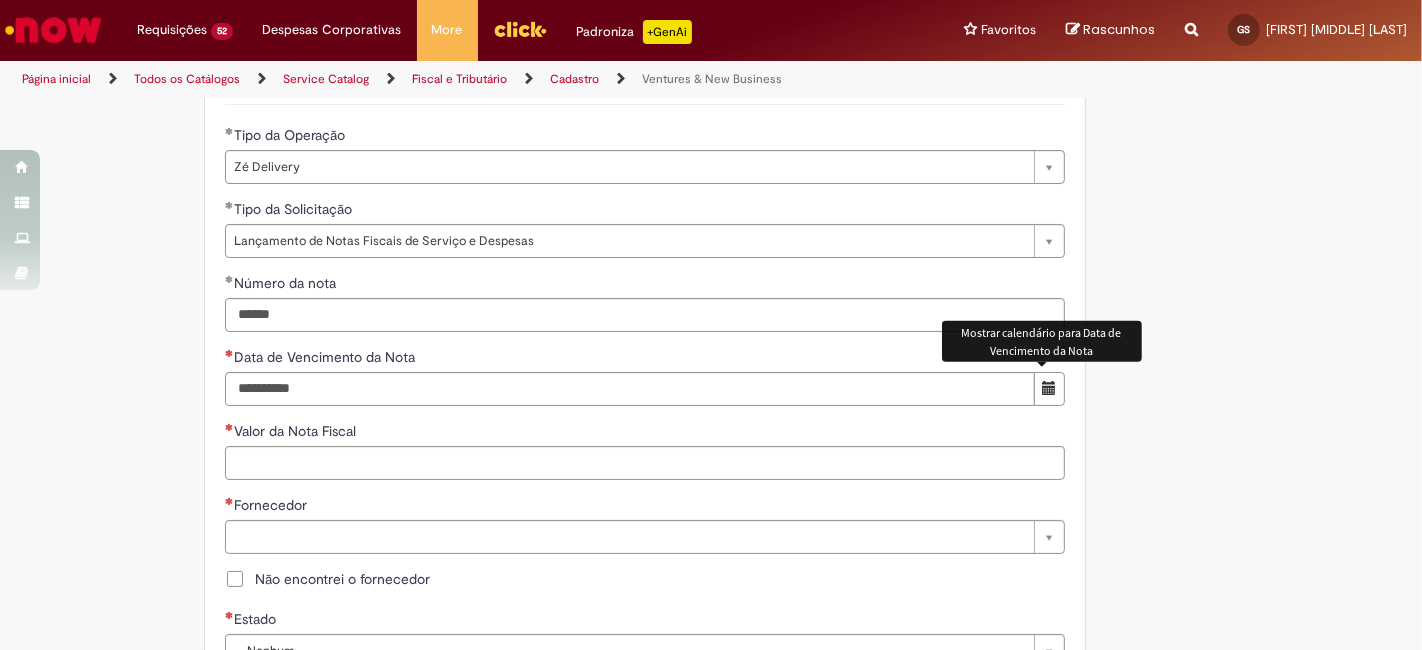 click at bounding box center (1049, 388) 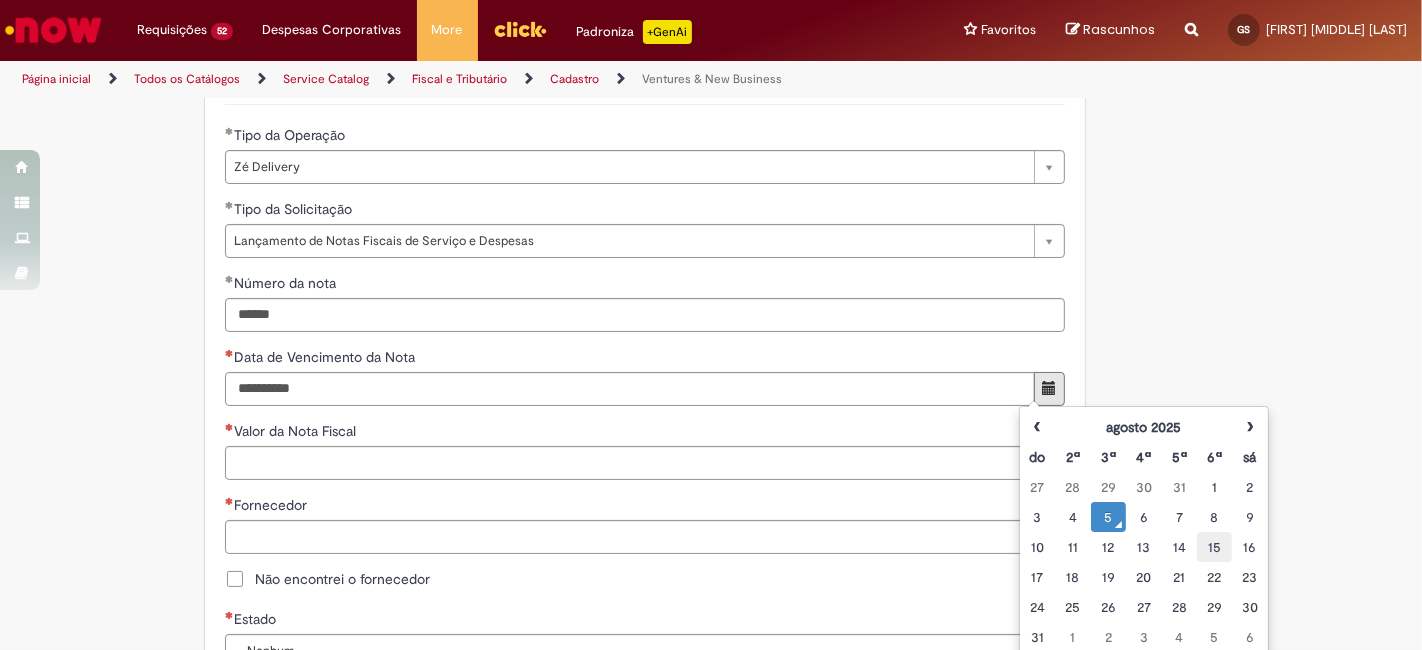 click on "15" at bounding box center [1214, 547] 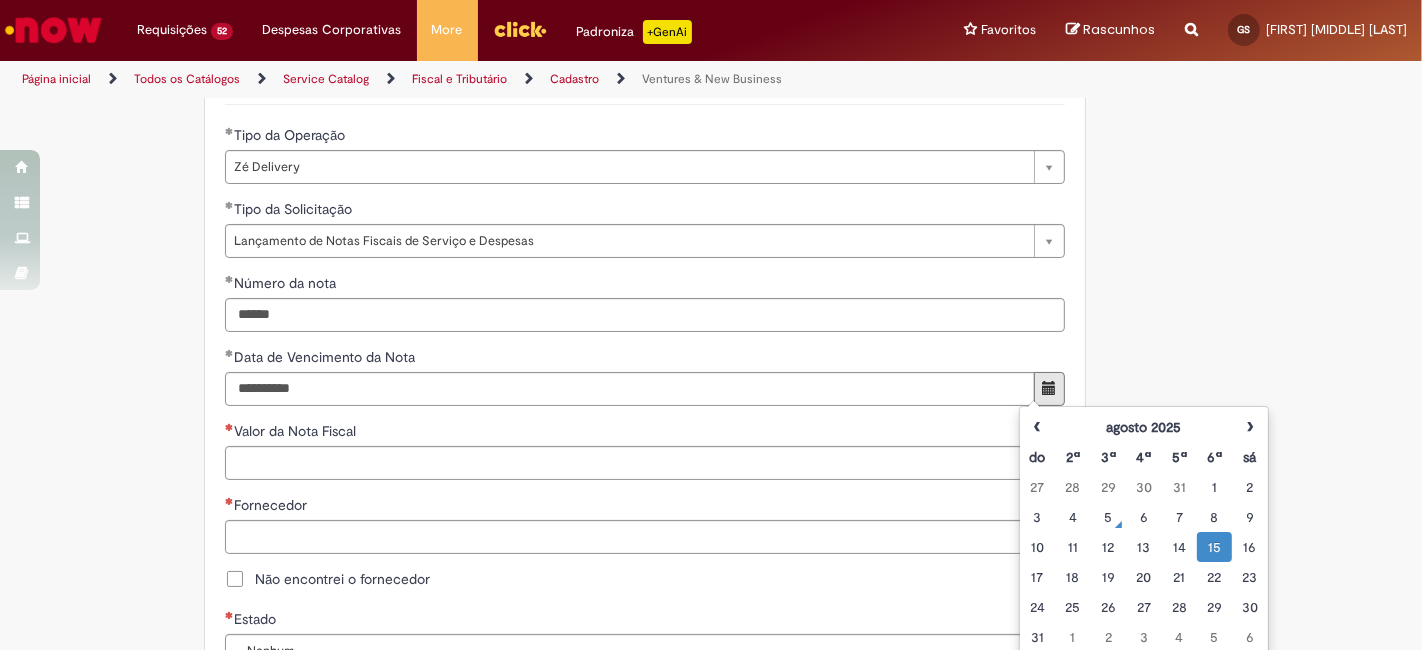 click on "**********" at bounding box center (711, 445) 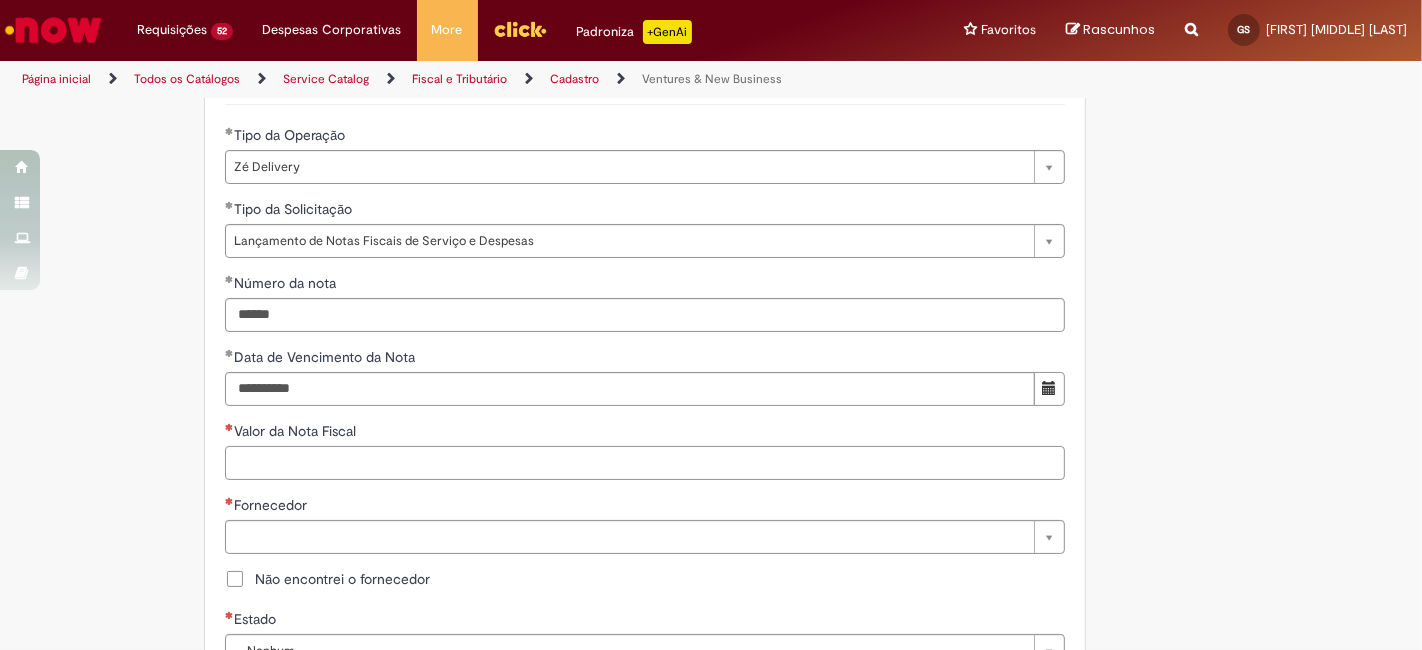 click on "Valor da Nota Fiscal" at bounding box center [645, 463] 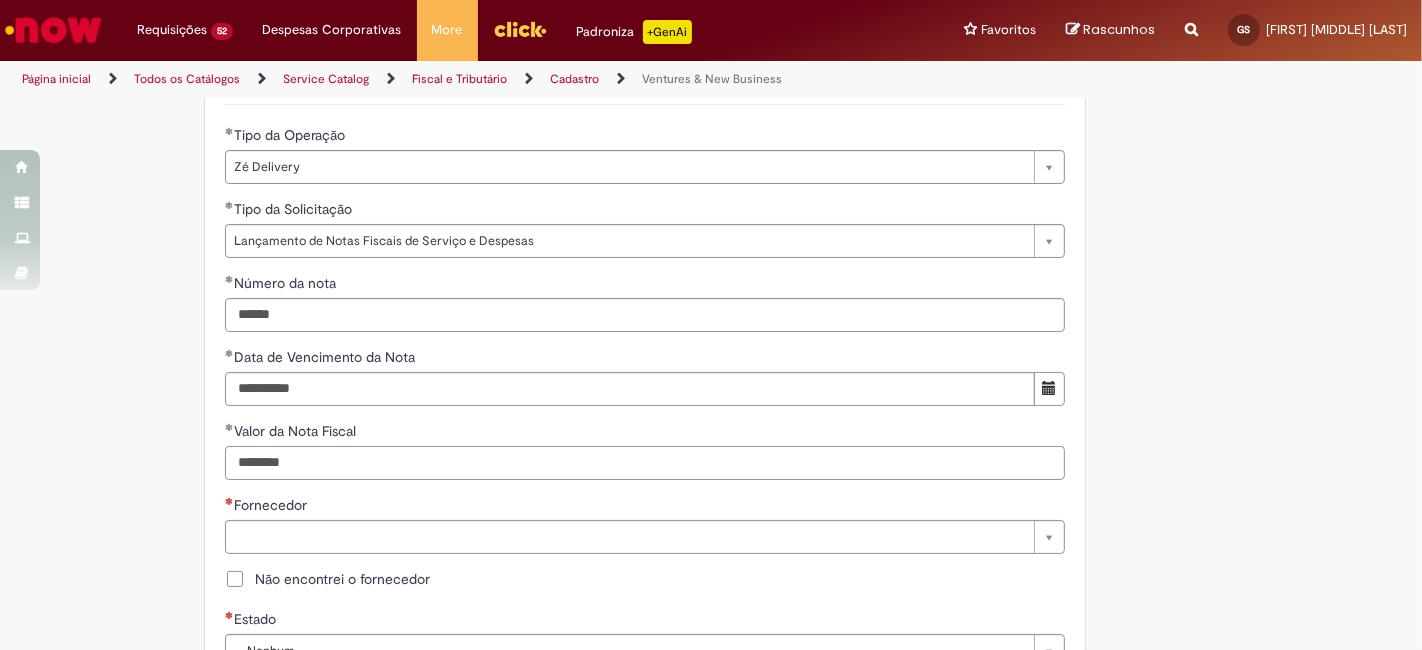 scroll, scrollTop: 740, scrollLeft: 0, axis: vertical 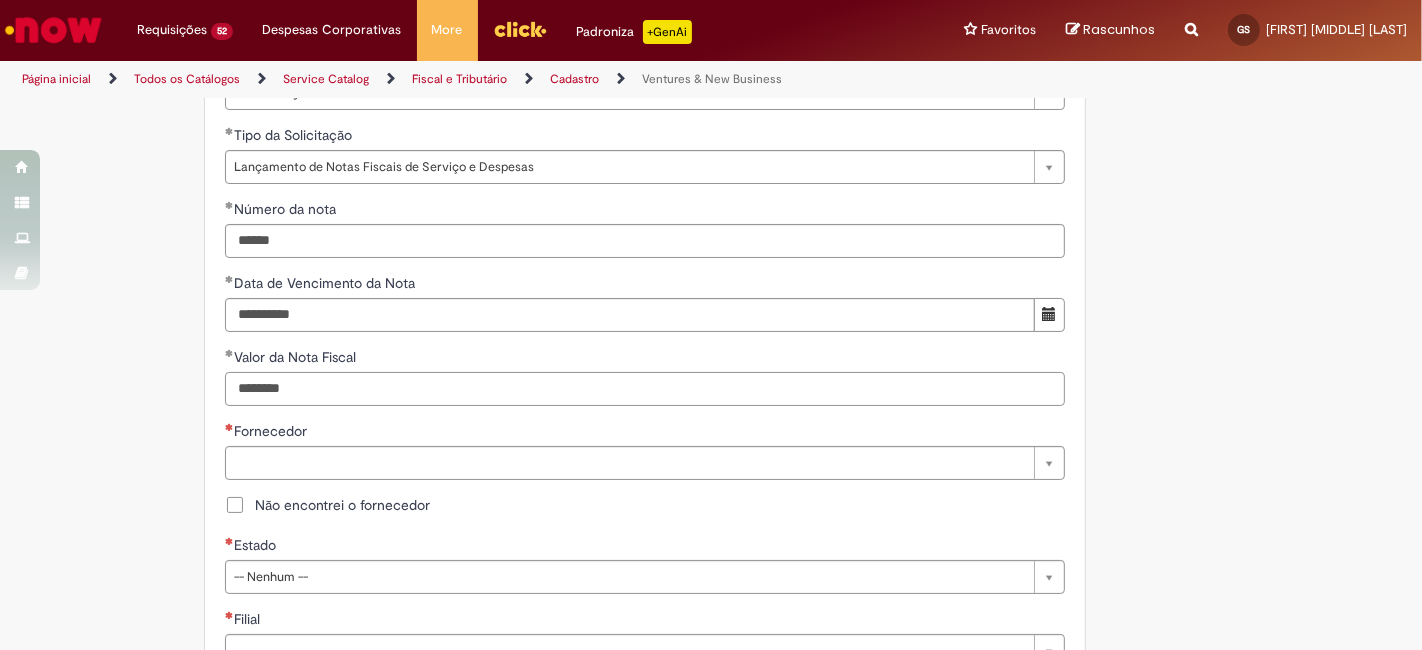 type on "********" 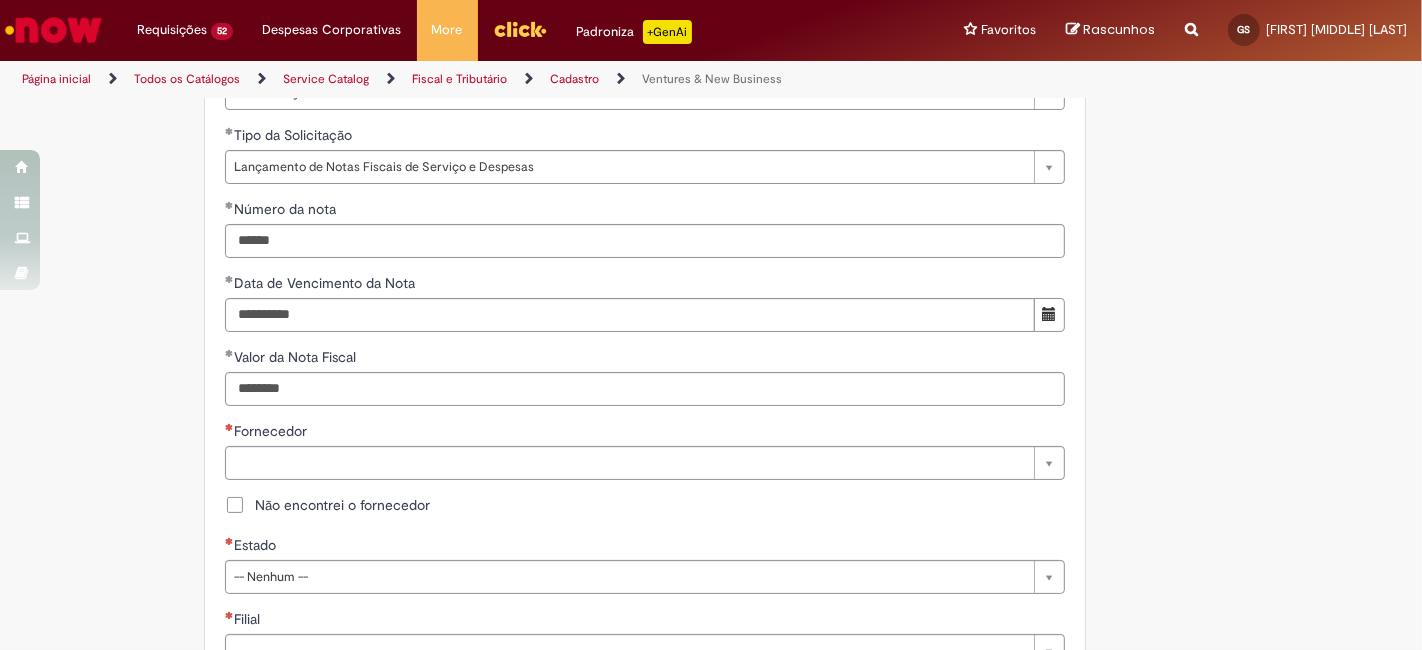 click on "Não encontrei o fornecedor" at bounding box center (645, 507) 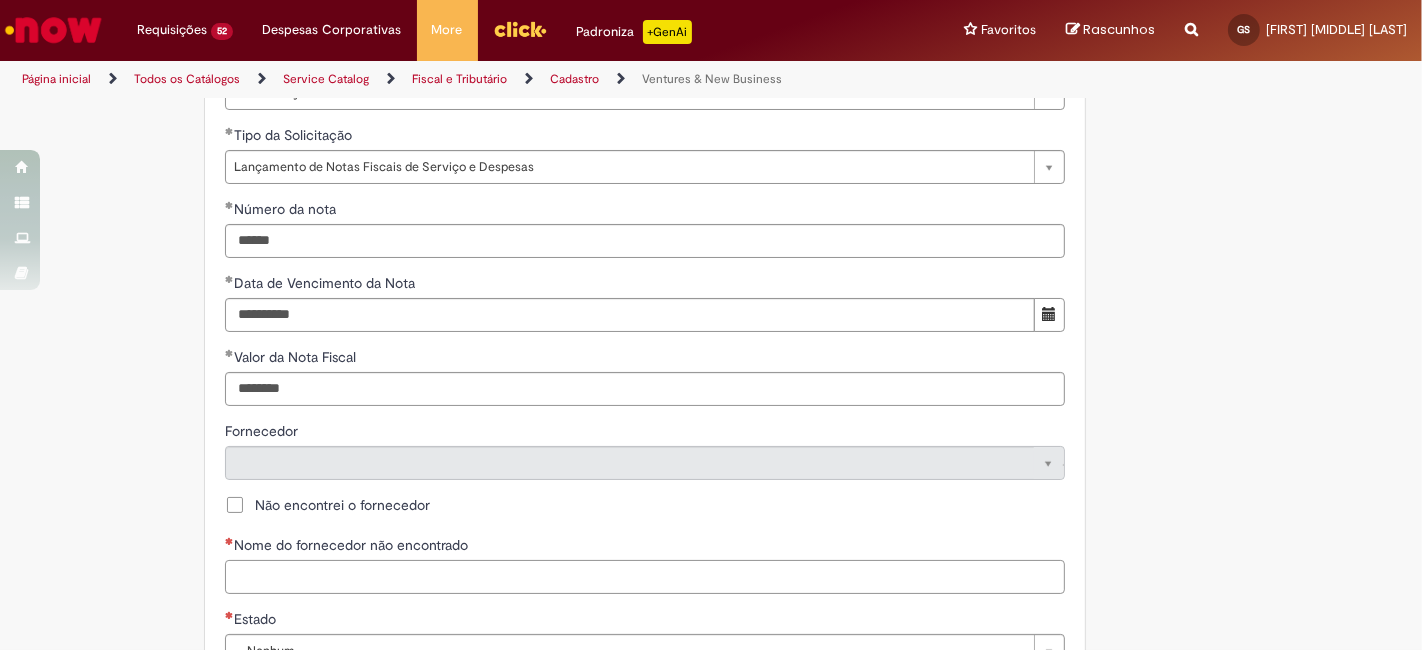 click on "Nome do fornecedor não encontrado" at bounding box center [645, 577] 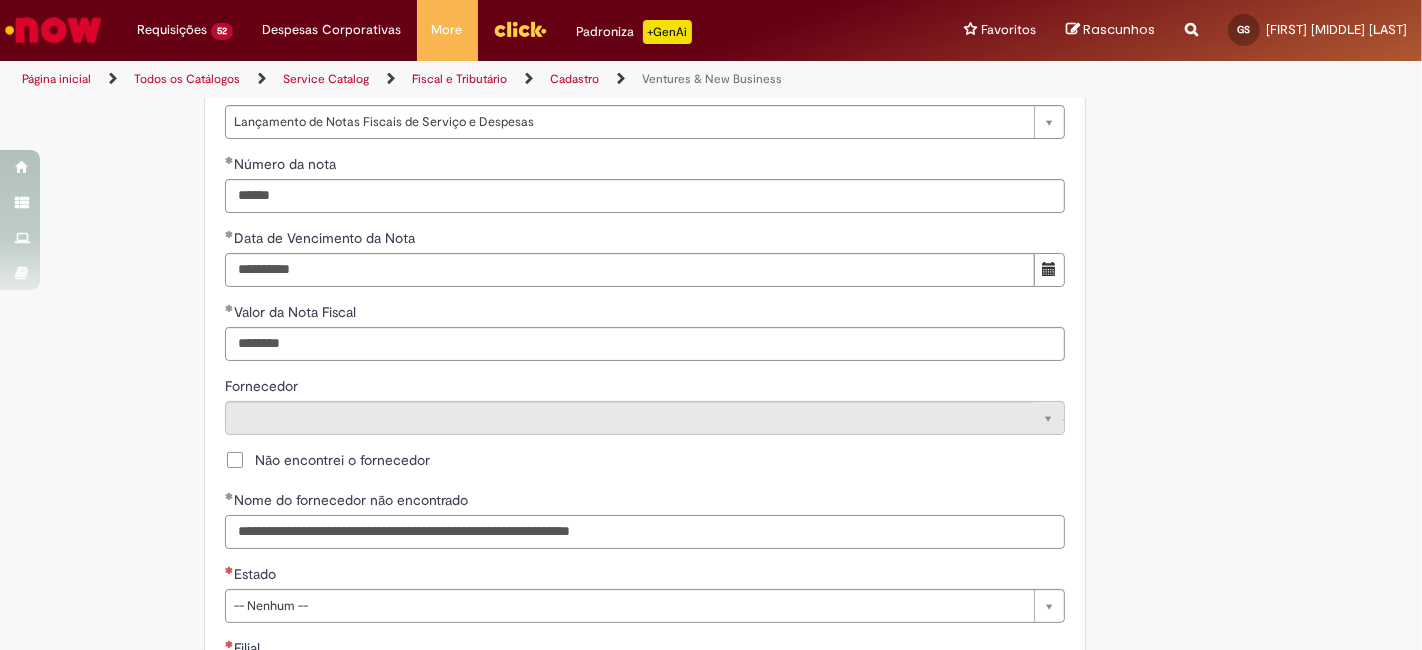 scroll, scrollTop: 1037, scrollLeft: 0, axis: vertical 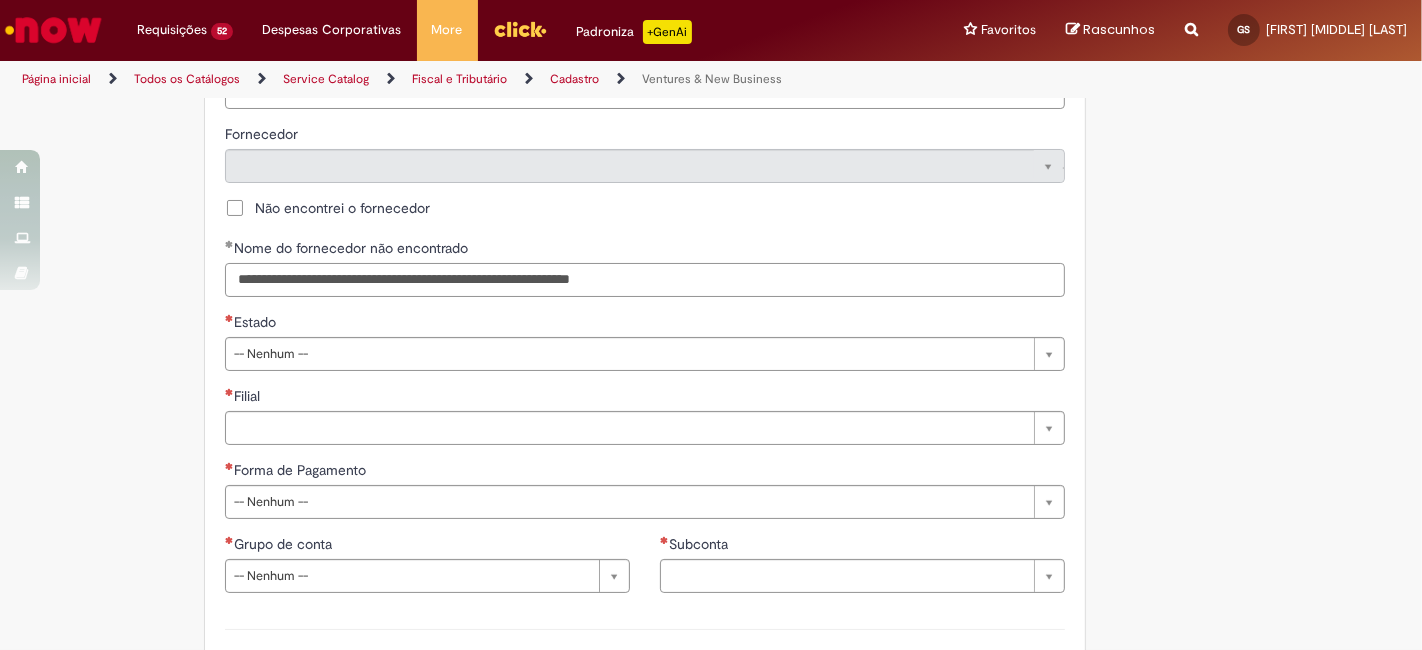 type on "**********" 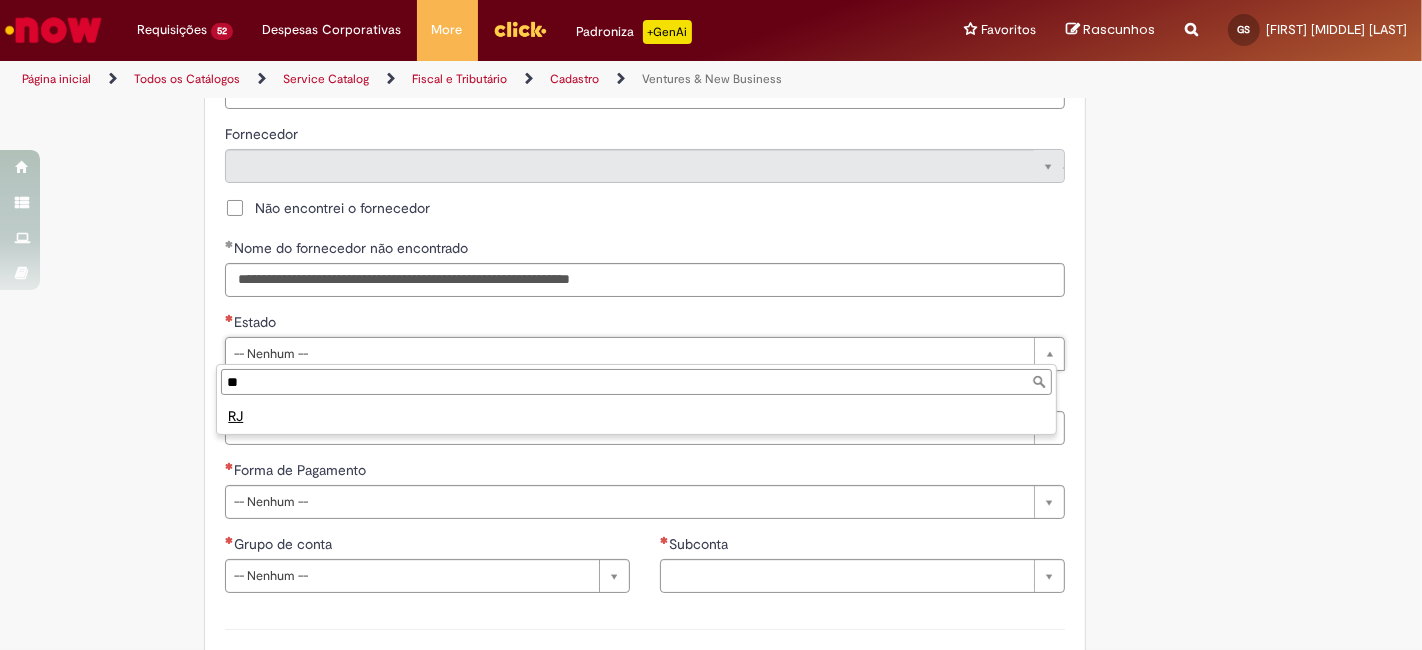 type on "**" 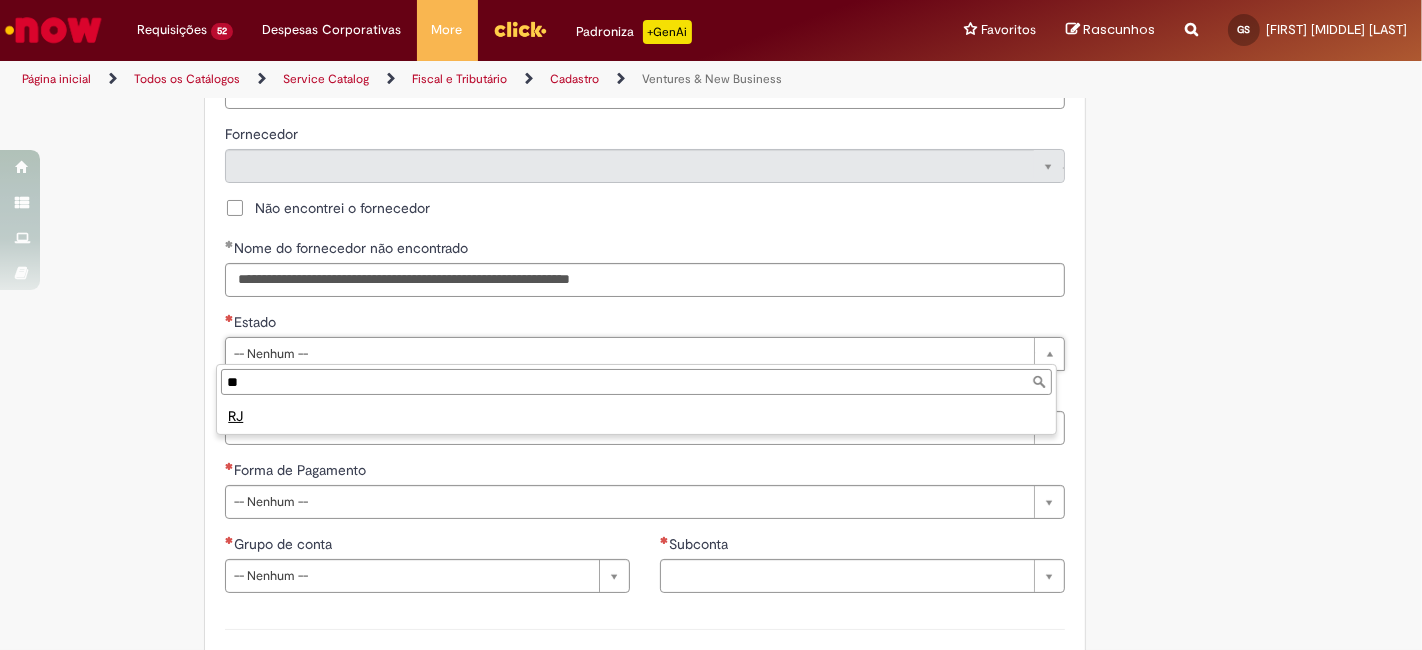click on "RJ" at bounding box center [636, 416] 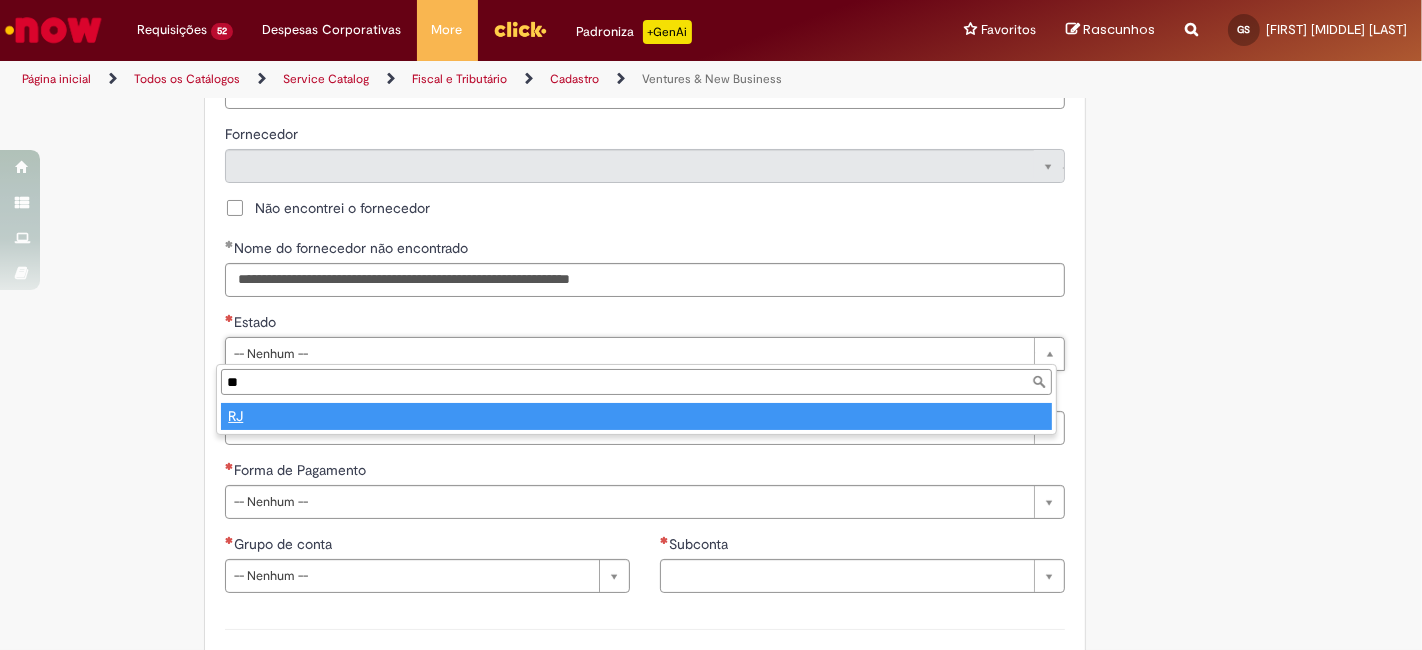 type on "**" 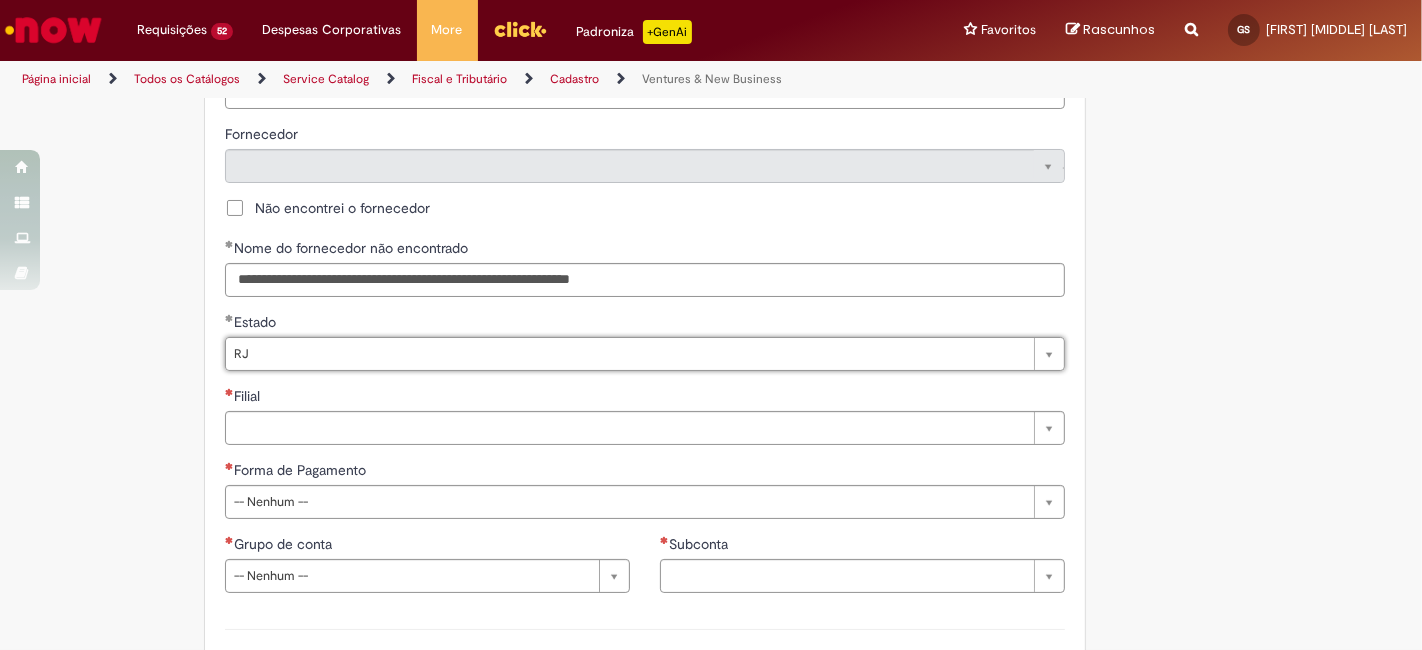 select 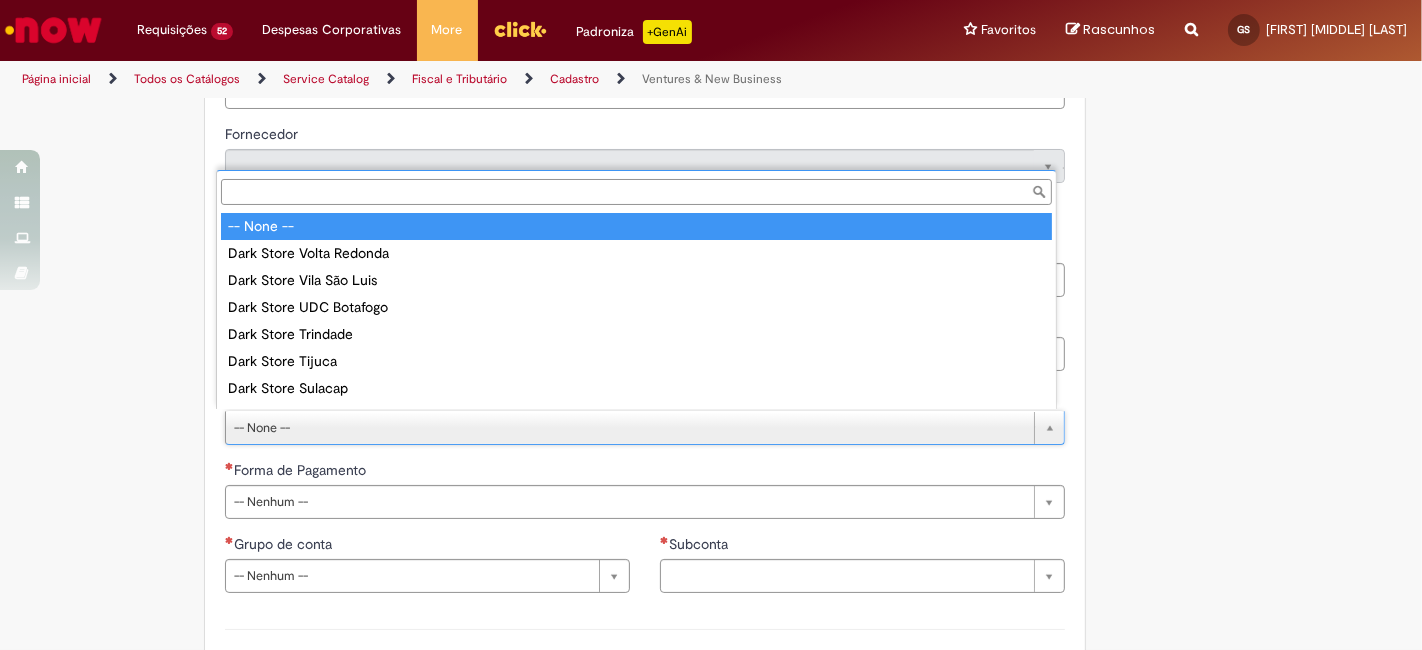 type on "*" 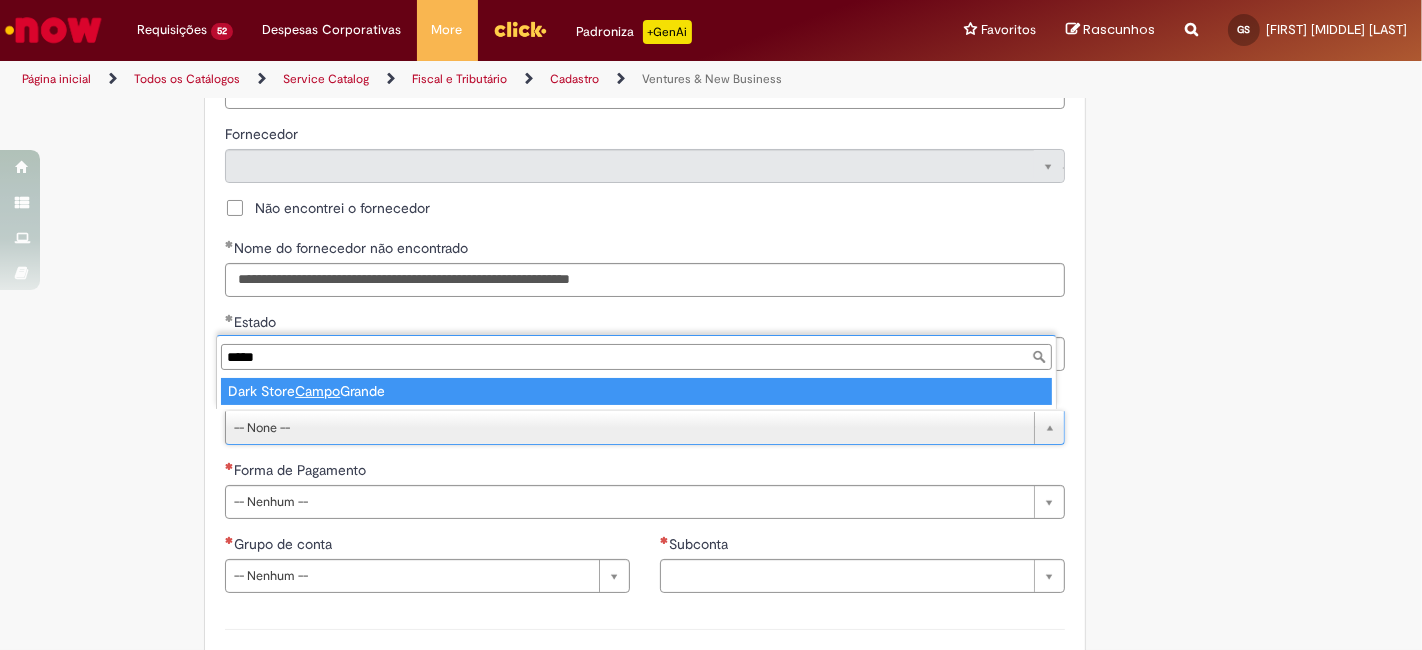 type on "*****" 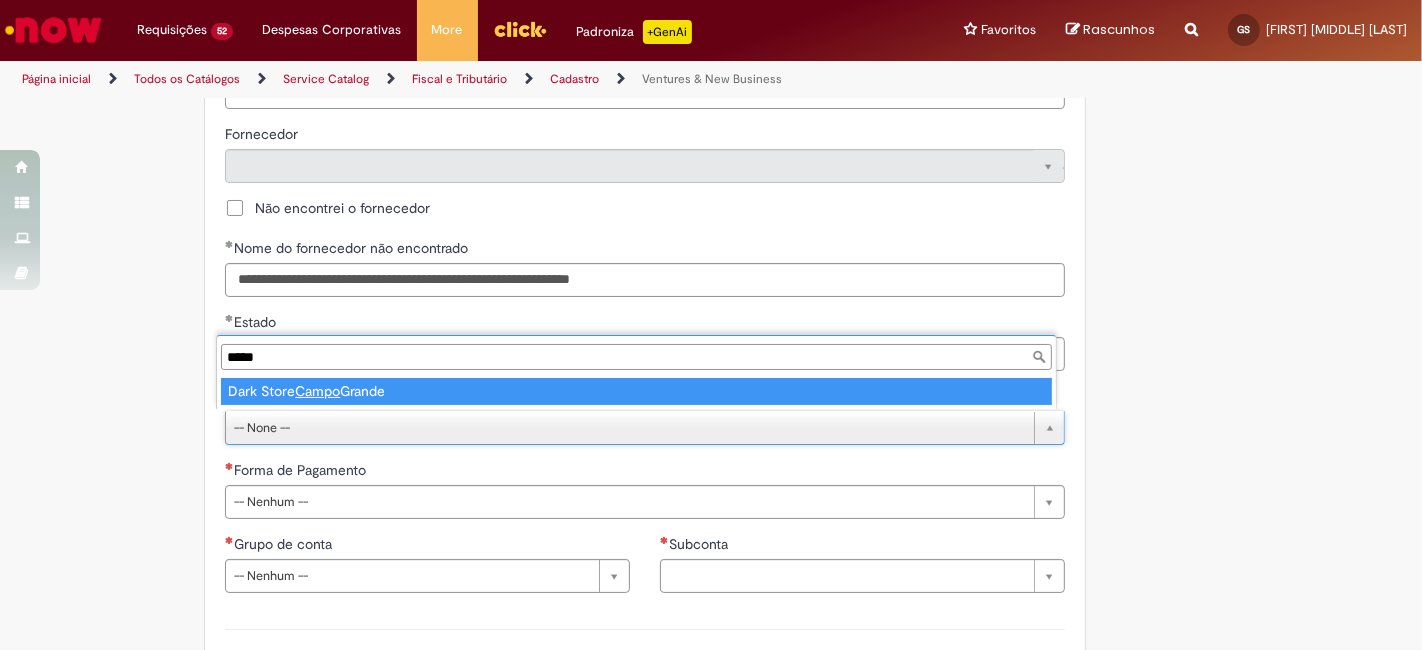 type on "**********" 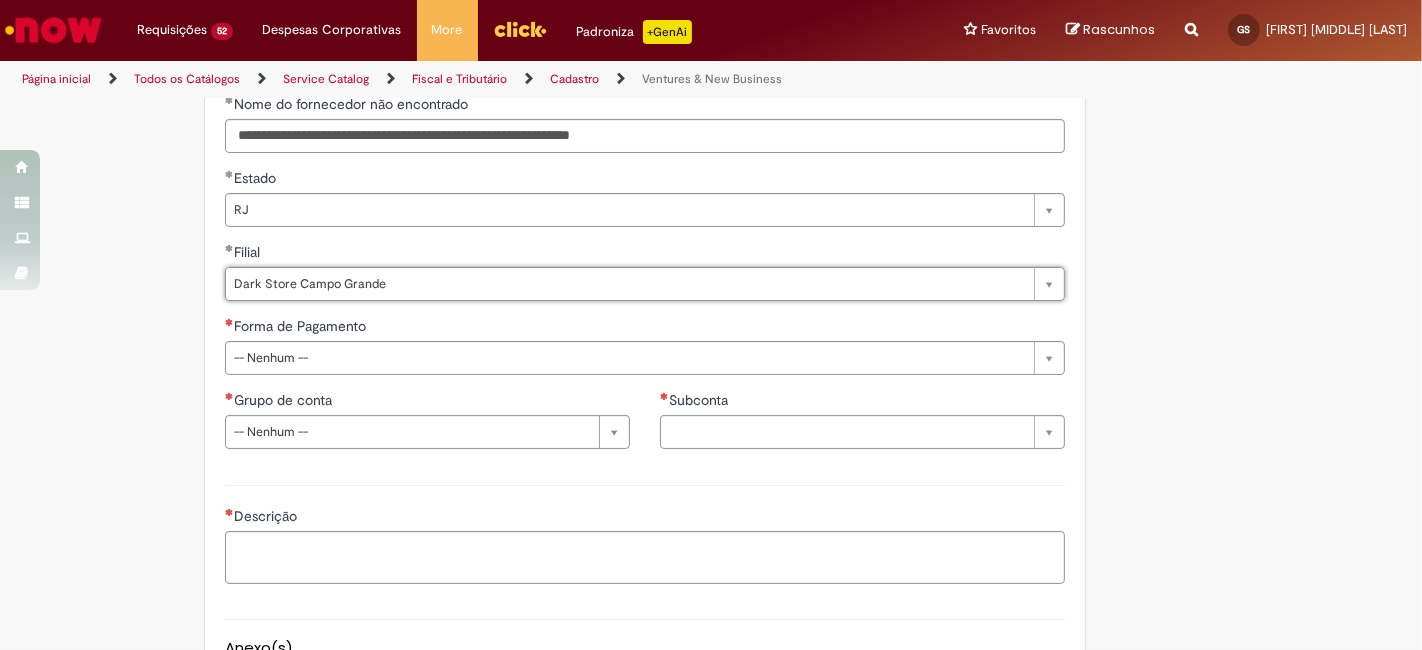 scroll, scrollTop: 1185, scrollLeft: 0, axis: vertical 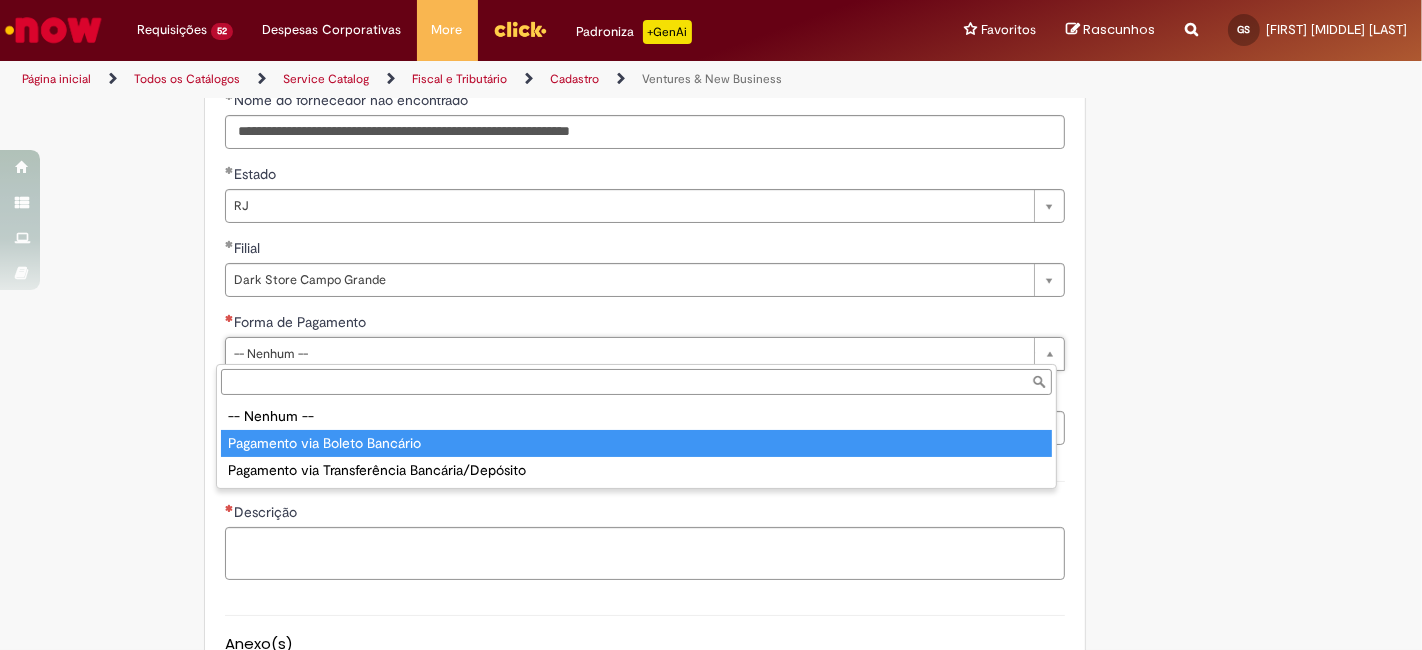 type on "**********" 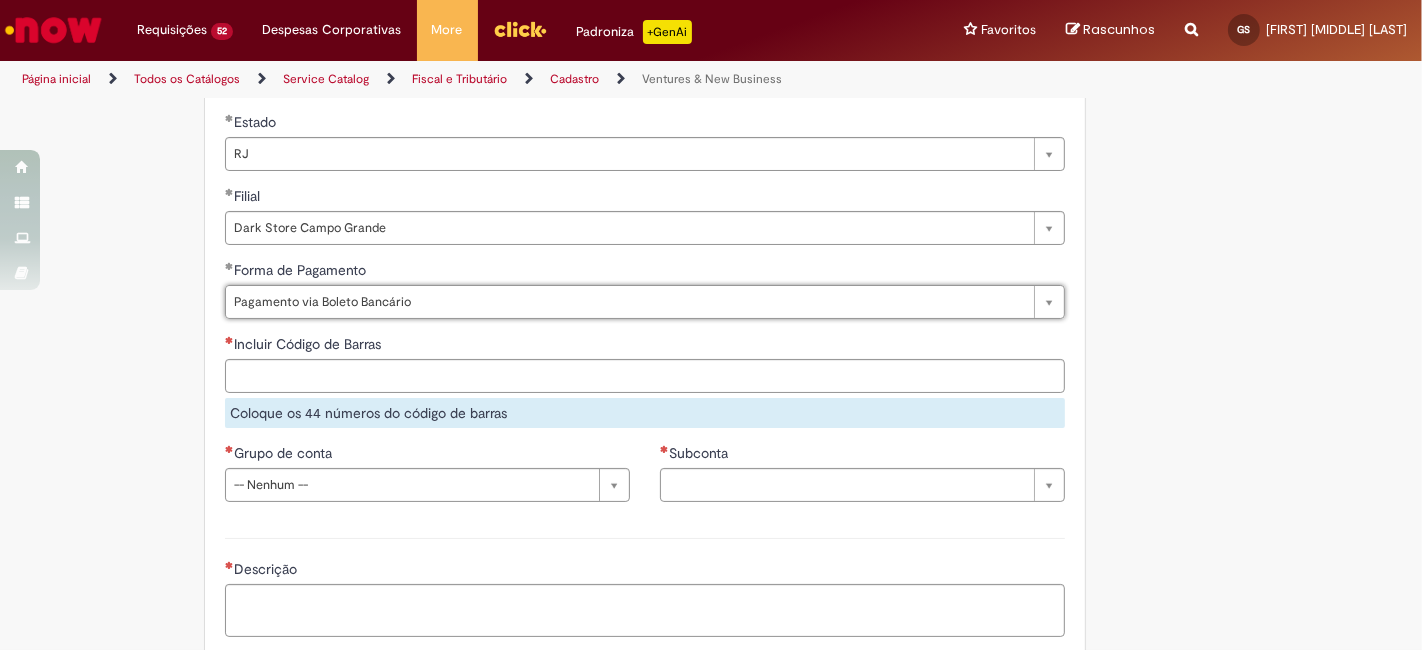 scroll, scrollTop: 1259, scrollLeft: 0, axis: vertical 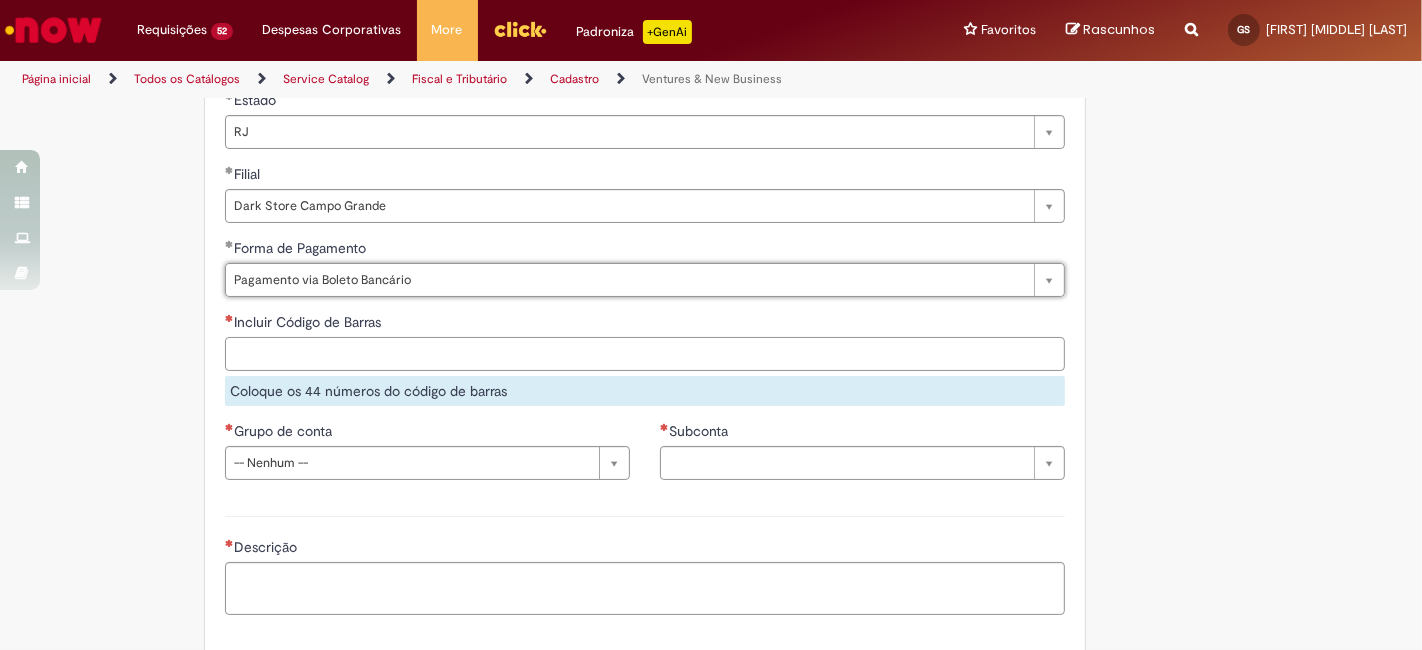 click on "Incluir Código de Barras" at bounding box center (645, 354) 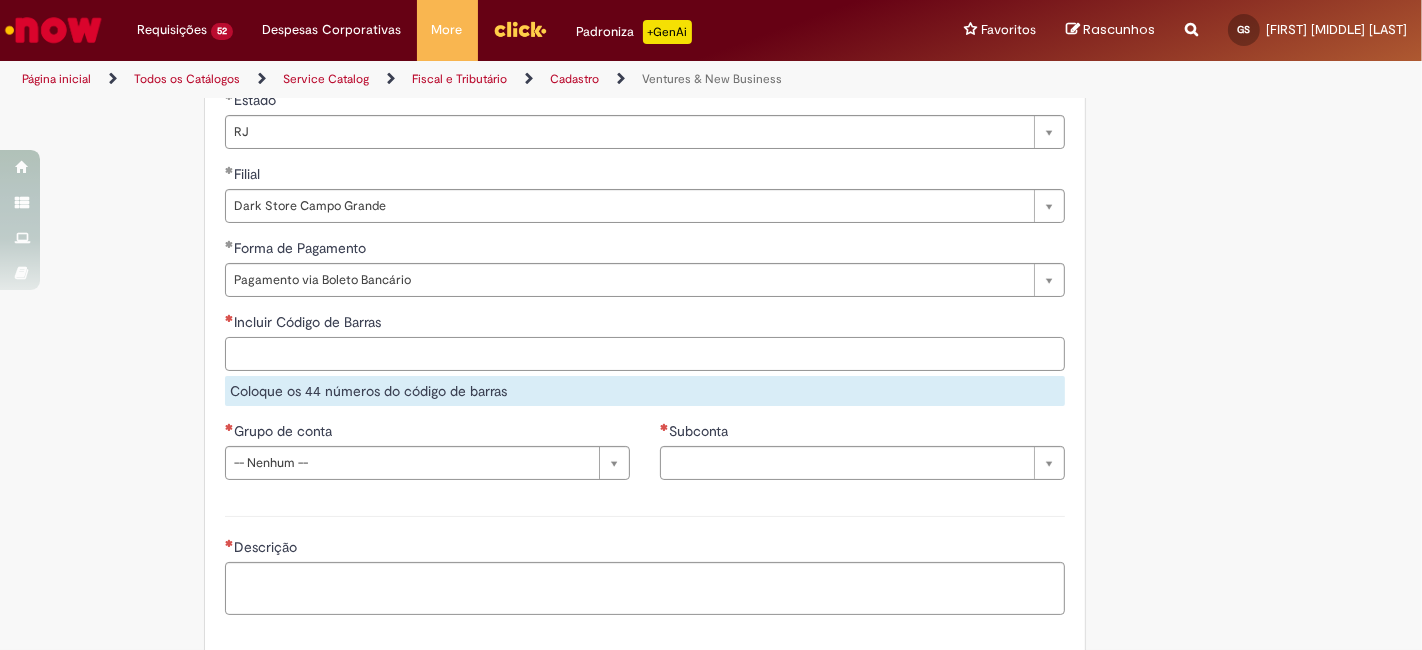 paste on "**********" 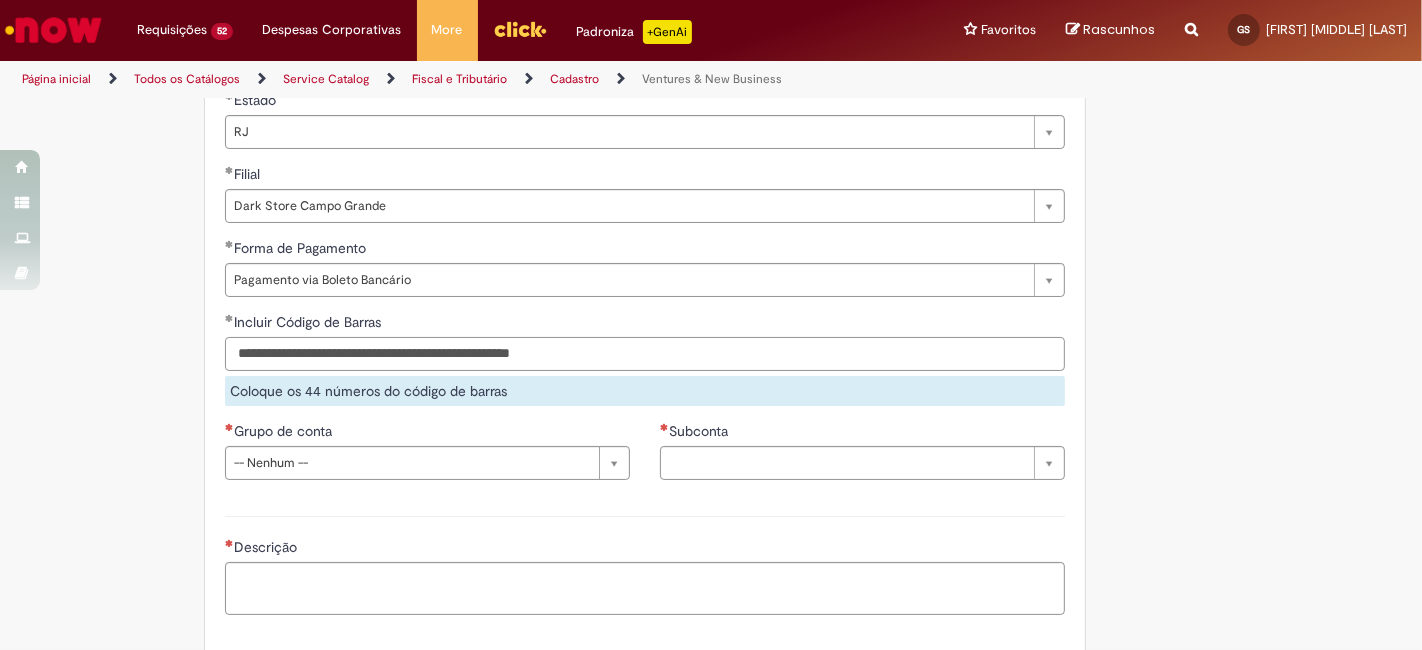scroll, scrollTop: 1333, scrollLeft: 0, axis: vertical 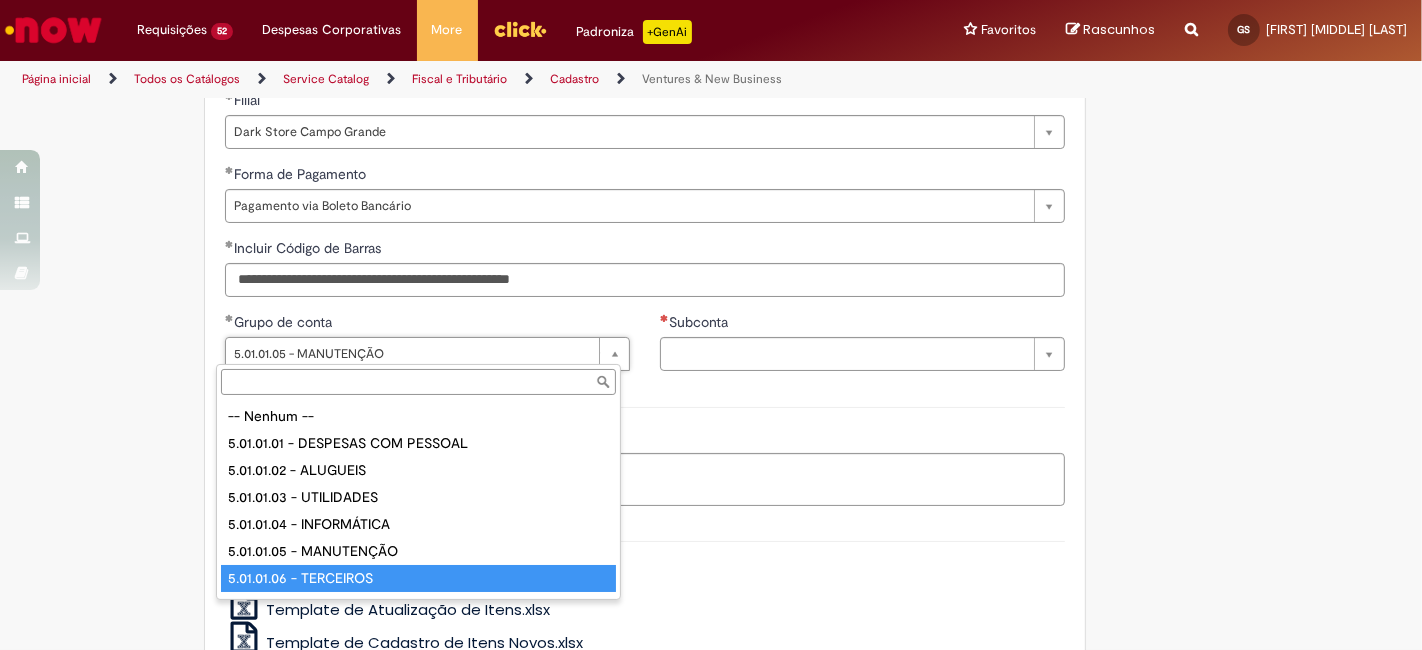 drag, startPoint x: 411, startPoint y: 569, endPoint x: 461, endPoint y: 547, distance: 54.626 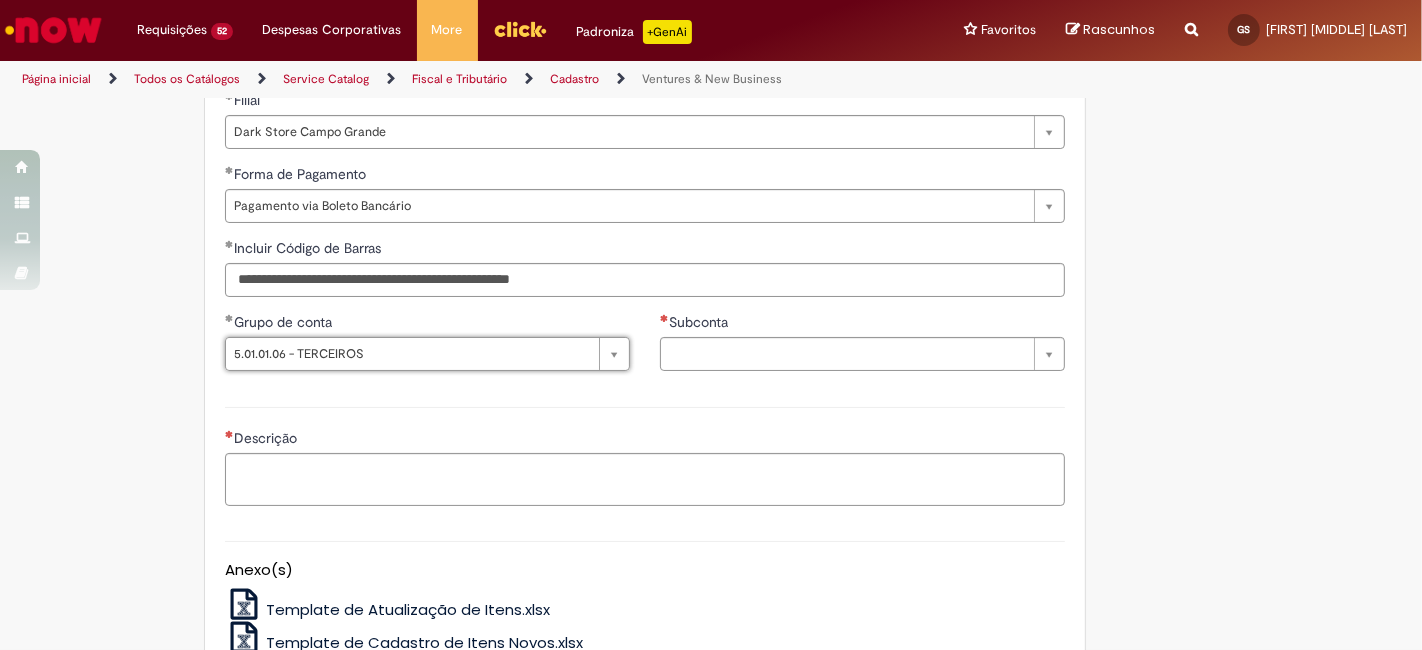 scroll, scrollTop: 0, scrollLeft: 0, axis: both 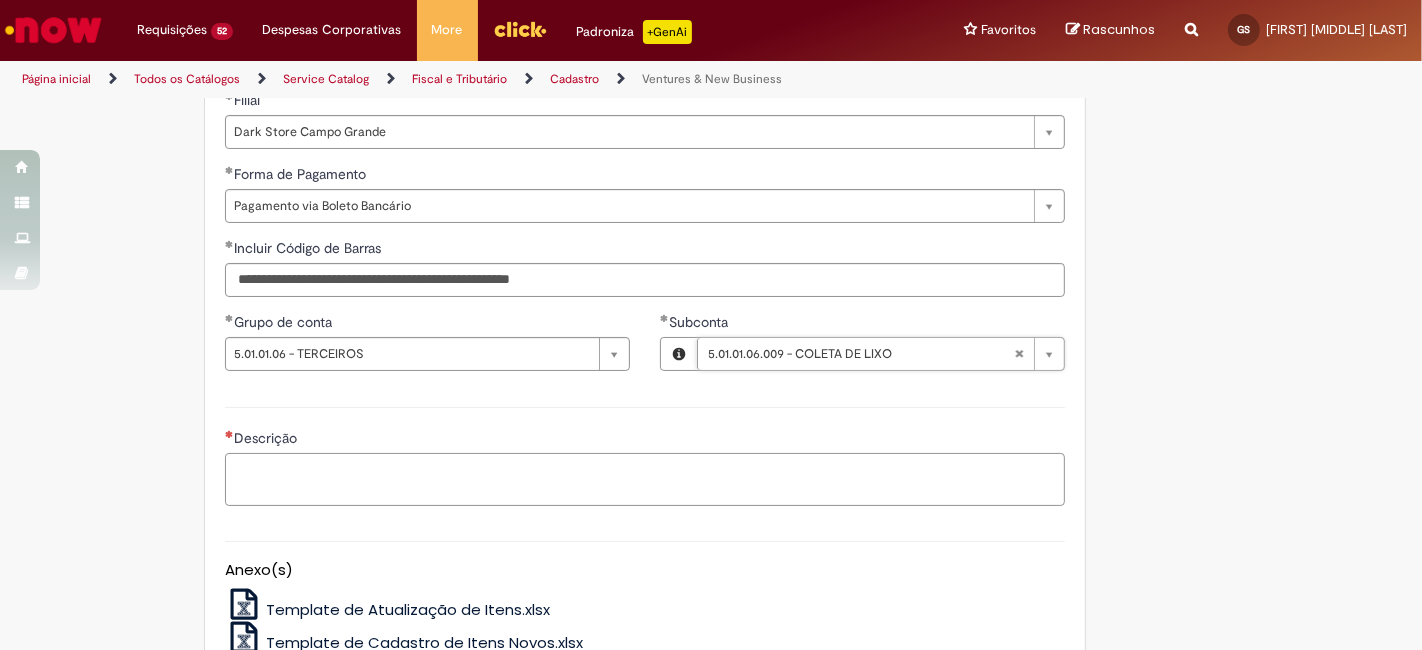 click on "Descrição" at bounding box center (645, 479) 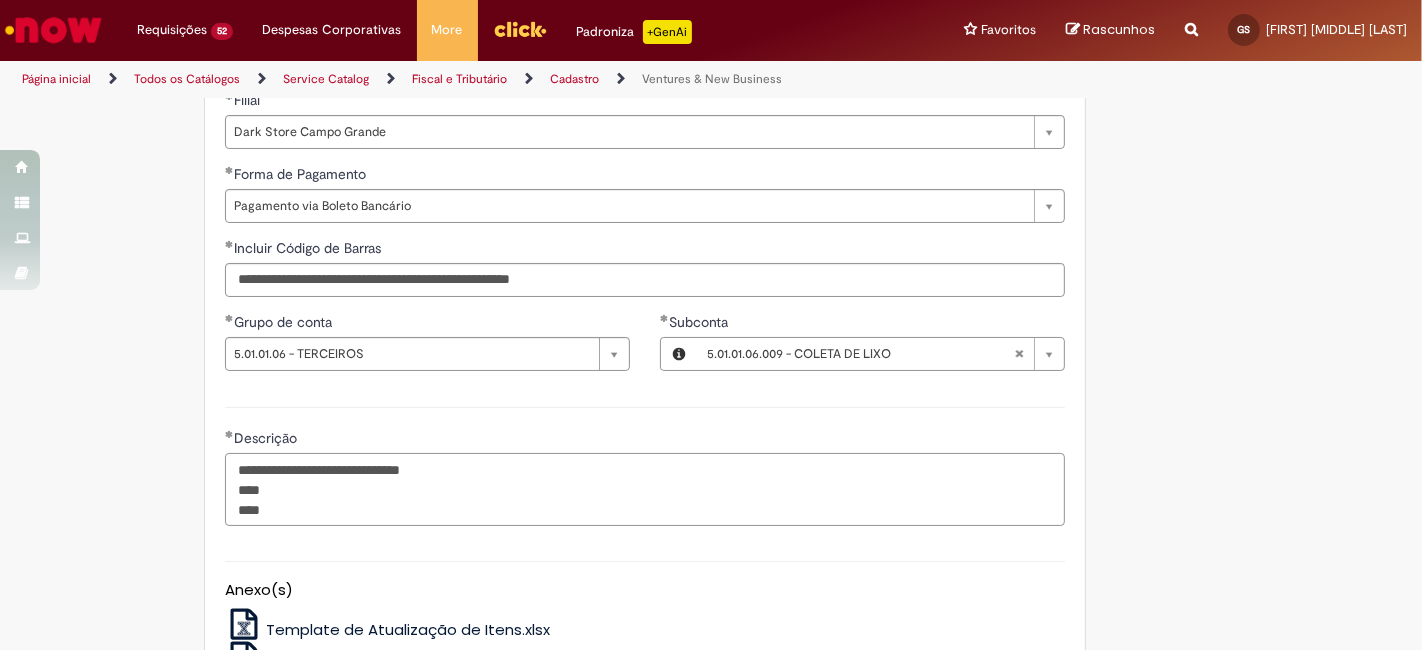 click on "**********" at bounding box center (645, 489) 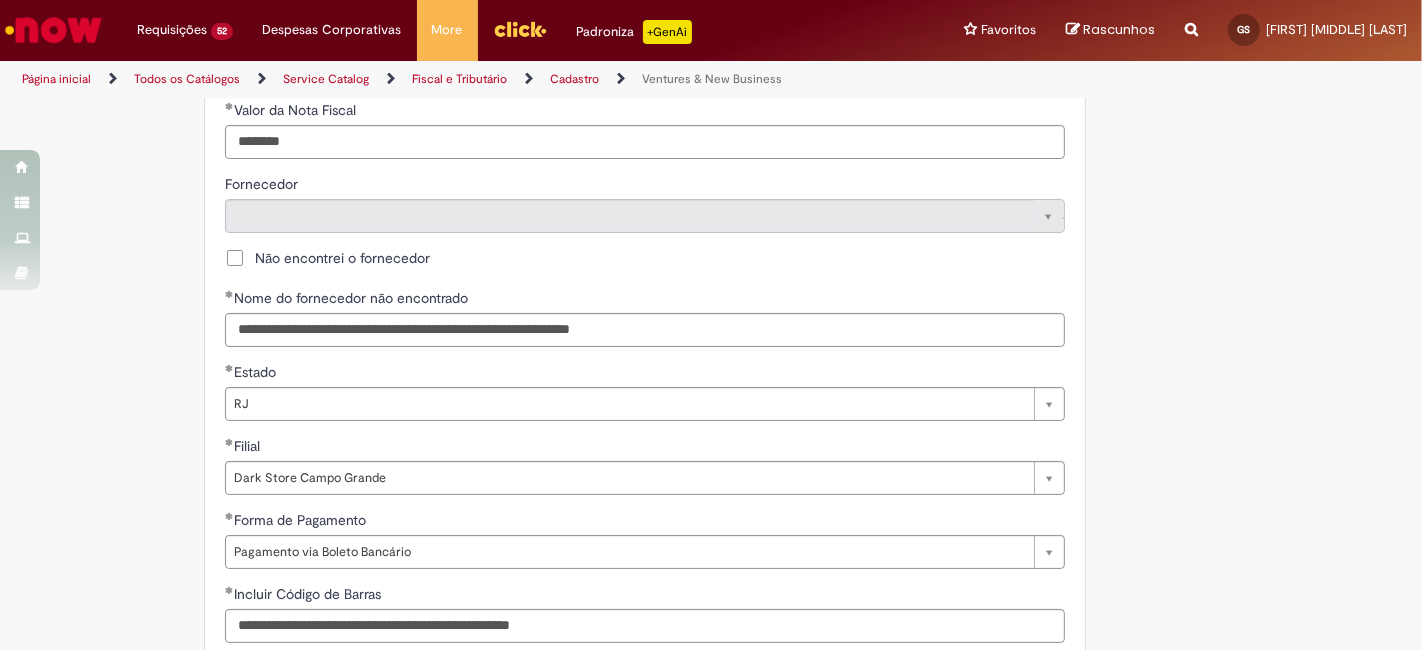 scroll, scrollTop: 962, scrollLeft: 0, axis: vertical 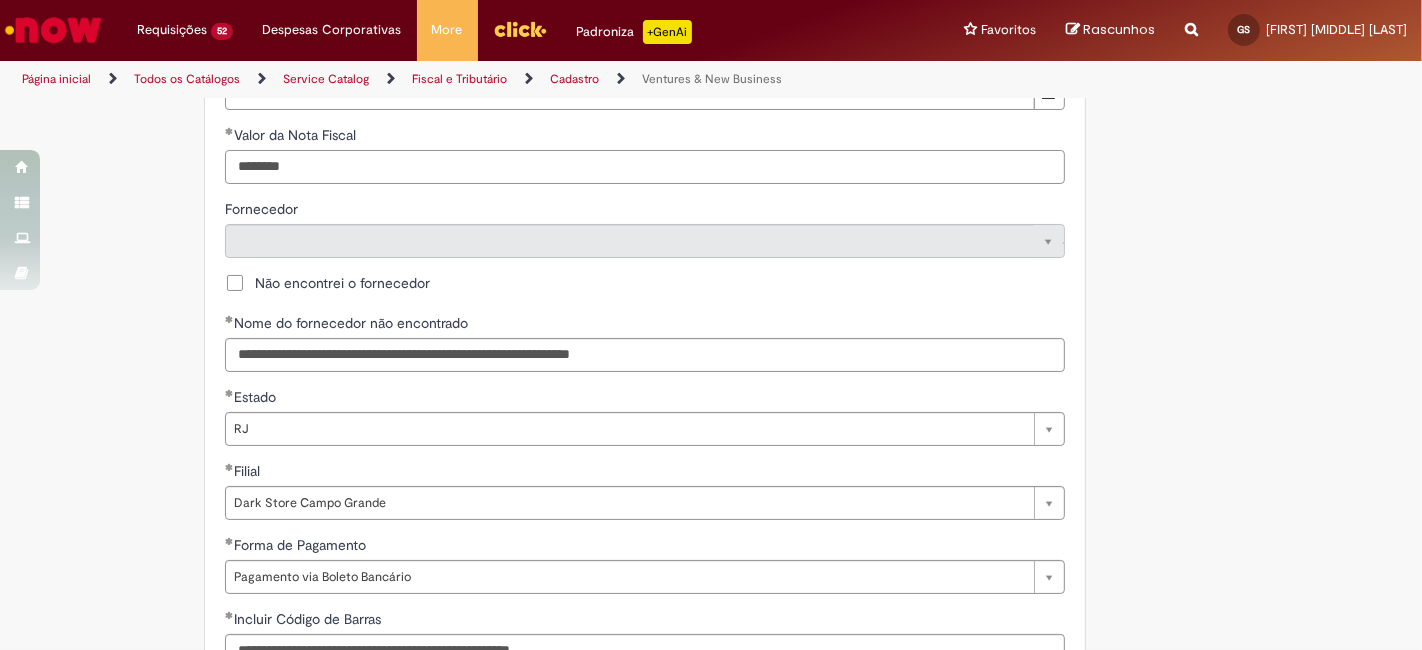 click on "********" at bounding box center [645, 167] 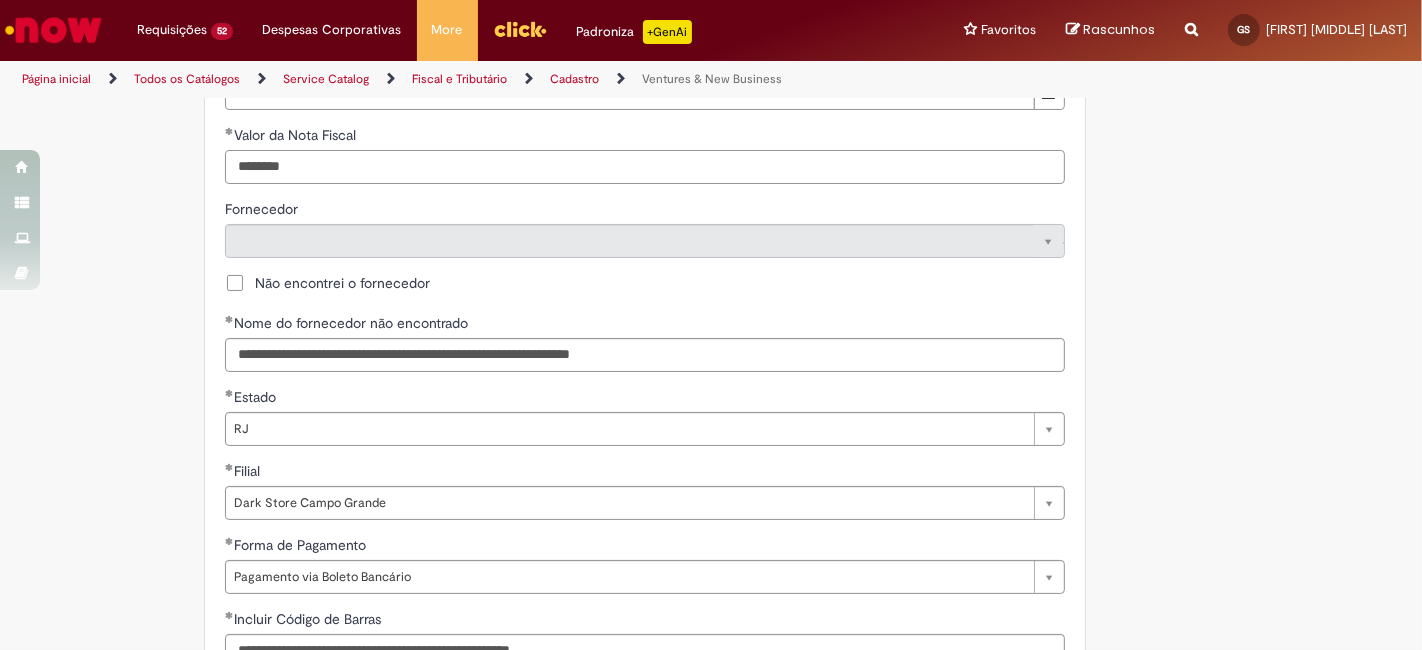 click on "********" at bounding box center (645, 167) 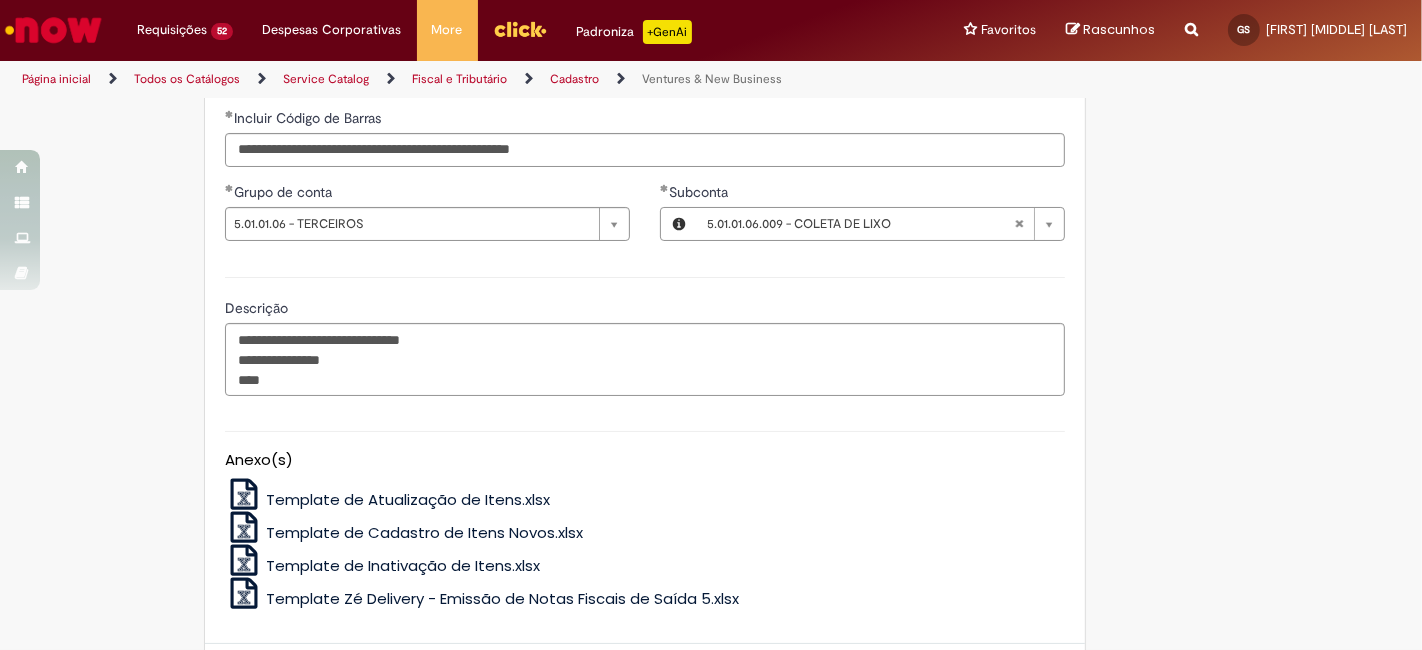 scroll, scrollTop: 1481, scrollLeft: 0, axis: vertical 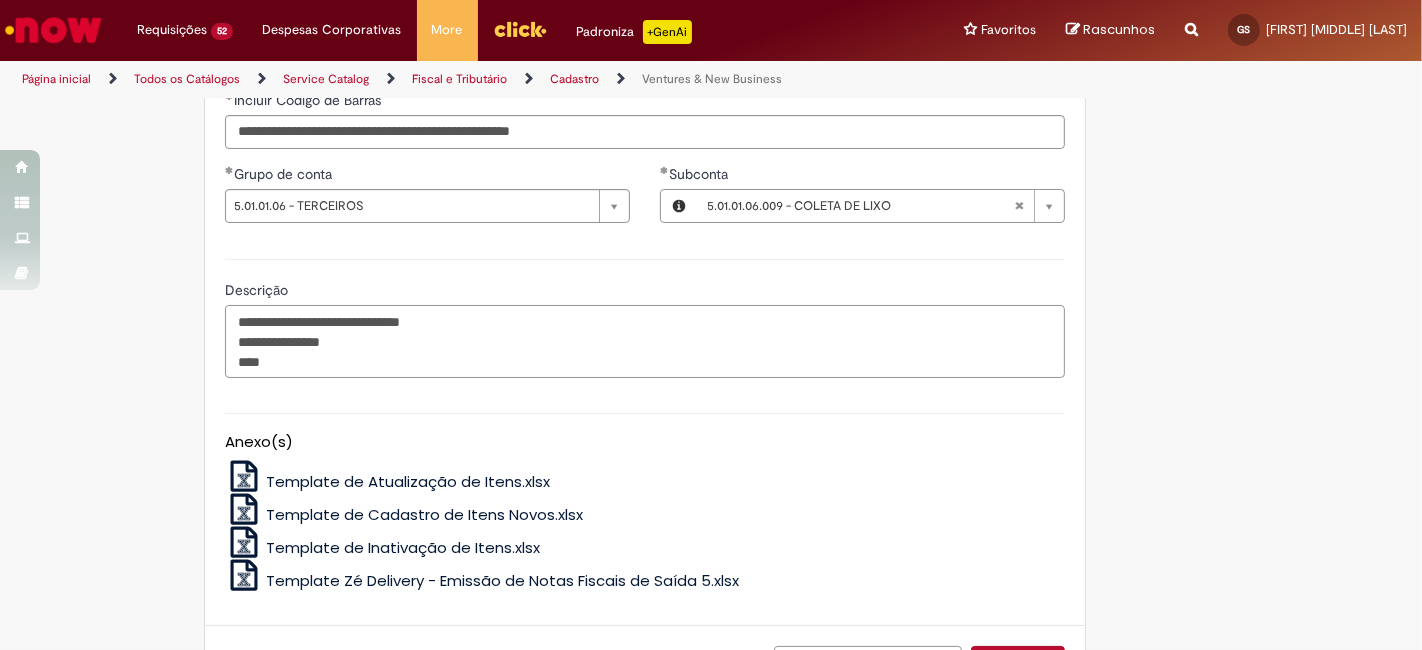 click on "**********" at bounding box center [645, 341] 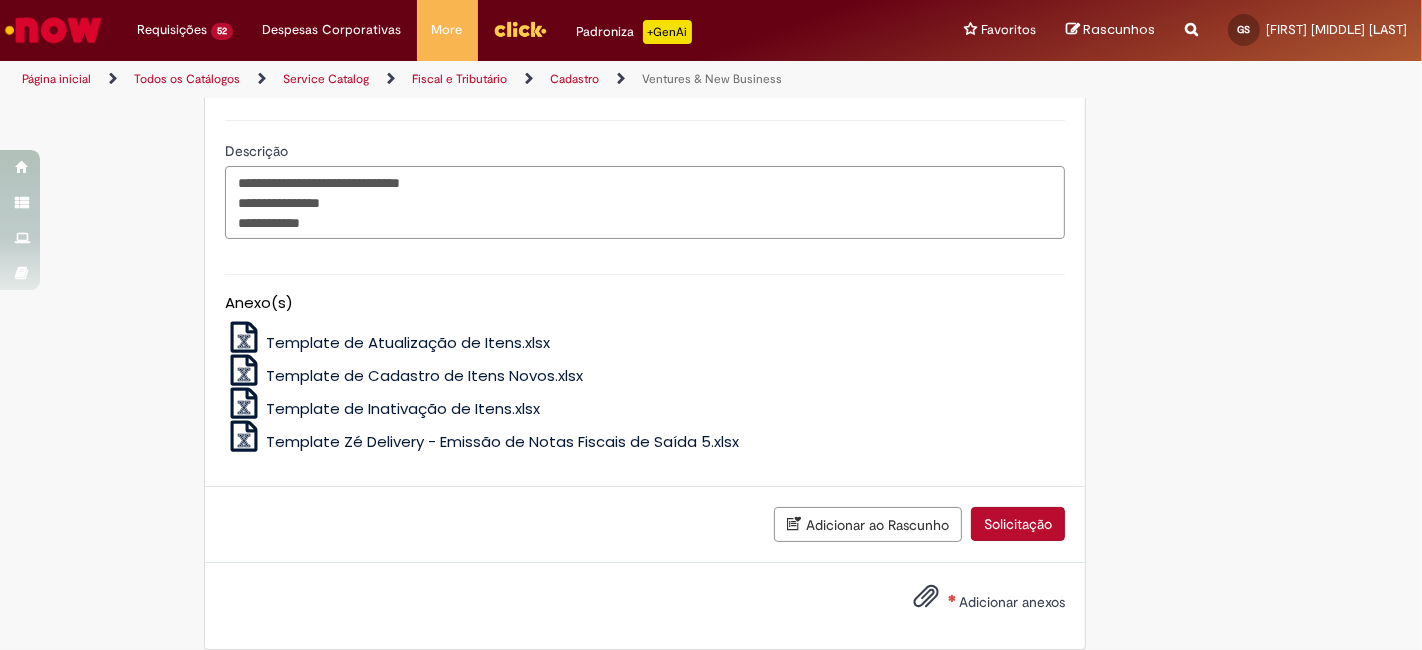 scroll, scrollTop: 1640, scrollLeft: 0, axis: vertical 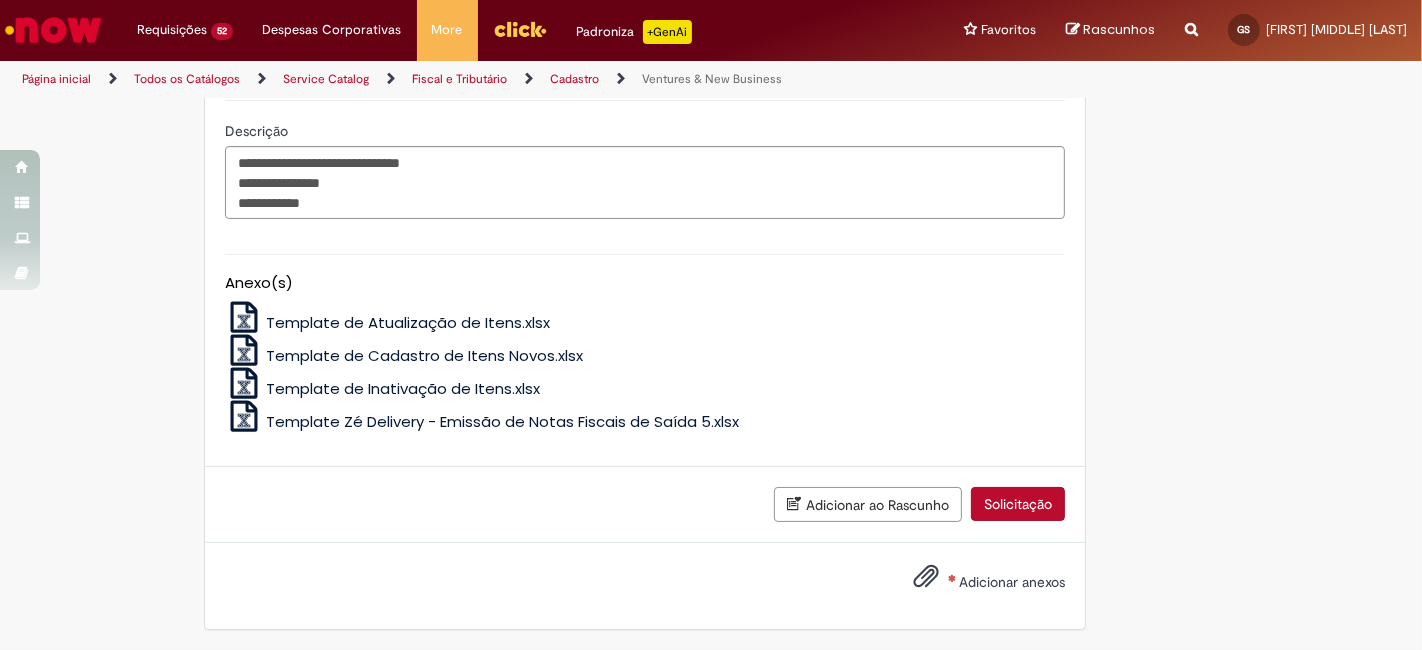 click on "Adicionar anexos" at bounding box center [1012, 582] 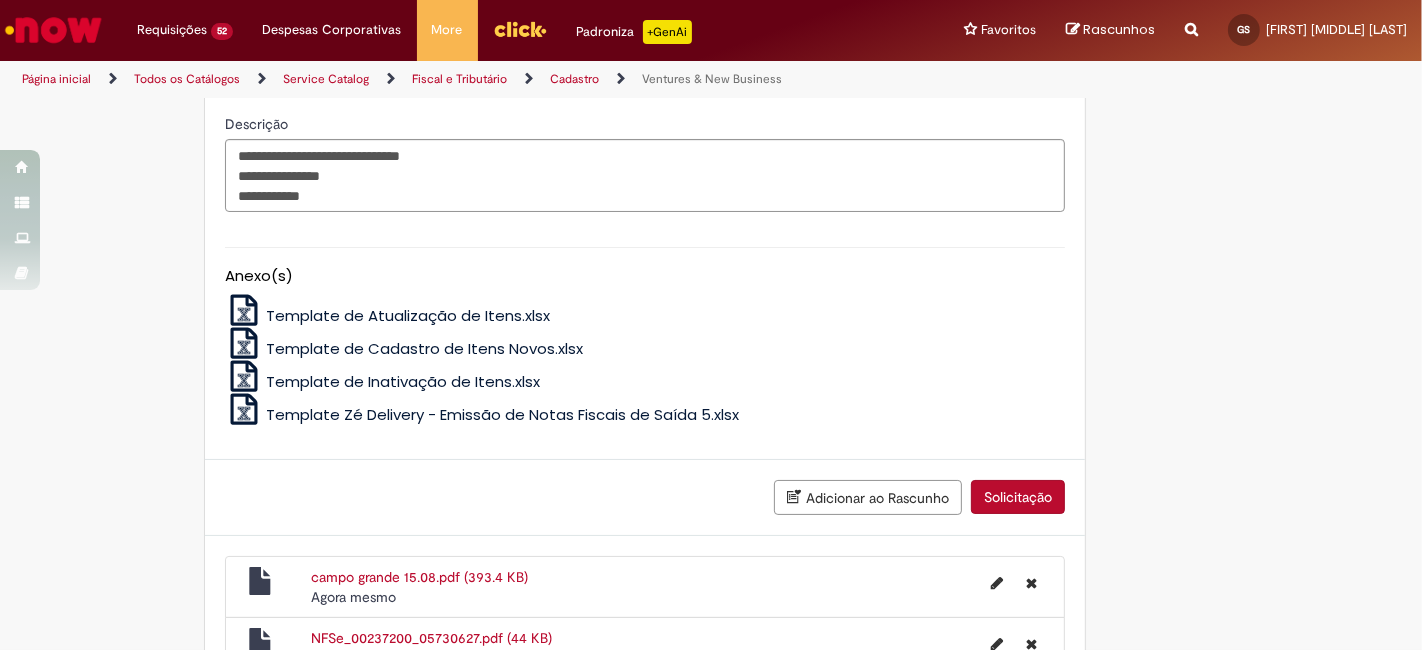 scroll, scrollTop: 1771, scrollLeft: 0, axis: vertical 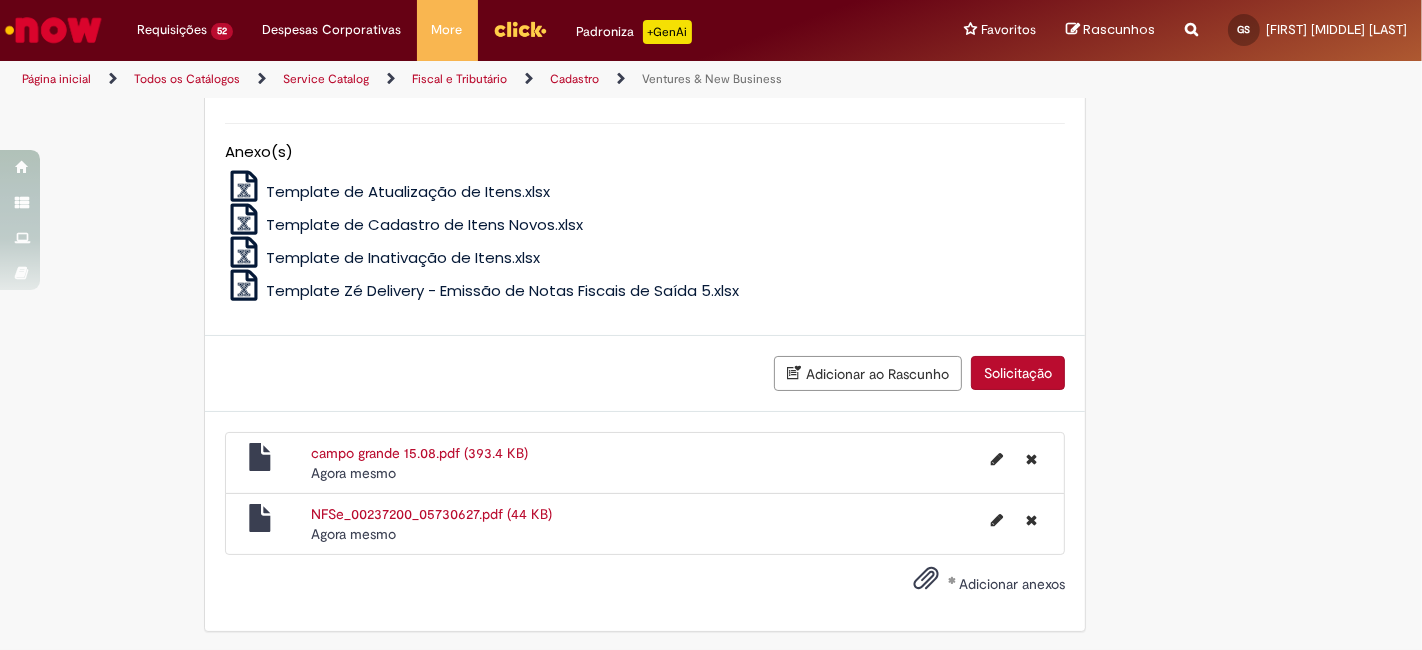 click on "Solicitação" at bounding box center (1018, 373) 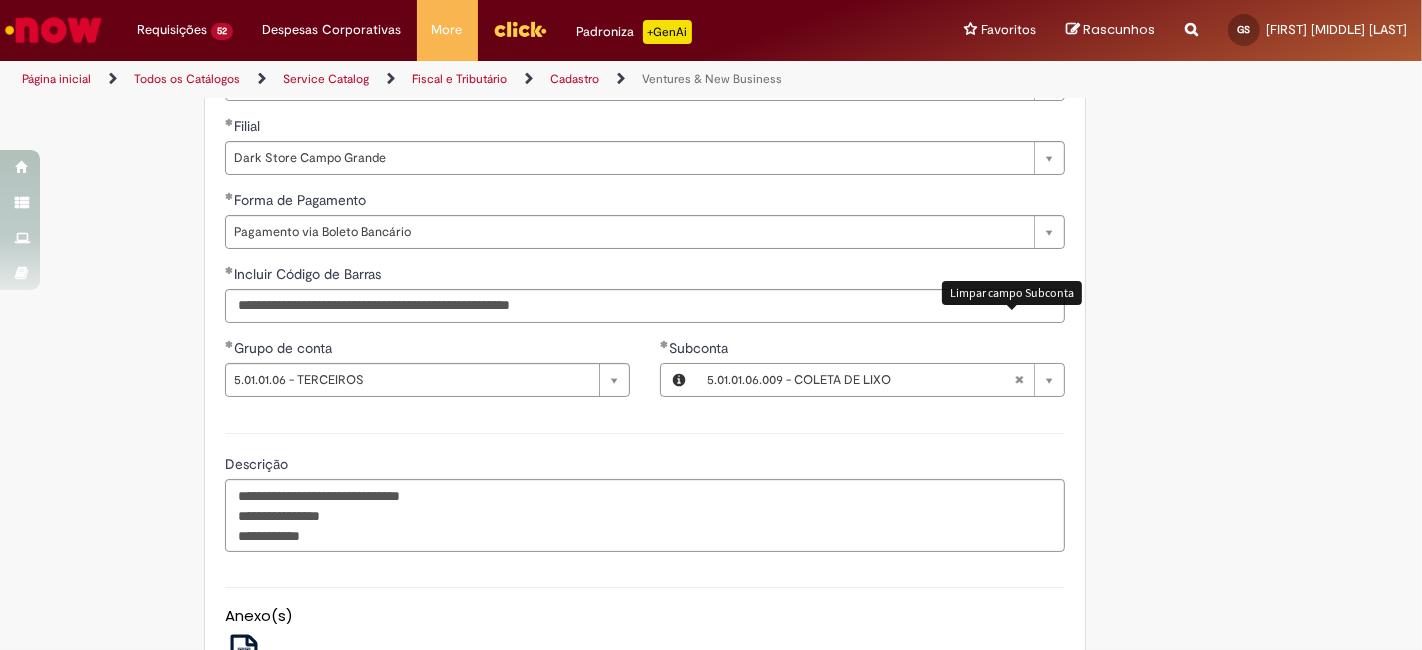 scroll, scrollTop: 1281, scrollLeft: 0, axis: vertical 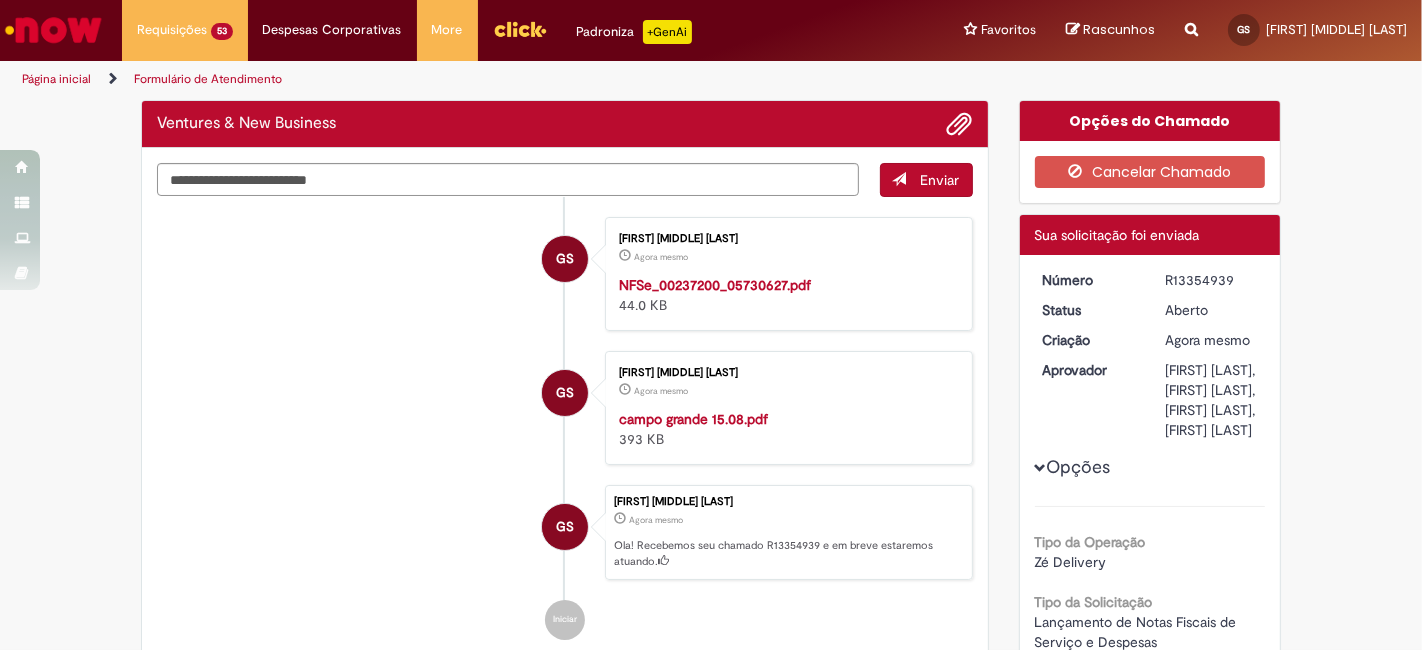 click on "R13354939" at bounding box center [1211, 280] 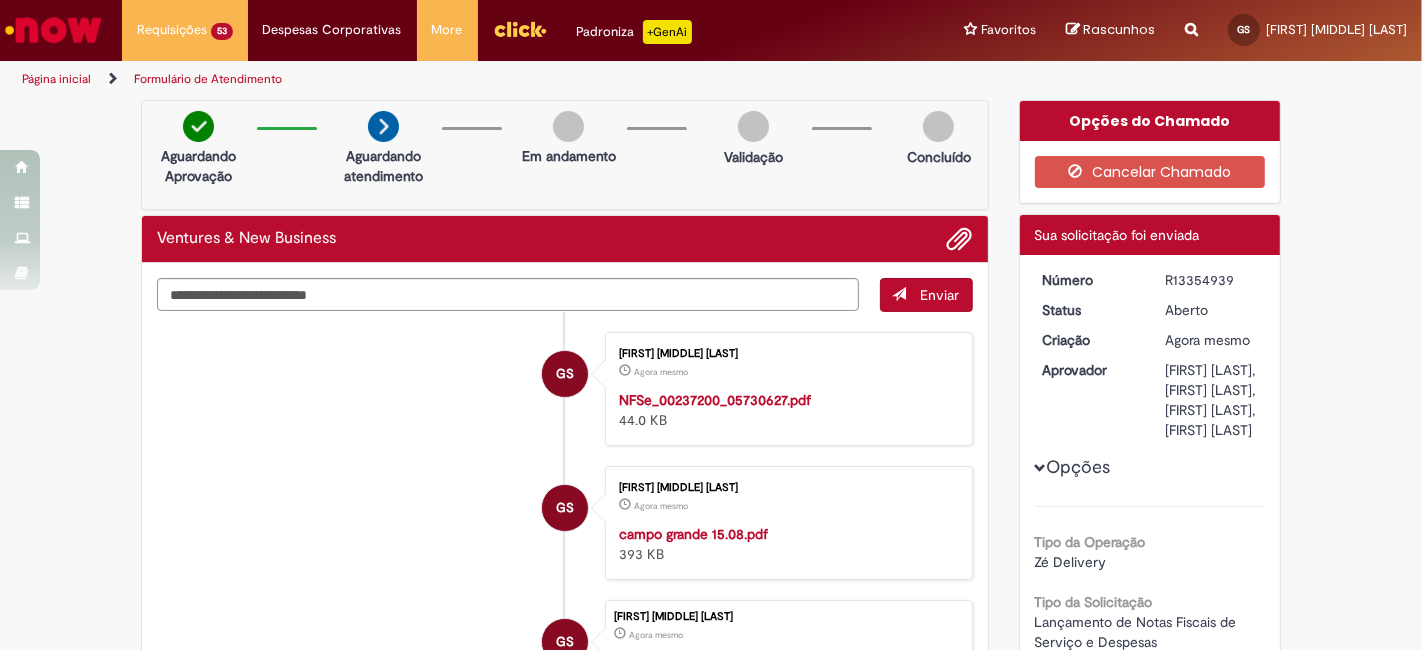 copy on "R13354939" 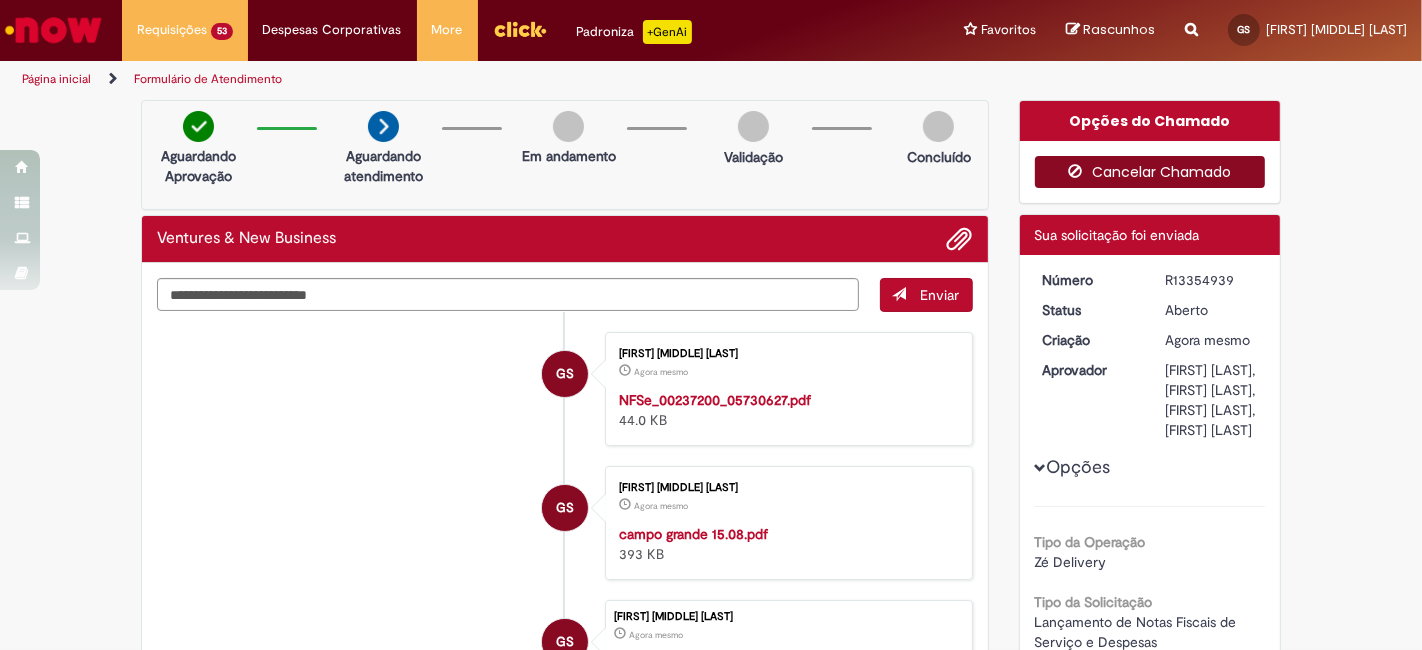 copy on "R13354939" 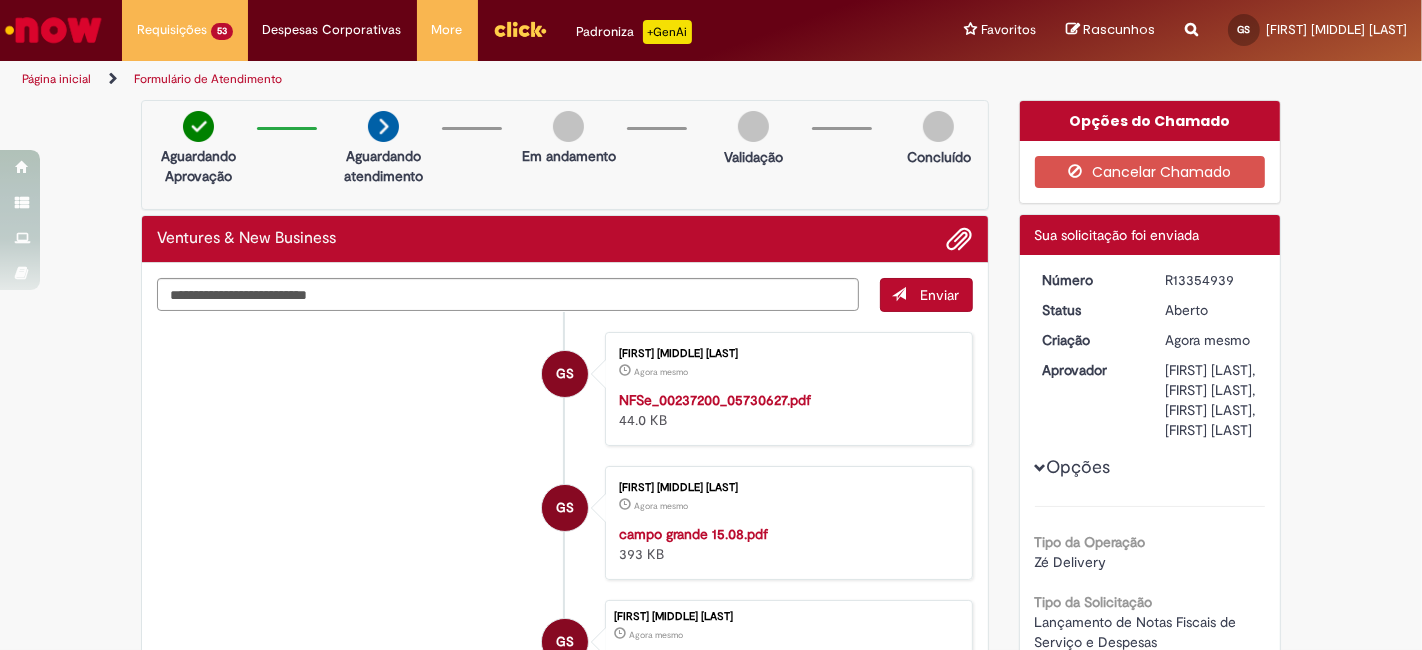copy on "R13354939" 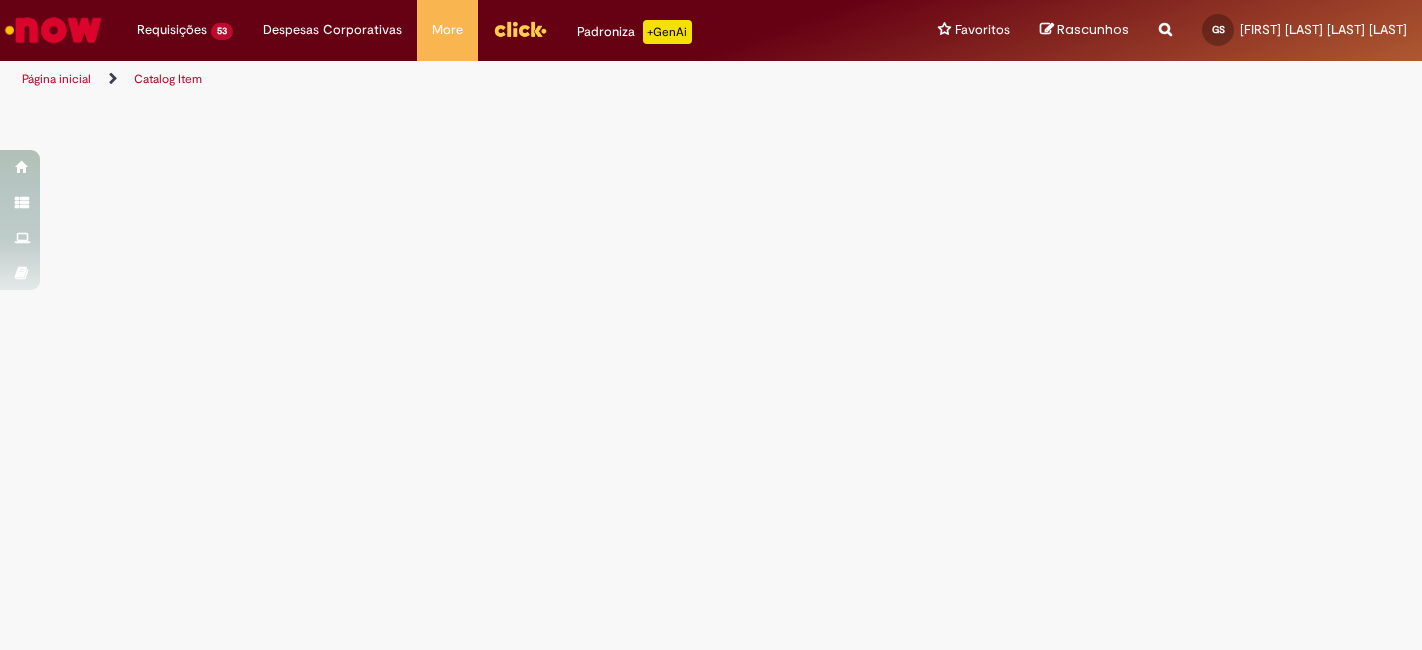 scroll, scrollTop: 0, scrollLeft: 0, axis: both 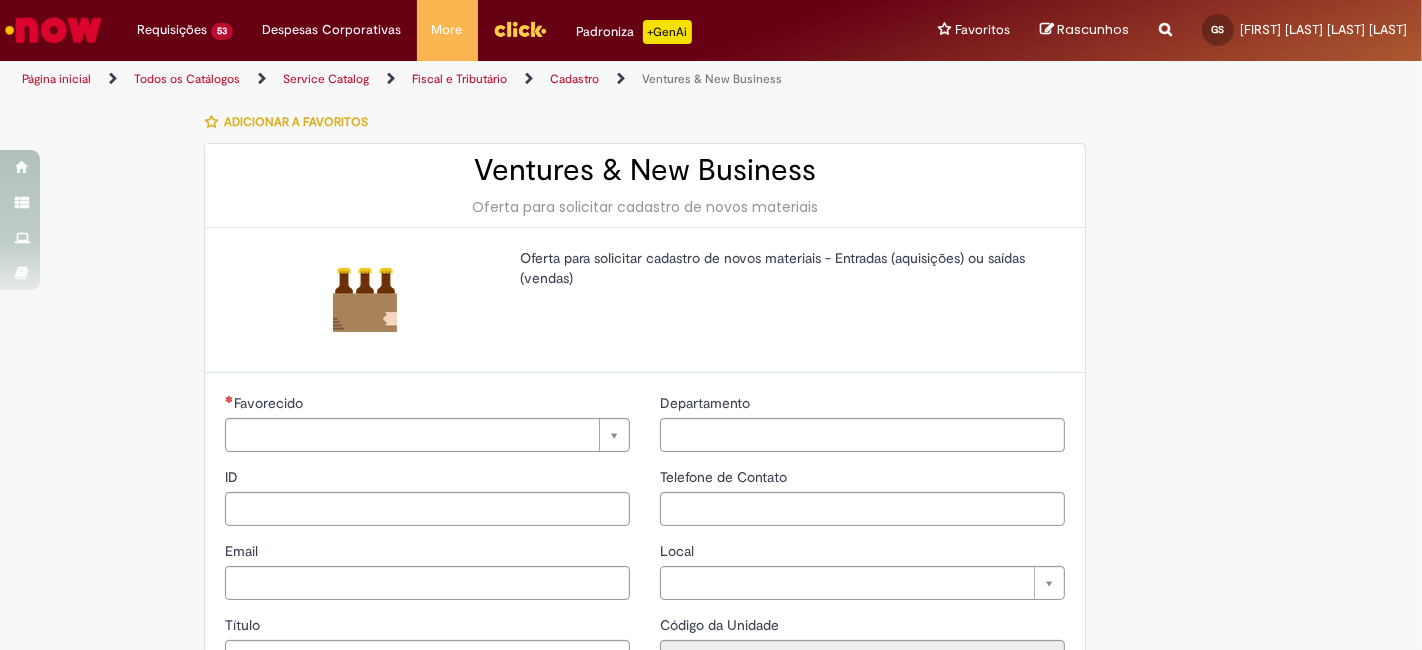 type on "********" 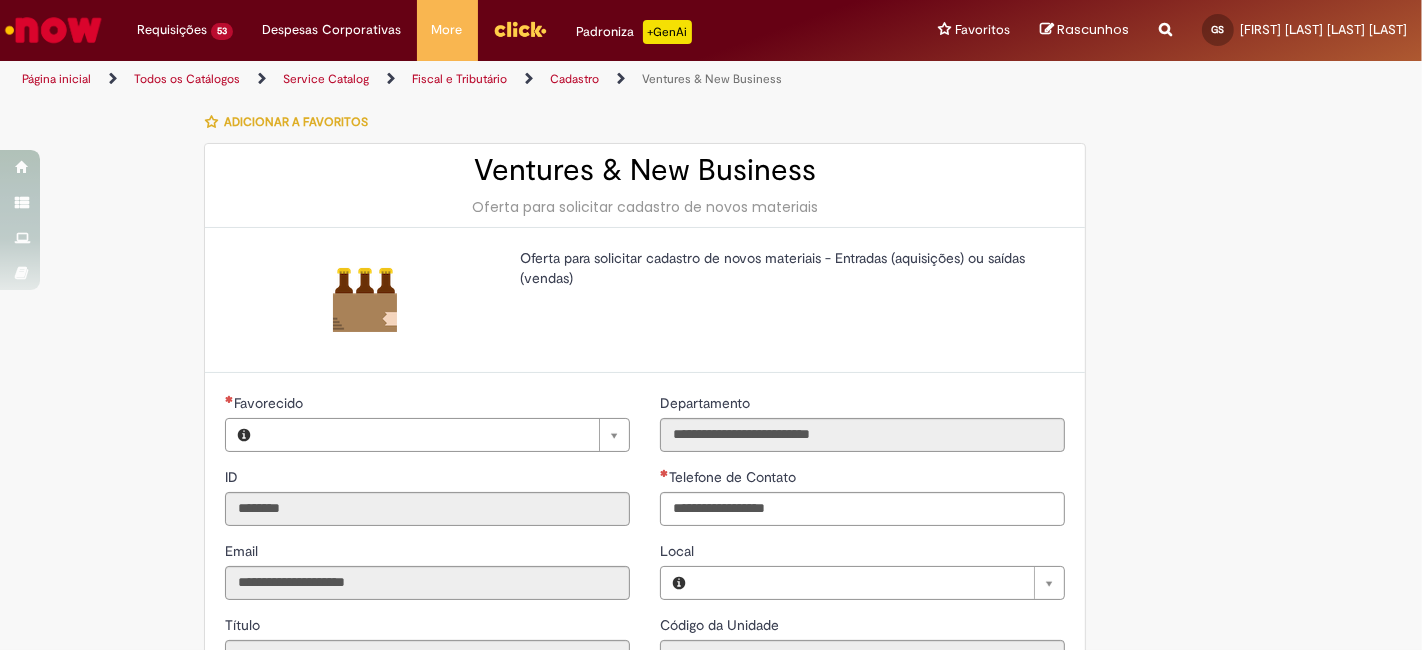 type on "**********" 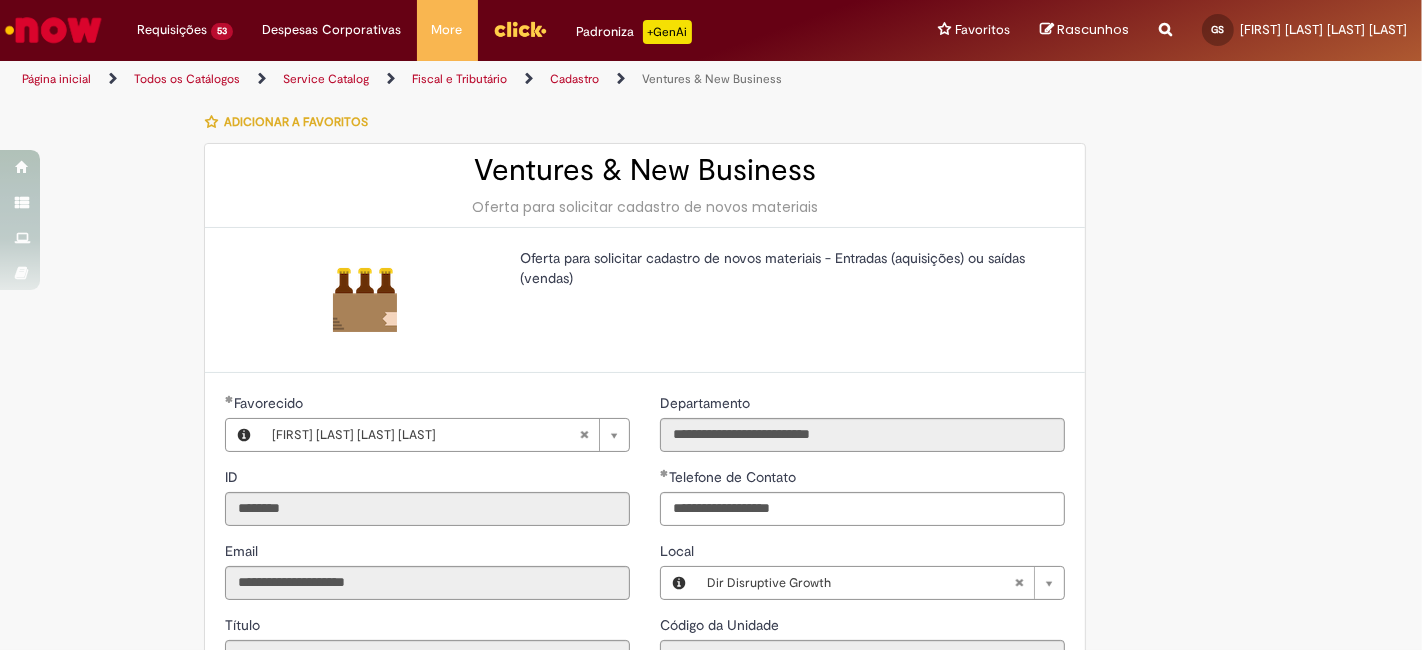 type on "**********" 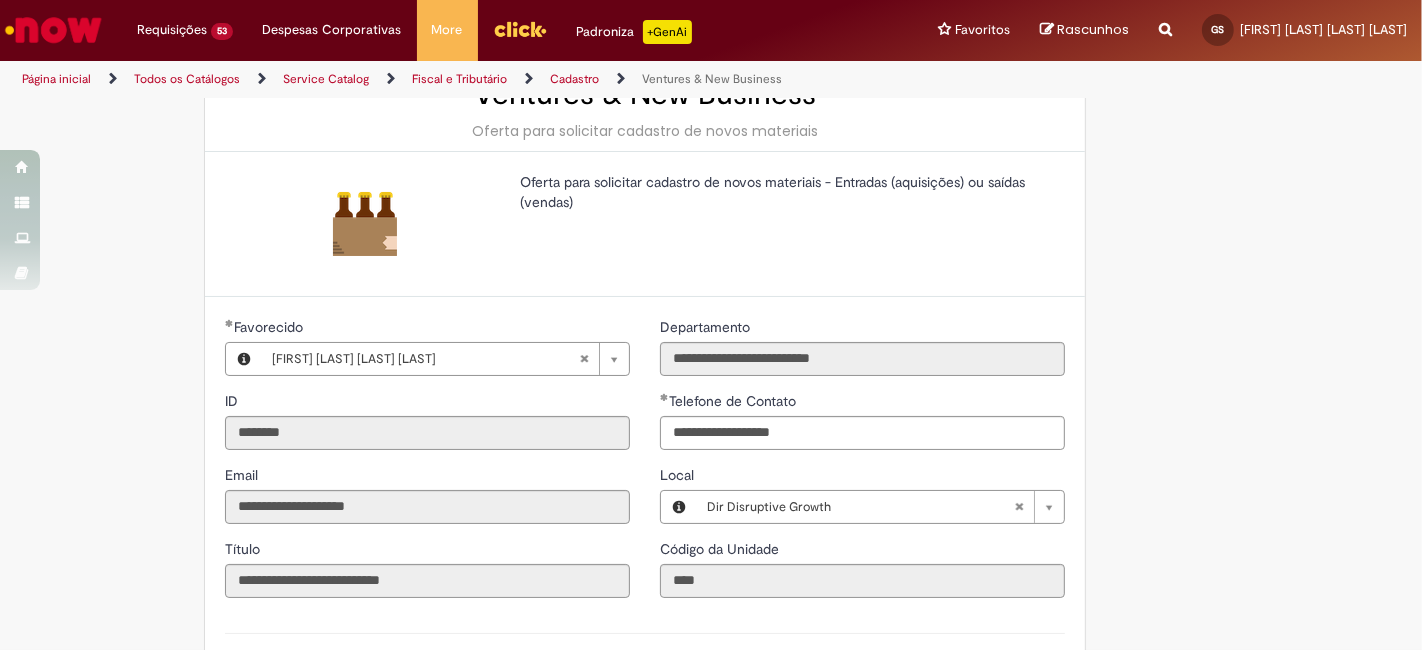 scroll, scrollTop: 148, scrollLeft: 0, axis: vertical 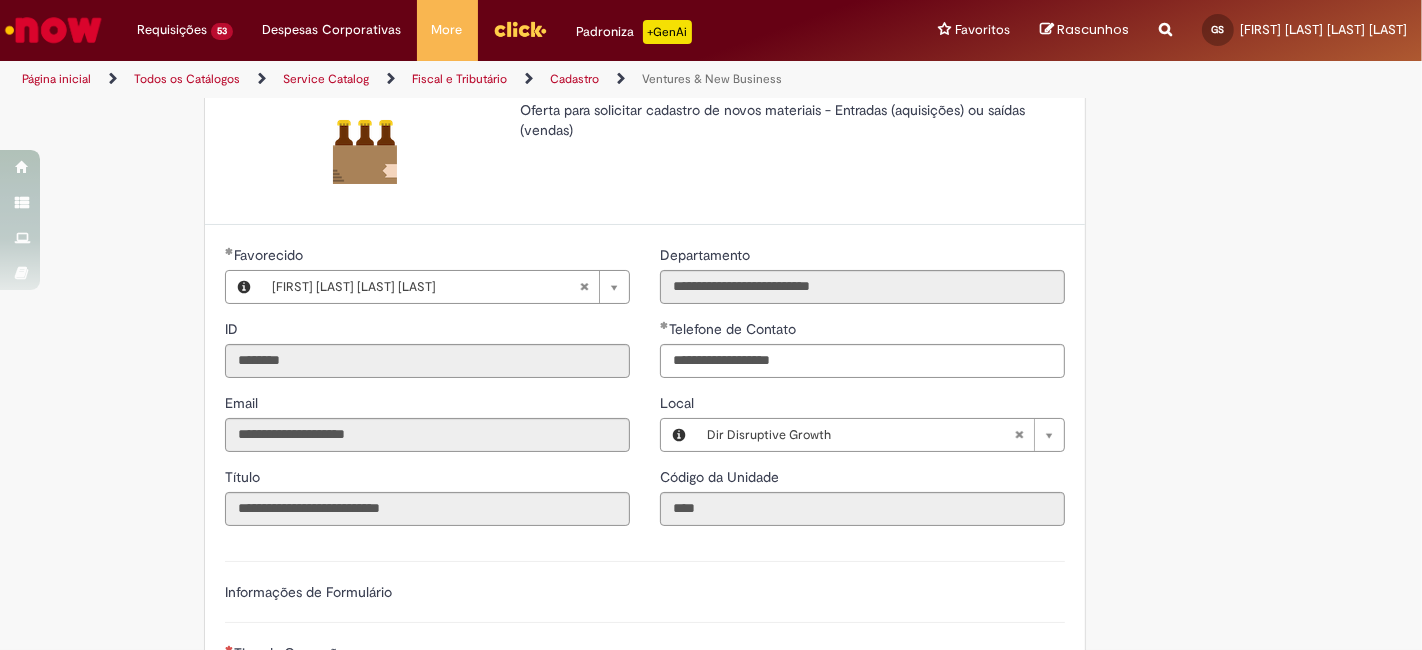 type 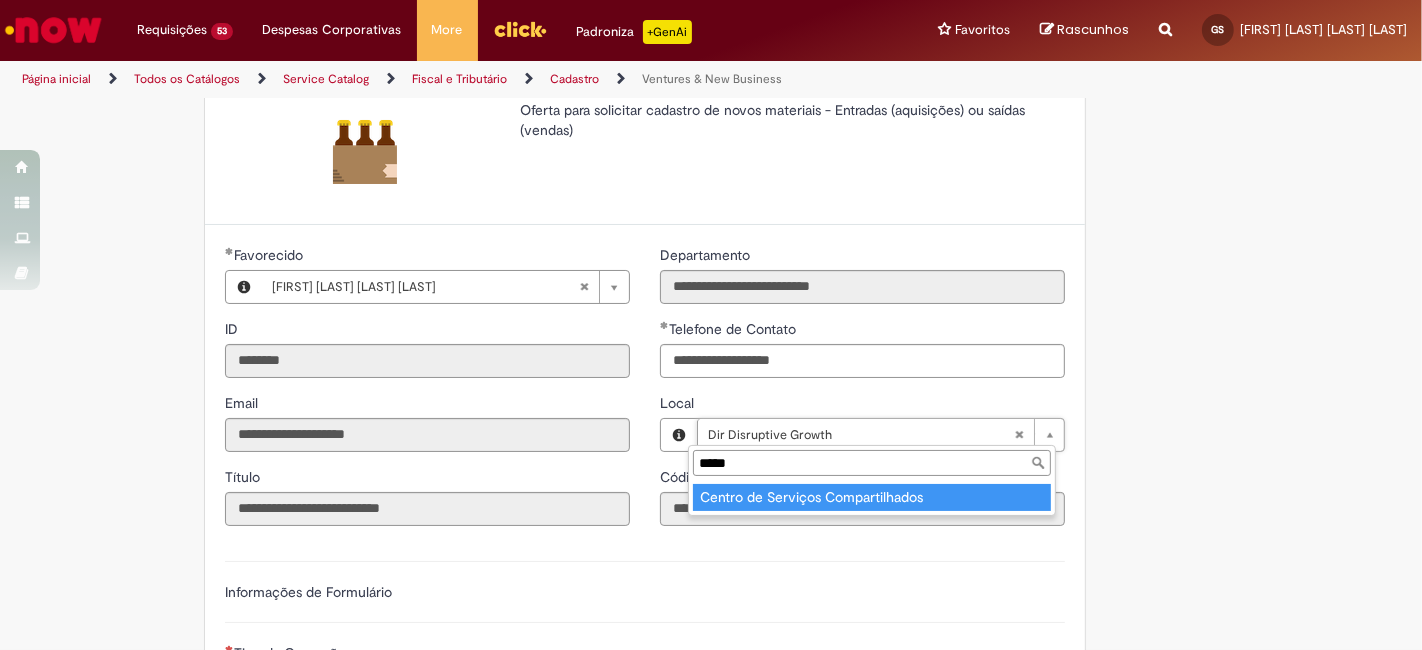 type on "*****" 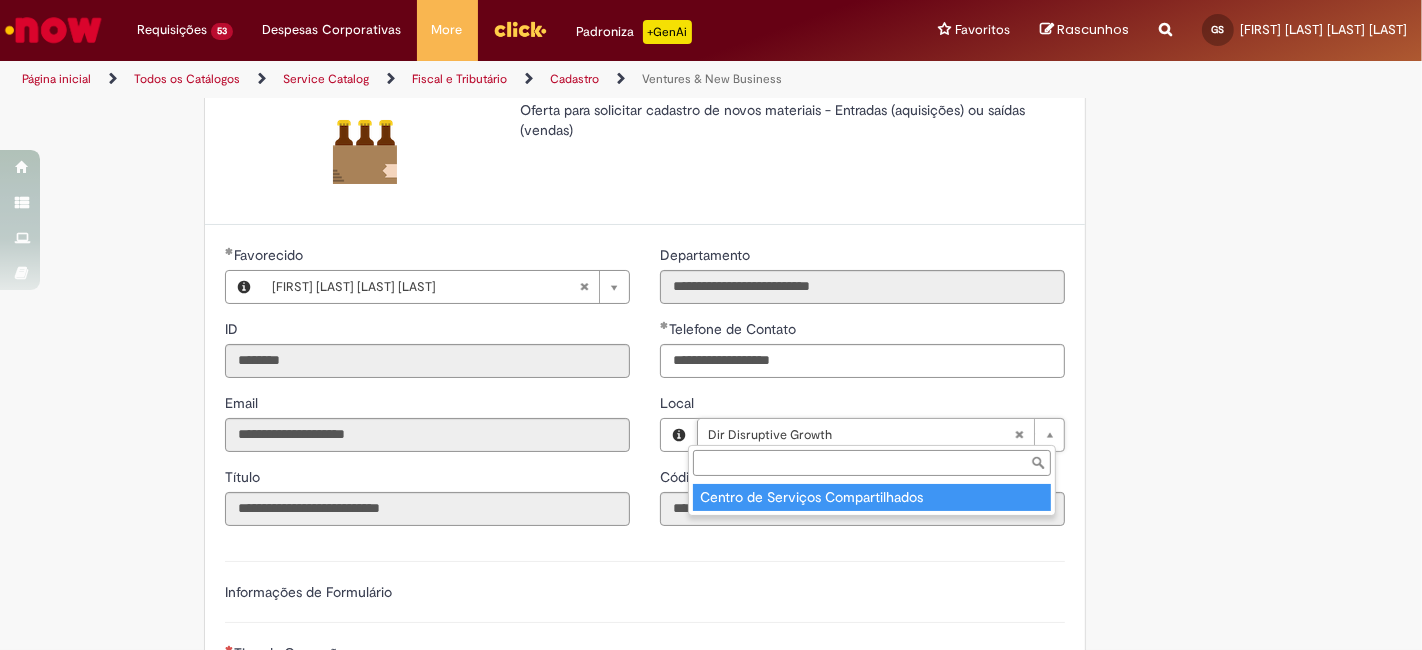 type on "****" 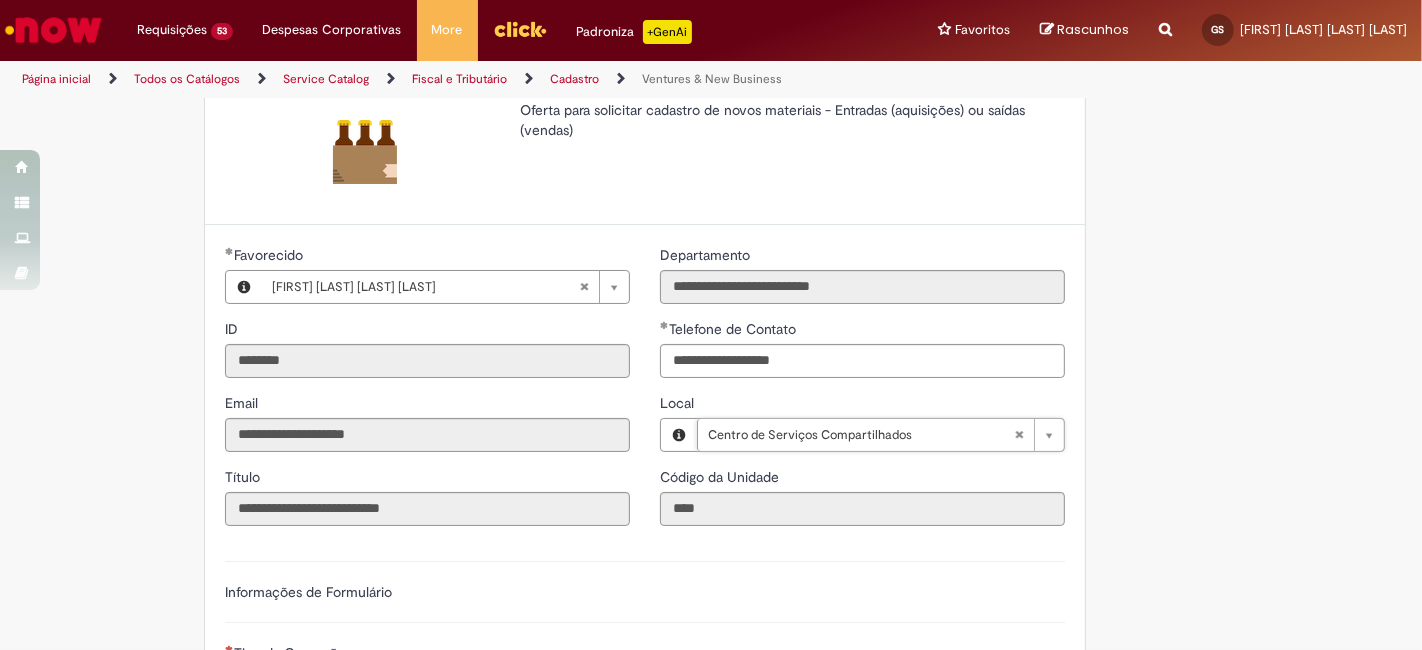 scroll, scrollTop: 0, scrollLeft: 134, axis: horizontal 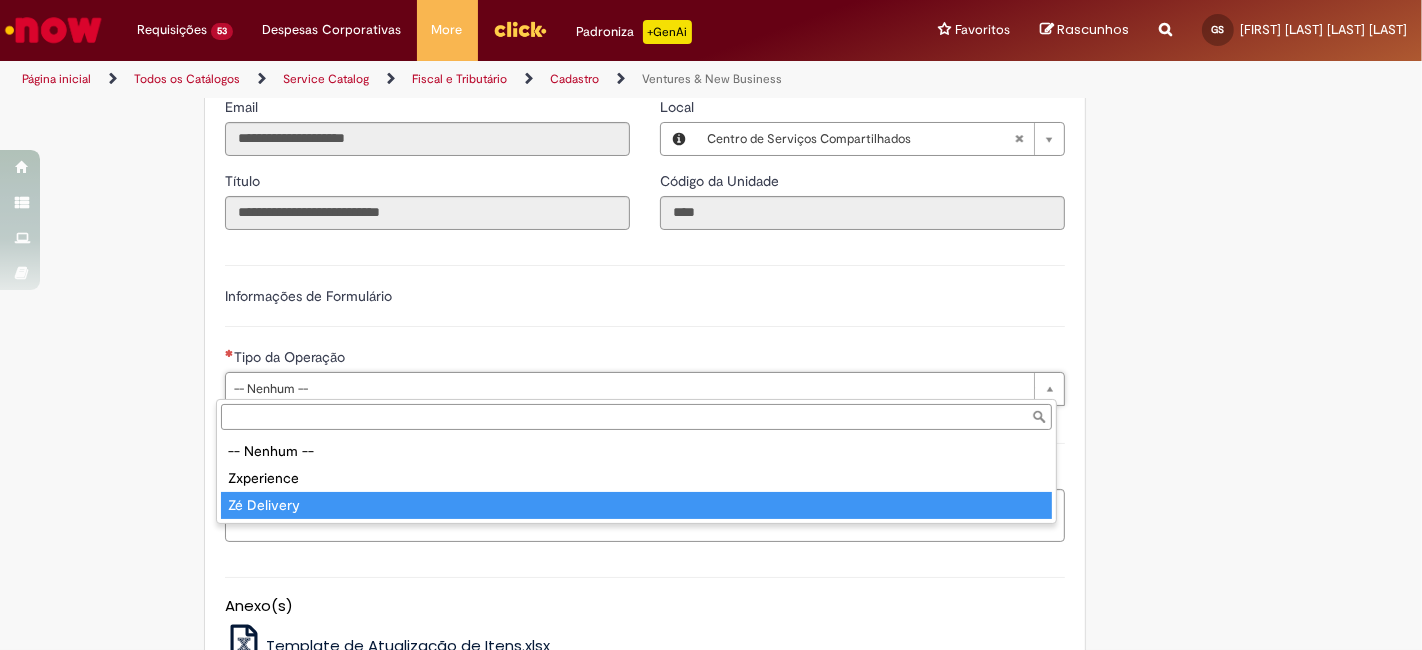 type on "**********" 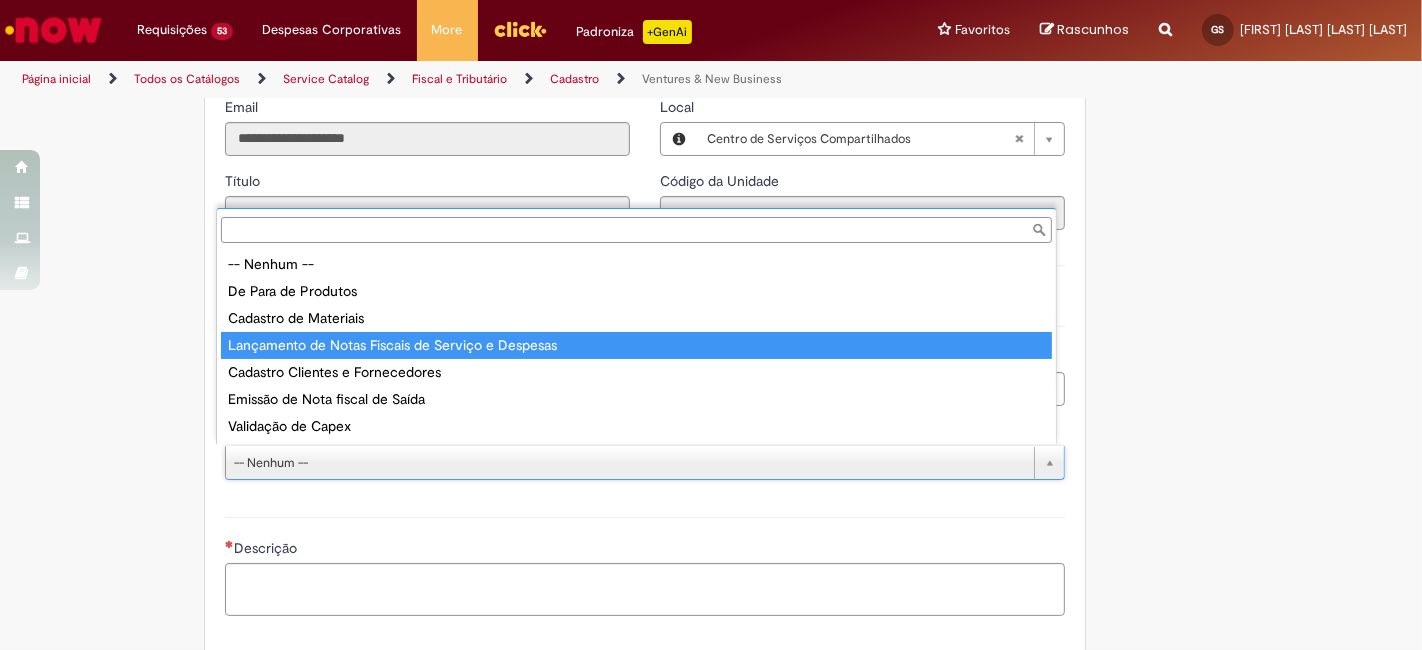type on "**********" 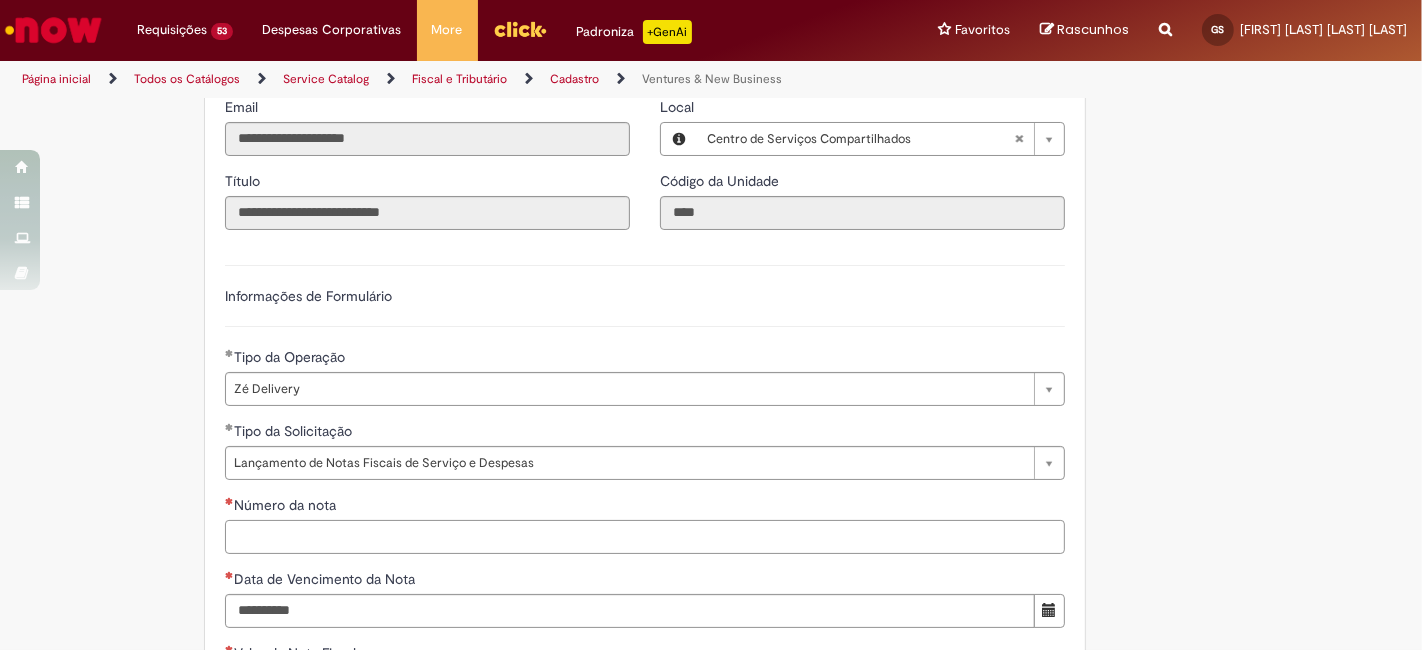 click on "Número da nota" at bounding box center [645, 537] 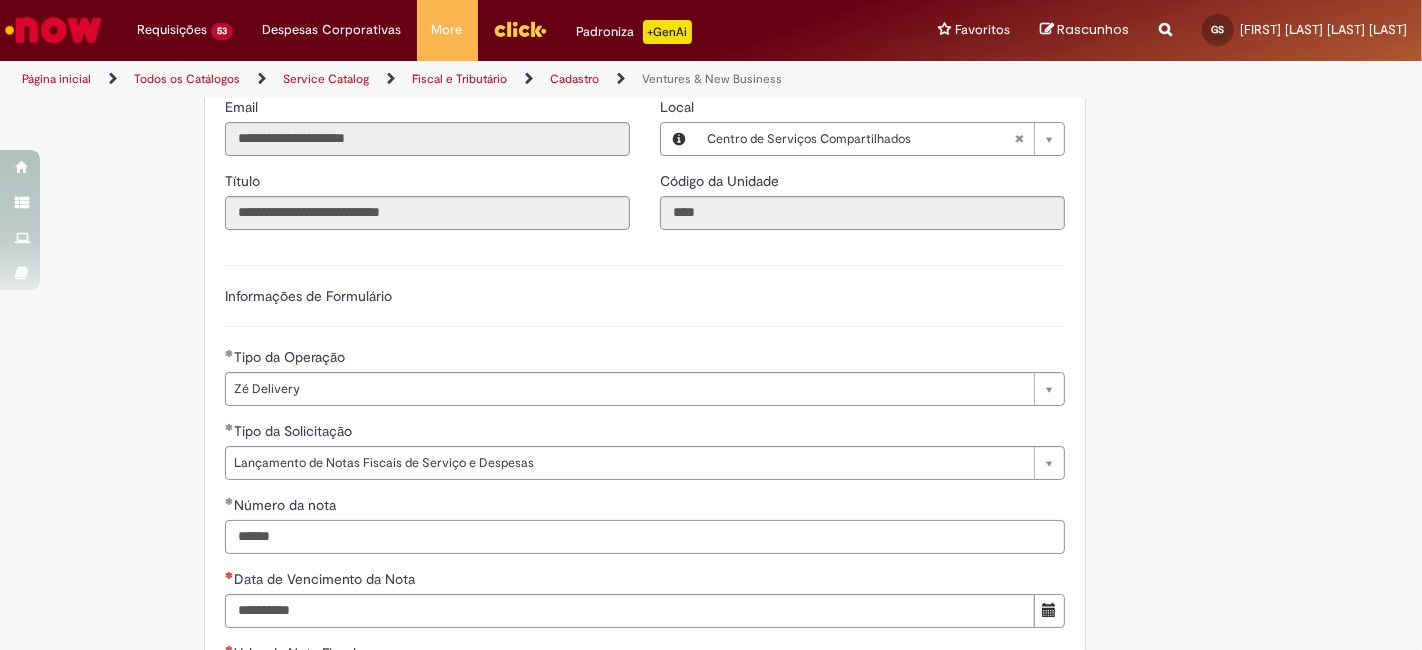 scroll, scrollTop: 592, scrollLeft: 0, axis: vertical 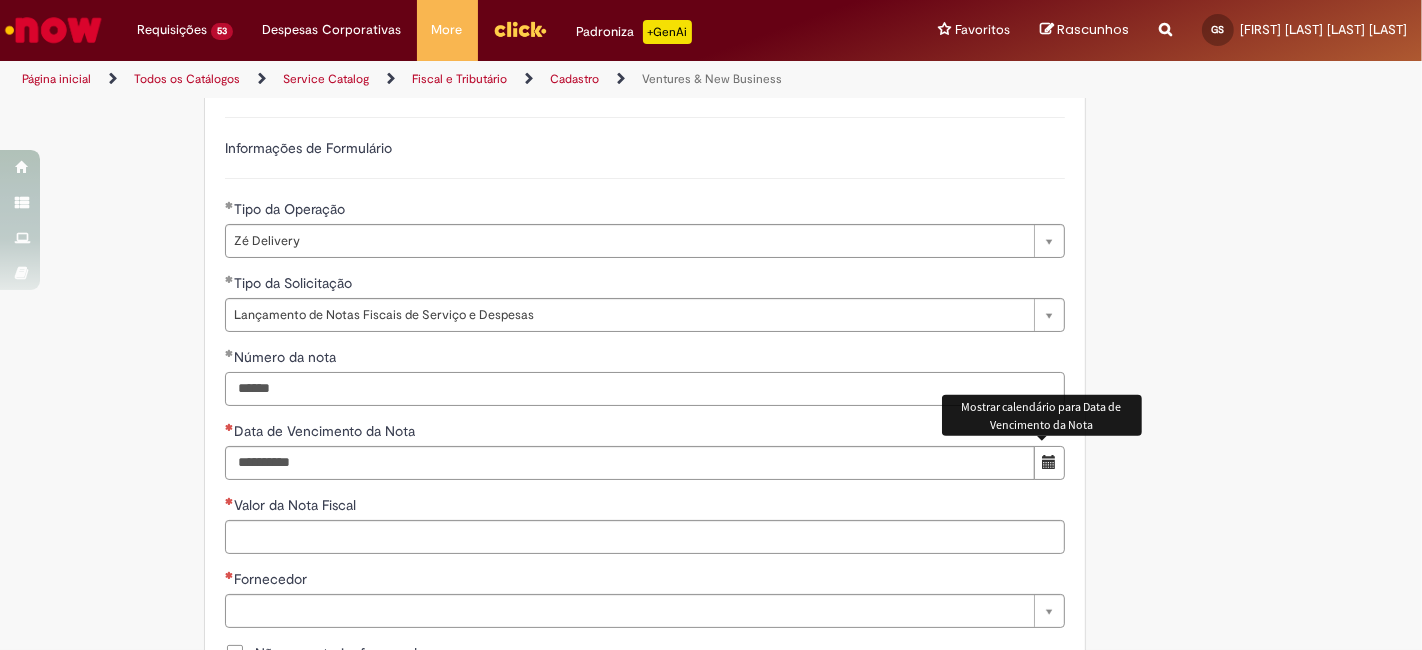 type on "******" 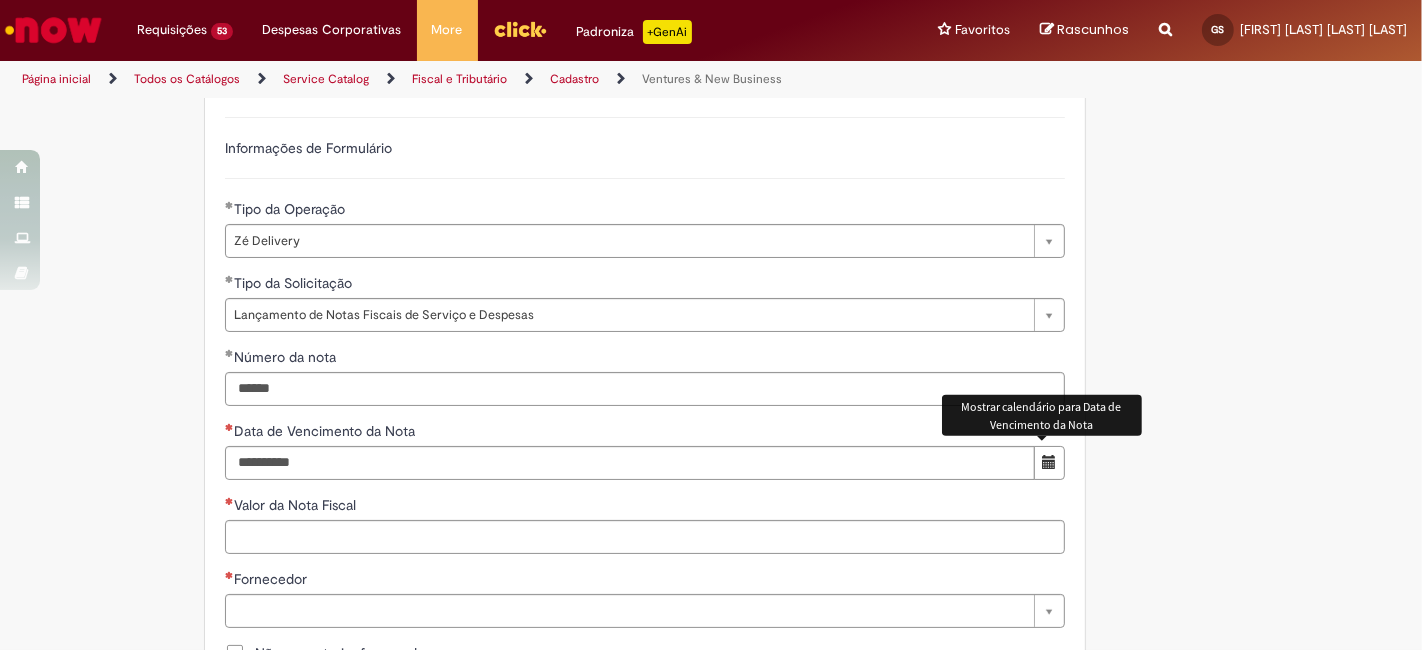 click at bounding box center [1049, 463] 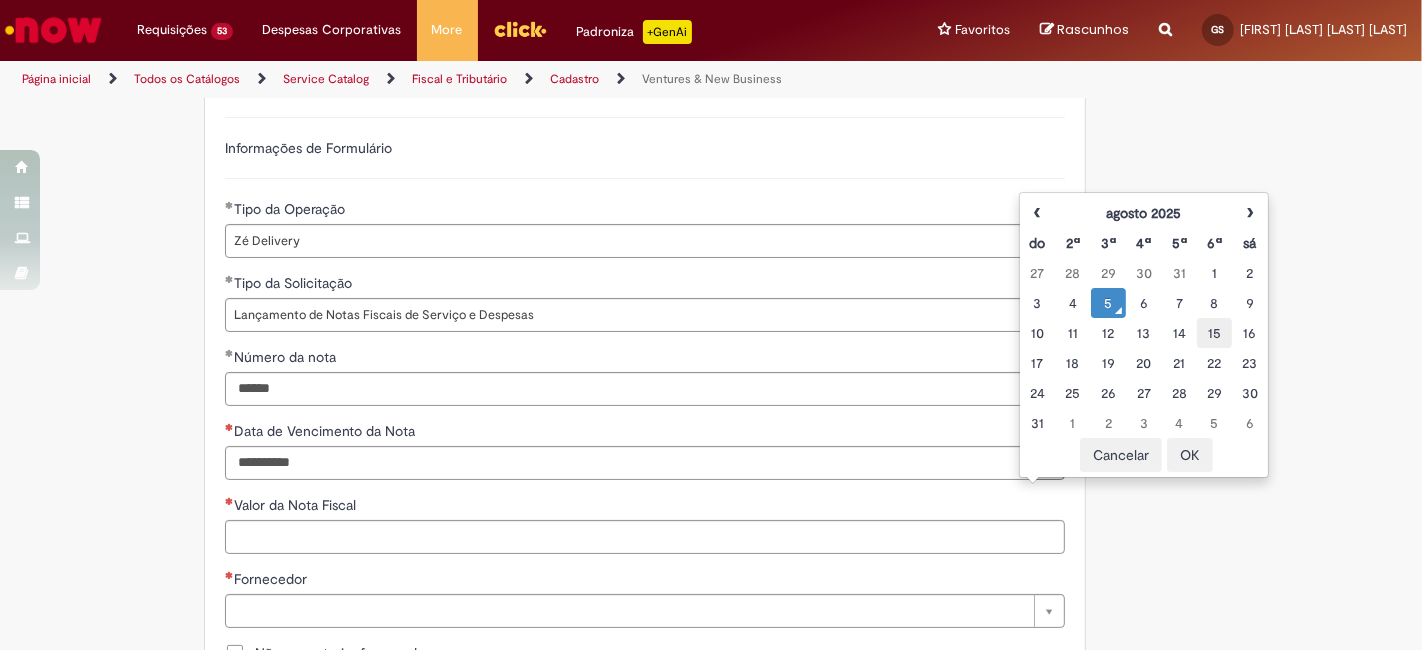 click on "15" at bounding box center (1214, 333) 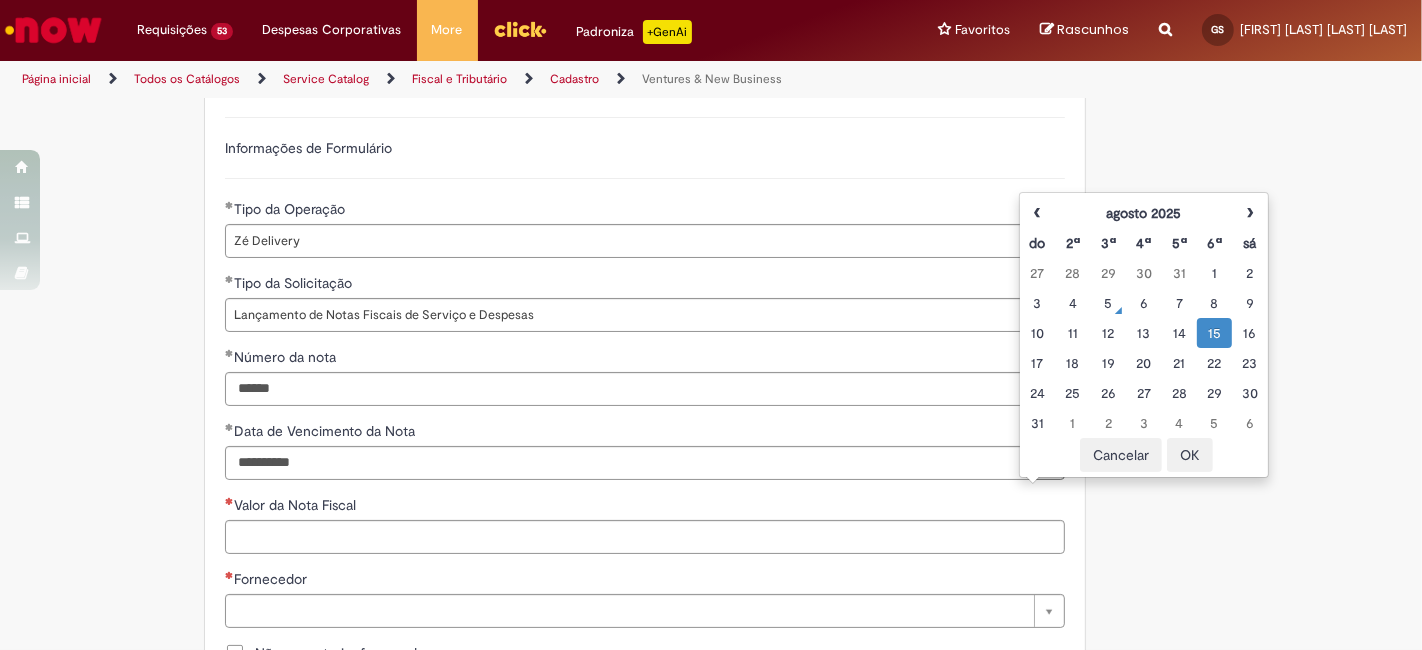 click on "OK" at bounding box center (1190, 455) 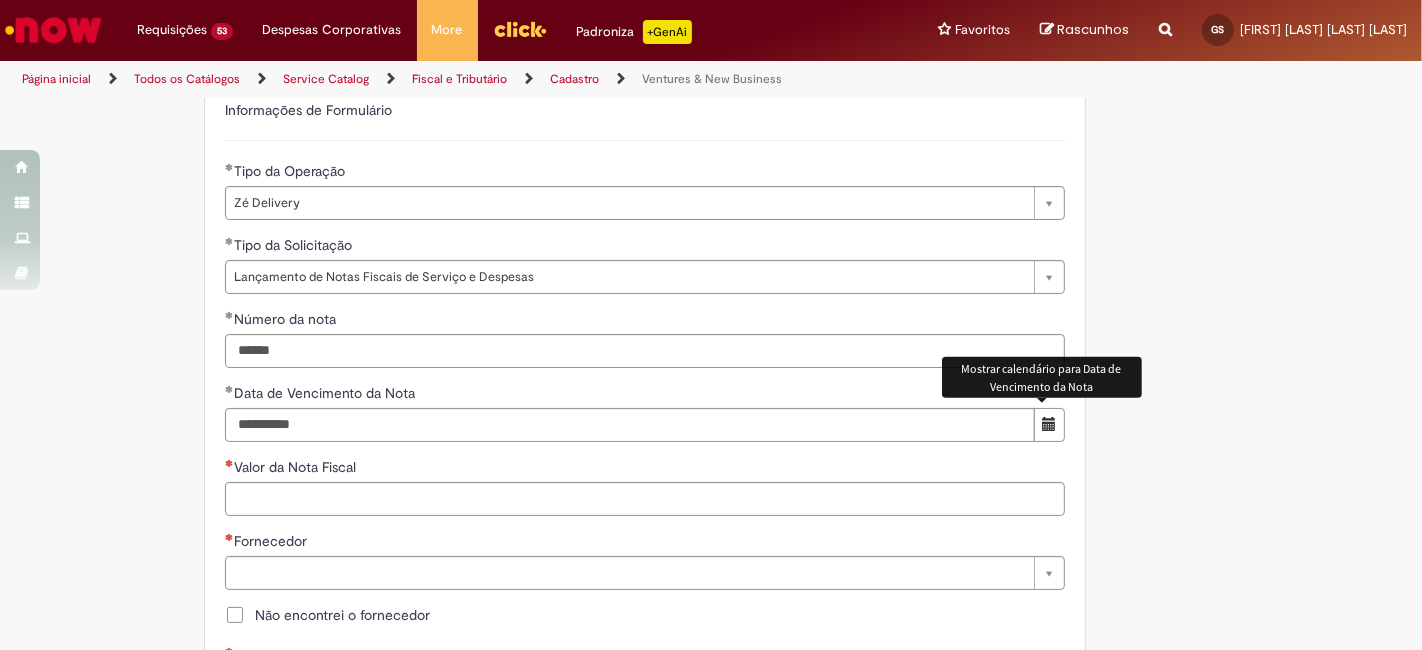 scroll, scrollTop: 666, scrollLeft: 0, axis: vertical 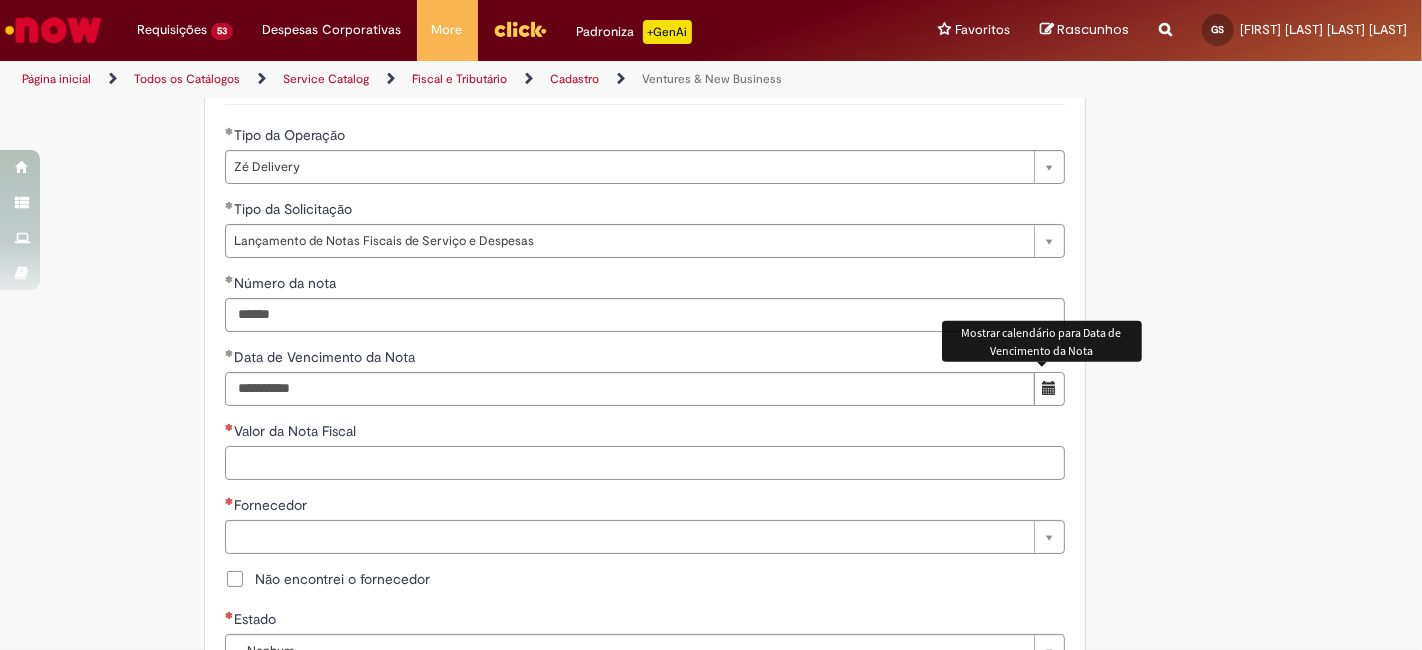click on "Valor da Nota Fiscal" at bounding box center [645, 463] 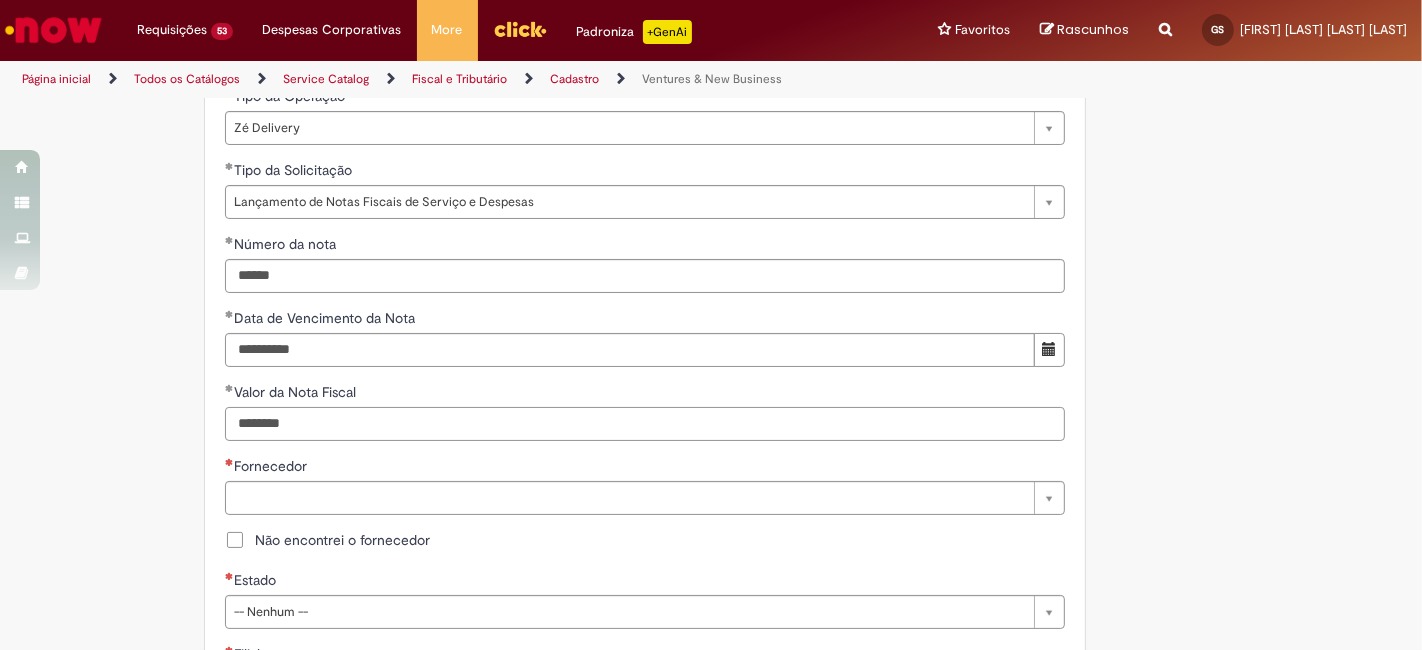 scroll, scrollTop: 740, scrollLeft: 0, axis: vertical 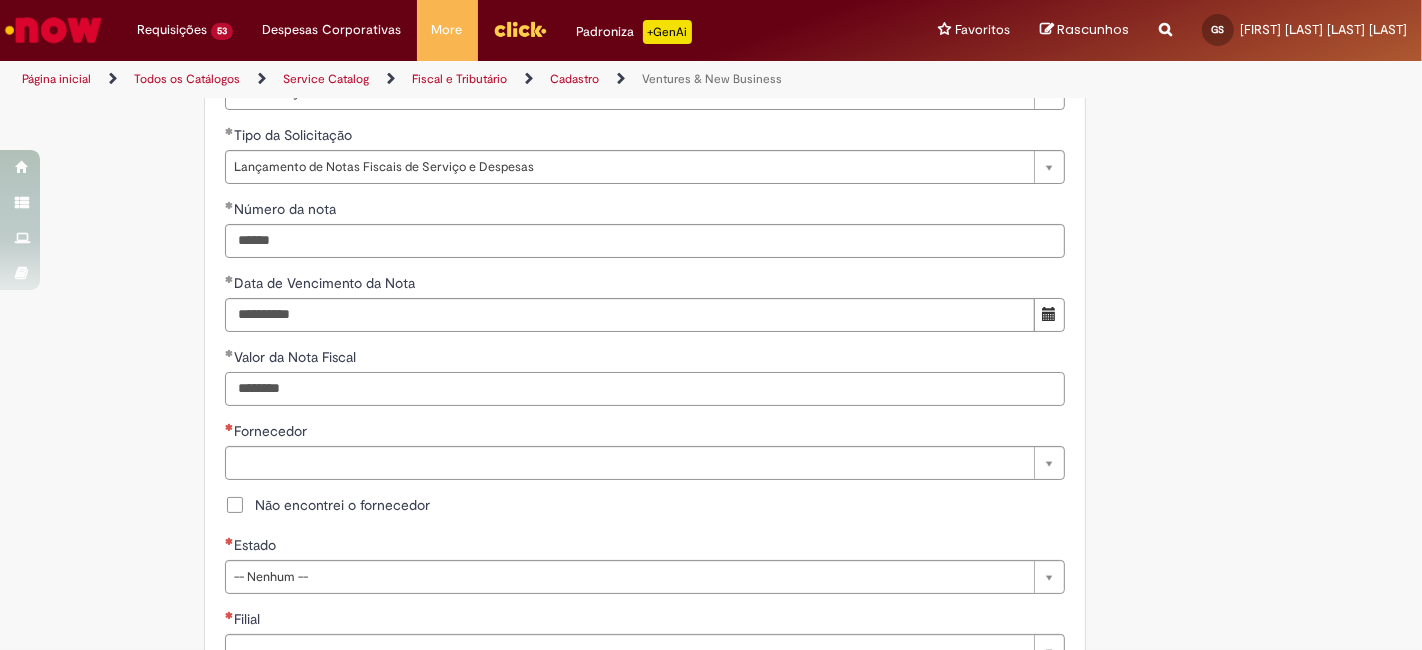 type on "********" 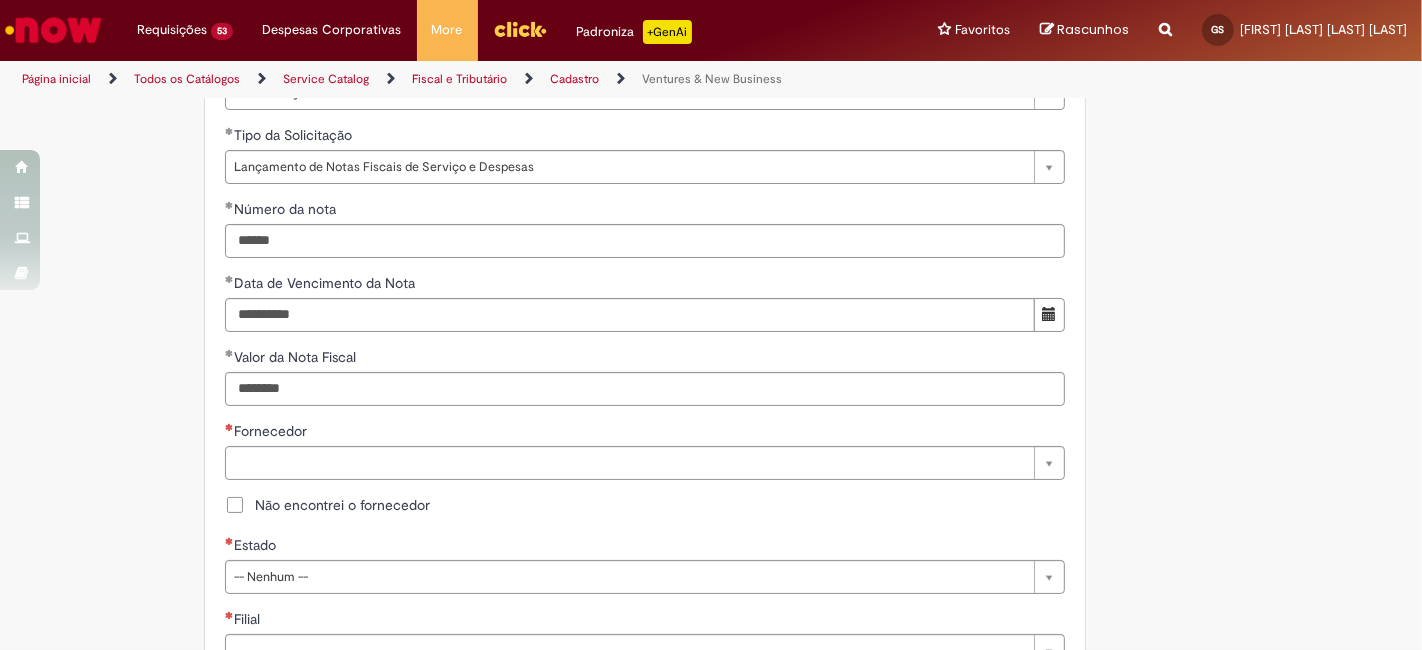 click on "Não encontrei o fornecedor" at bounding box center [327, 505] 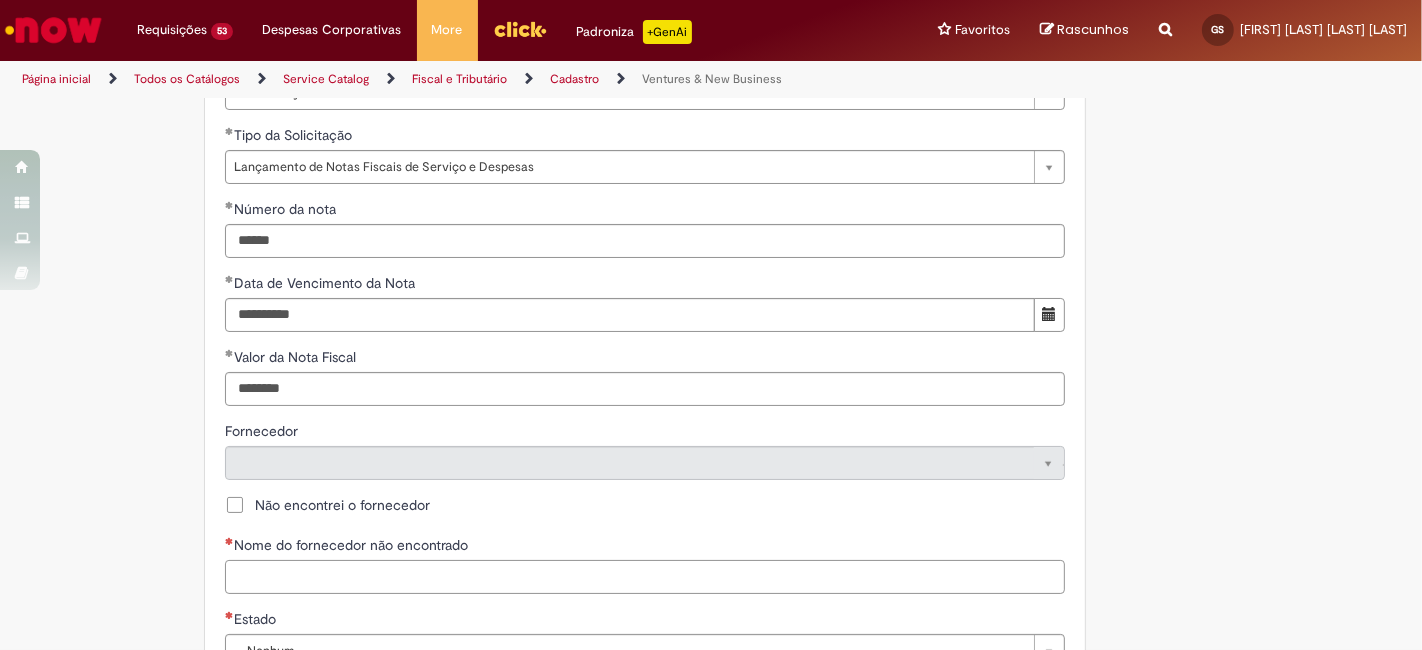 click on "Nome do fornecedor não encontrado" at bounding box center (645, 577) 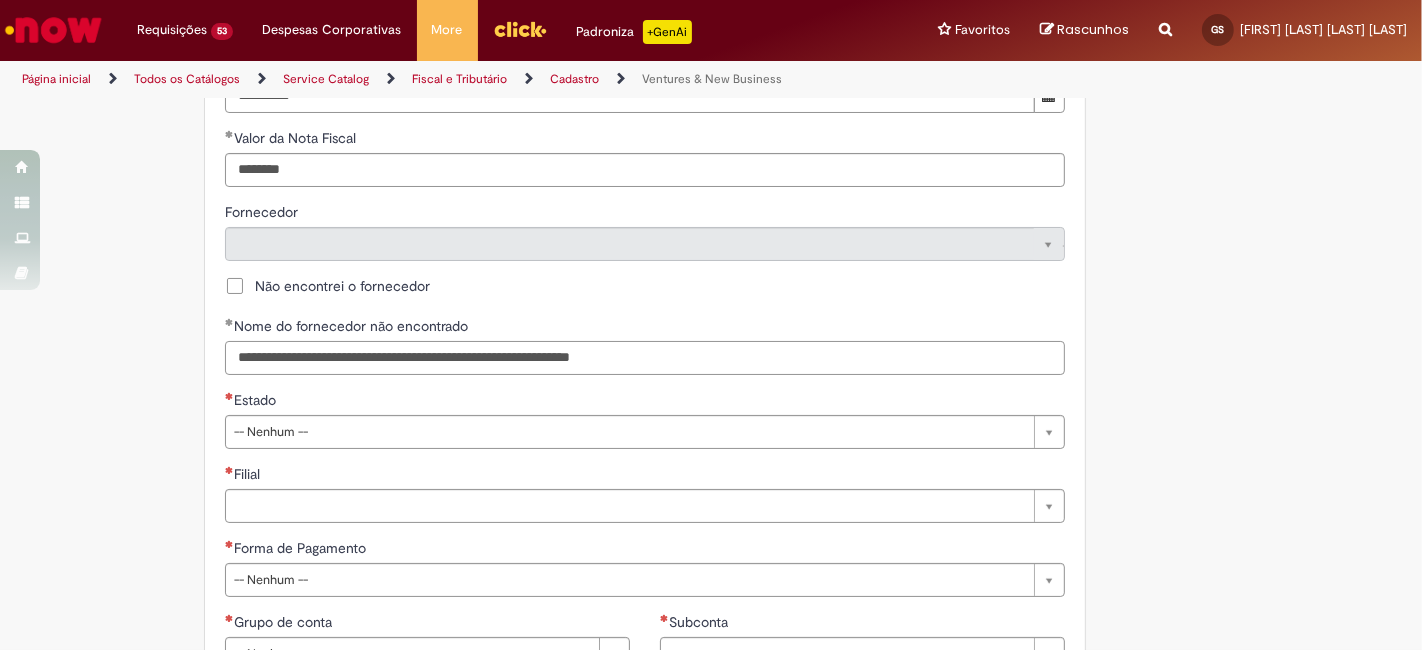 scroll, scrollTop: 962, scrollLeft: 0, axis: vertical 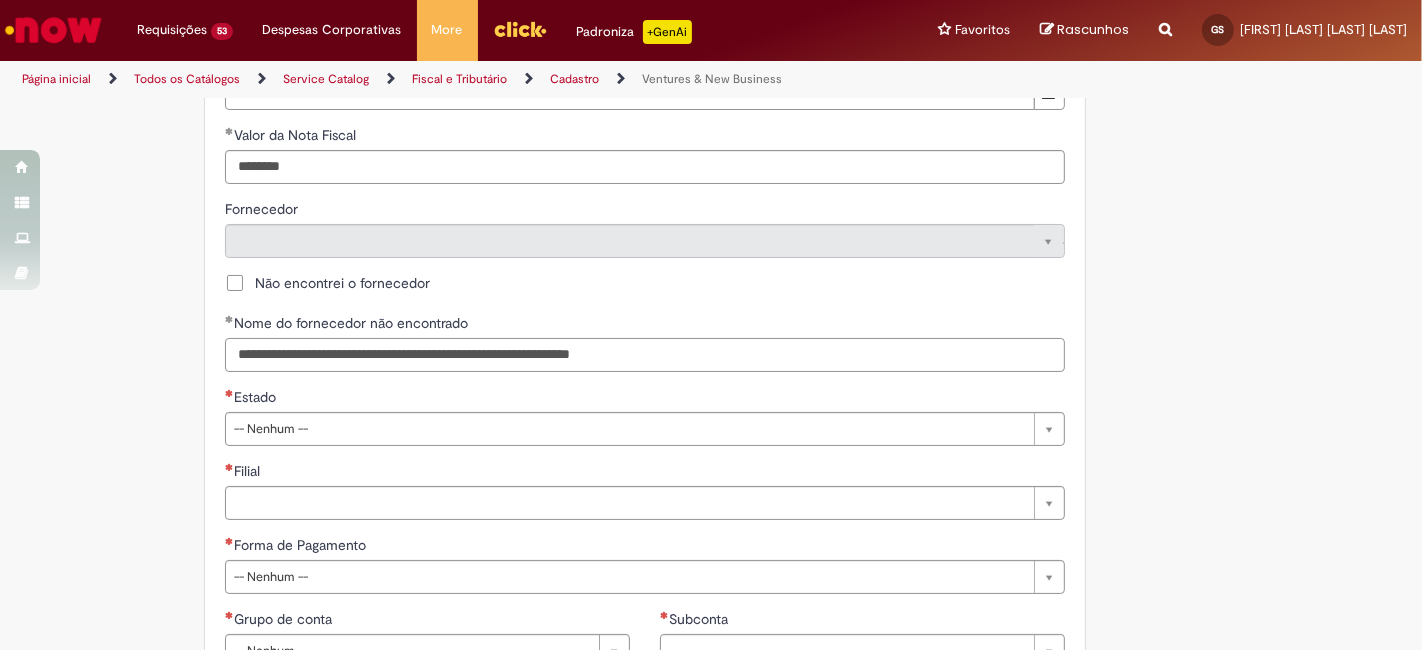 type on "**********" 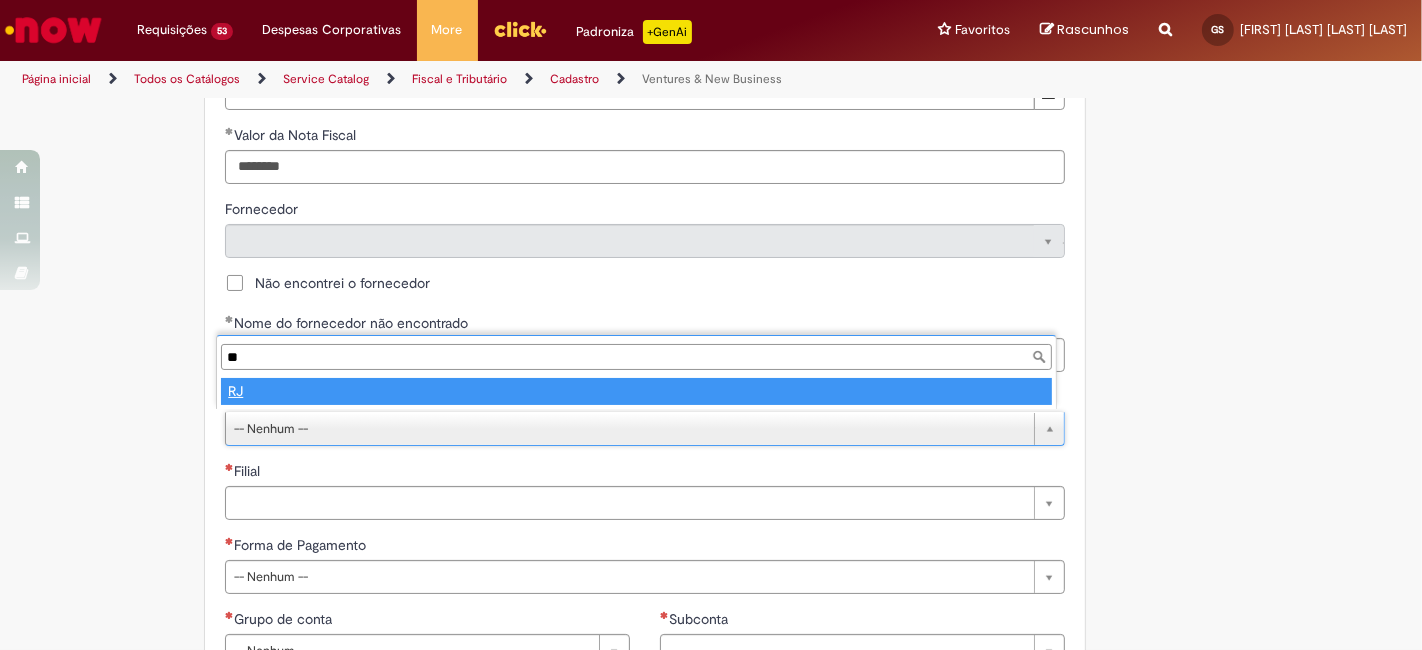 type on "**" 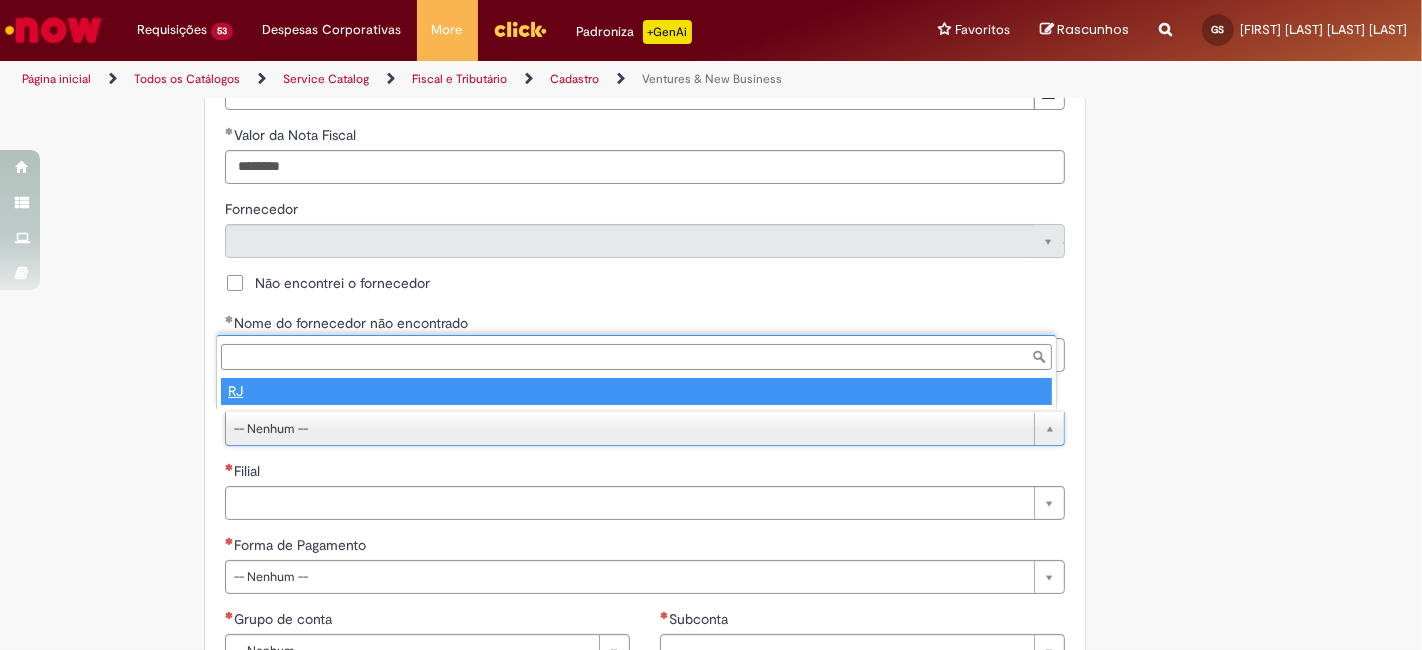 select 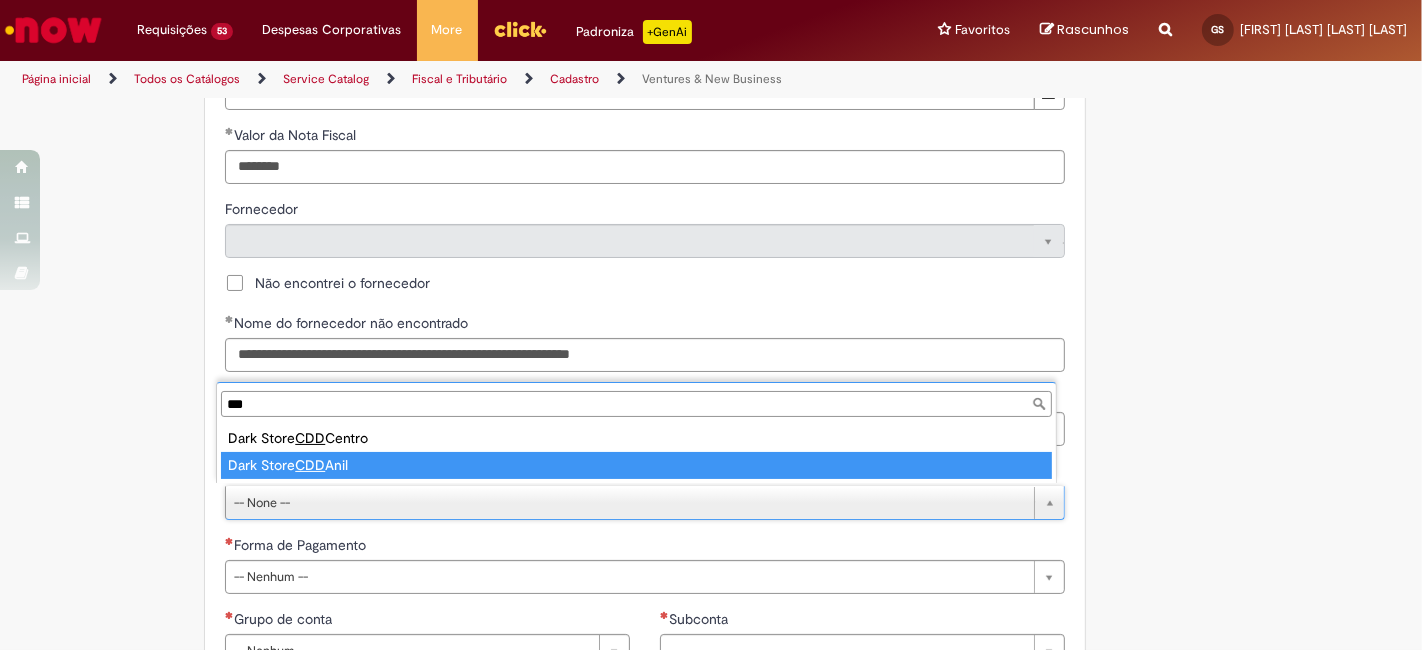 type on "***" 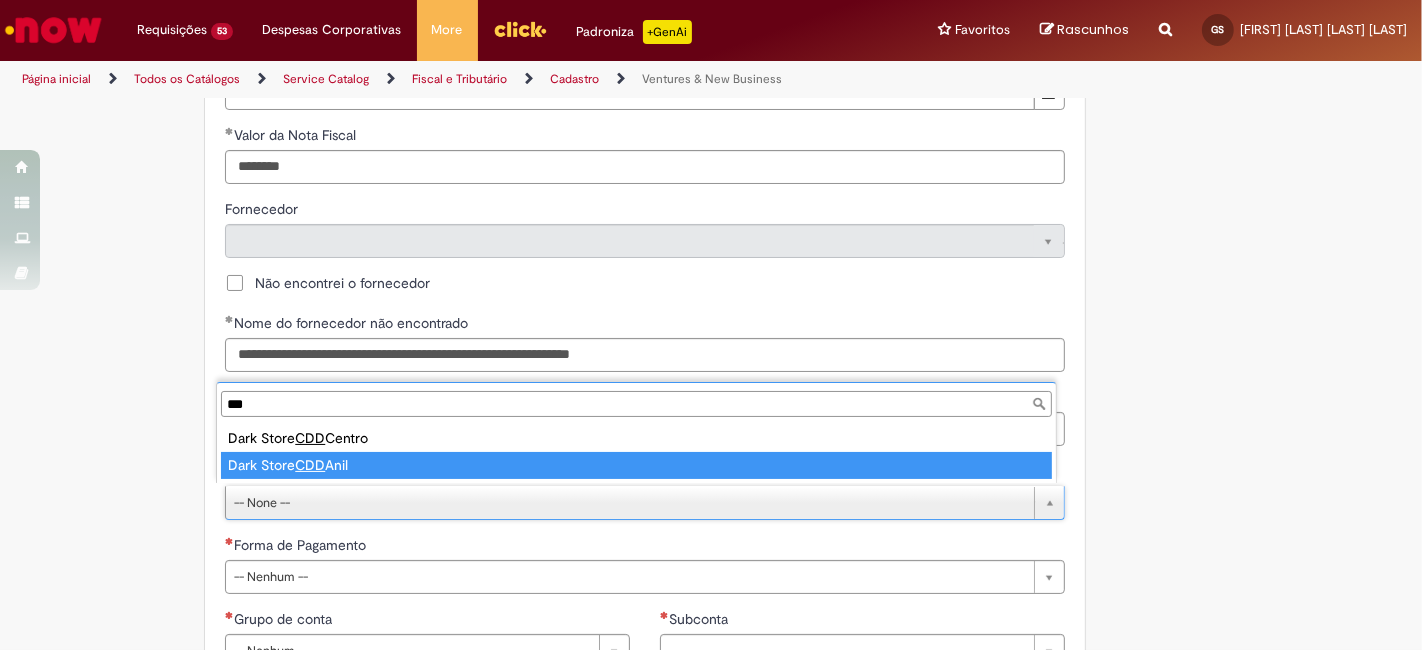type on "**********" 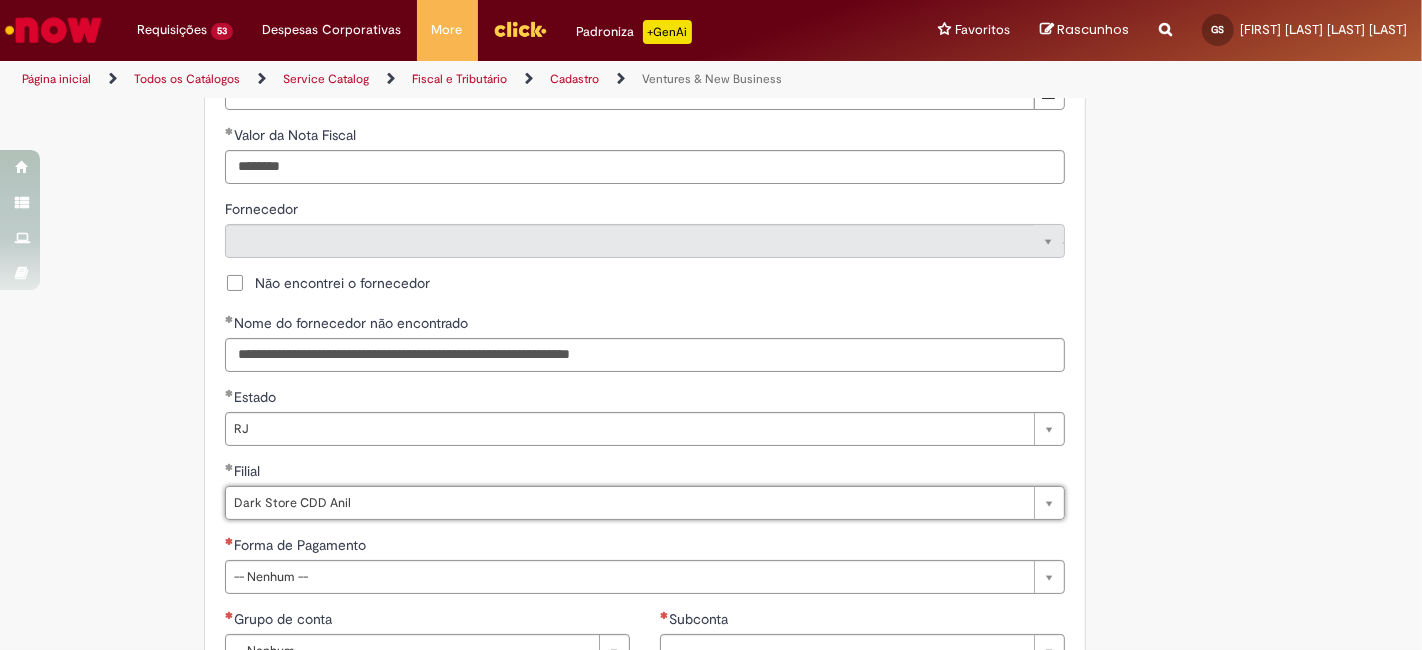type 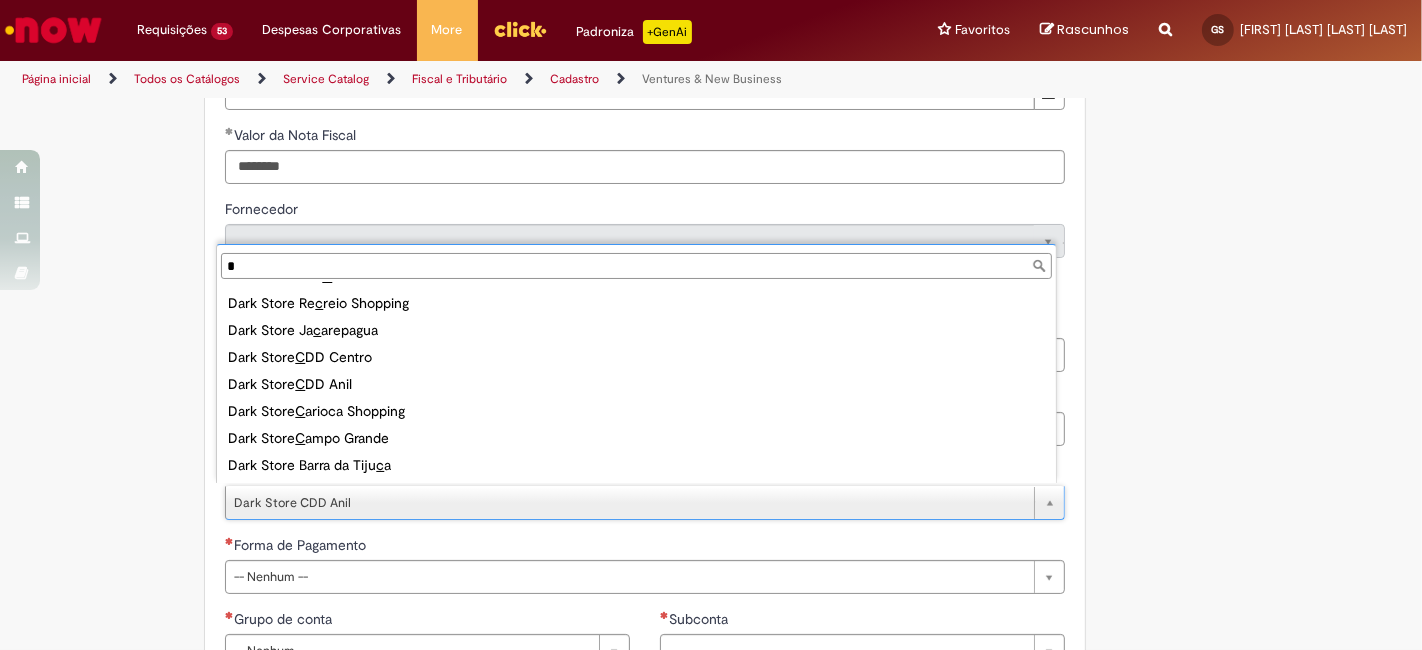 scroll, scrollTop: 0, scrollLeft: 0, axis: both 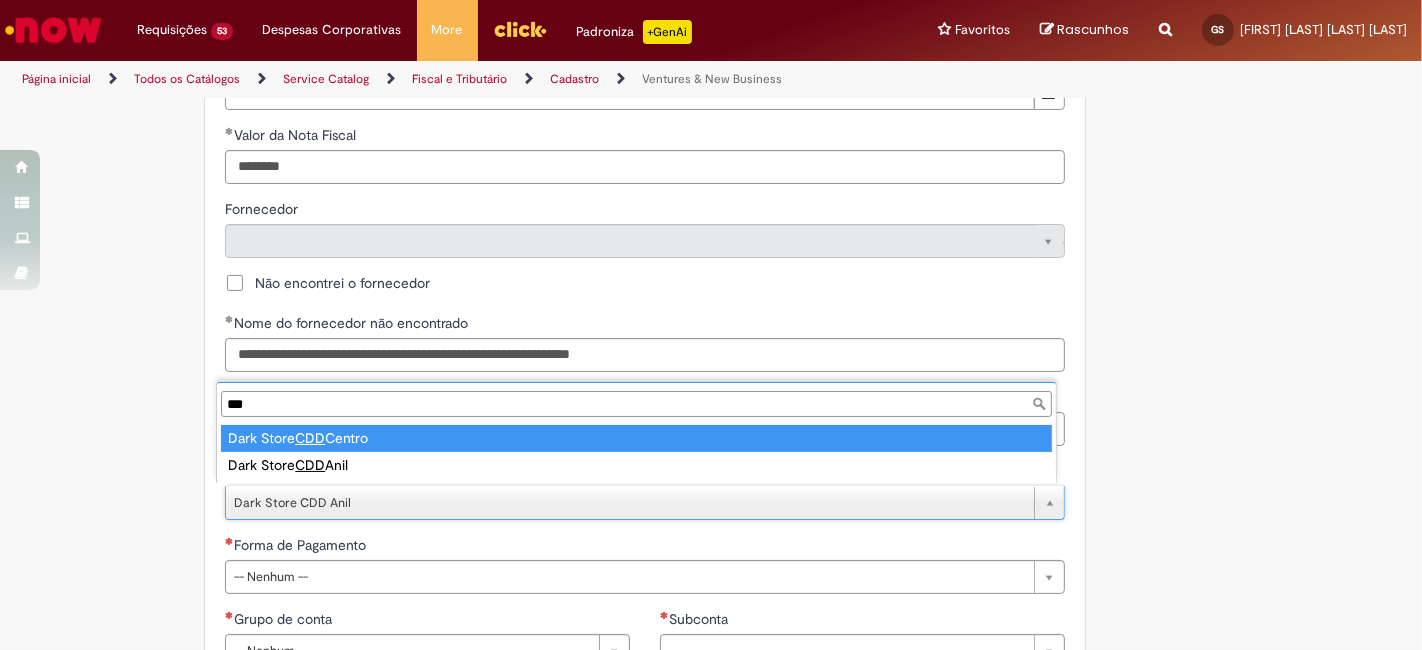 type on "***" 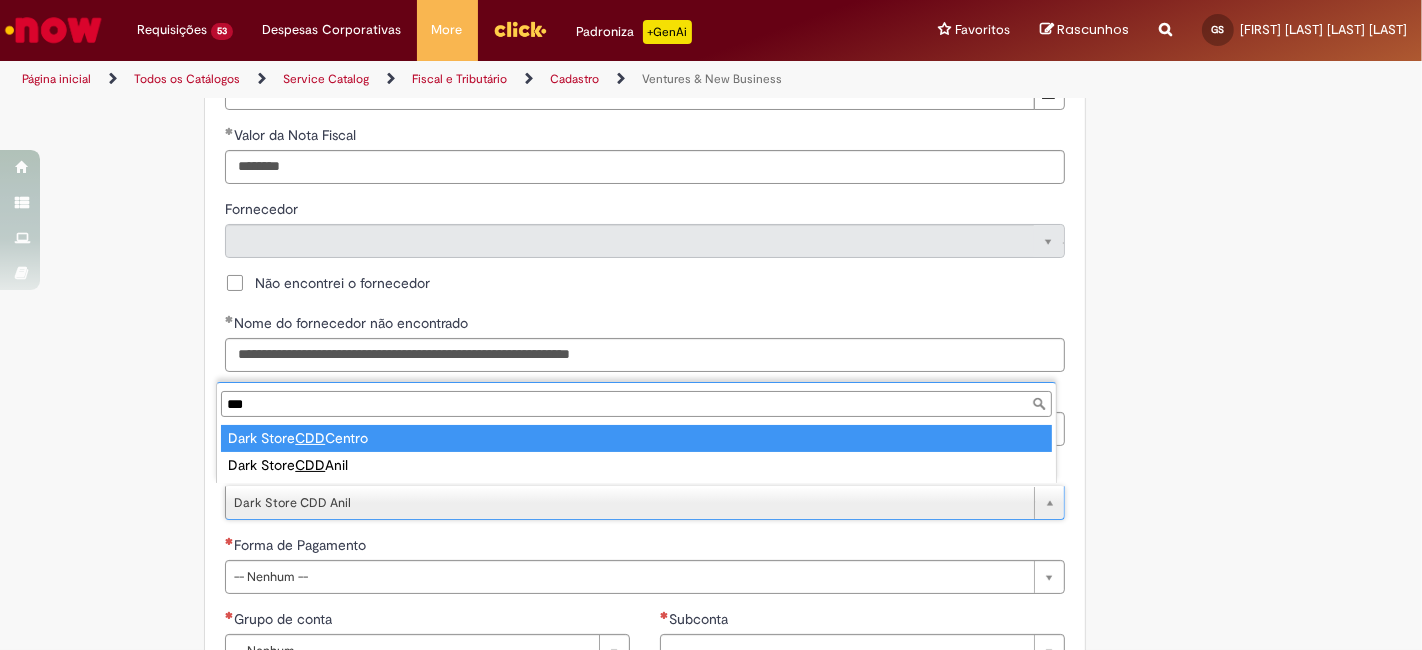 type on "**********" 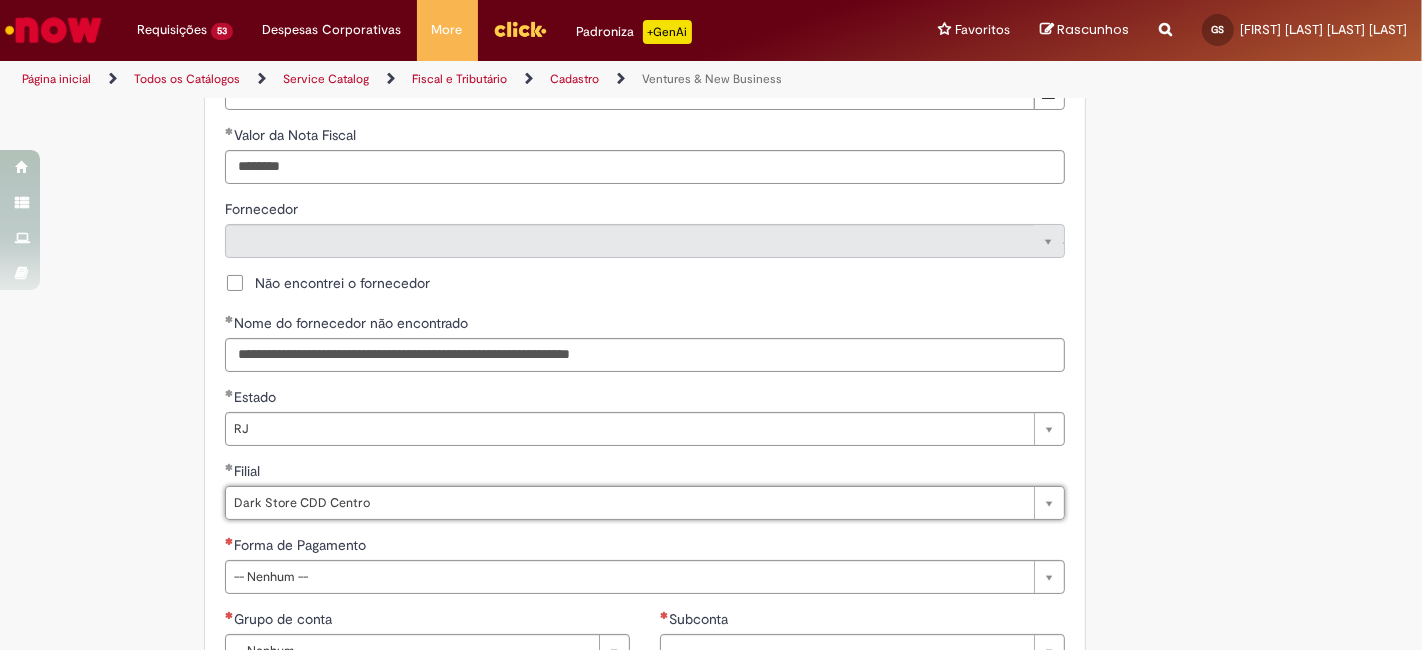 scroll, scrollTop: 0, scrollLeft: 125, axis: horizontal 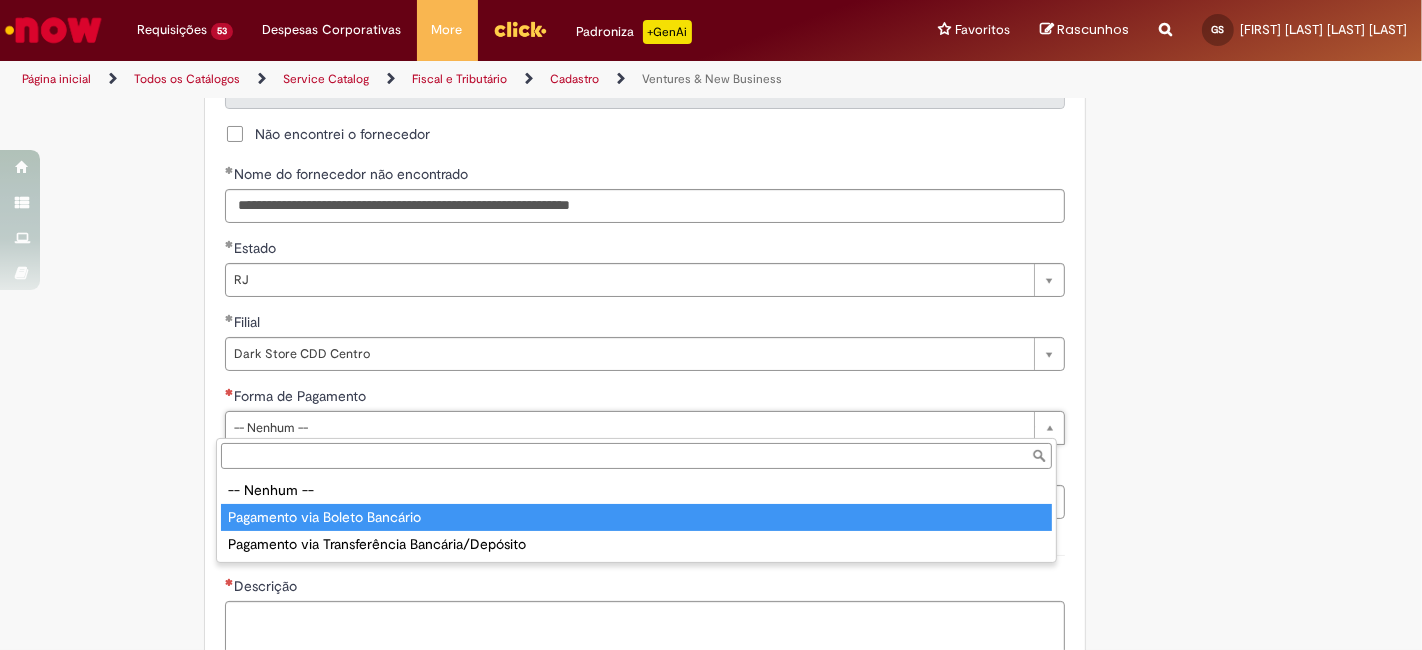 type on "**********" 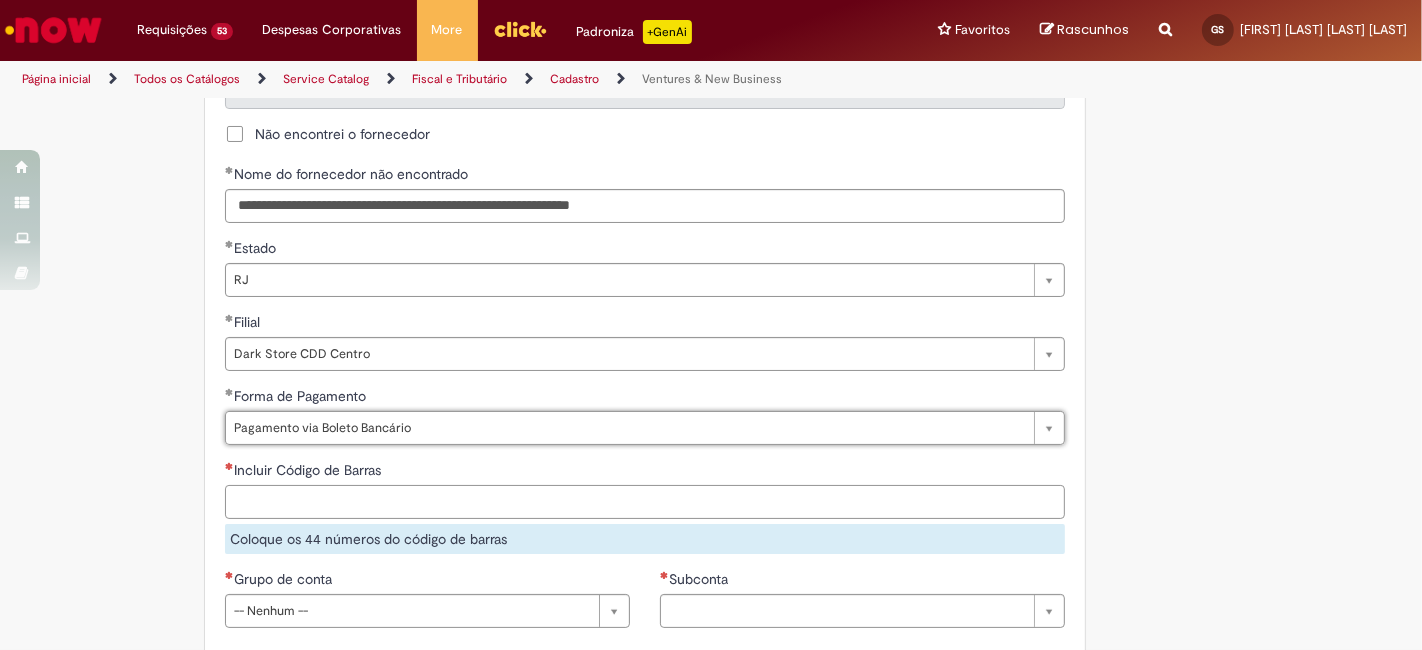 click on "Incluir Código de Barras" at bounding box center [645, 502] 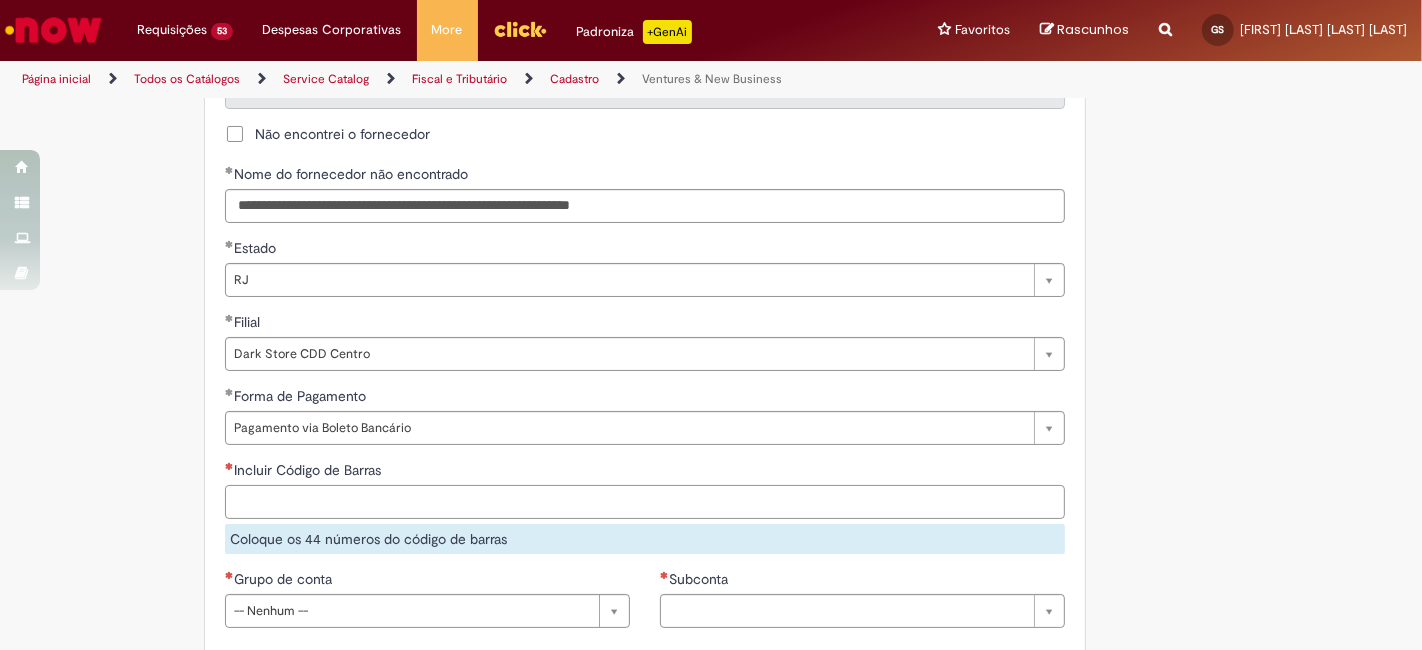 paste on "**********" 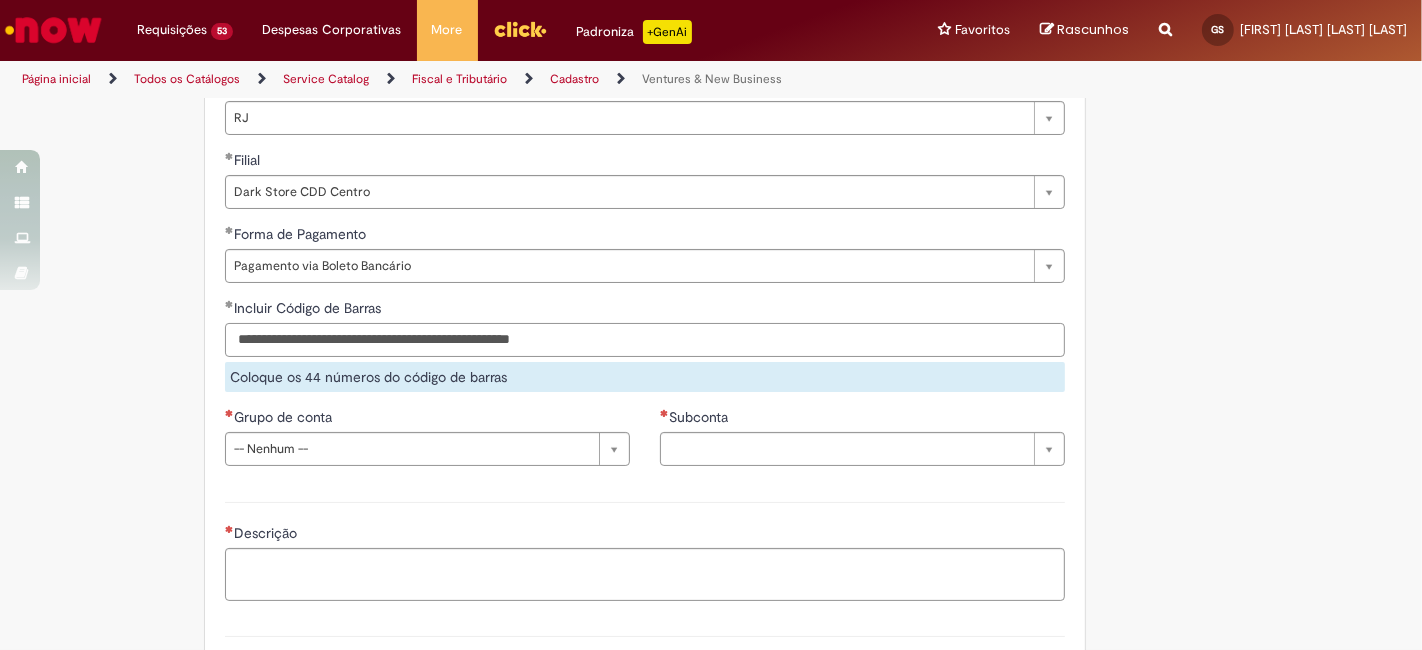 scroll, scrollTop: 1333, scrollLeft: 0, axis: vertical 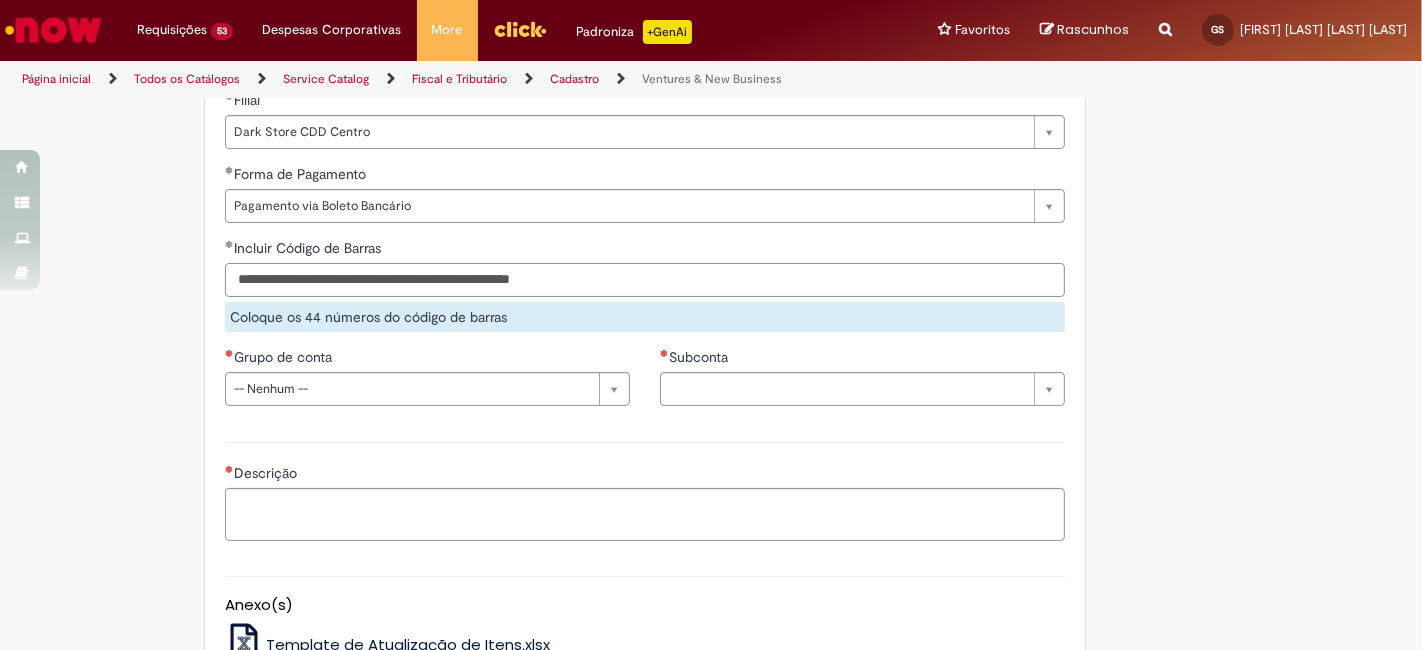 type on "**********" 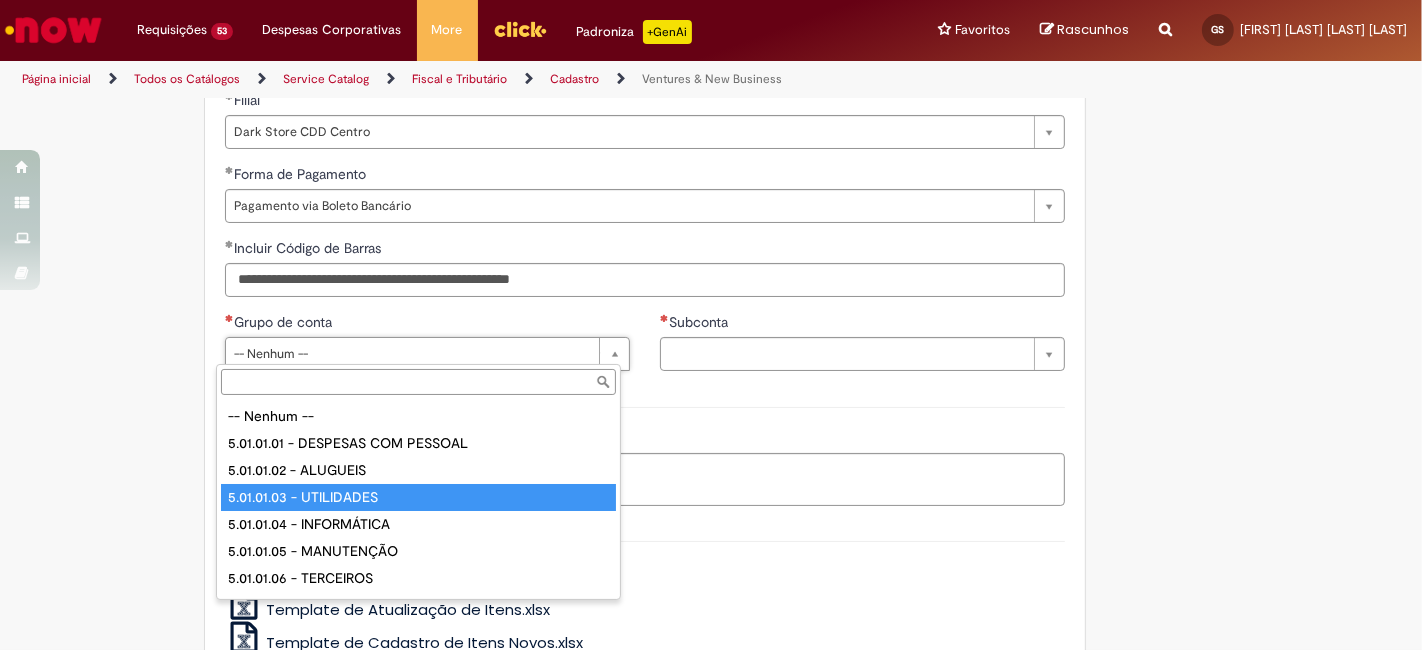 type on "**********" 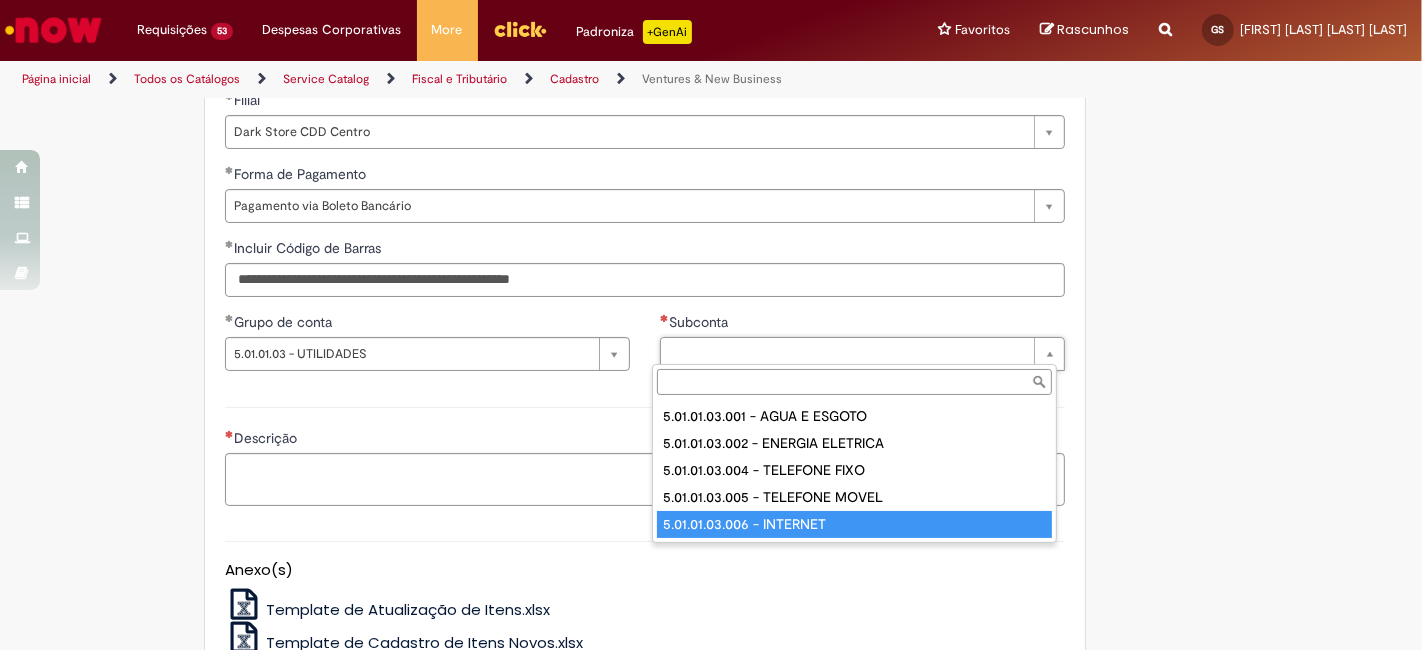 type on "**********" 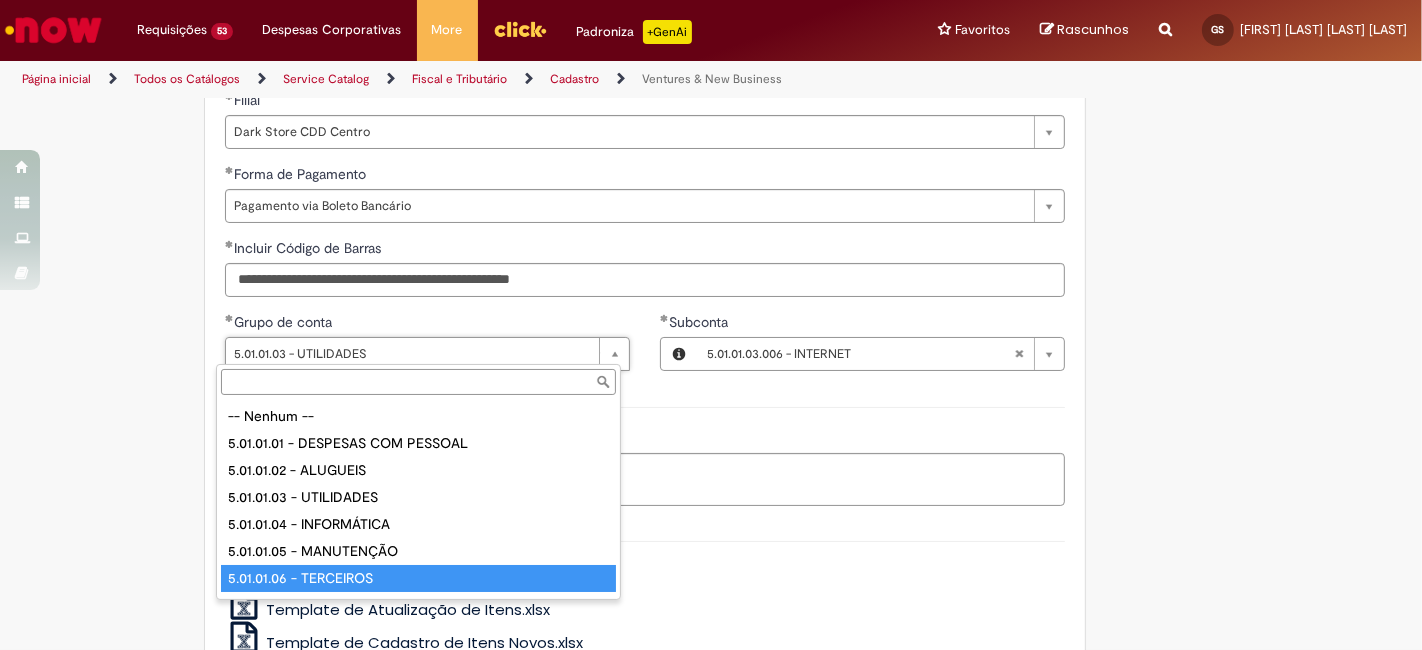 type on "**********" 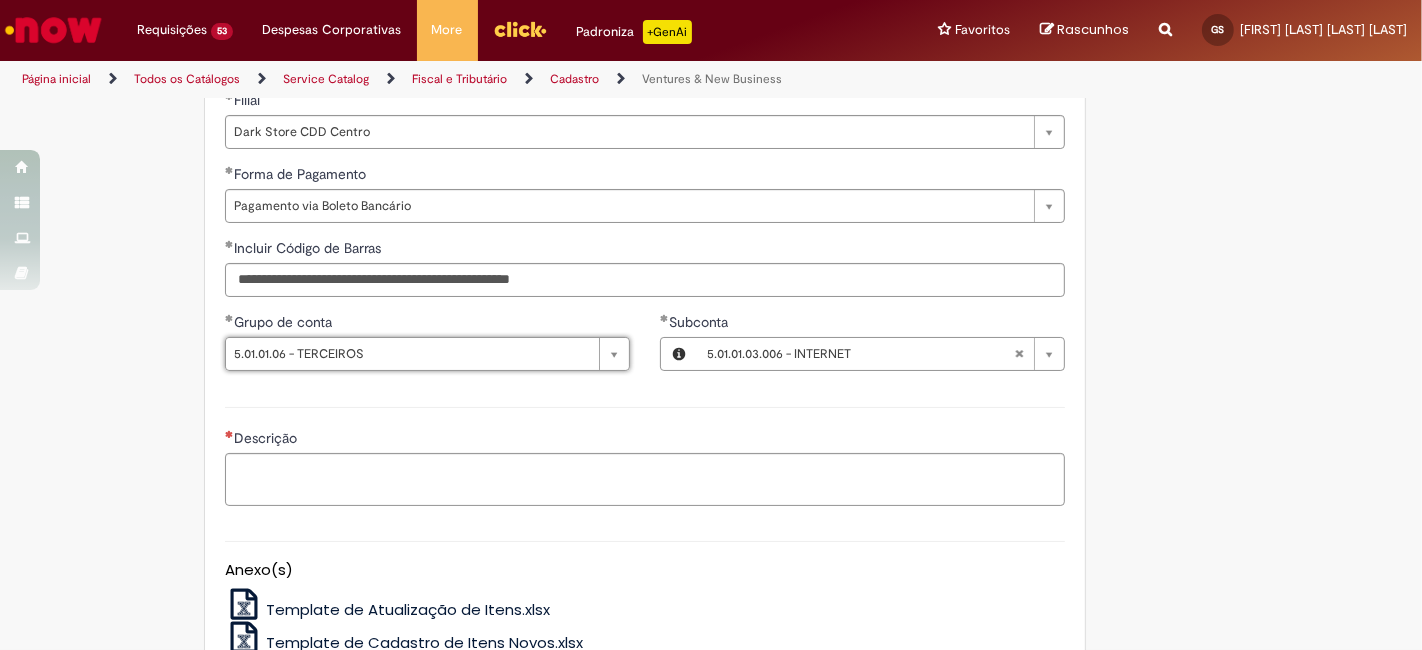 type 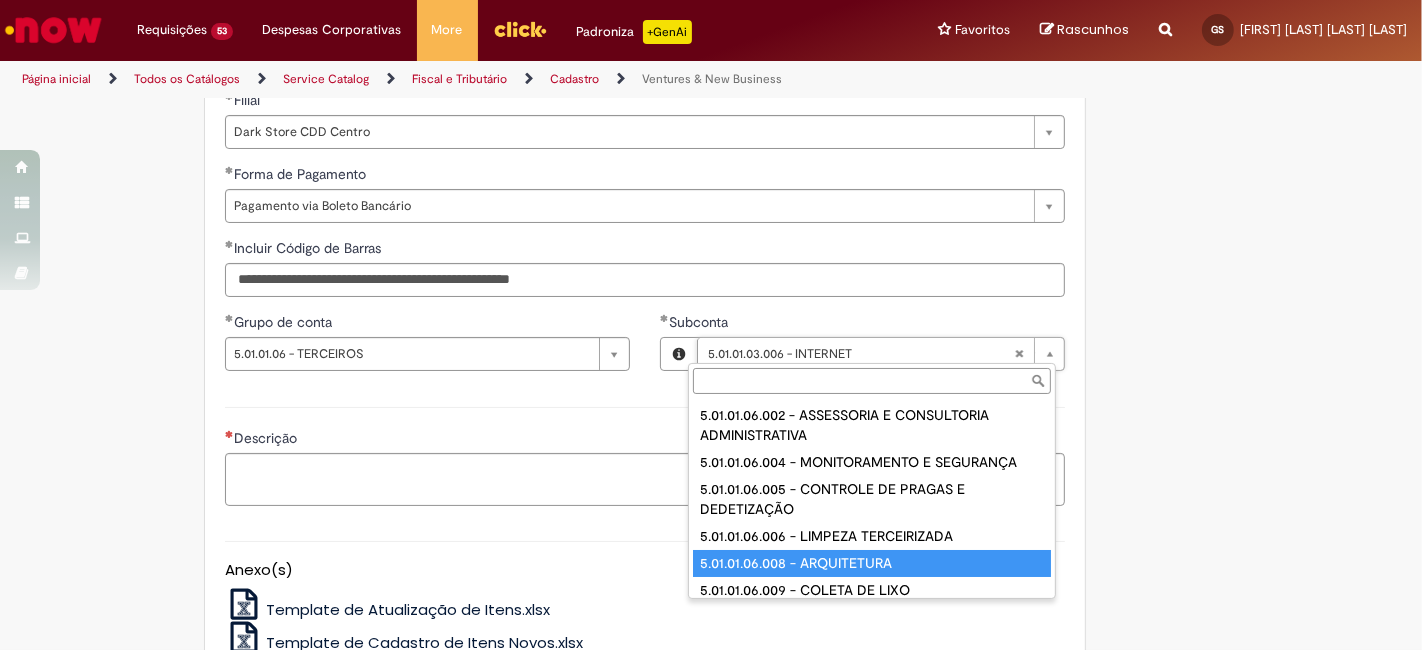 scroll, scrollTop: 2, scrollLeft: 0, axis: vertical 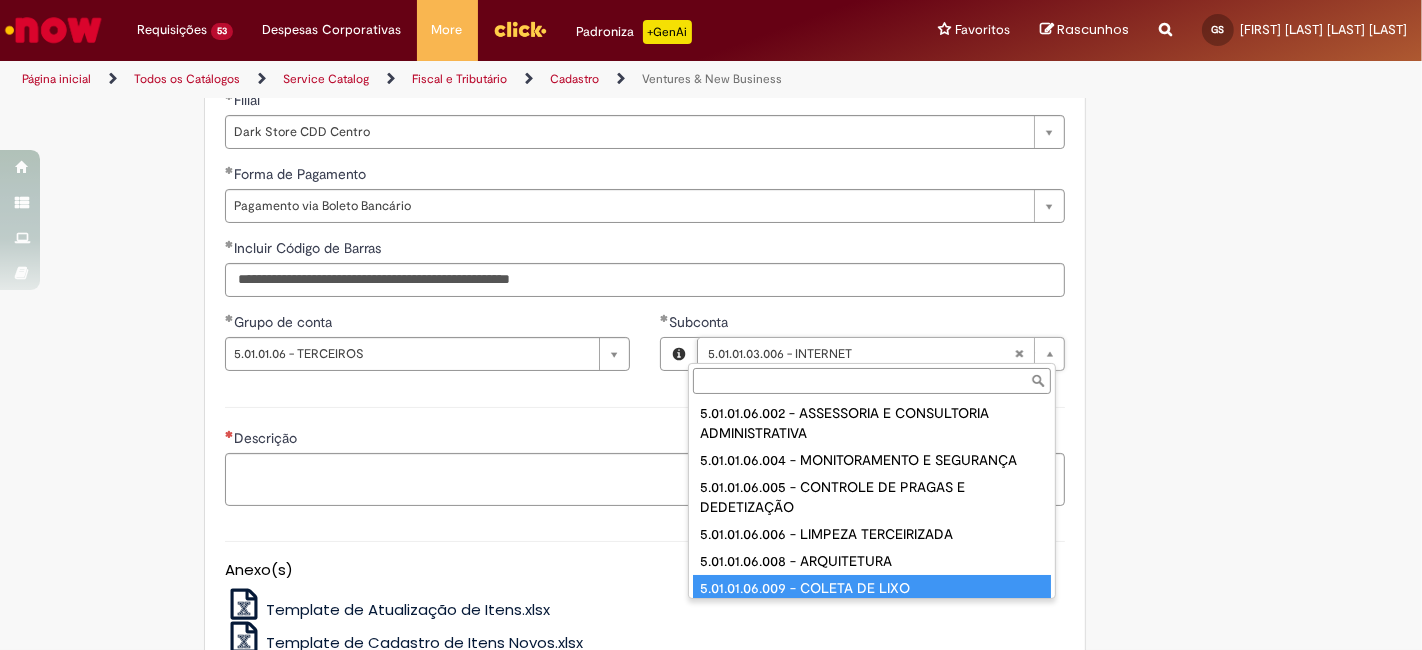 type on "**********" 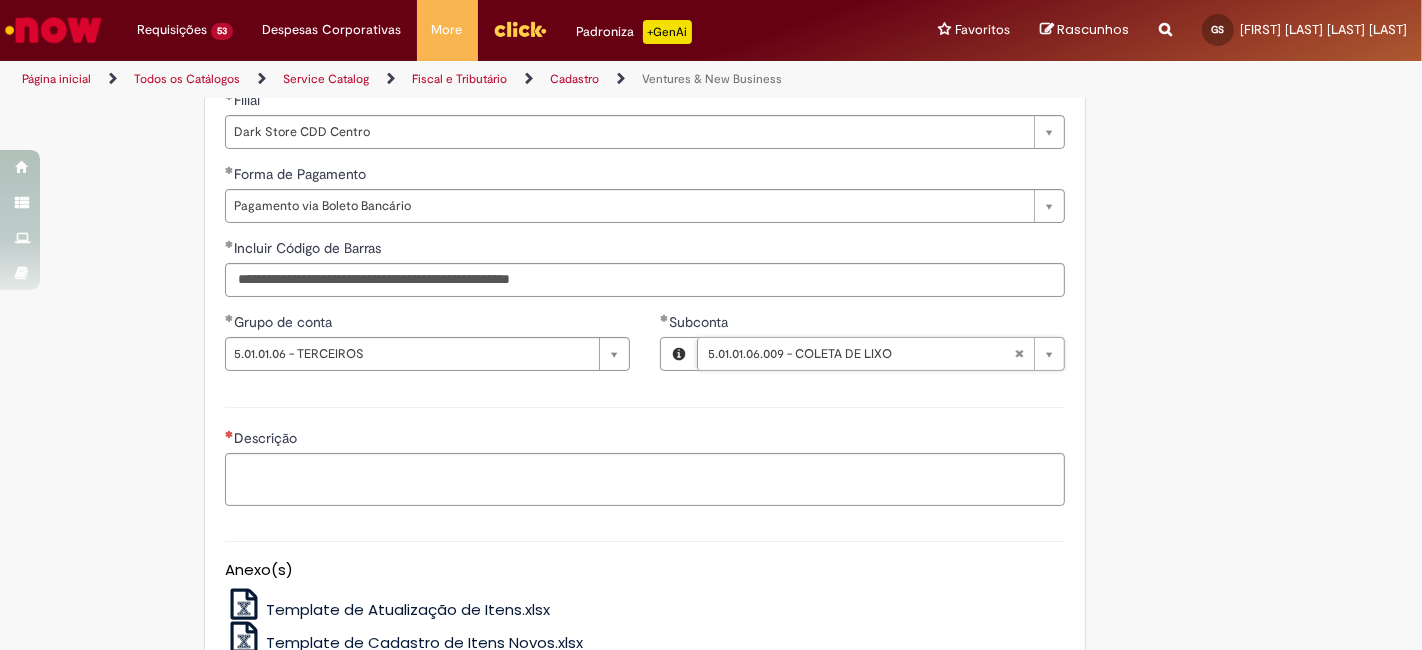 scroll, scrollTop: 0, scrollLeft: 0, axis: both 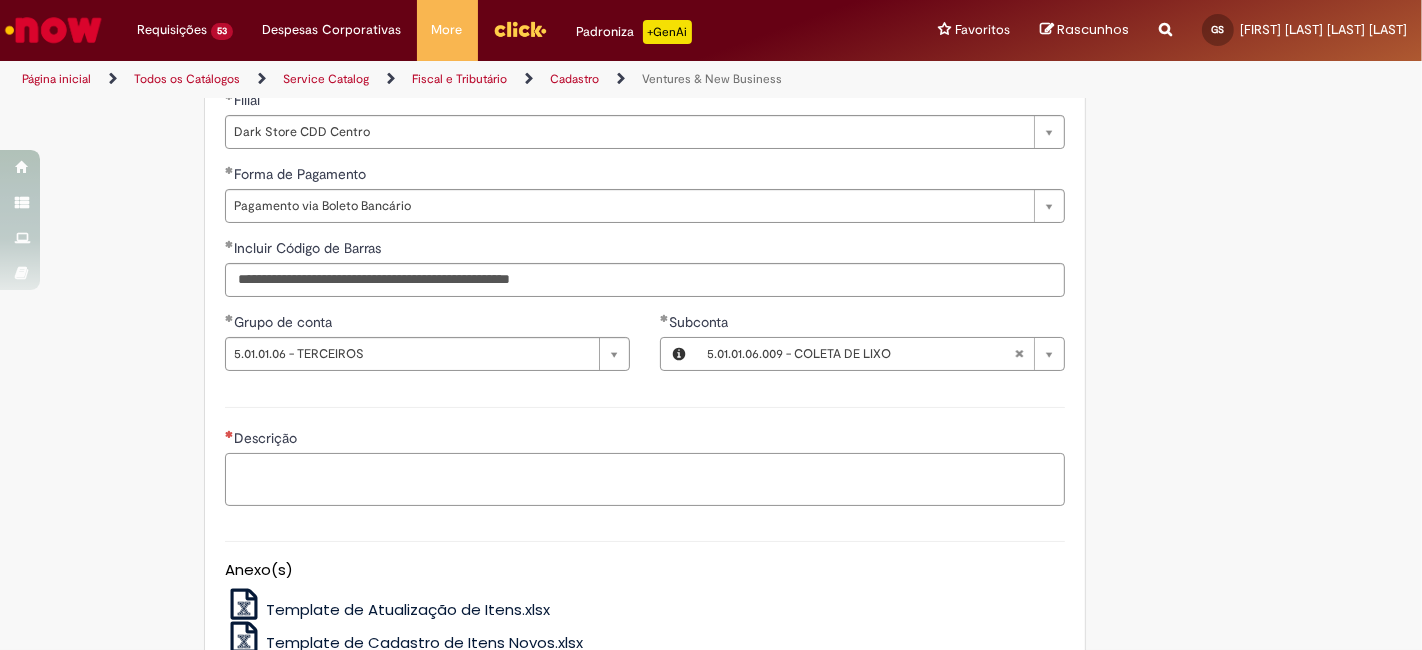 click on "Descrição" at bounding box center [645, 479] 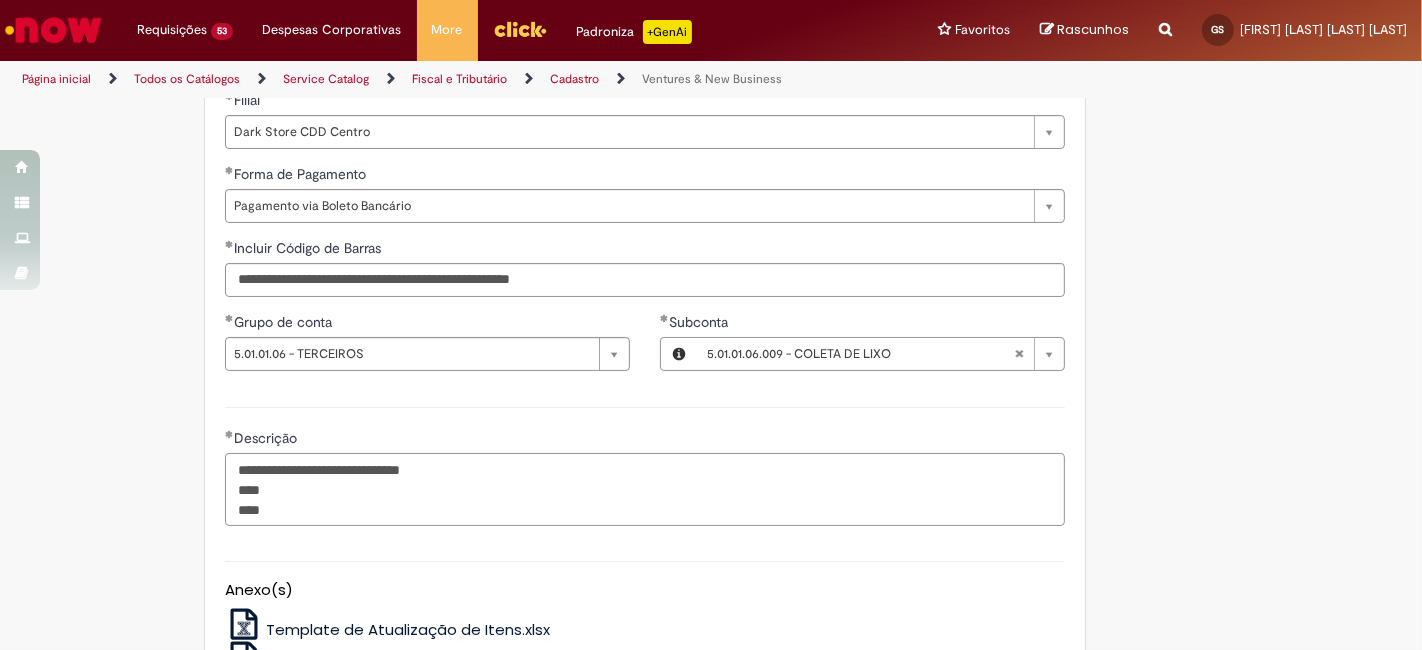 click on "**********" at bounding box center [645, 489] 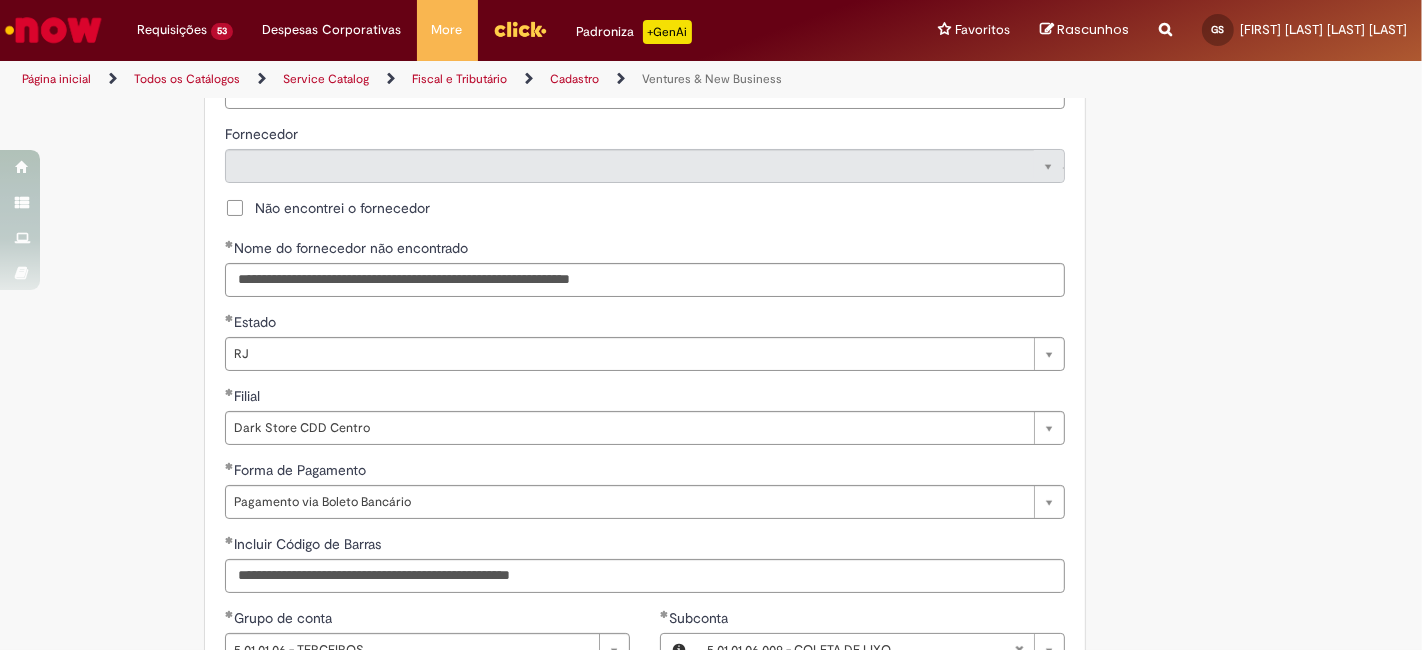 scroll, scrollTop: 962, scrollLeft: 0, axis: vertical 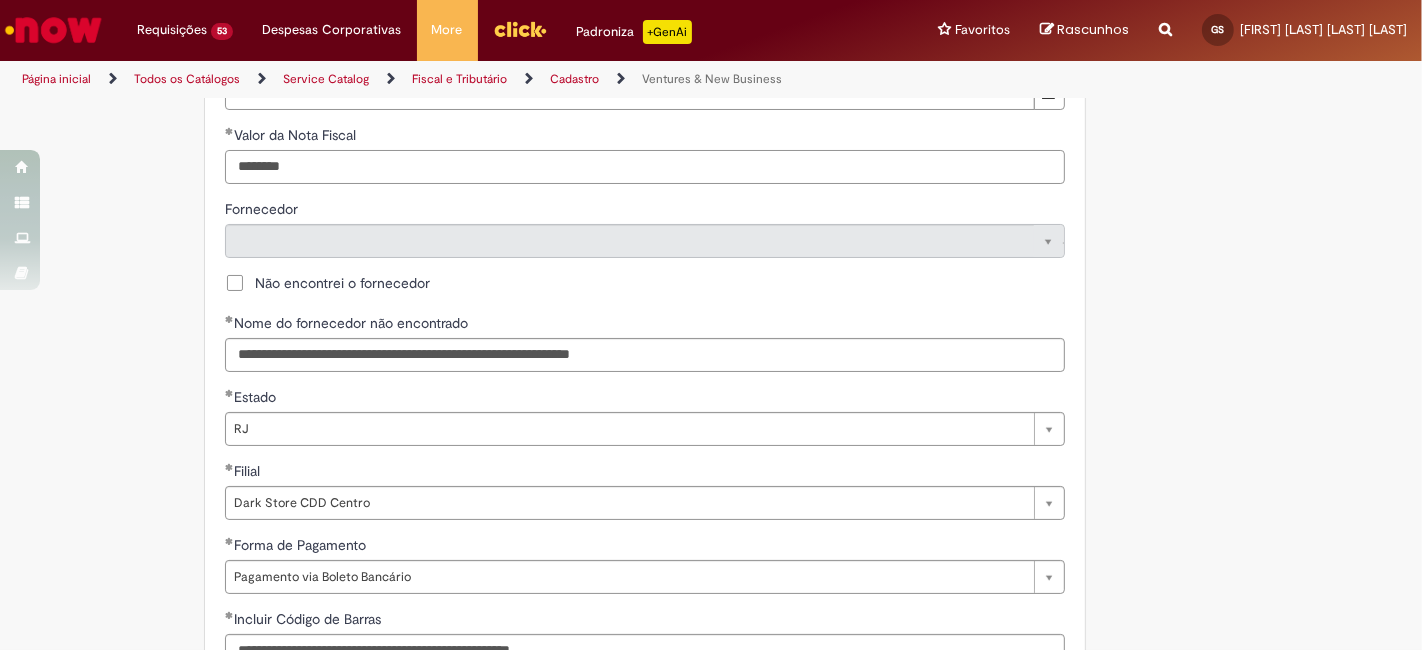 click on "********" at bounding box center [645, 167] 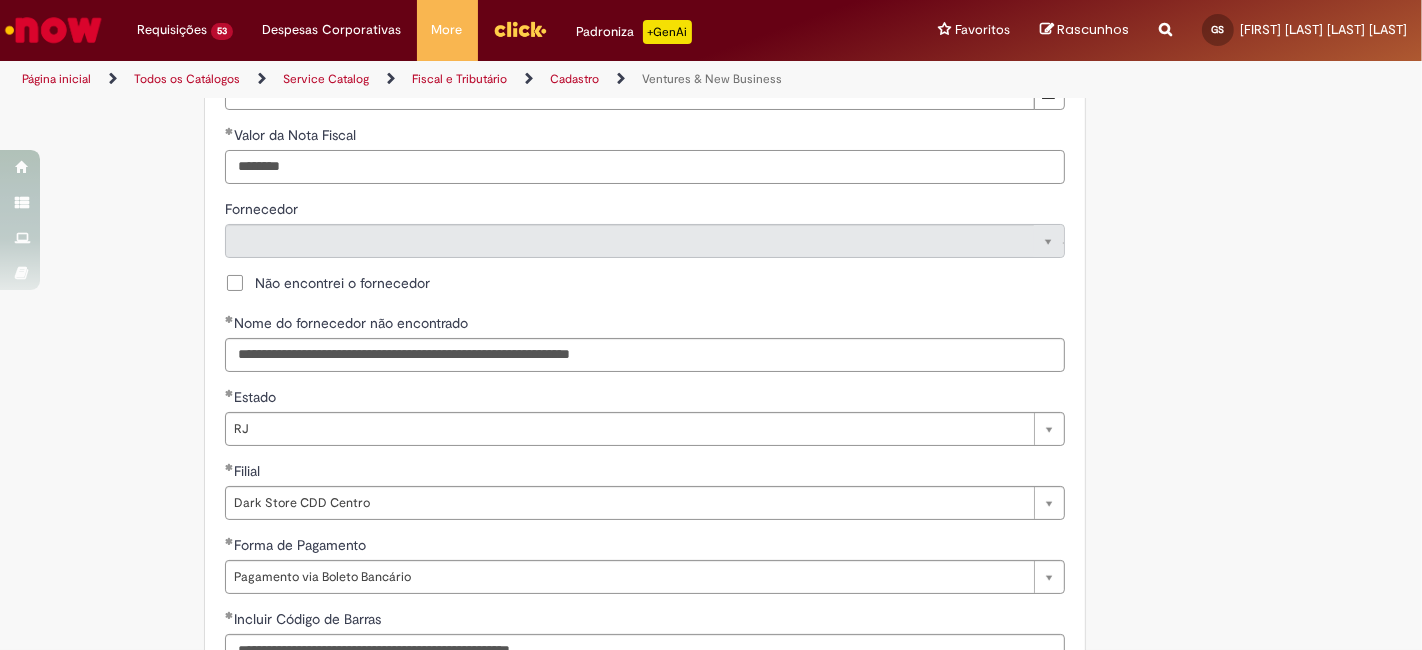 click on "********" at bounding box center [645, 167] 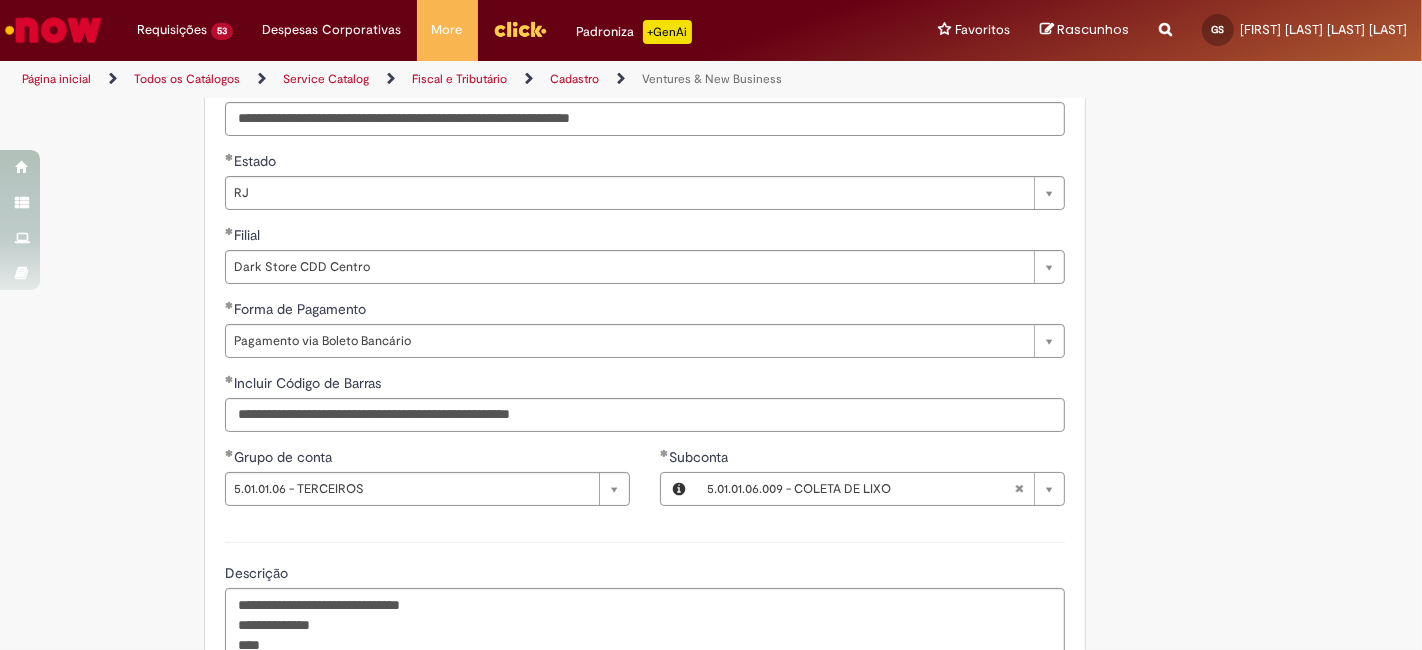 scroll, scrollTop: 1481, scrollLeft: 0, axis: vertical 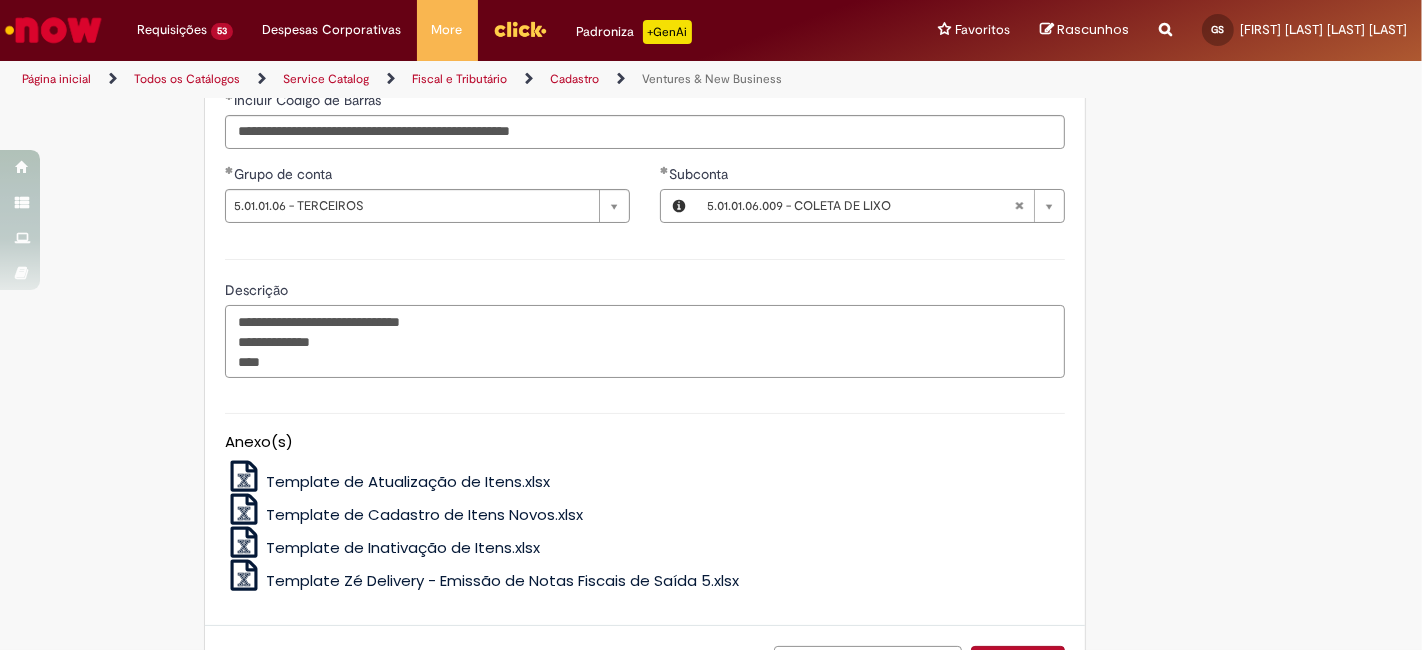 click on "**********" at bounding box center (645, 341) 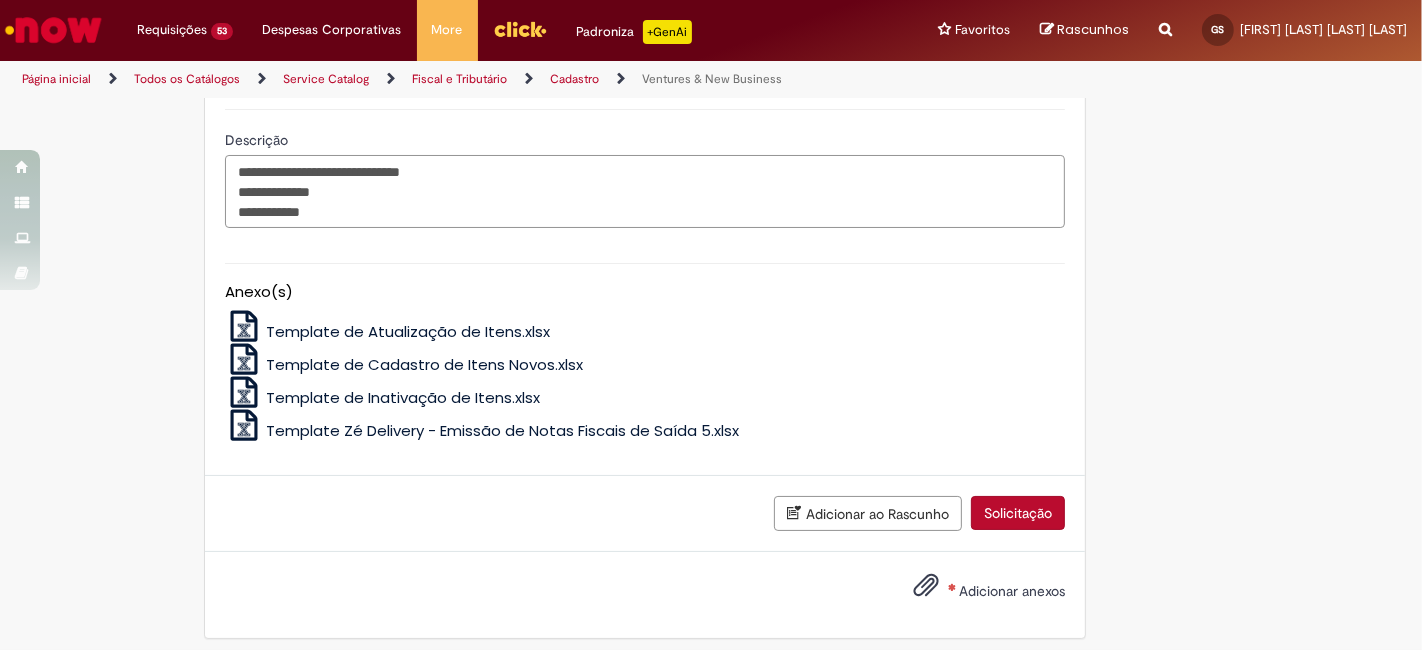 scroll, scrollTop: 1640, scrollLeft: 0, axis: vertical 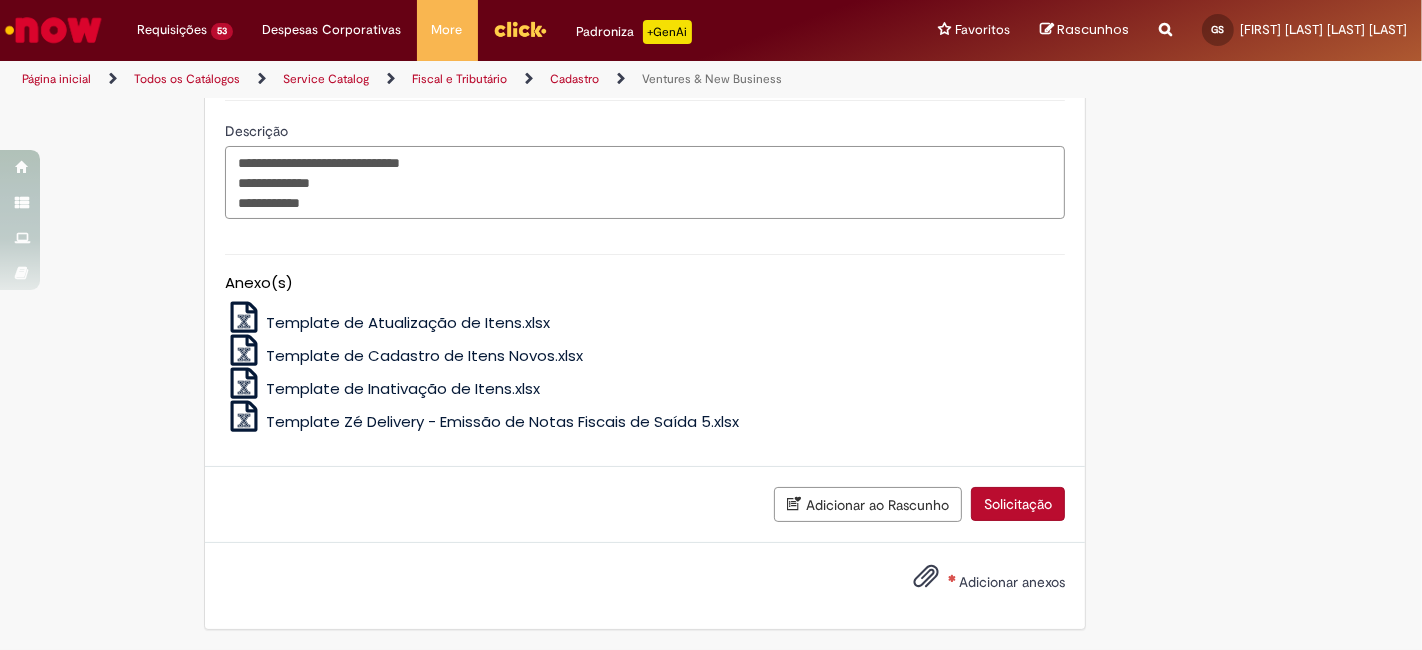 type on "**********" 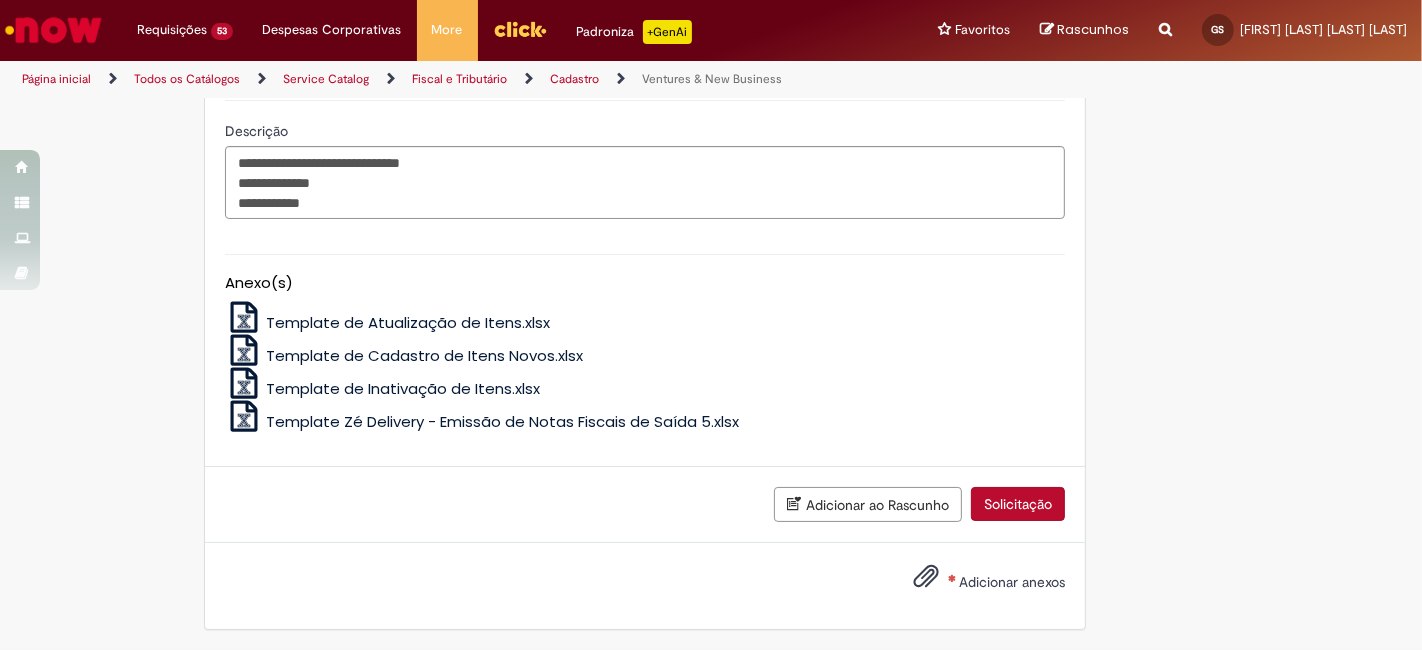 click on "Adicionar anexos" at bounding box center (1012, 582) 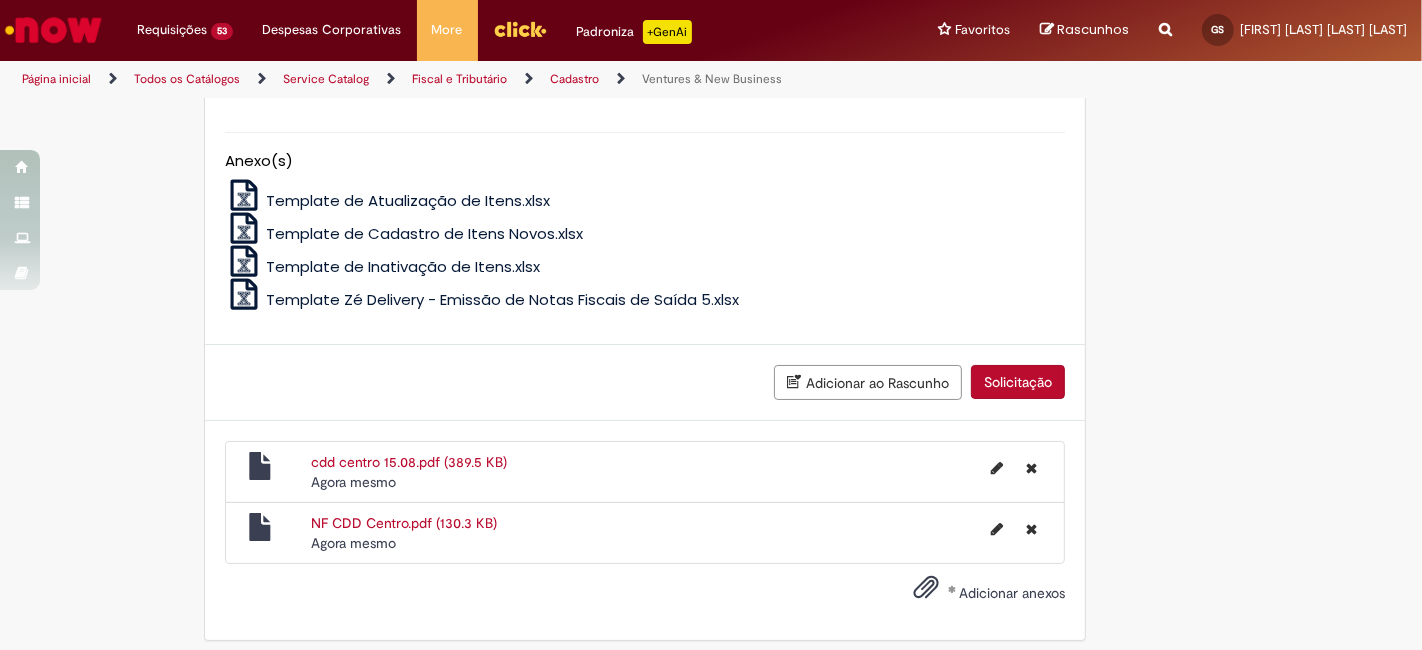 scroll, scrollTop: 1771, scrollLeft: 0, axis: vertical 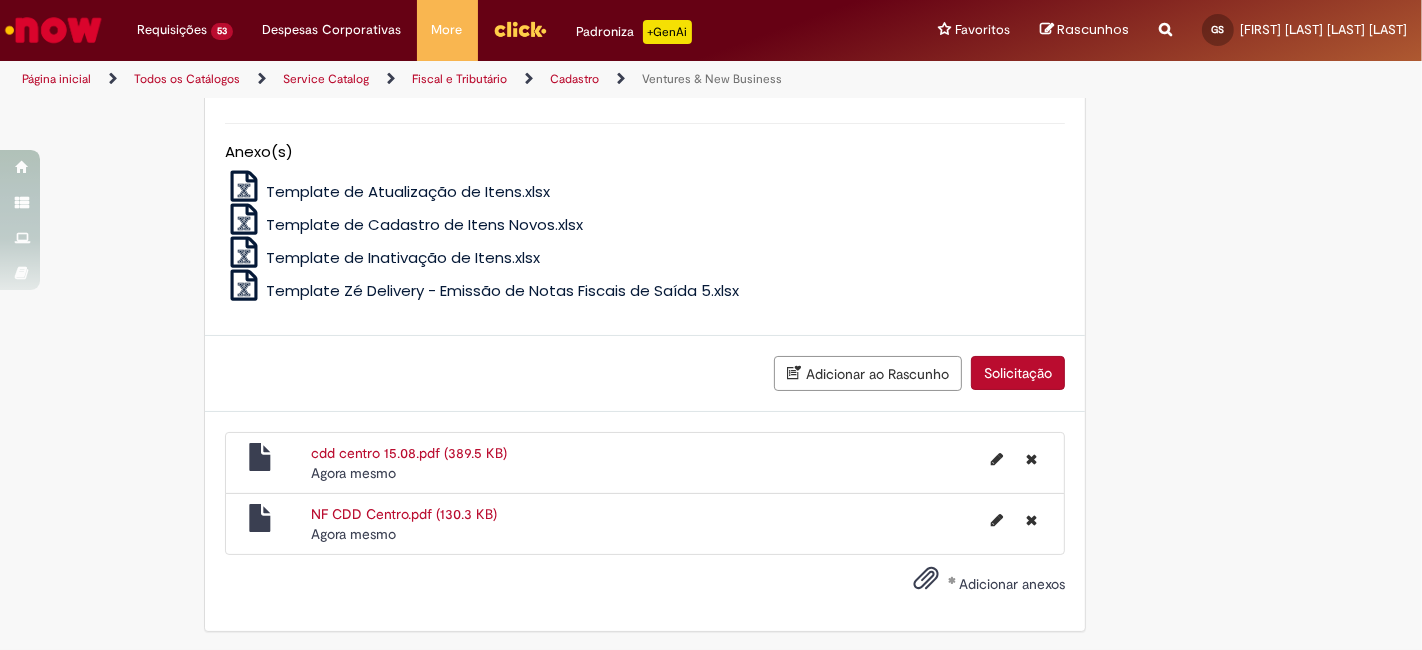 click on "Solicitação" at bounding box center (1018, 373) 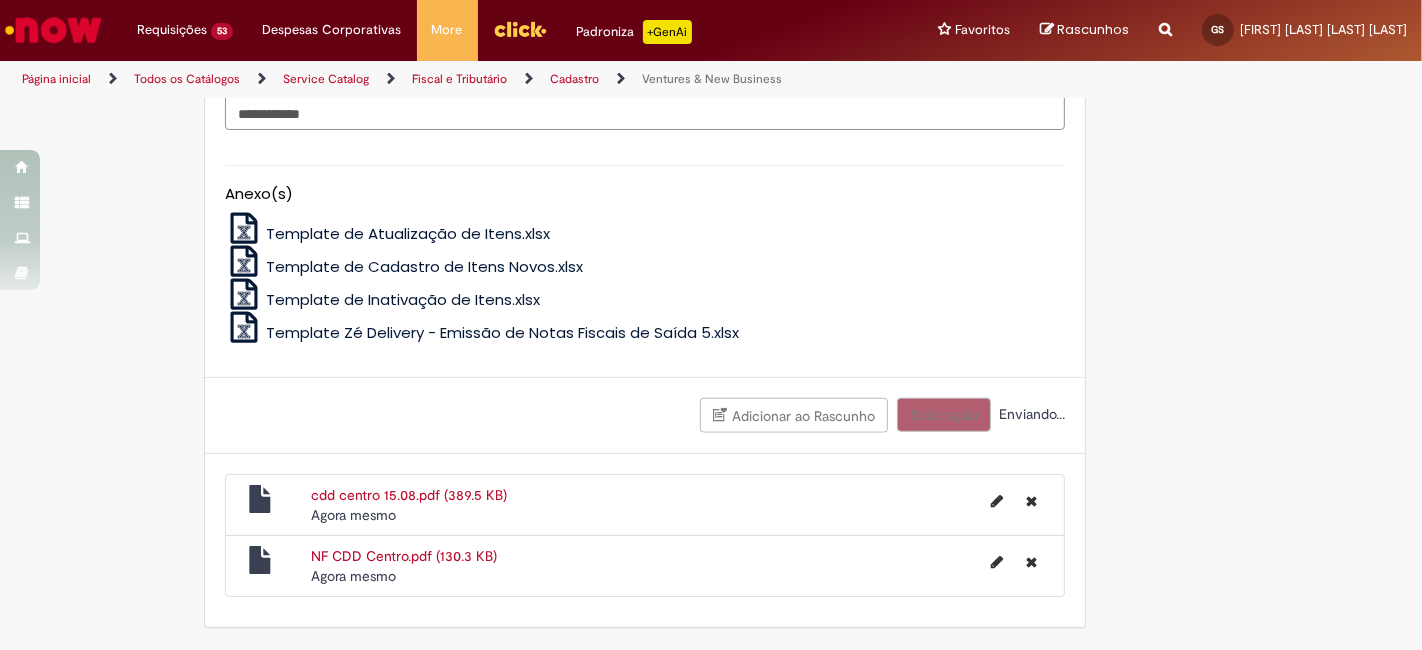 scroll, scrollTop: 1725, scrollLeft: 0, axis: vertical 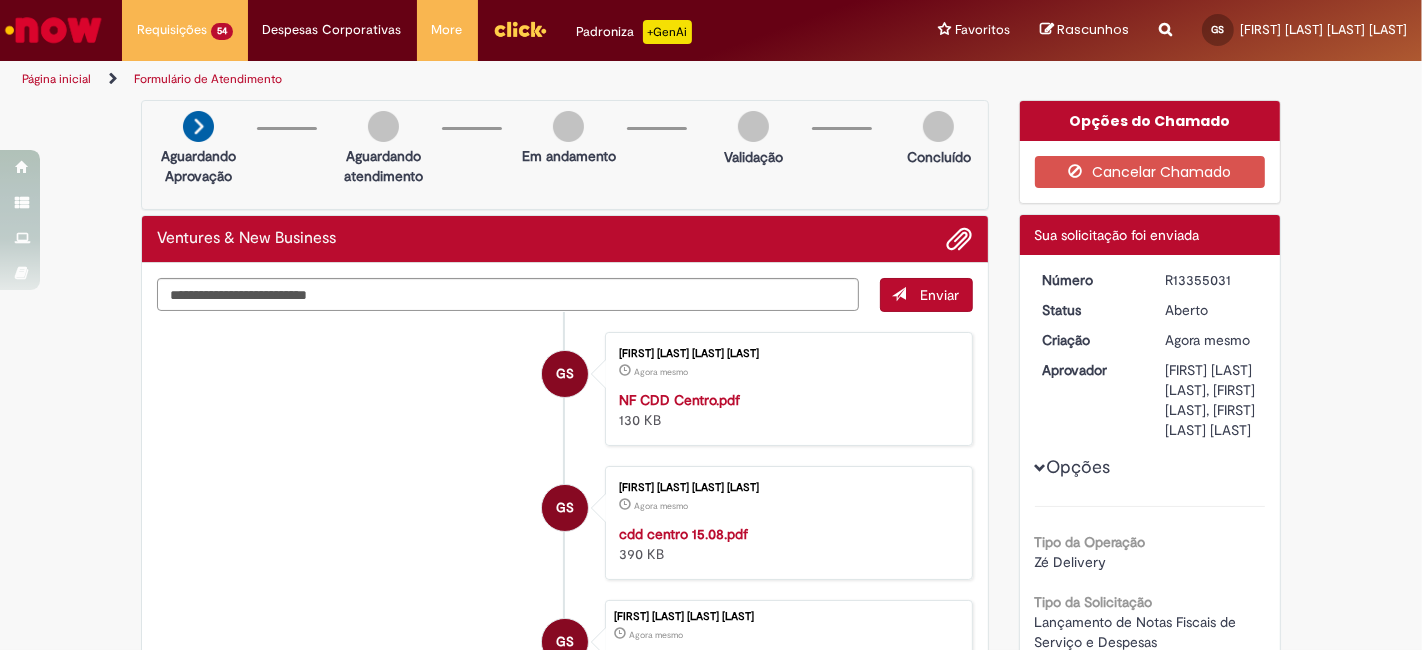 click on "R13355031" at bounding box center (1211, 280) 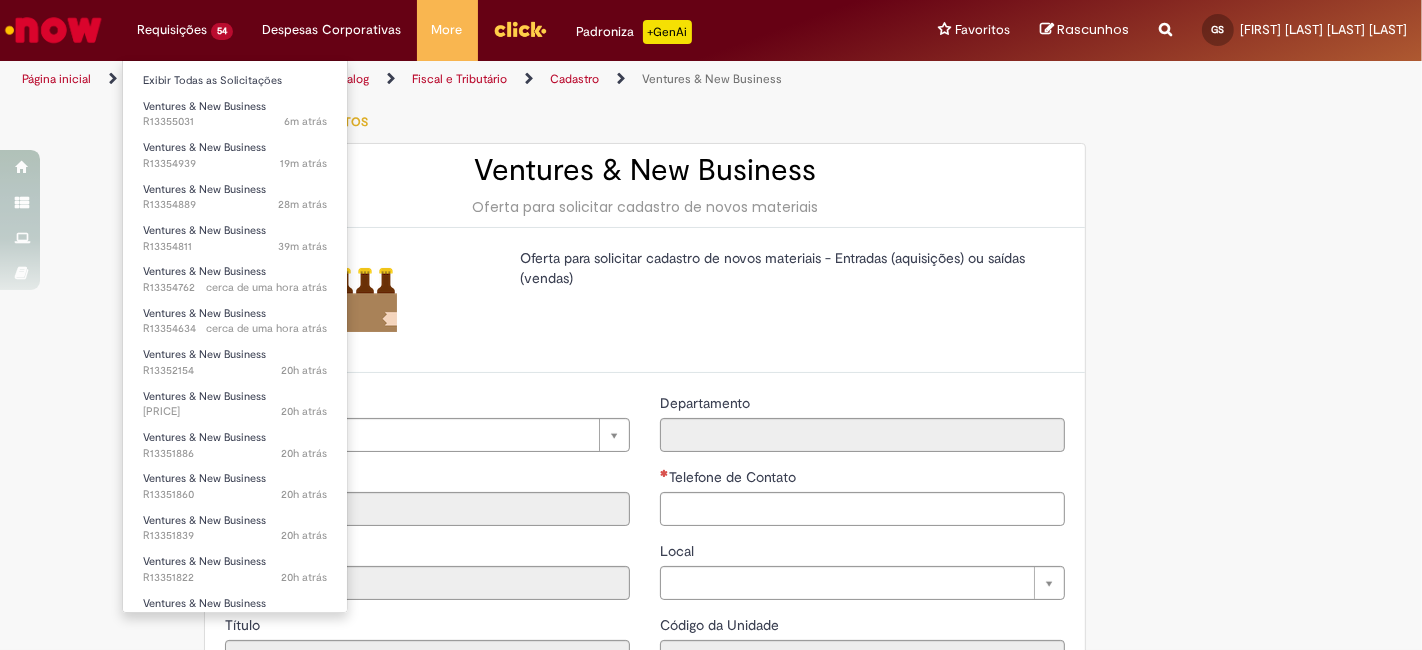 type on "********" 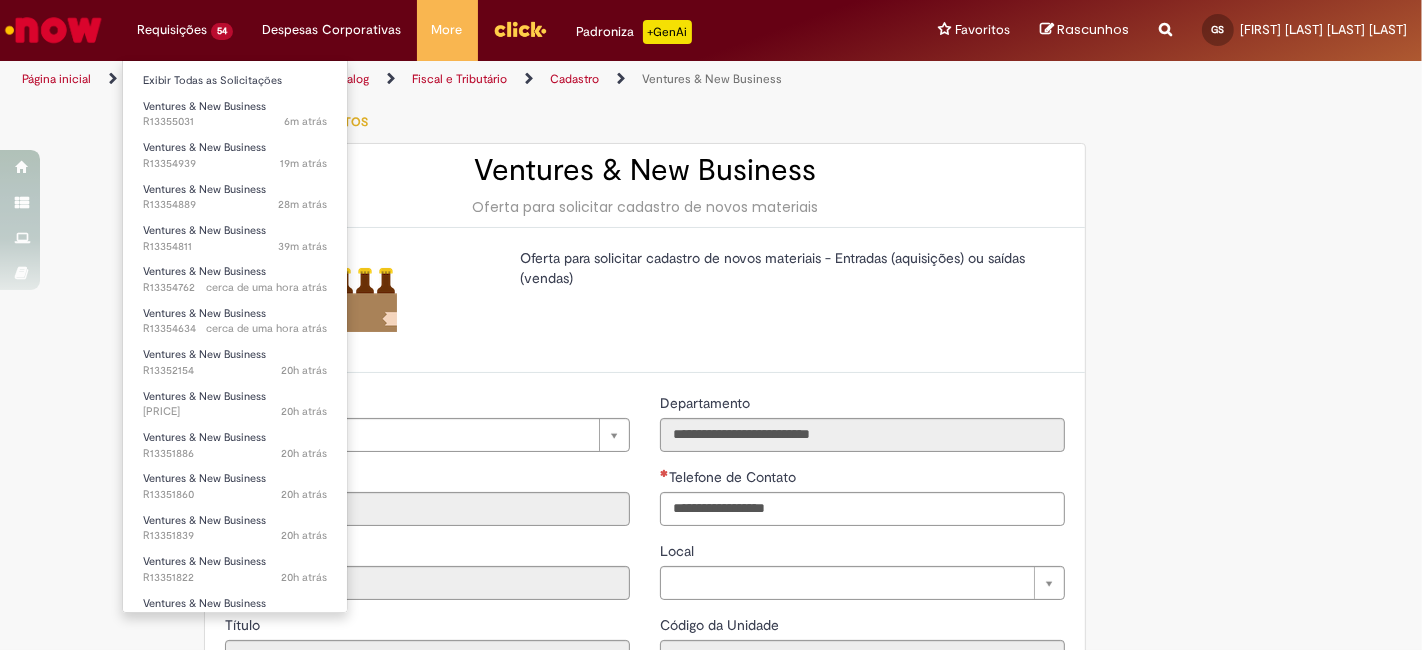 type on "**********" 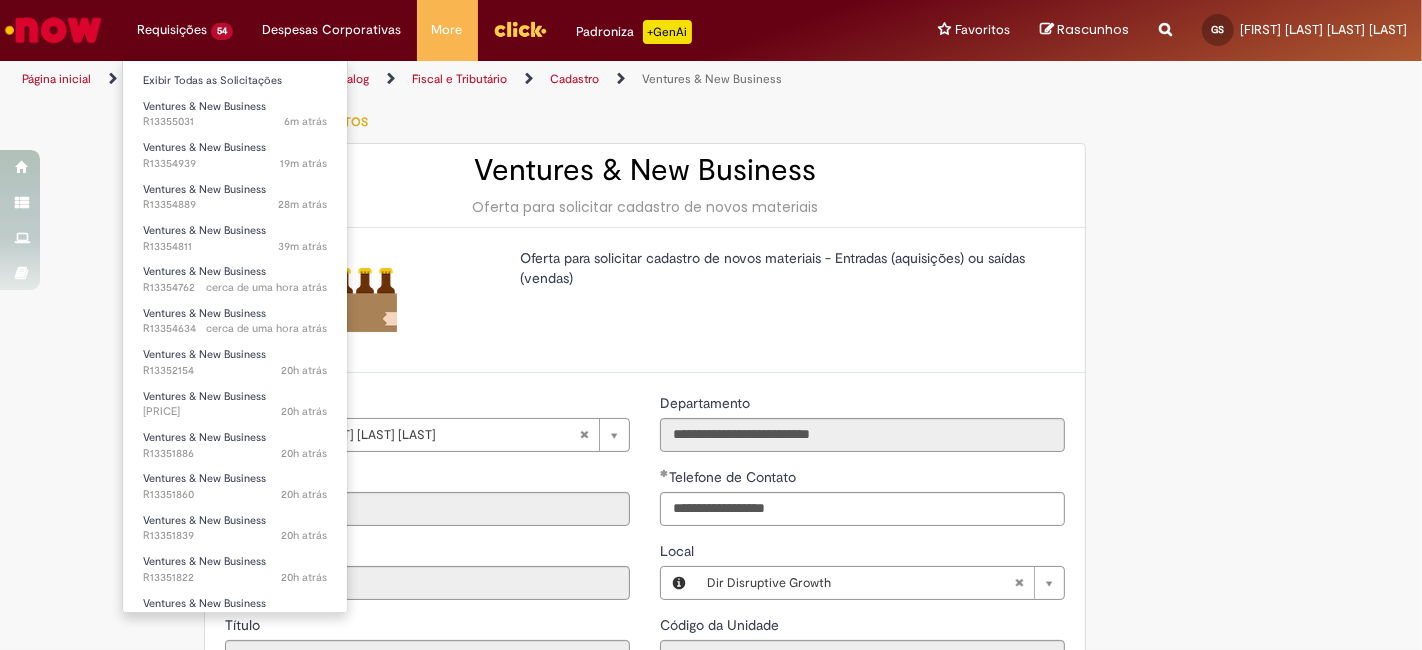 type on "**********" 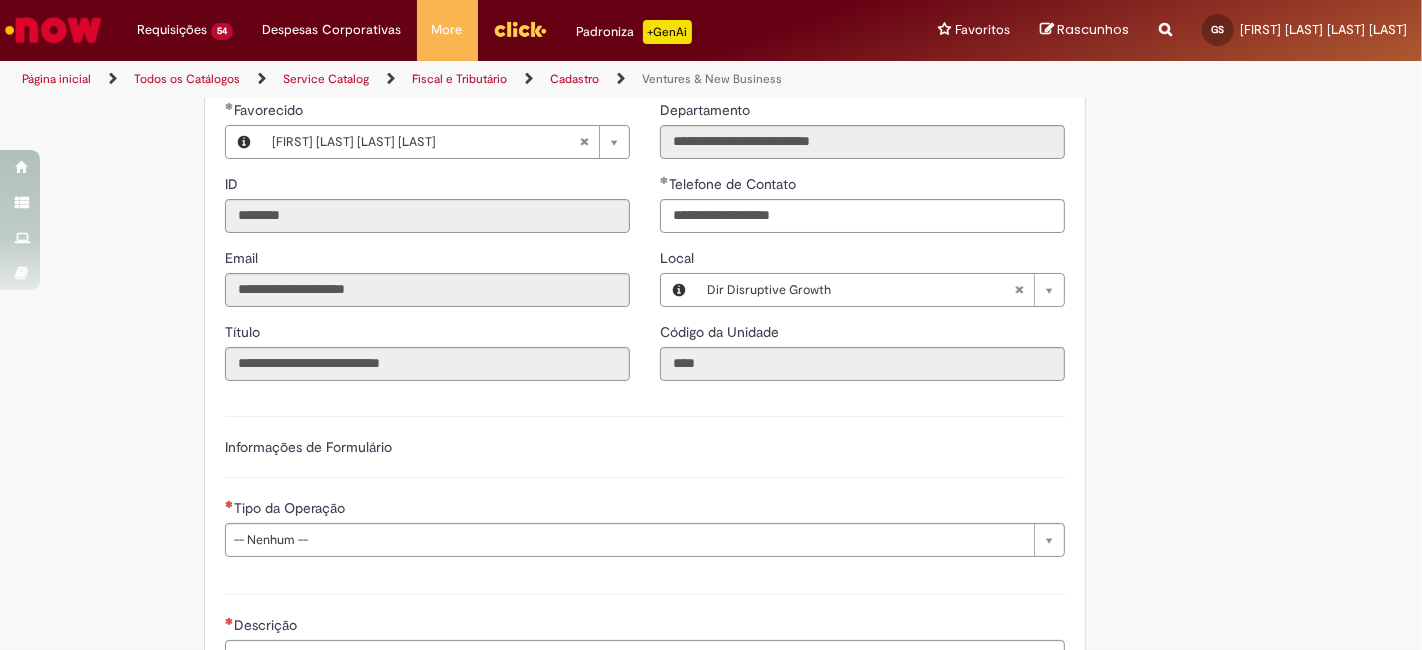 scroll, scrollTop: 296, scrollLeft: 0, axis: vertical 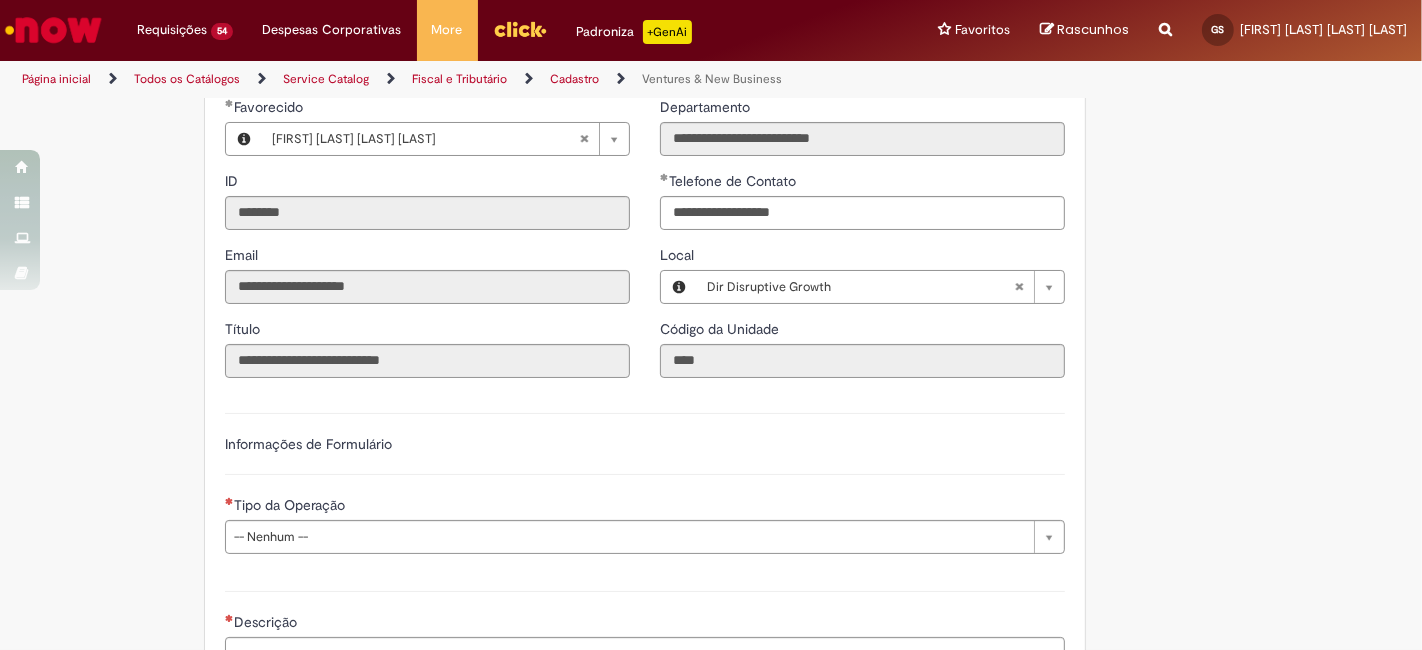 type 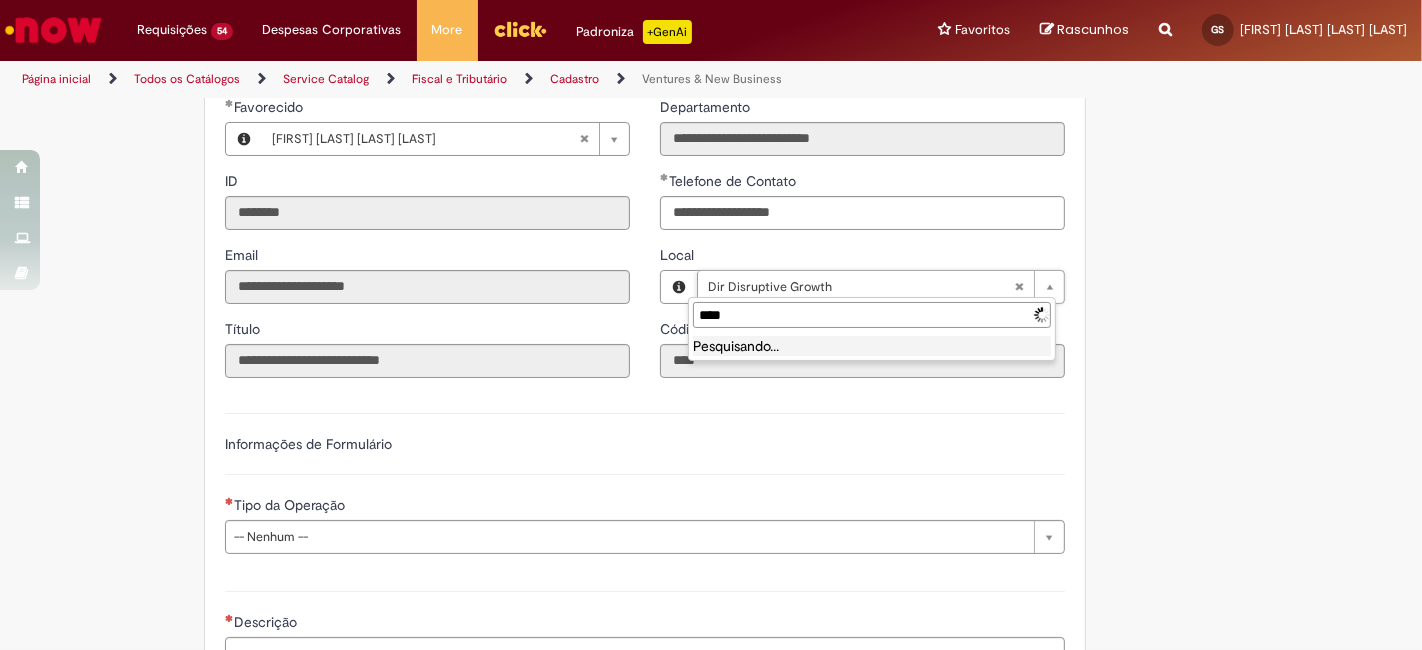 type on "*****" 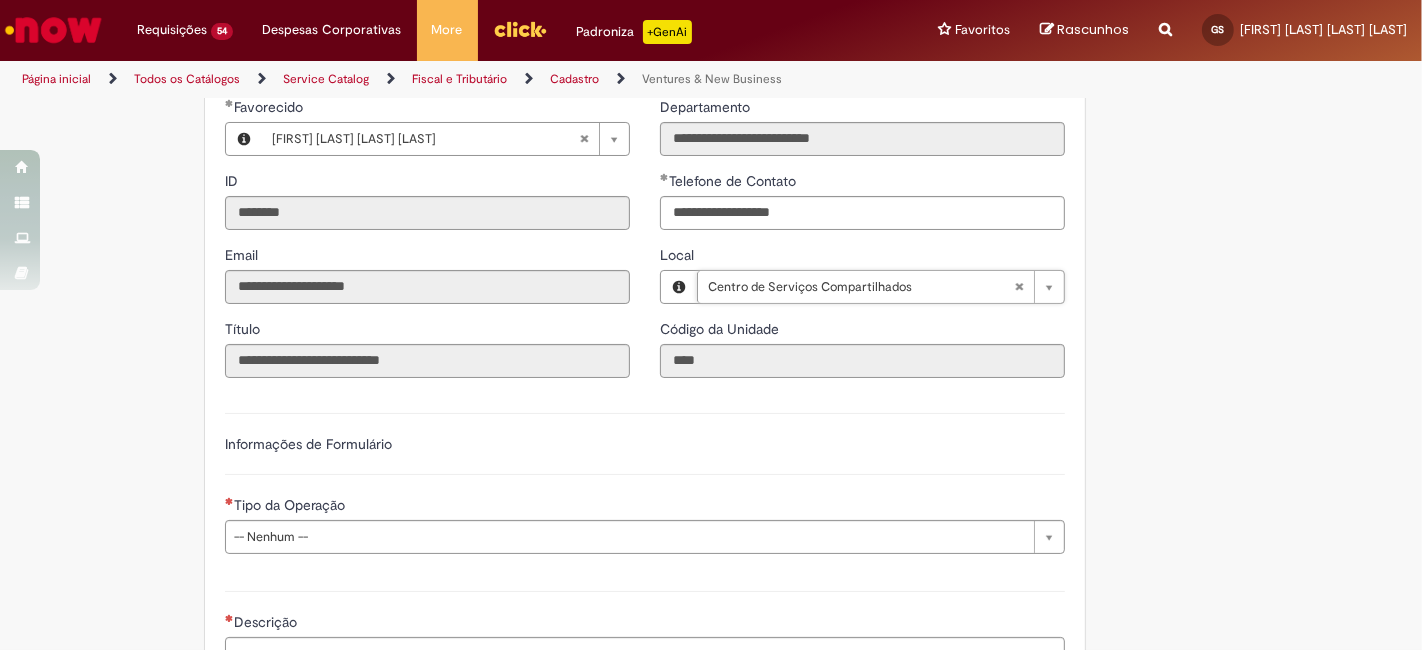 type on "**********" 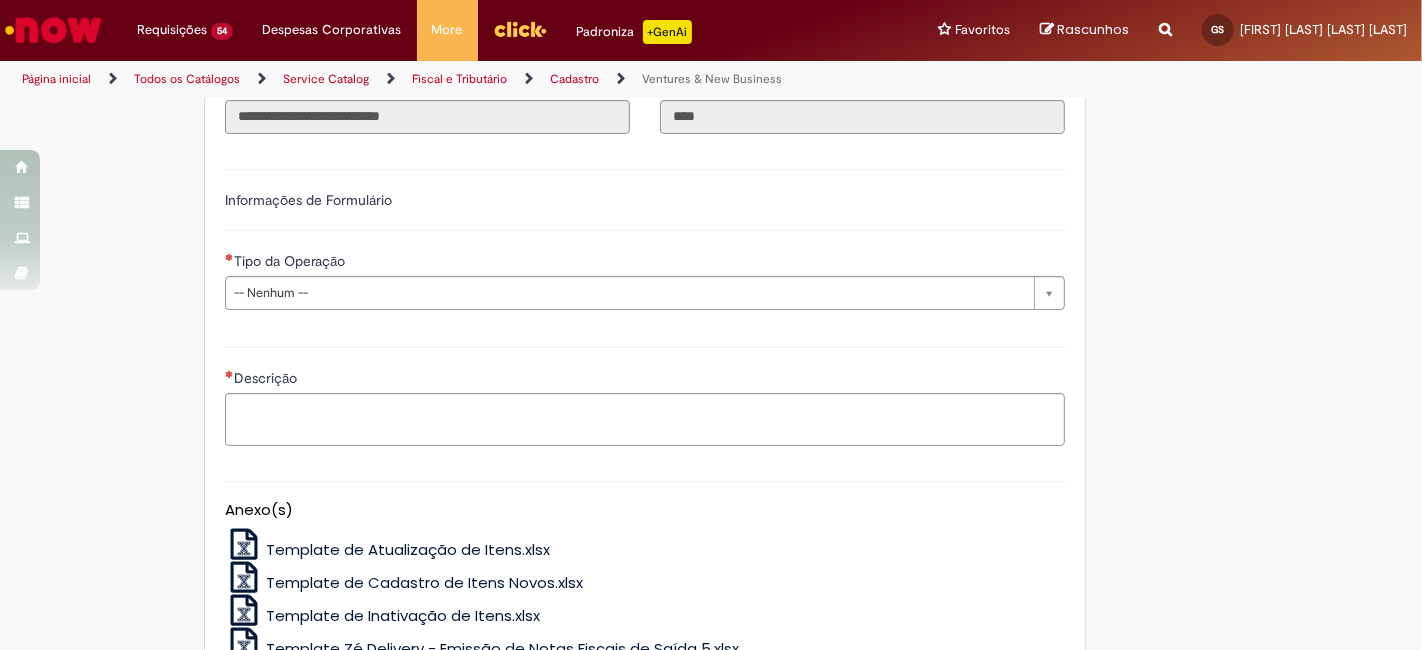 scroll, scrollTop: 592, scrollLeft: 0, axis: vertical 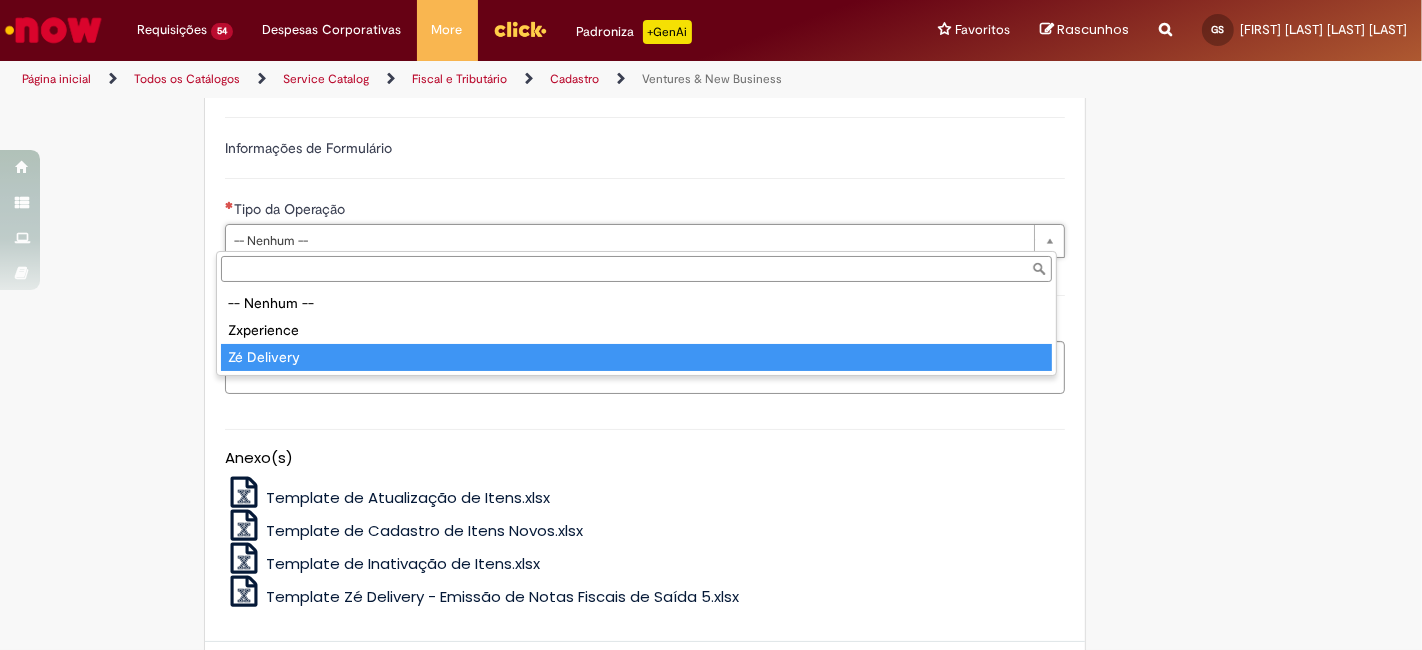 type on "**********" 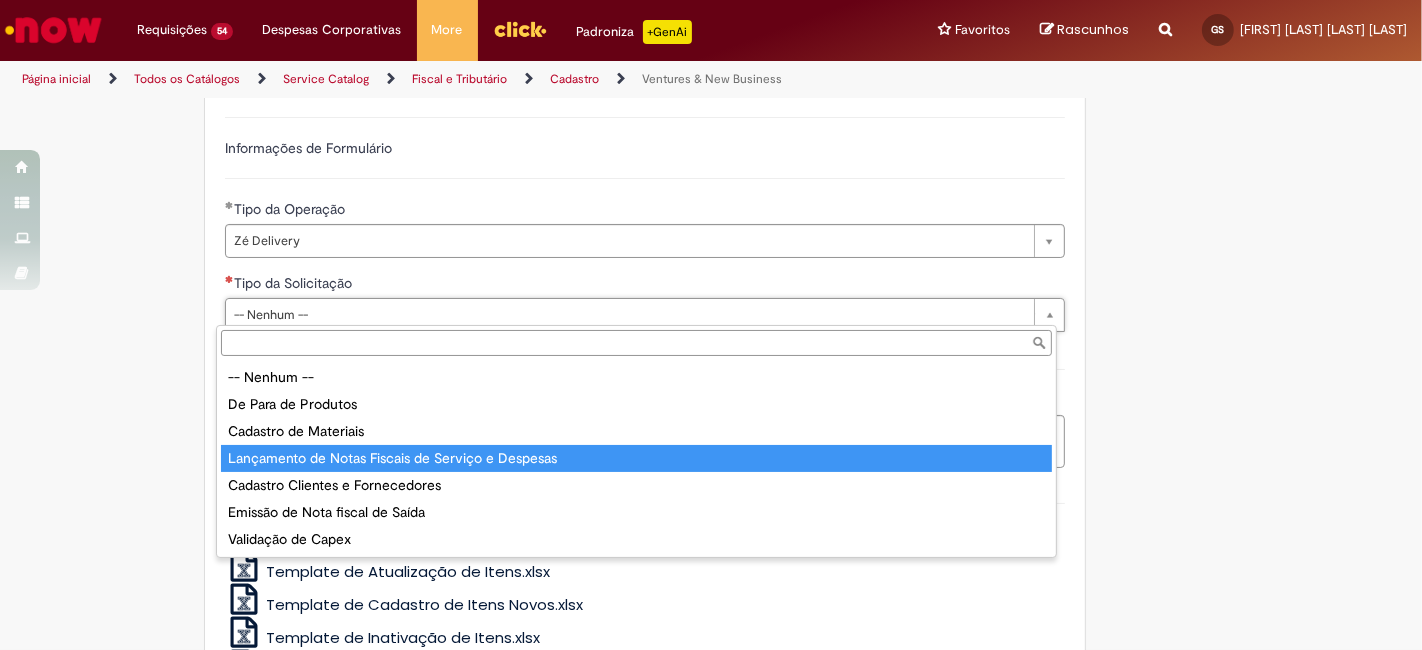 type on "**********" 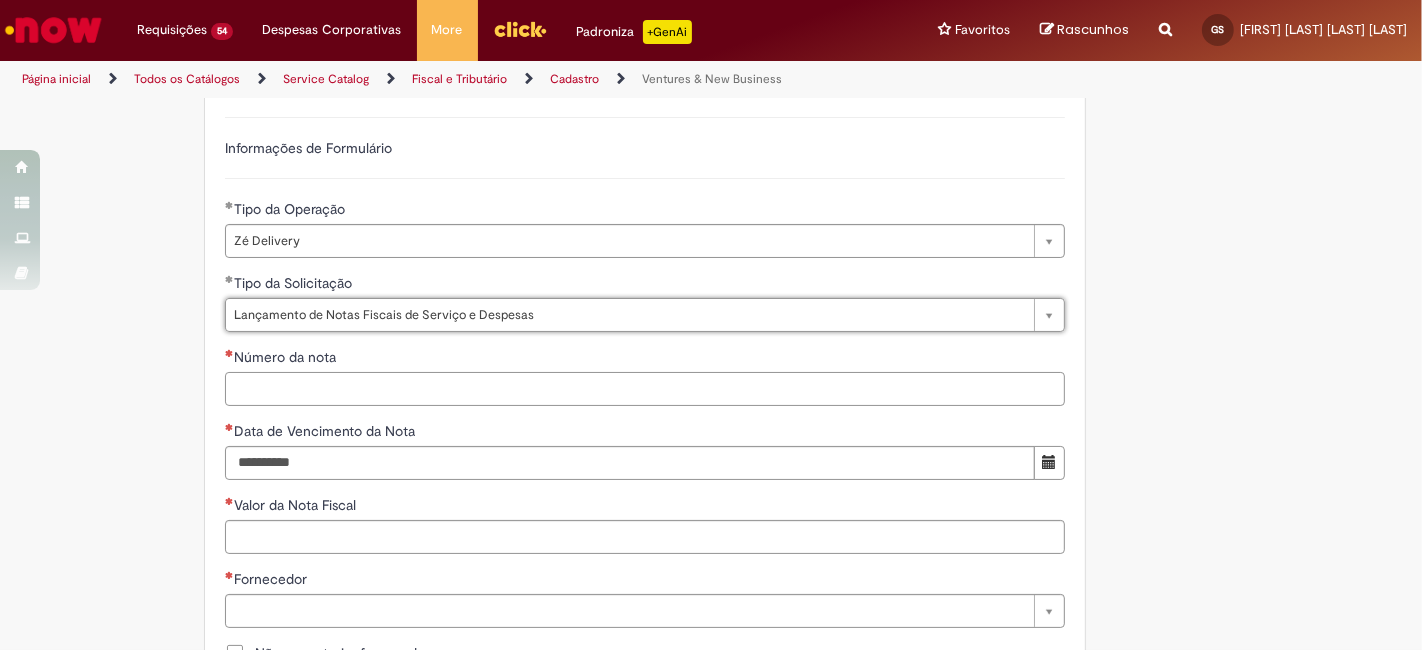 click on "Número da nota" at bounding box center [645, 389] 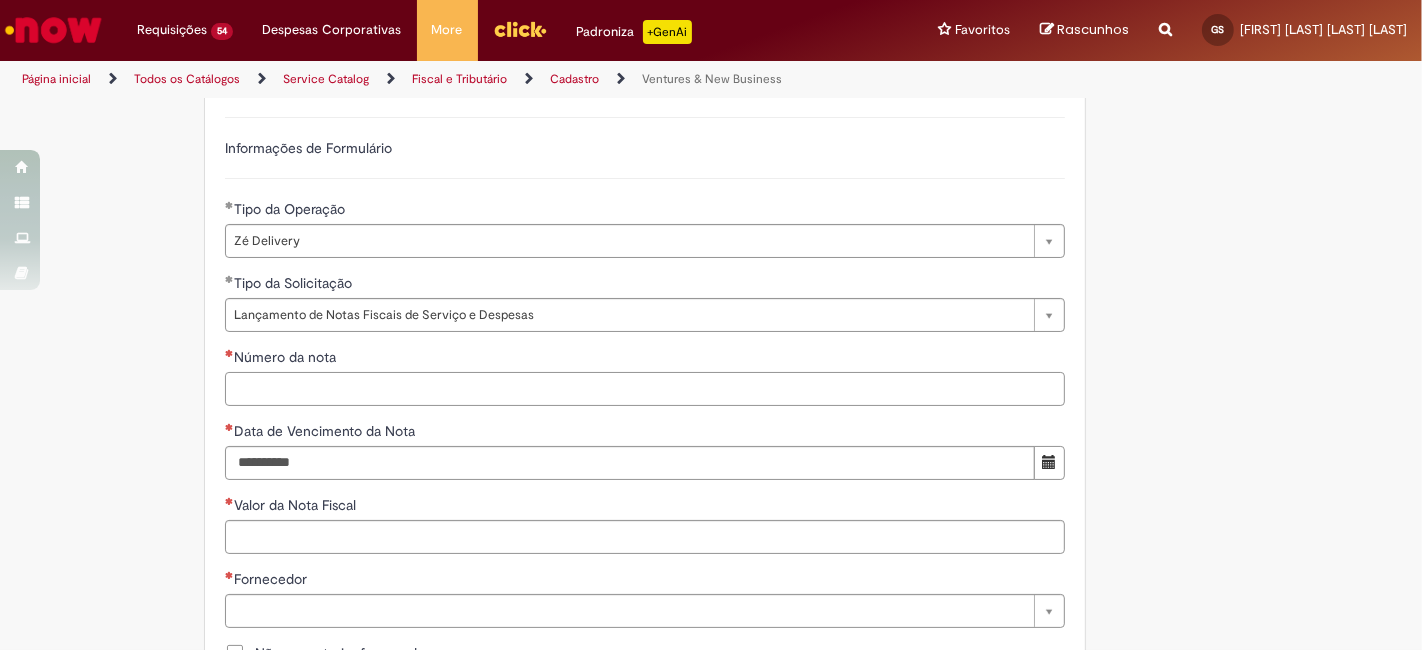 paste on "******" 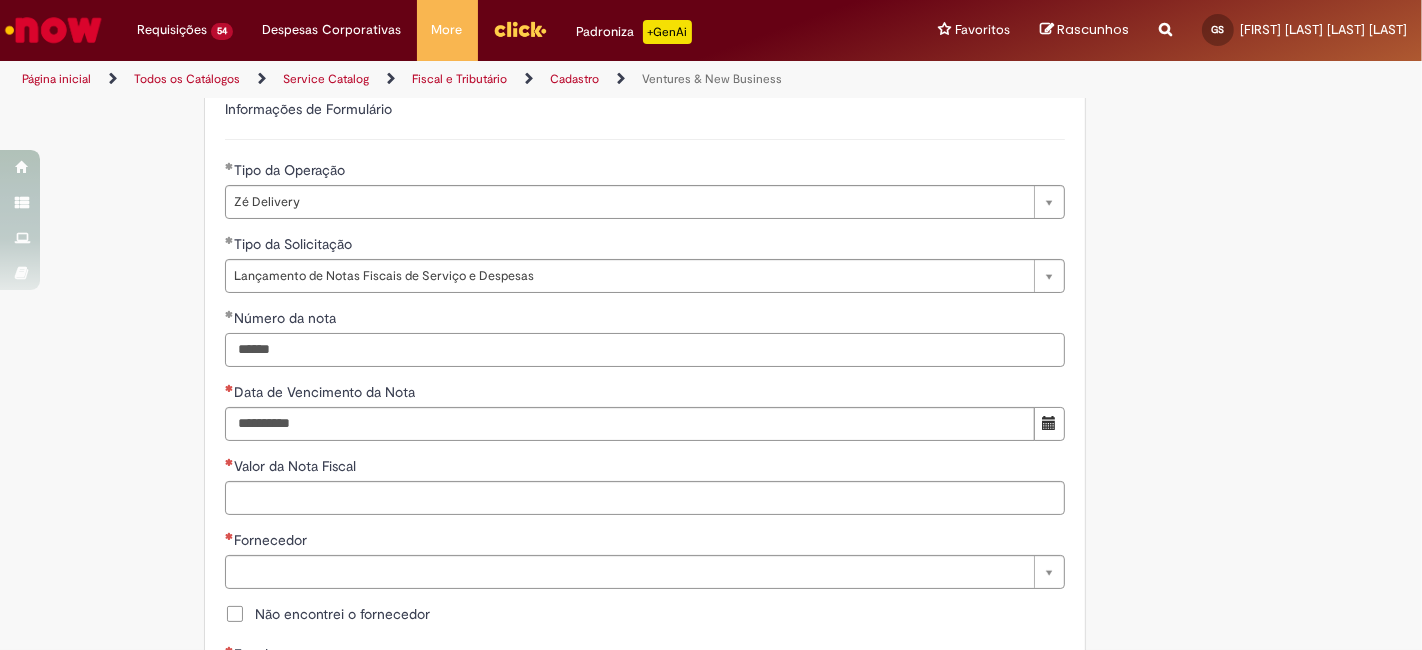 scroll, scrollTop: 666, scrollLeft: 0, axis: vertical 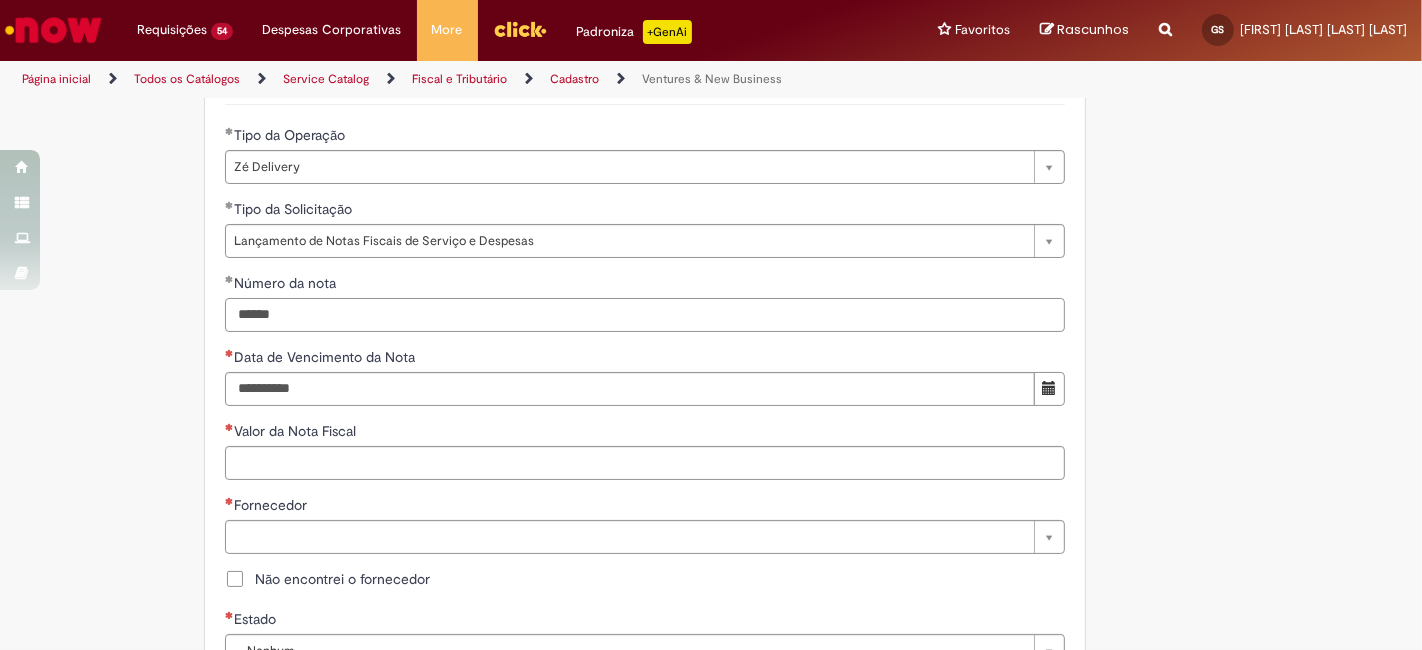 type on "******" 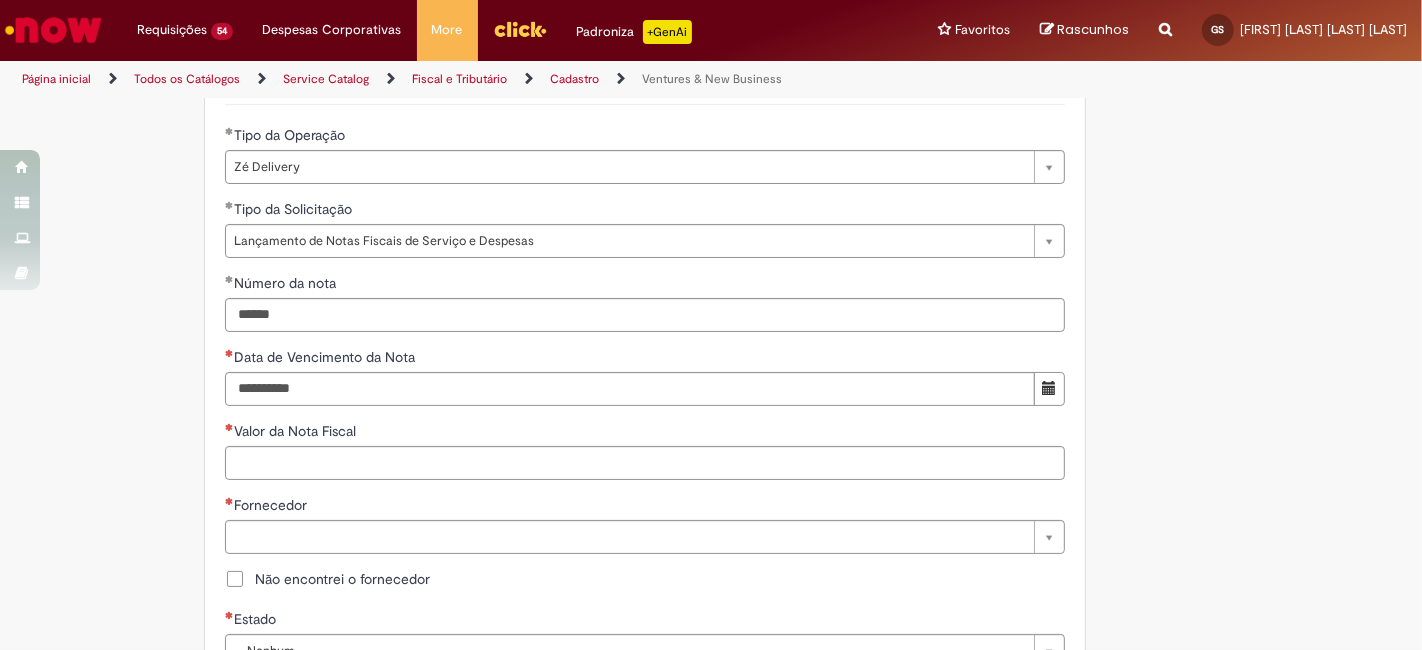 click on "**********" at bounding box center (645, 552) 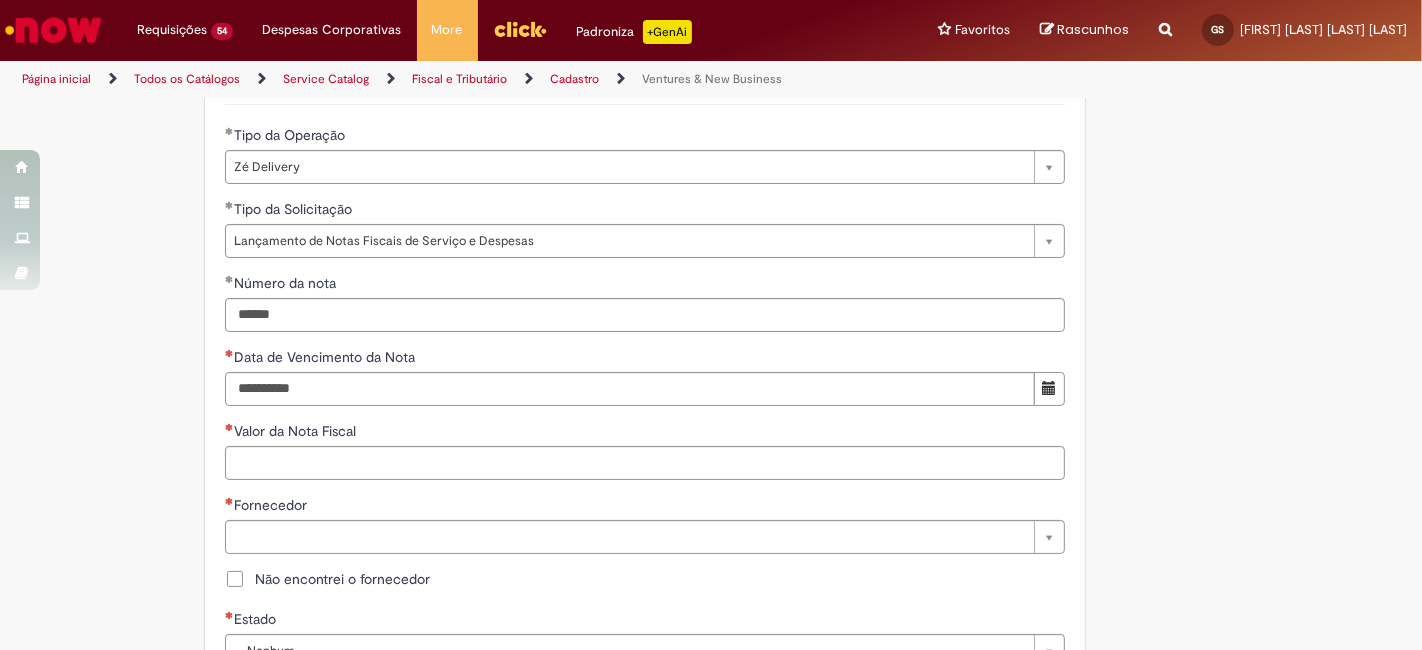 click on "**********" at bounding box center [645, 552] 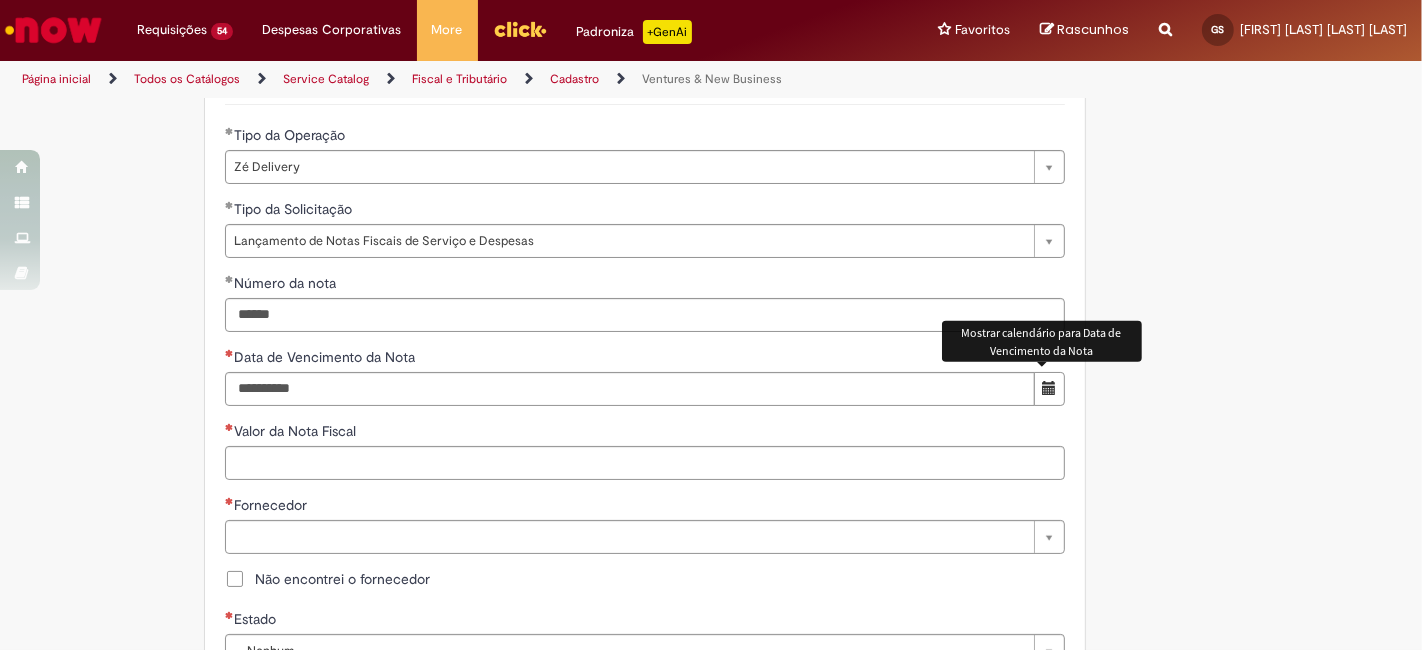 click at bounding box center [1049, 388] 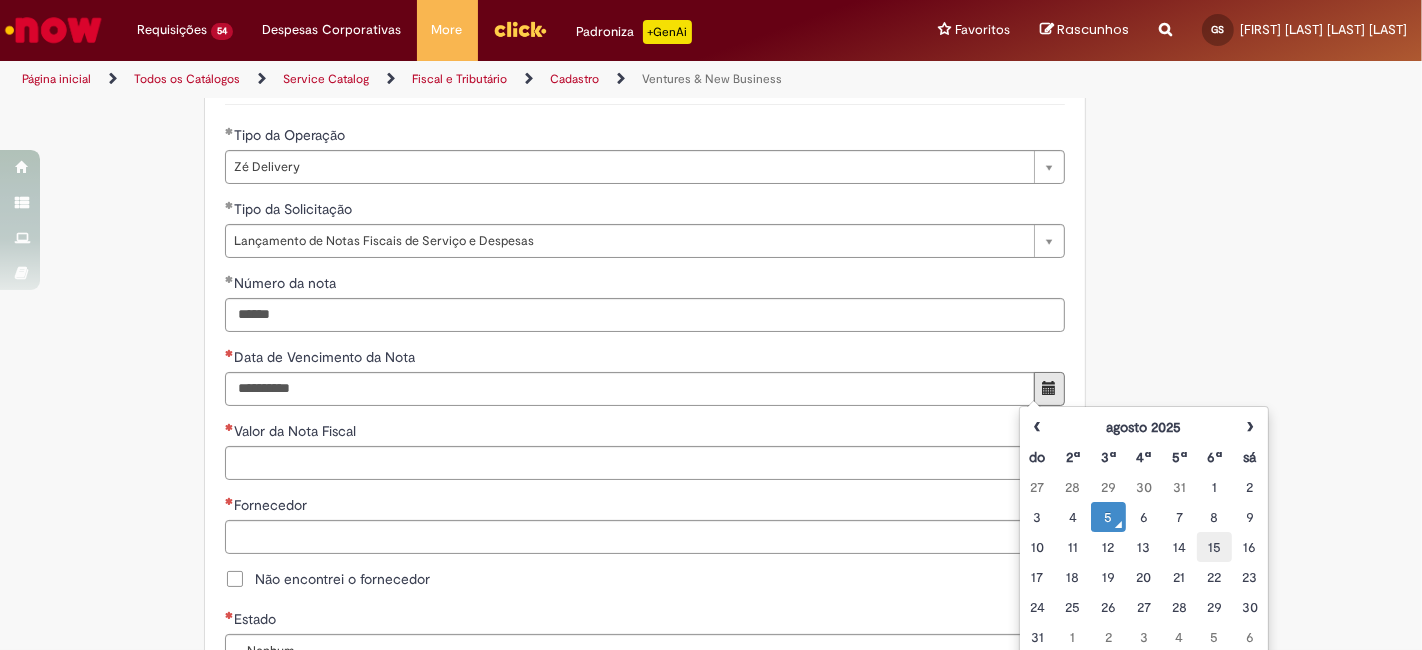 click on "15" at bounding box center [1214, 547] 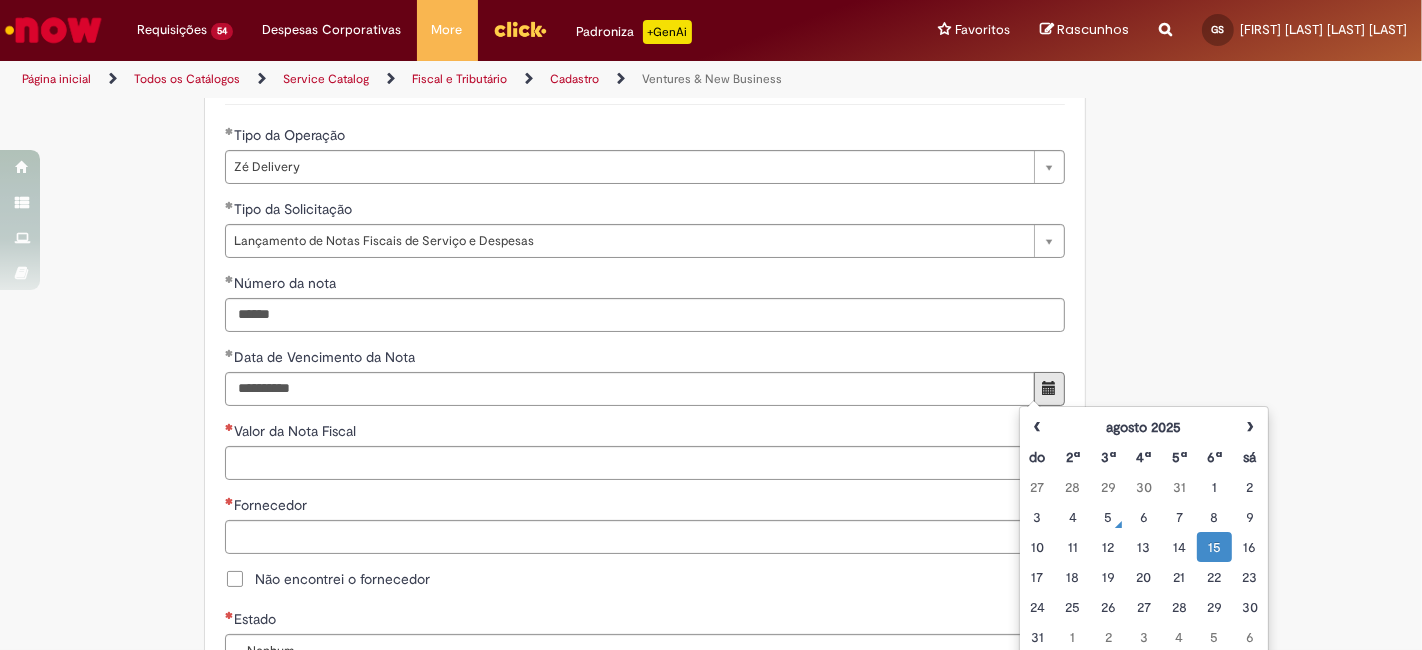 click on "**********" at bounding box center (711, 445) 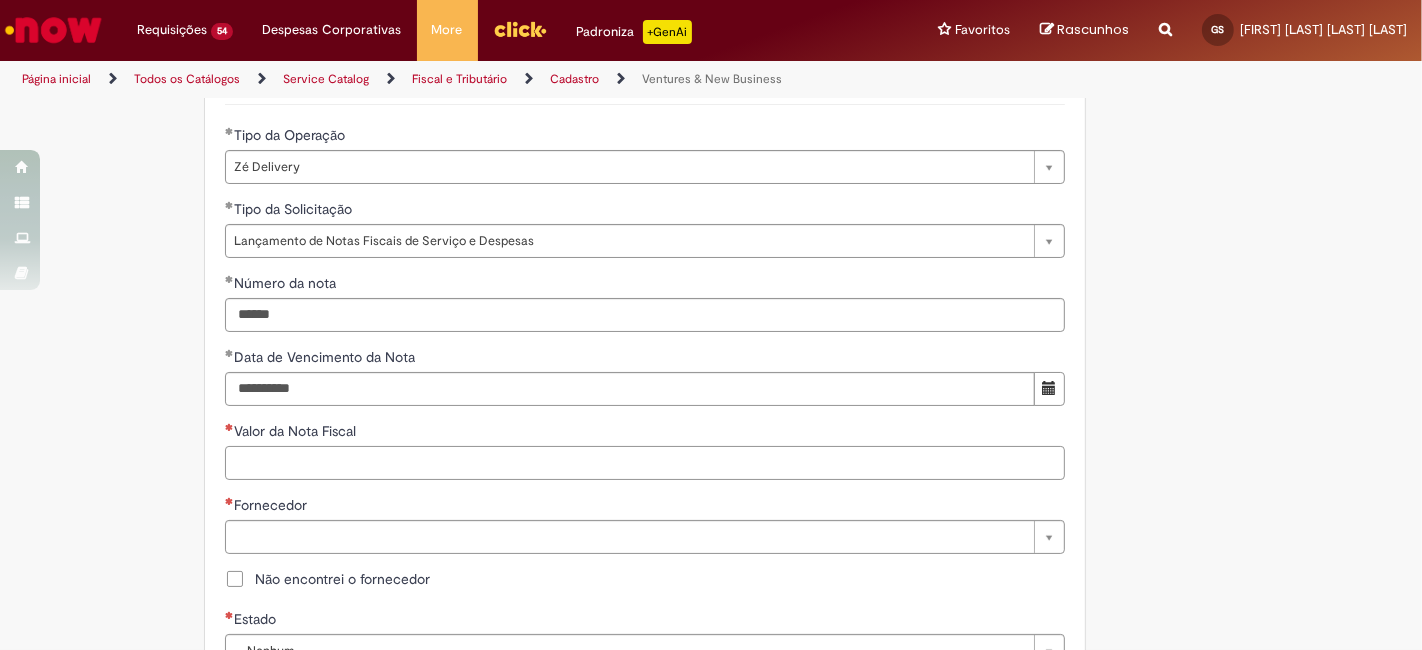 click on "Valor da Nota Fiscal" at bounding box center (645, 463) 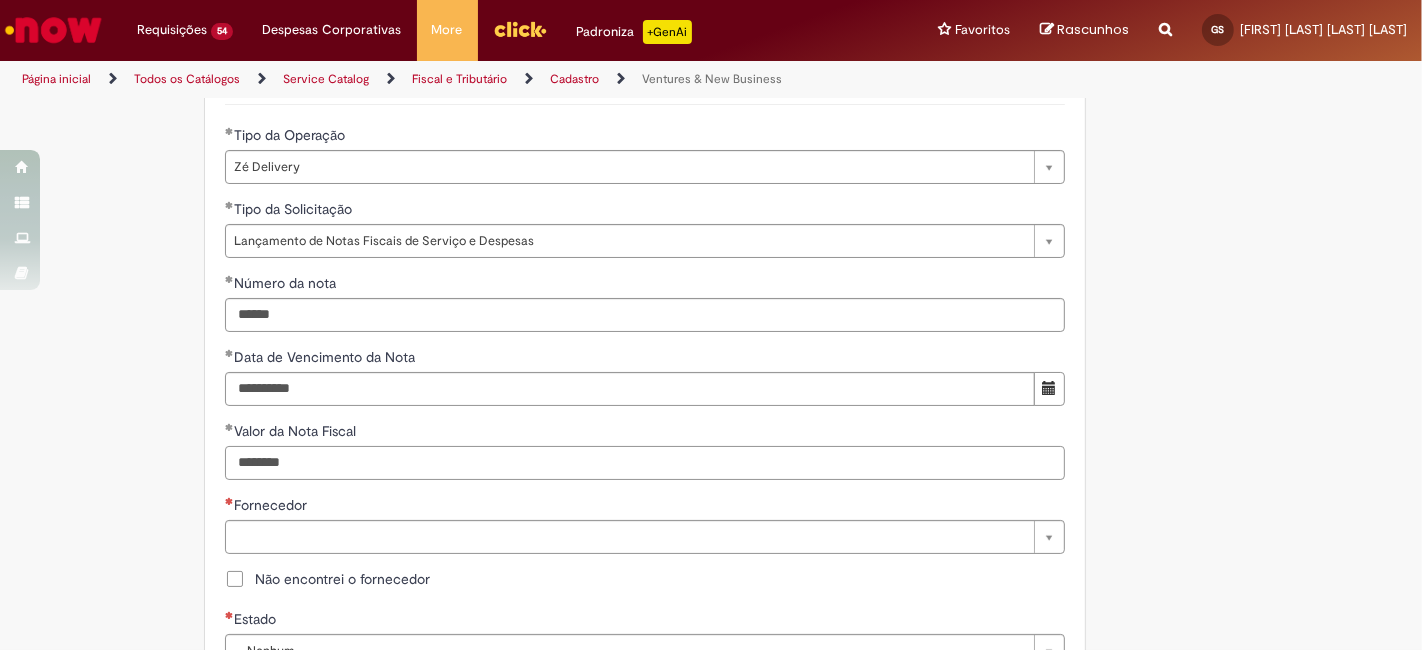 type on "********" 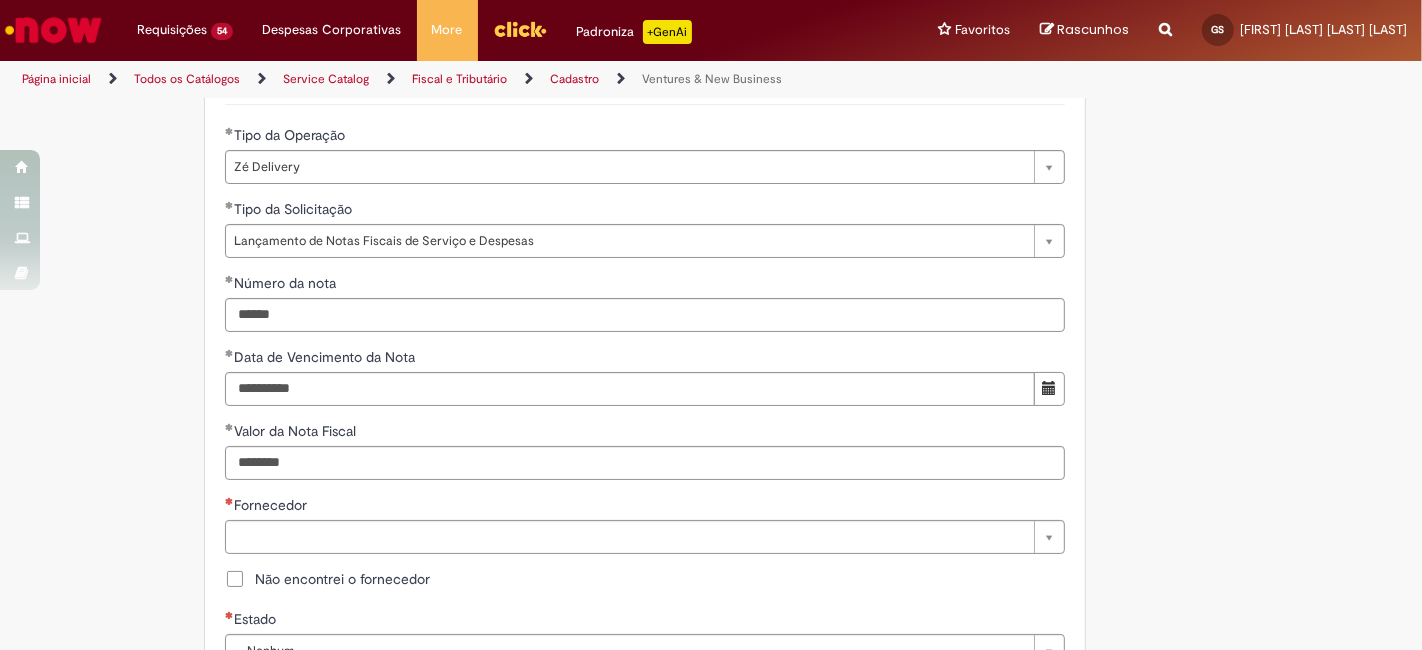 click on "Não encontrei o fornecedor" at bounding box center (327, 579) 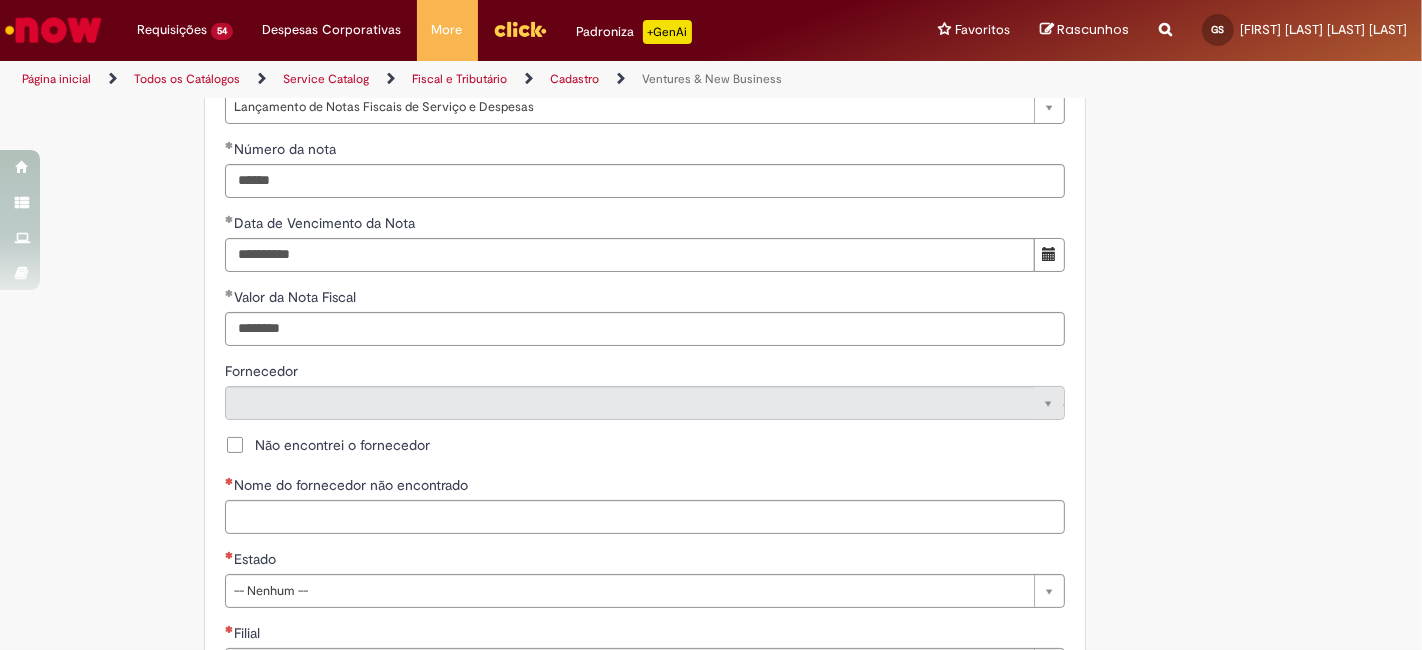 scroll, scrollTop: 814, scrollLeft: 0, axis: vertical 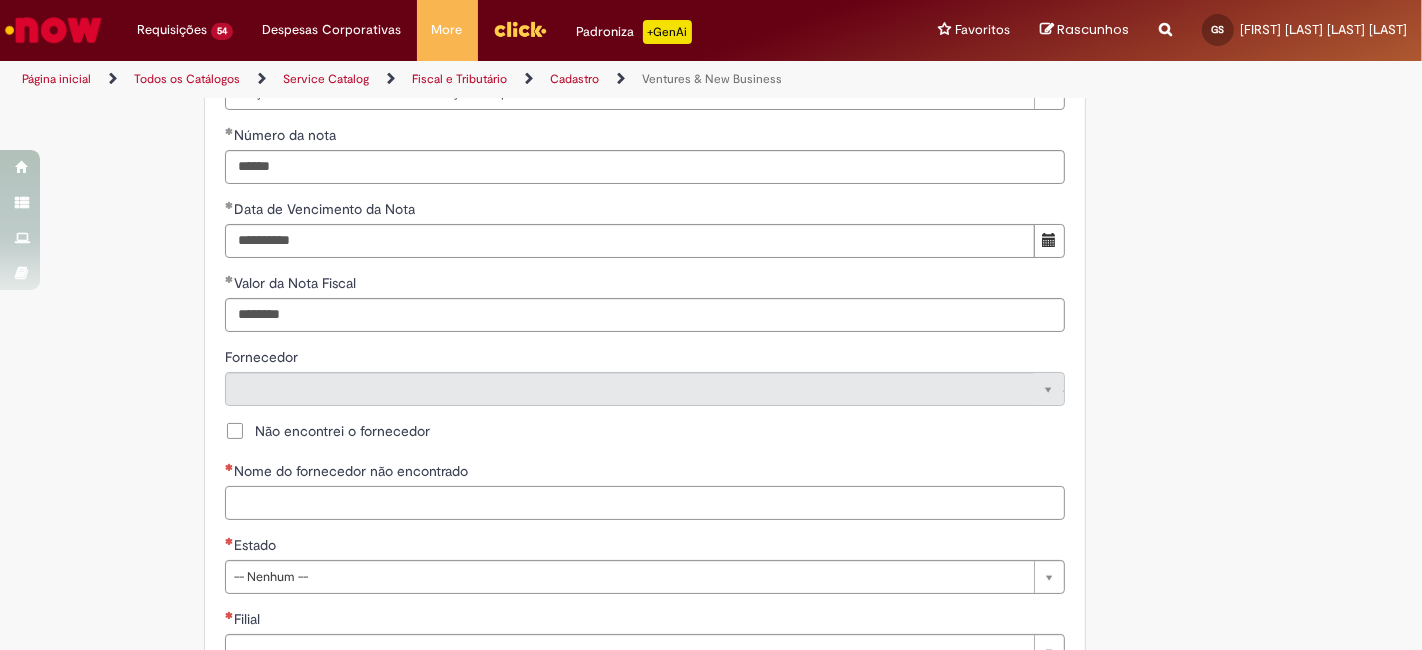 click on "Nome do fornecedor não encontrado" at bounding box center [645, 503] 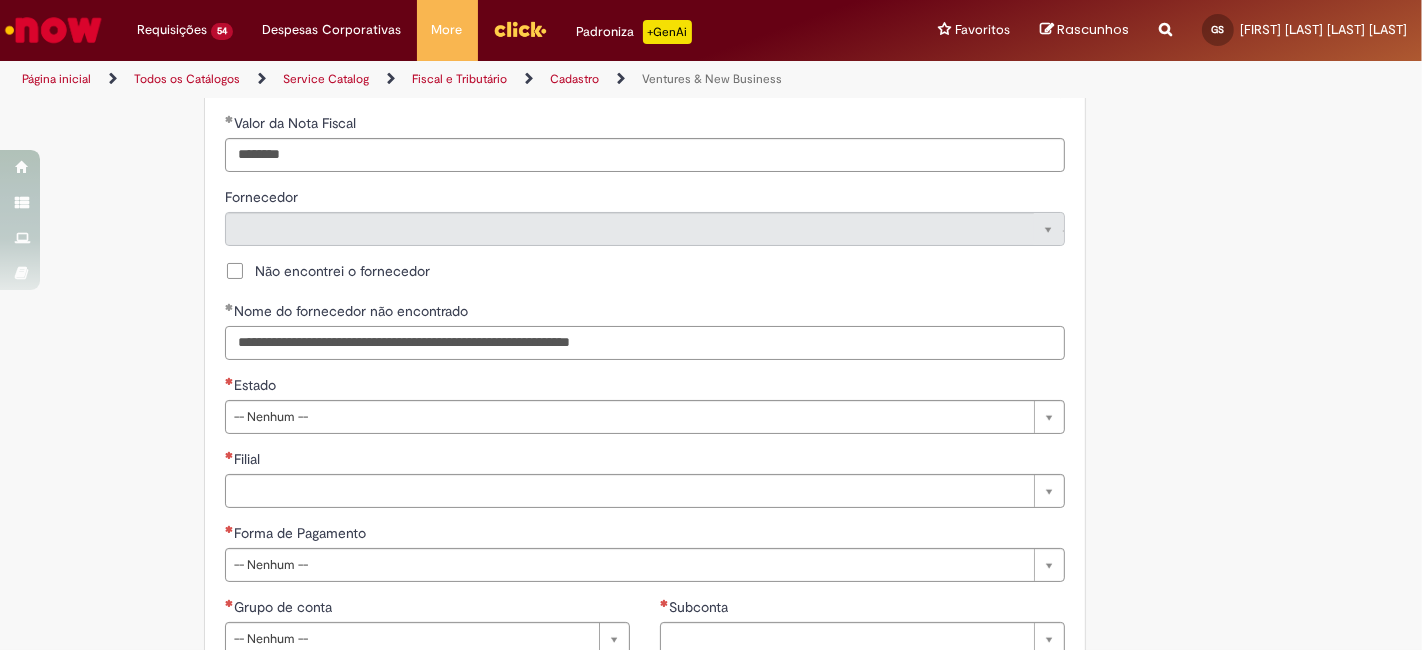 scroll, scrollTop: 1037, scrollLeft: 0, axis: vertical 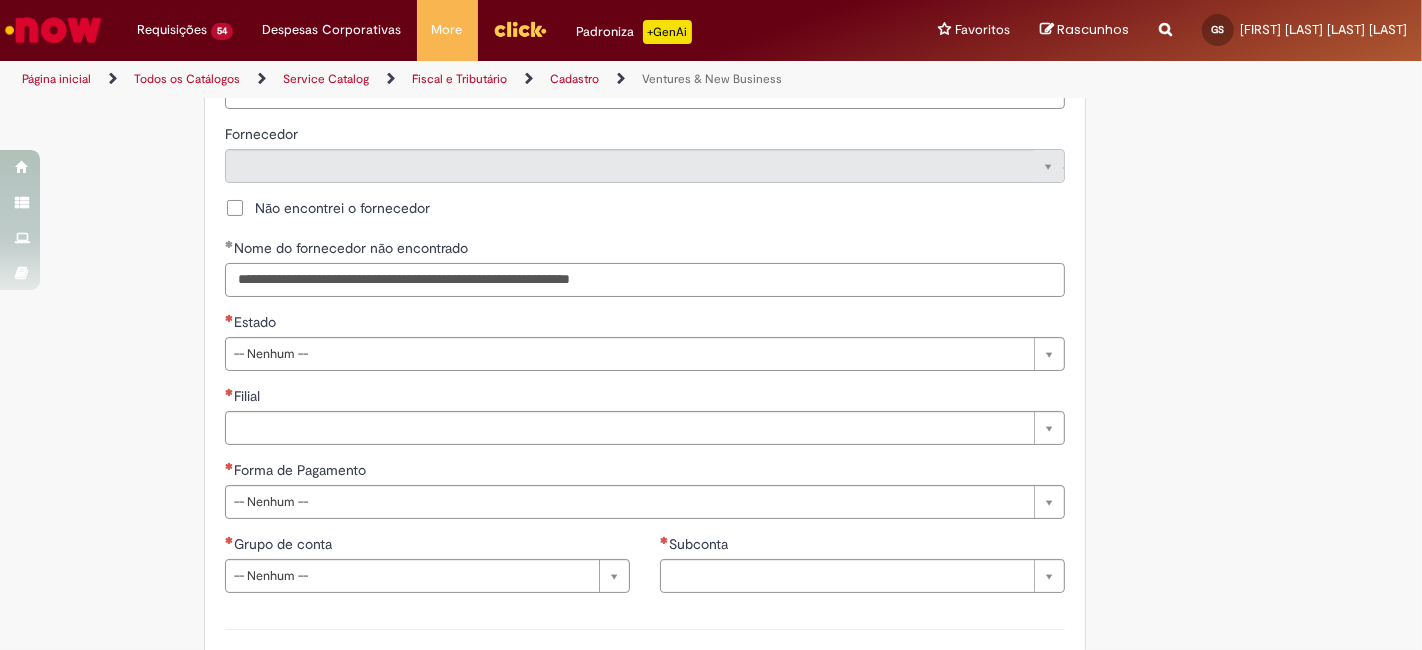 type on "**********" 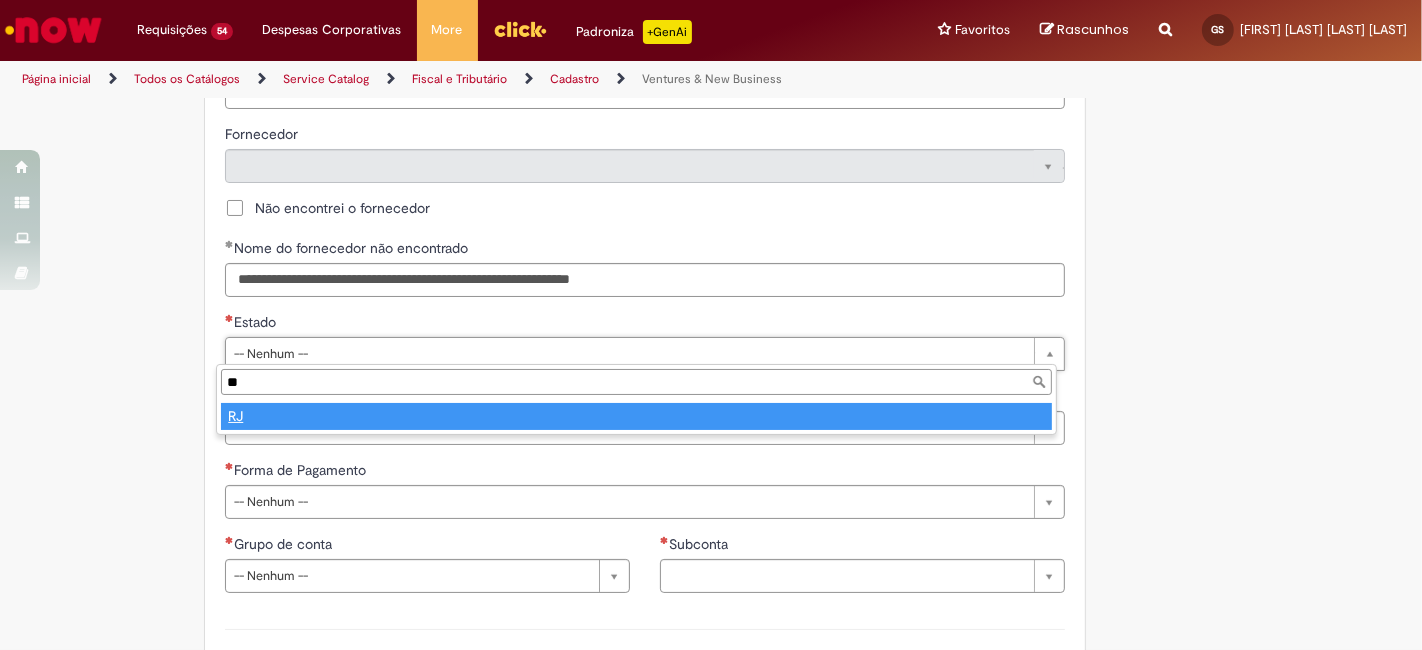 type on "**" 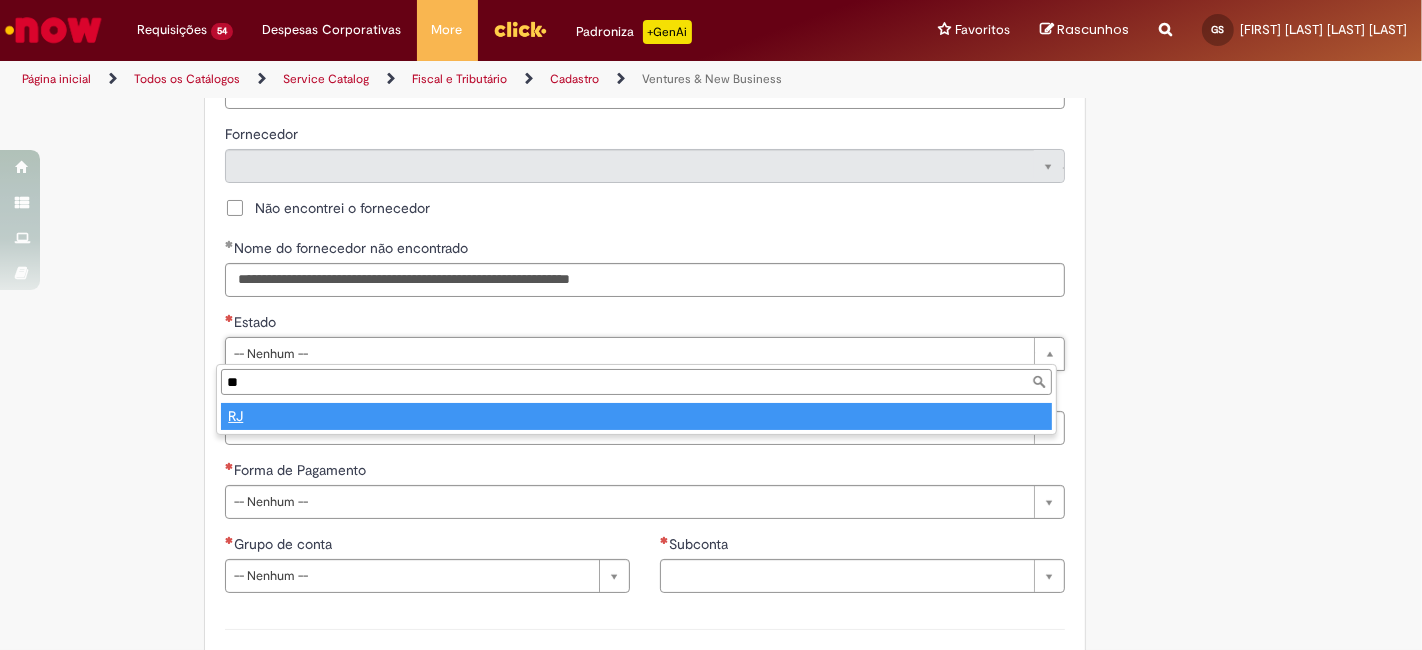 type on "**" 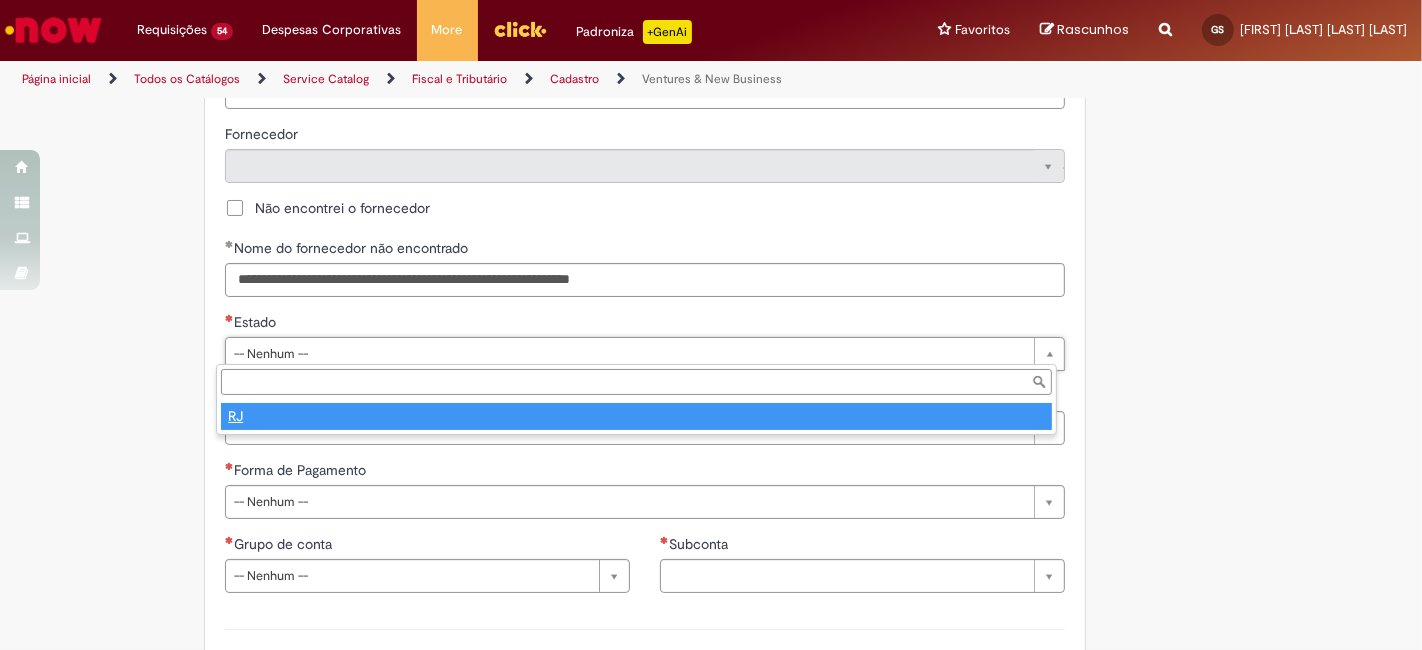 select 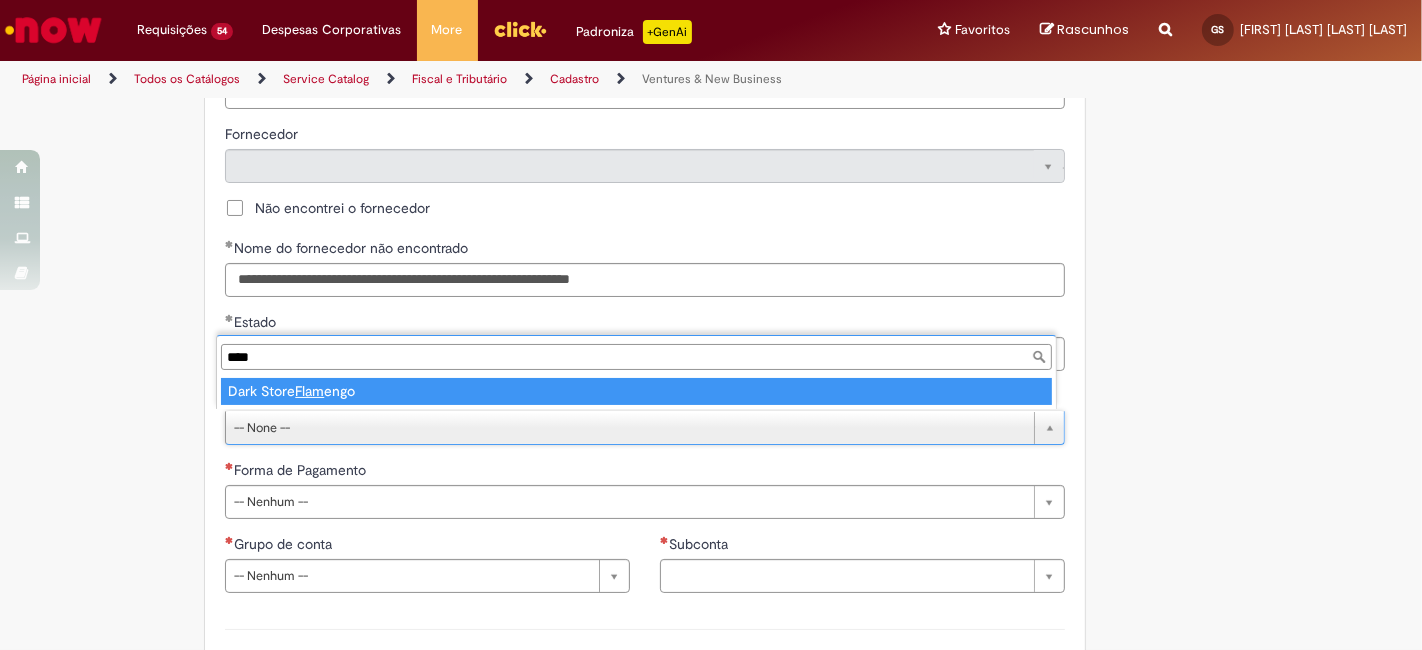 type on "****" 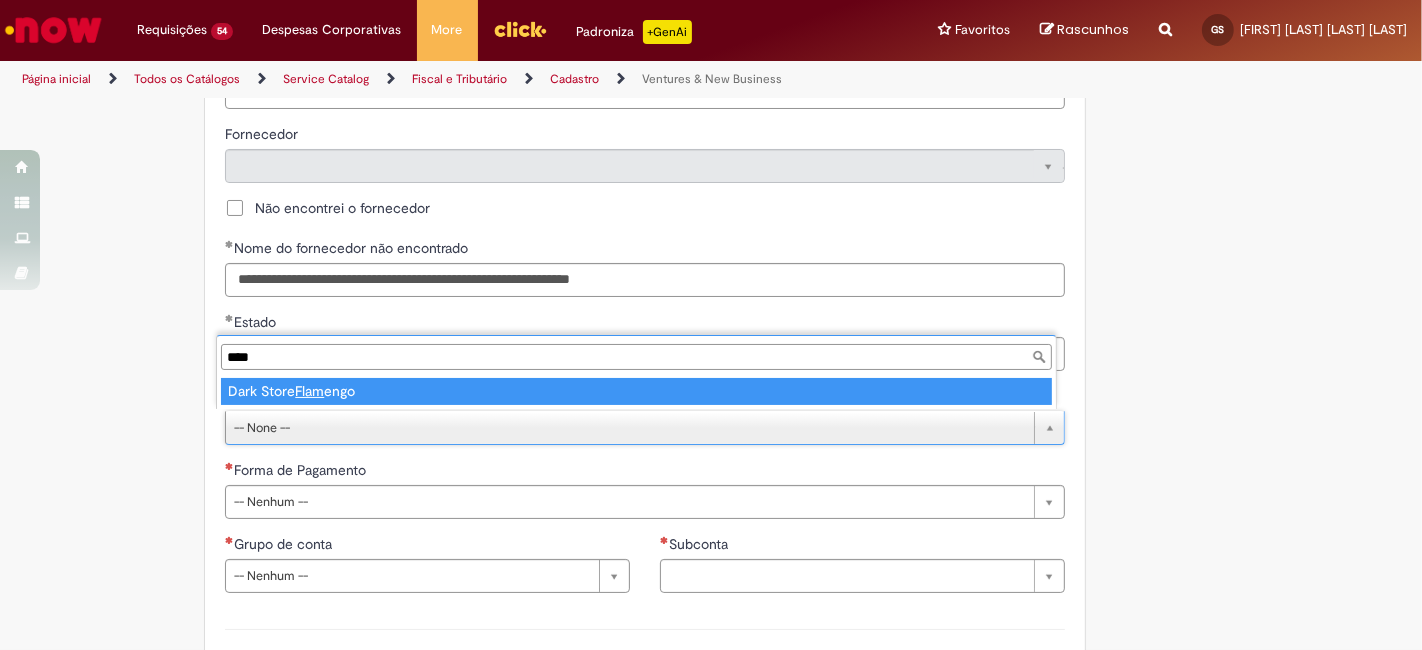 type on "**********" 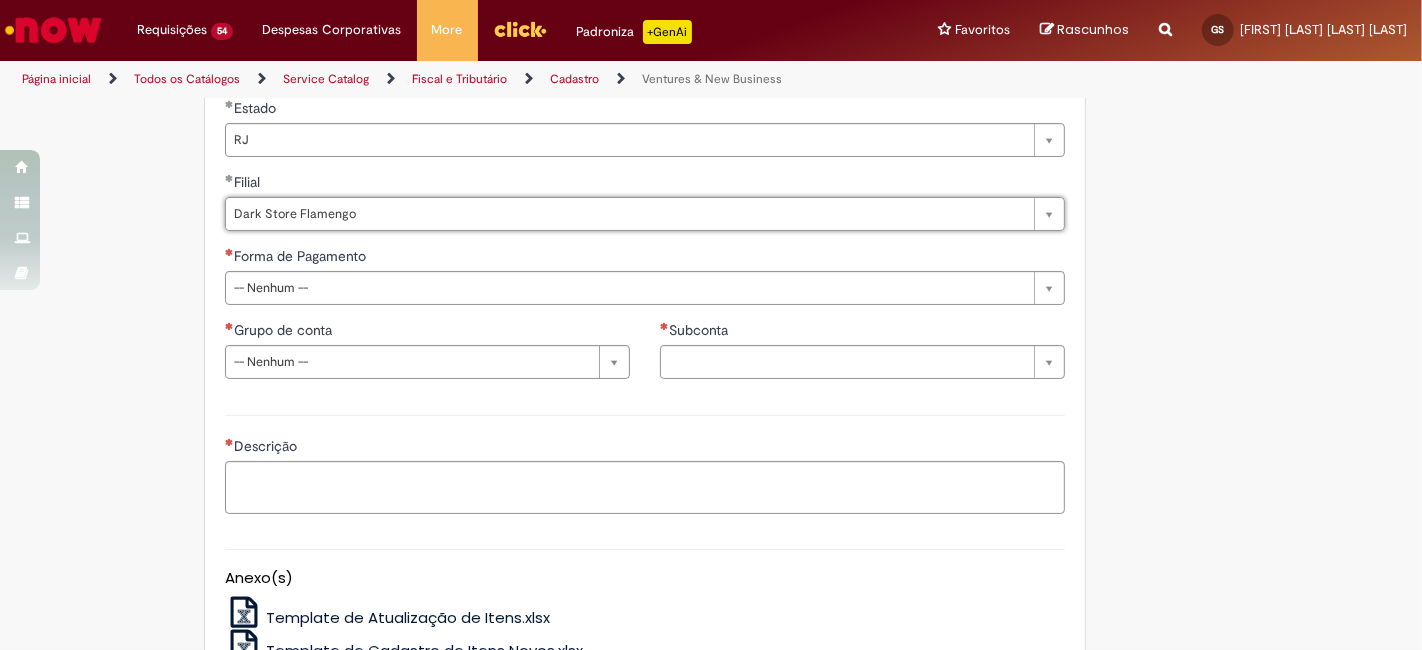 scroll, scrollTop: 1259, scrollLeft: 0, axis: vertical 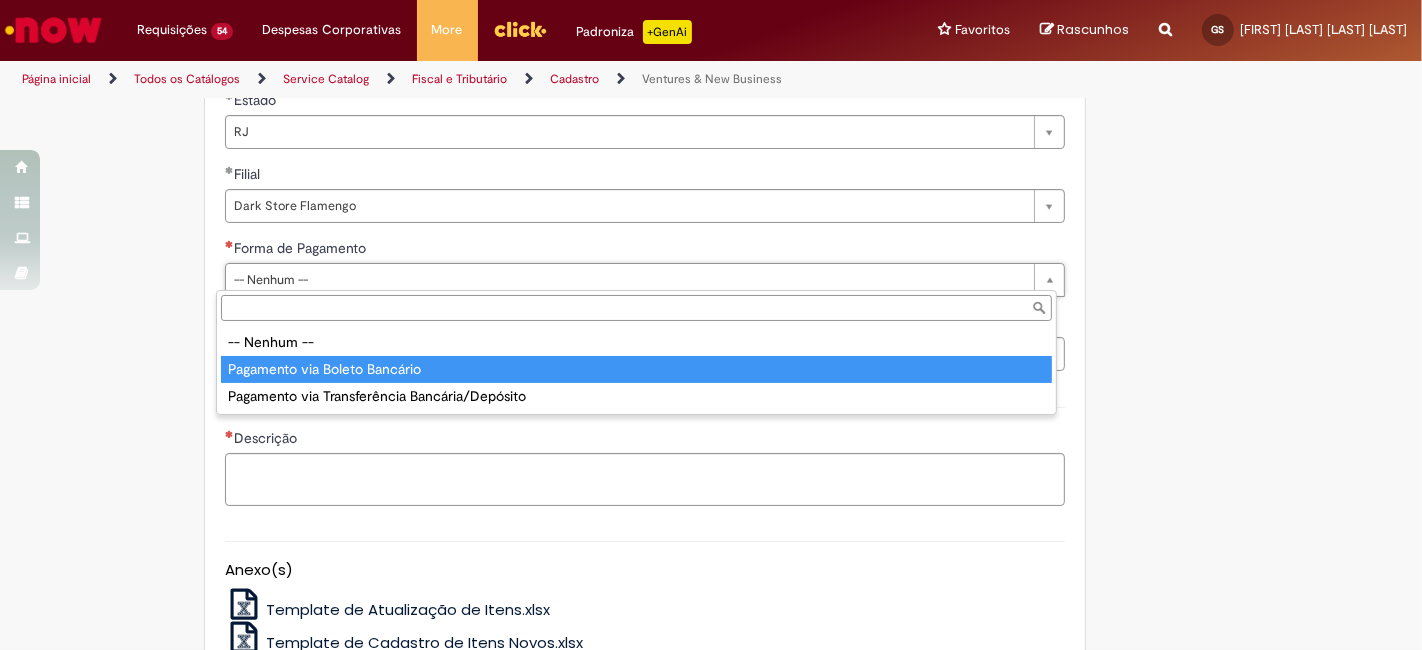 type on "**********" 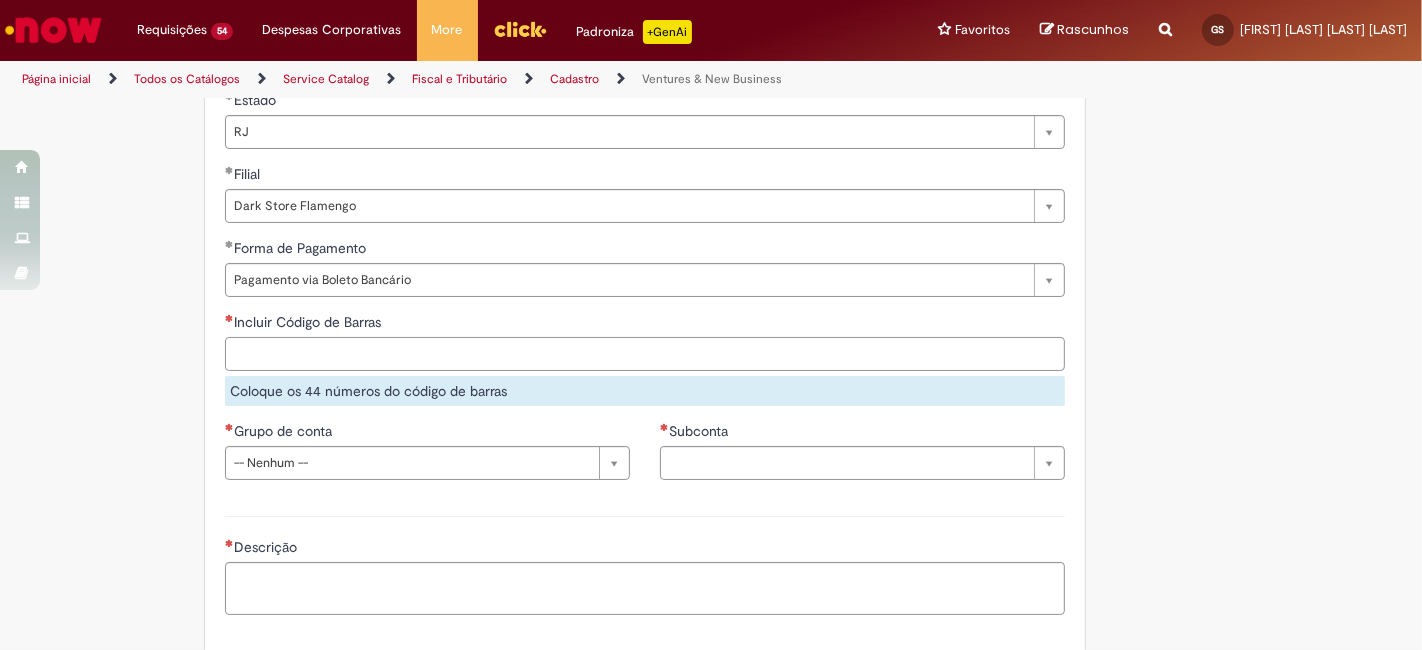 click on "Incluir Código de Barras" at bounding box center (645, 354) 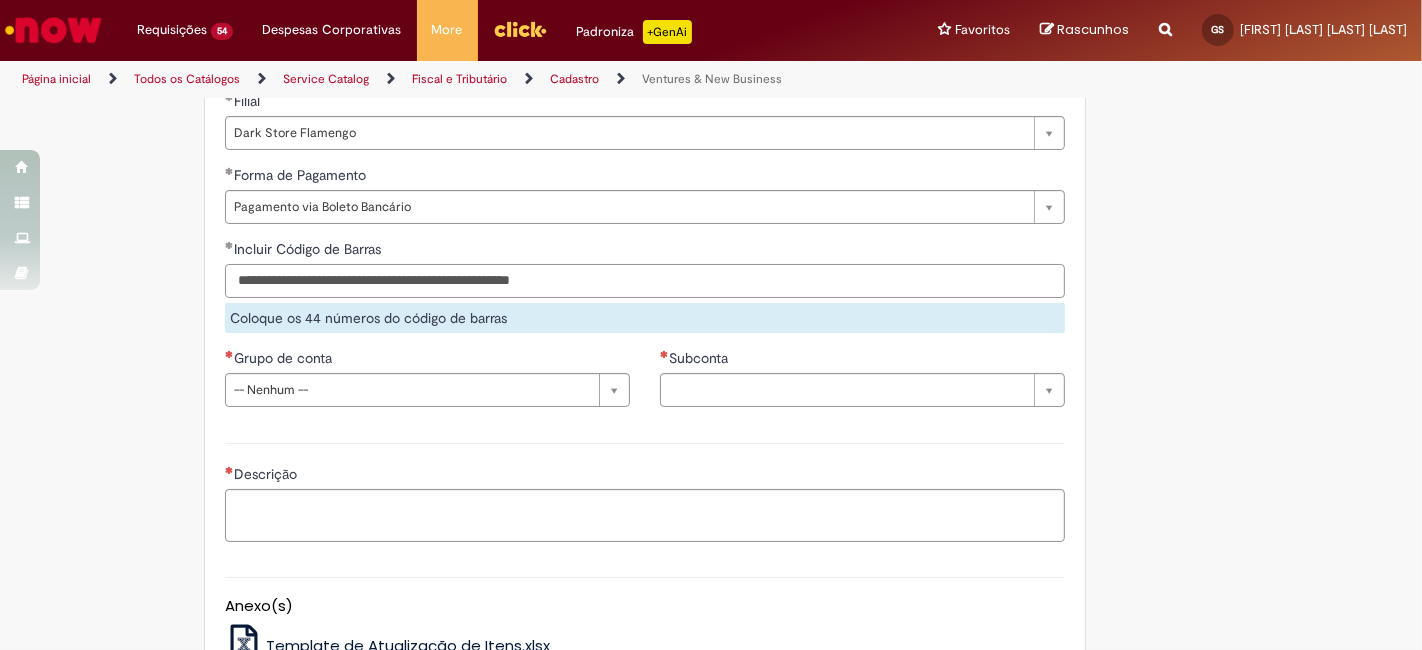 scroll, scrollTop: 1333, scrollLeft: 0, axis: vertical 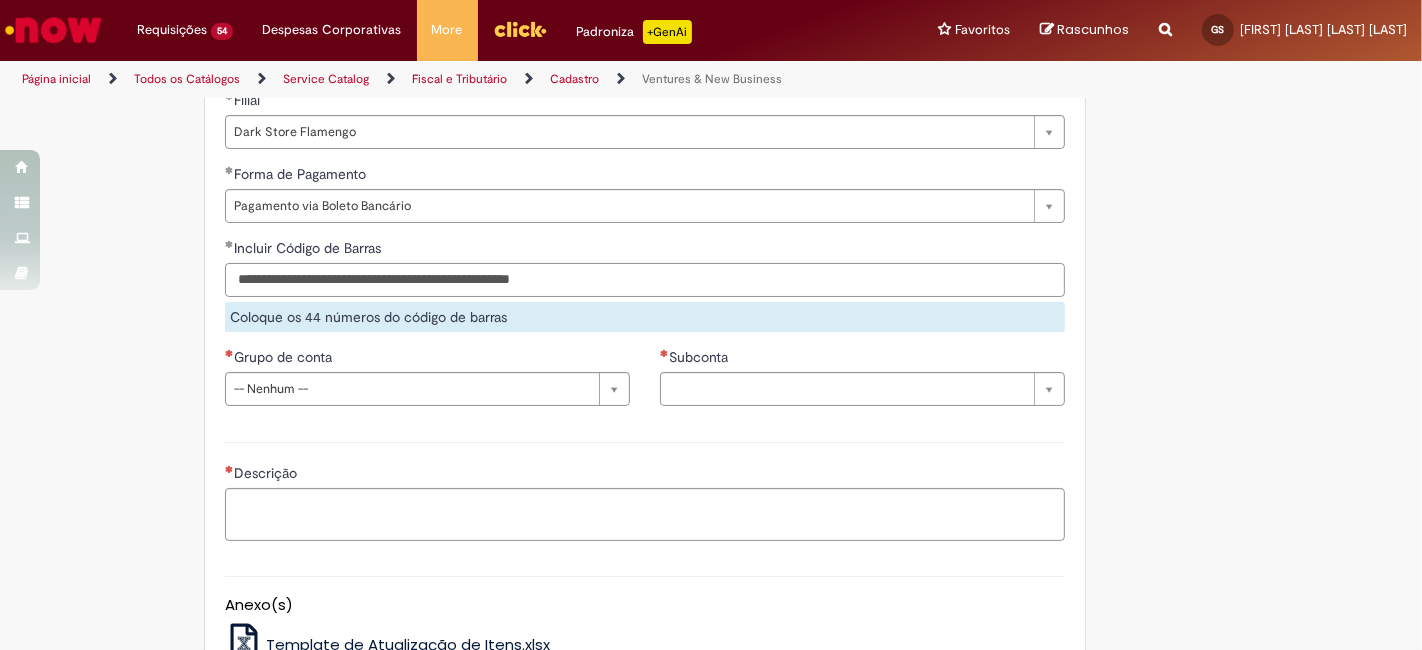 type on "**********" 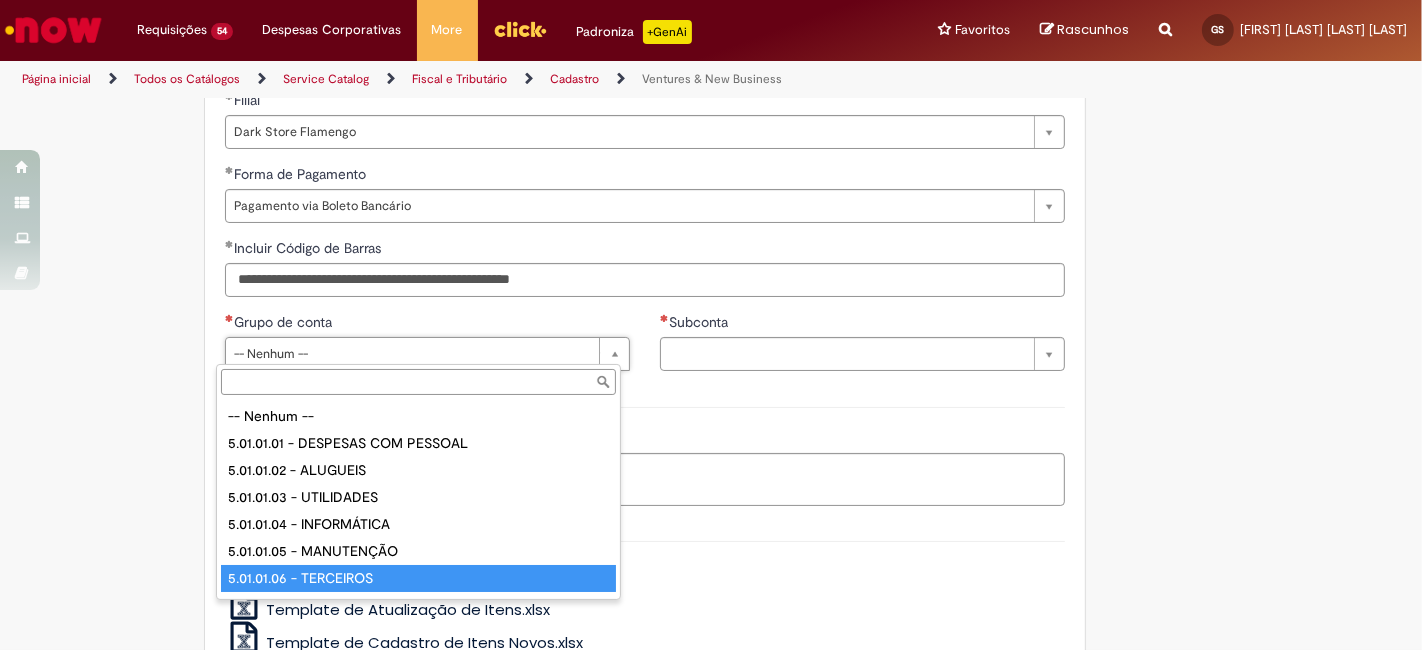 type on "**********" 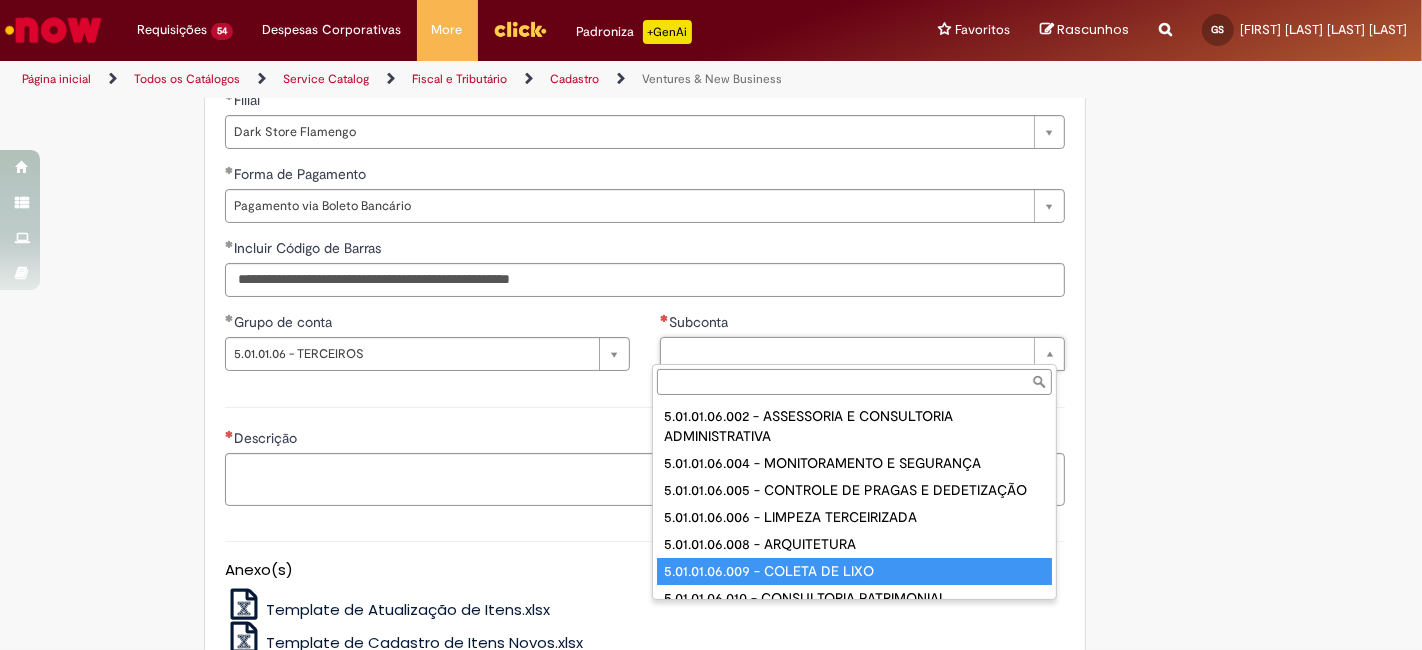 type on "**********" 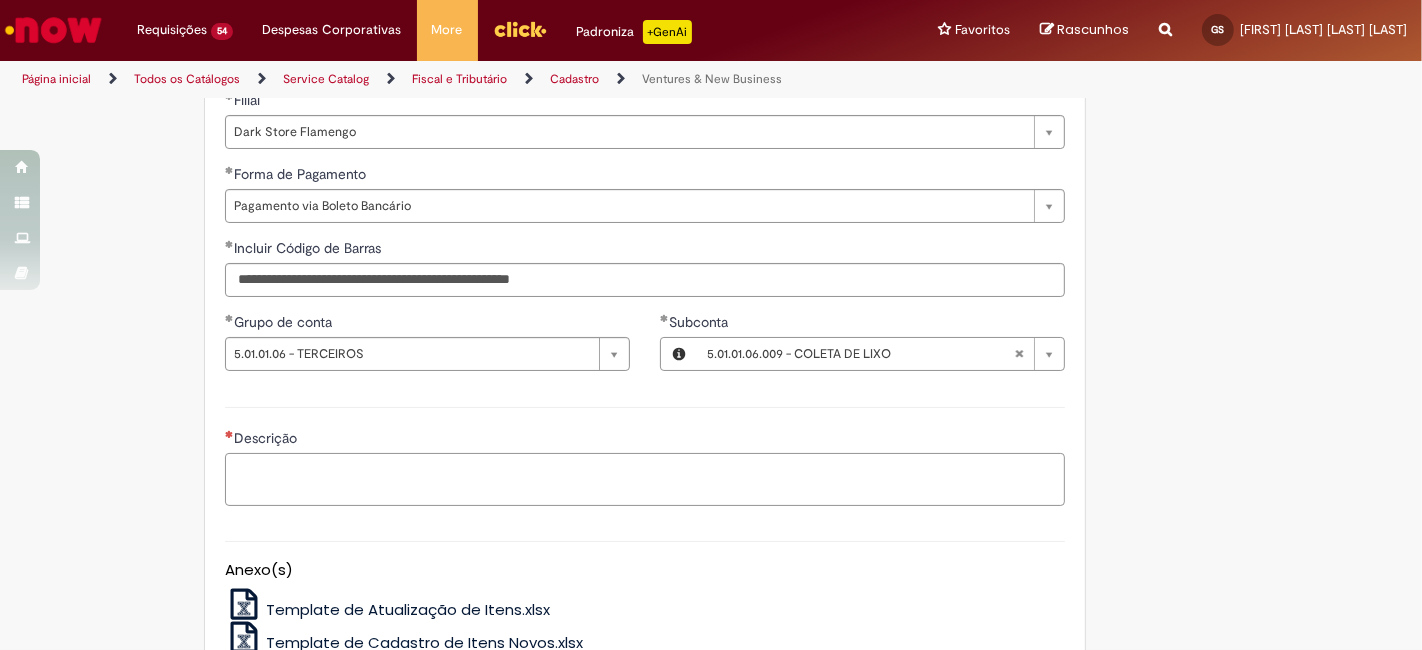 click on "Descrição" at bounding box center (645, 479) 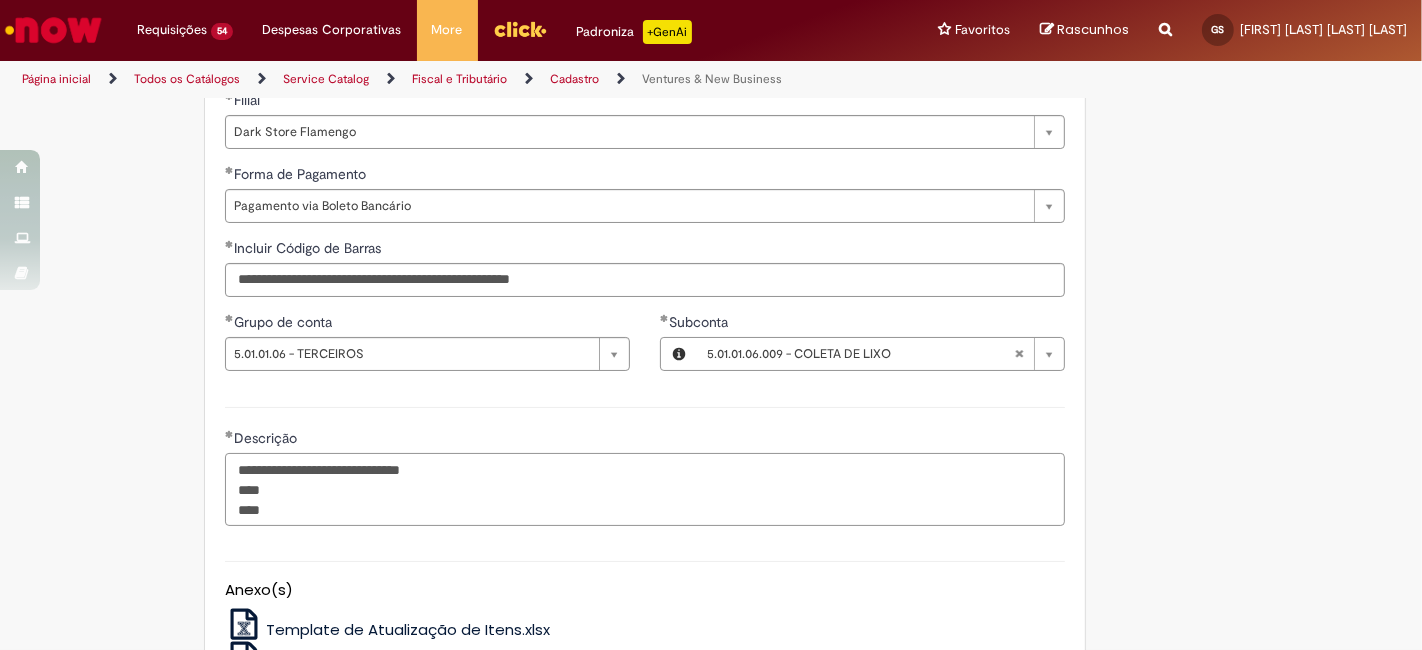 click on "**********" at bounding box center (645, 489) 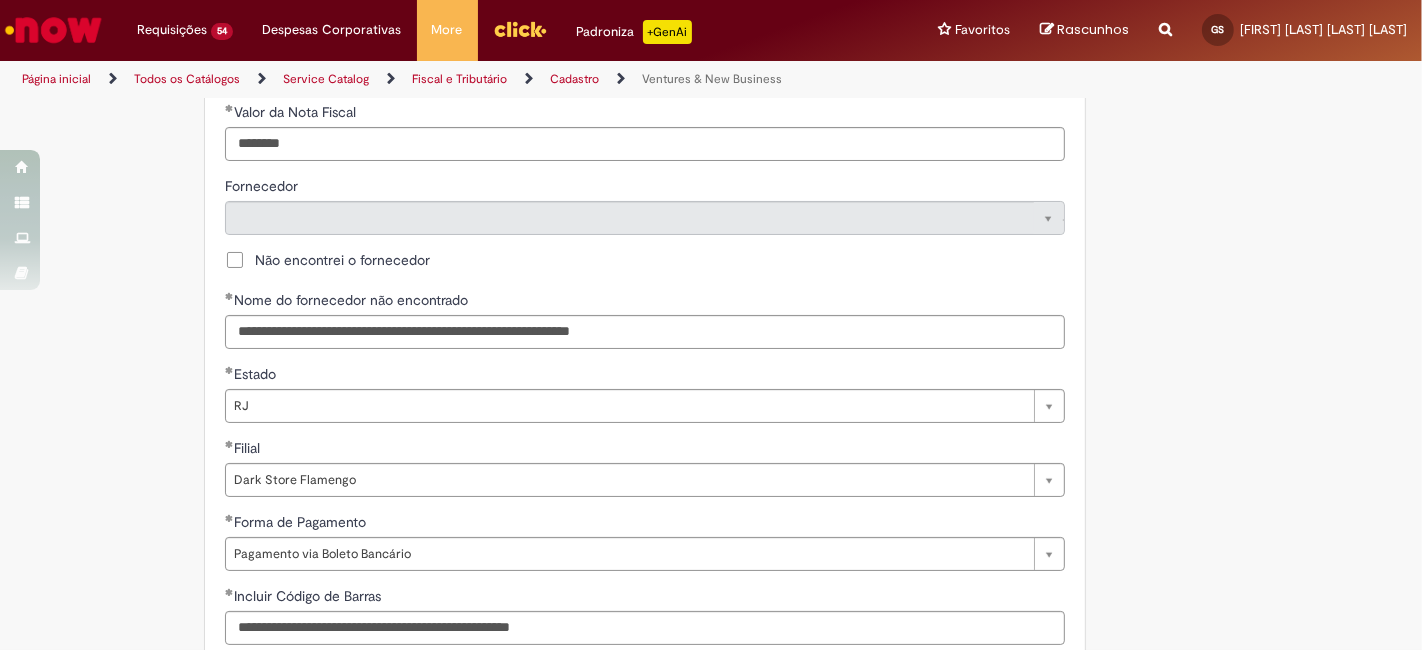 scroll, scrollTop: 888, scrollLeft: 0, axis: vertical 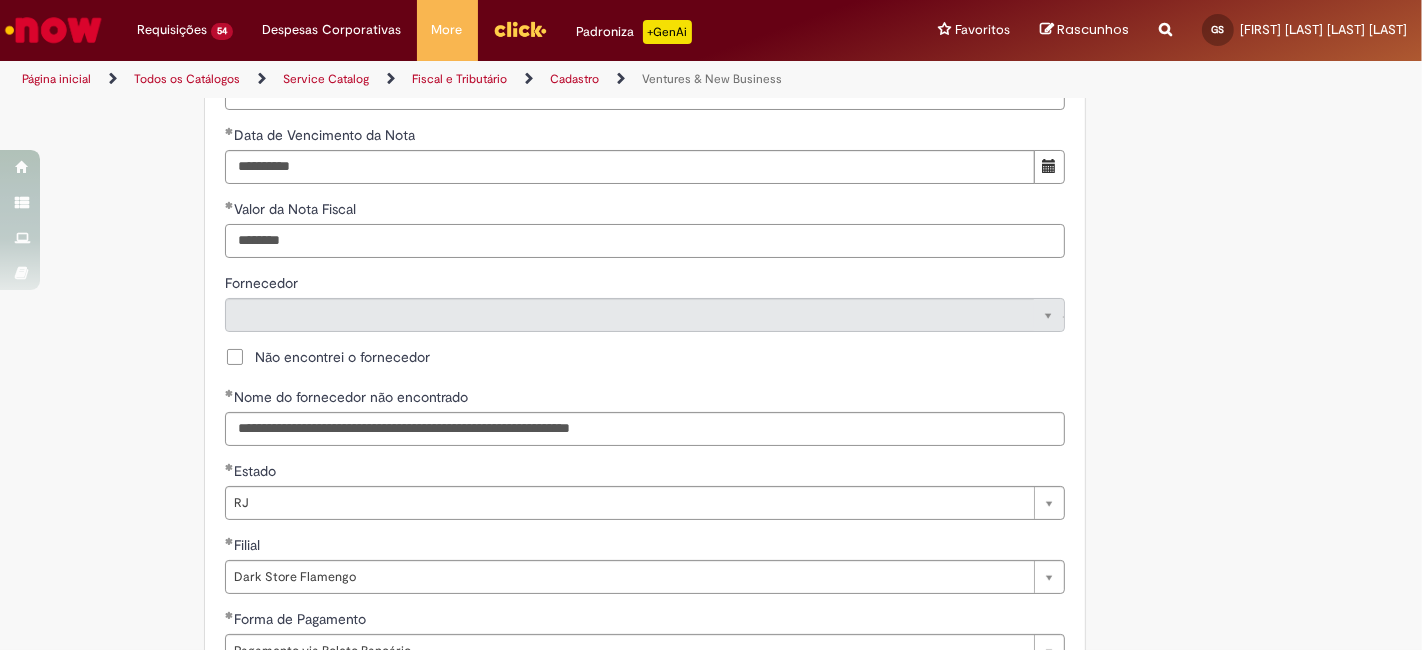 click on "********" at bounding box center [645, 241] 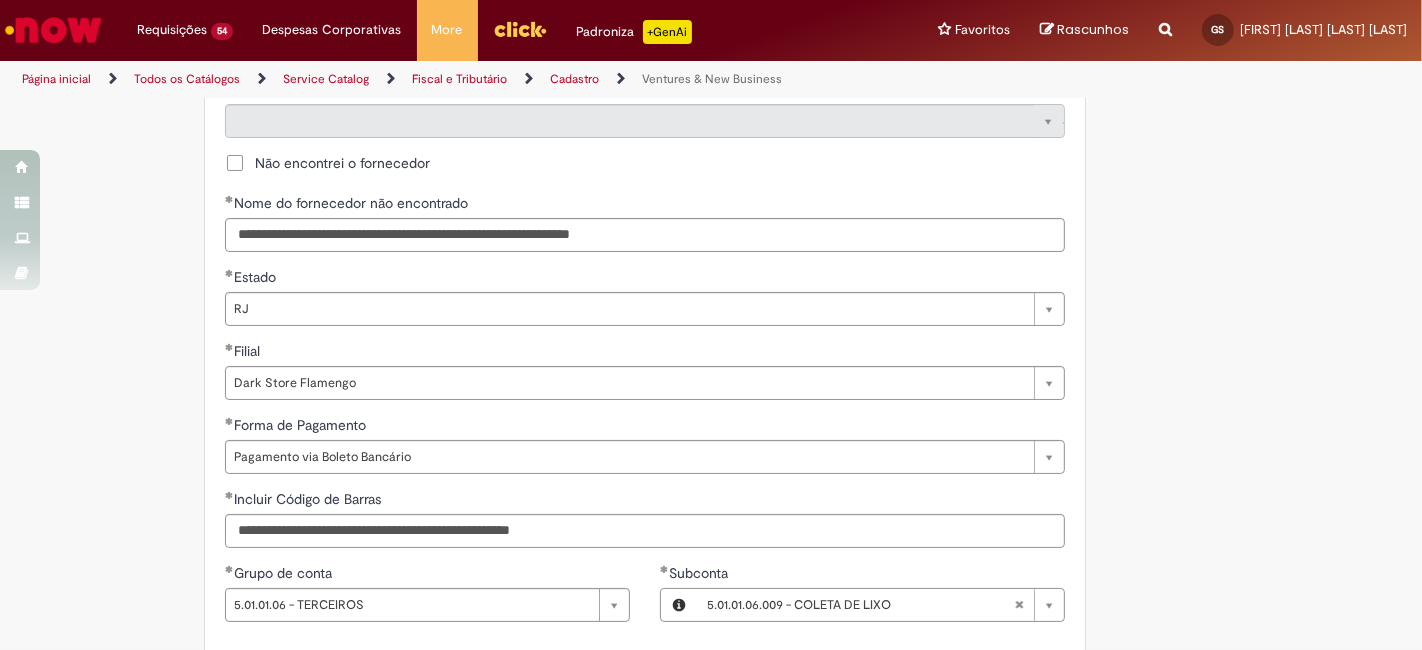 scroll, scrollTop: 1407, scrollLeft: 0, axis: vertical 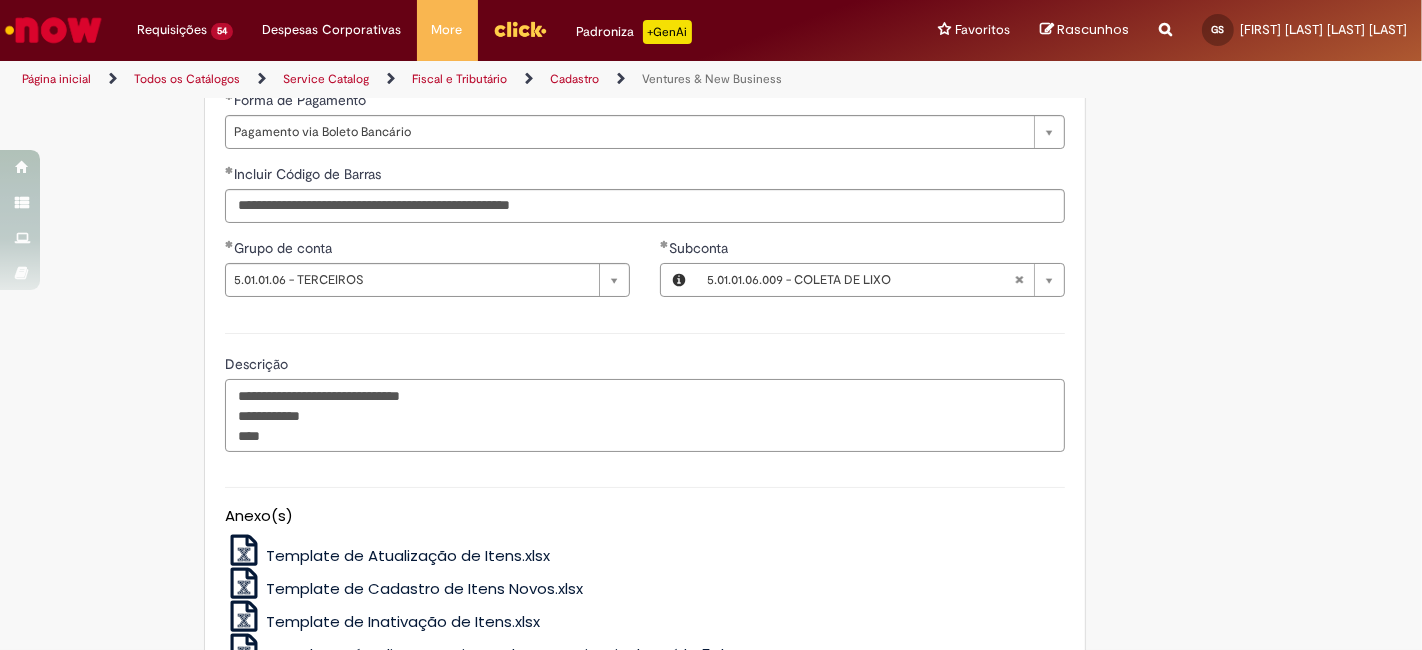 click on "**********" at bounding box center (645, 415) 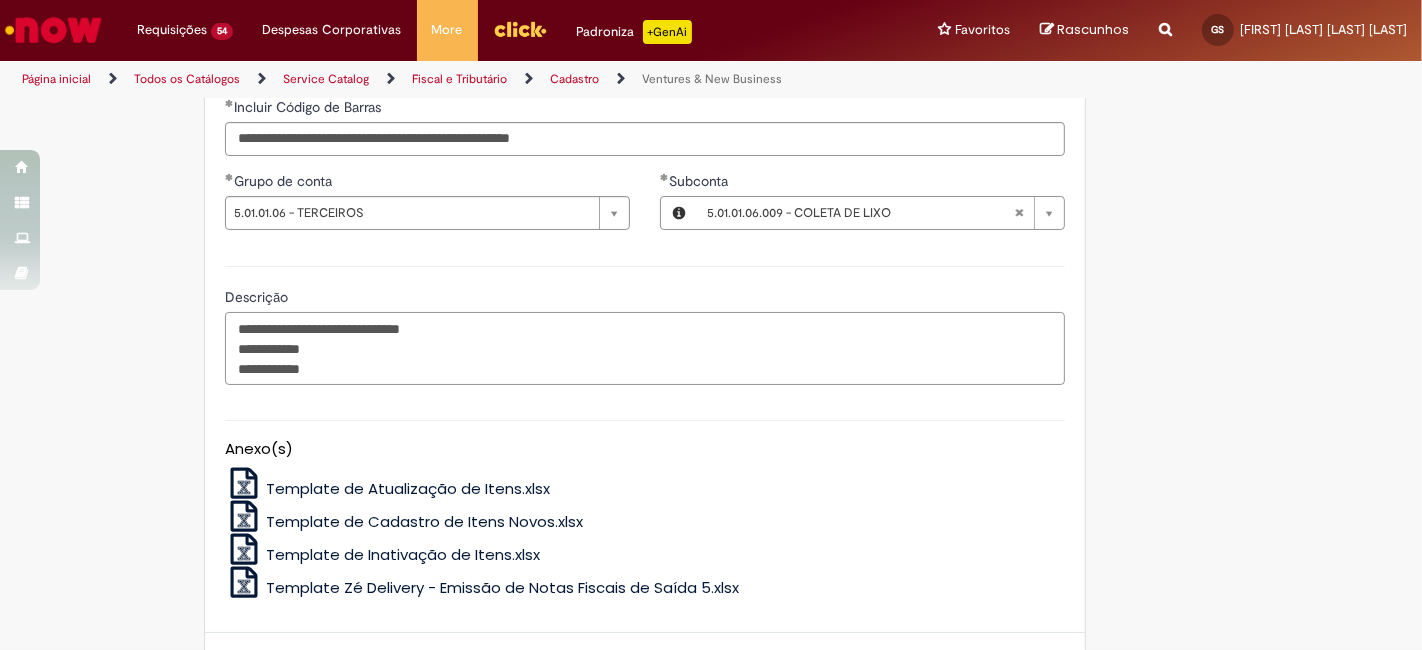 scroll, scrollTop: 1640, scrollLeft: 0, axis: vertical 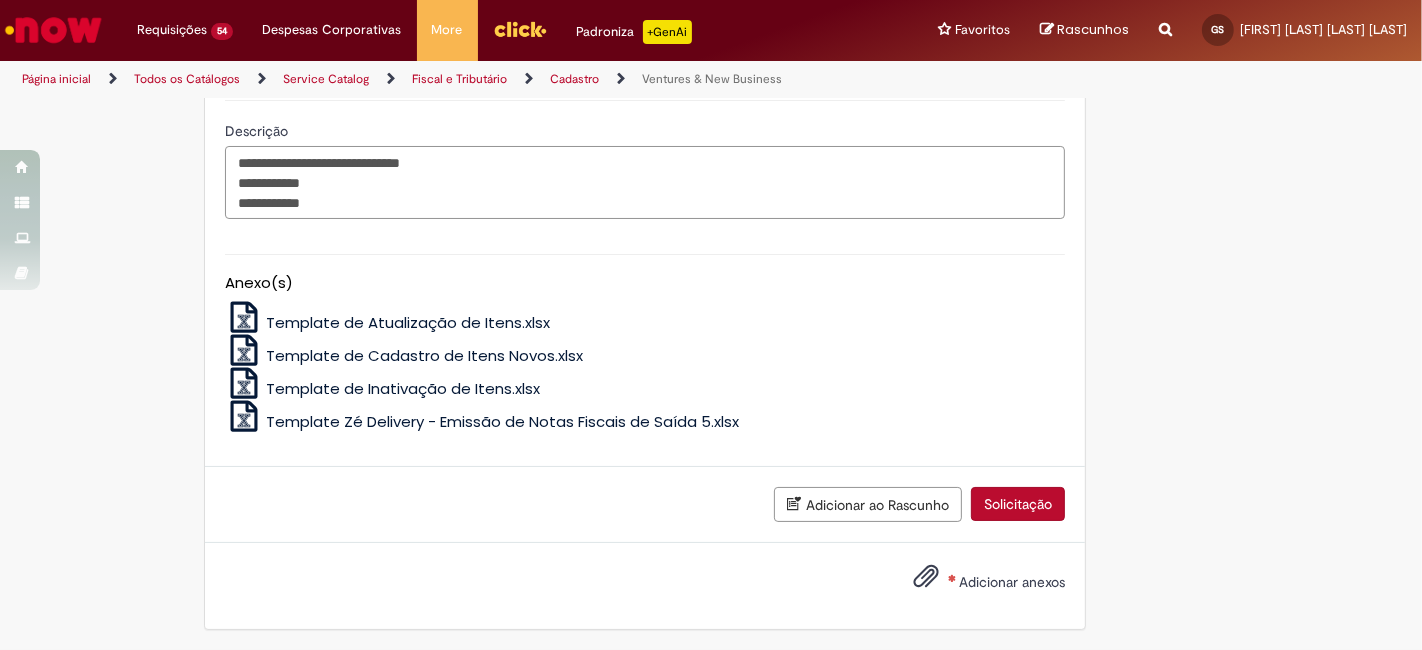 type on "**********" 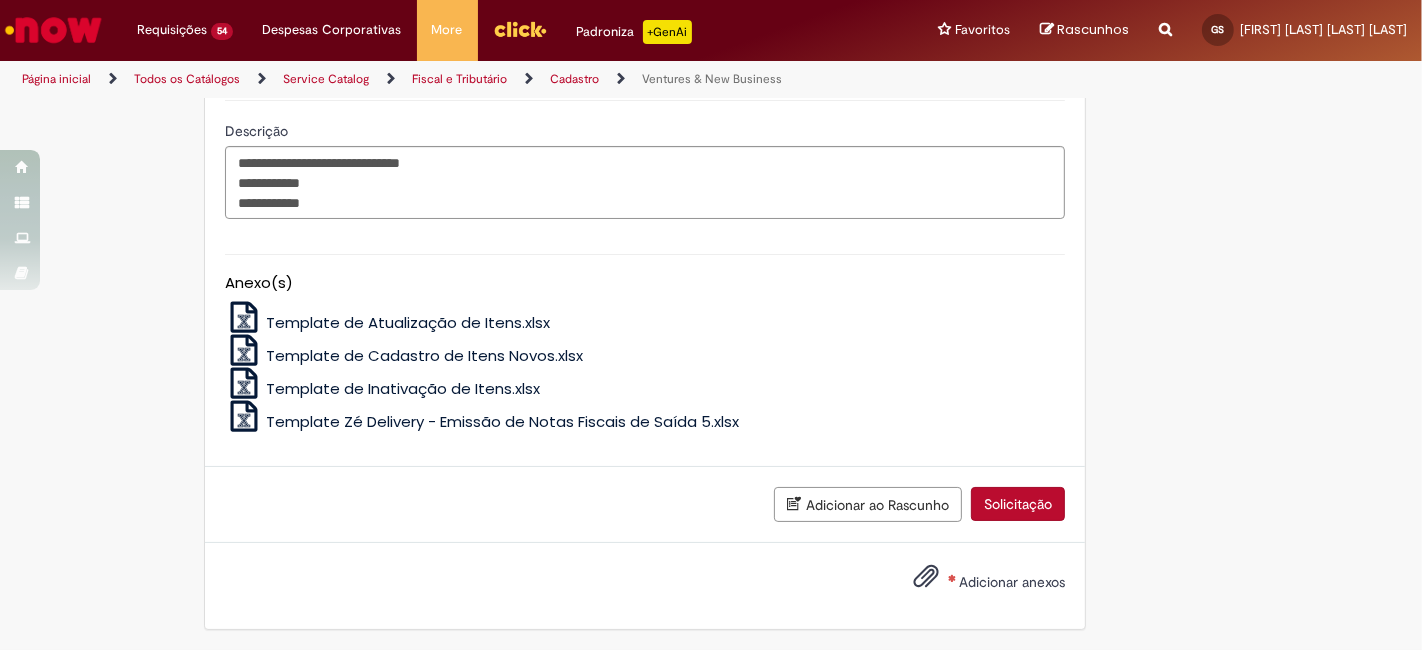 click on "Adicionar anexos" at bounding box center [974, 583] 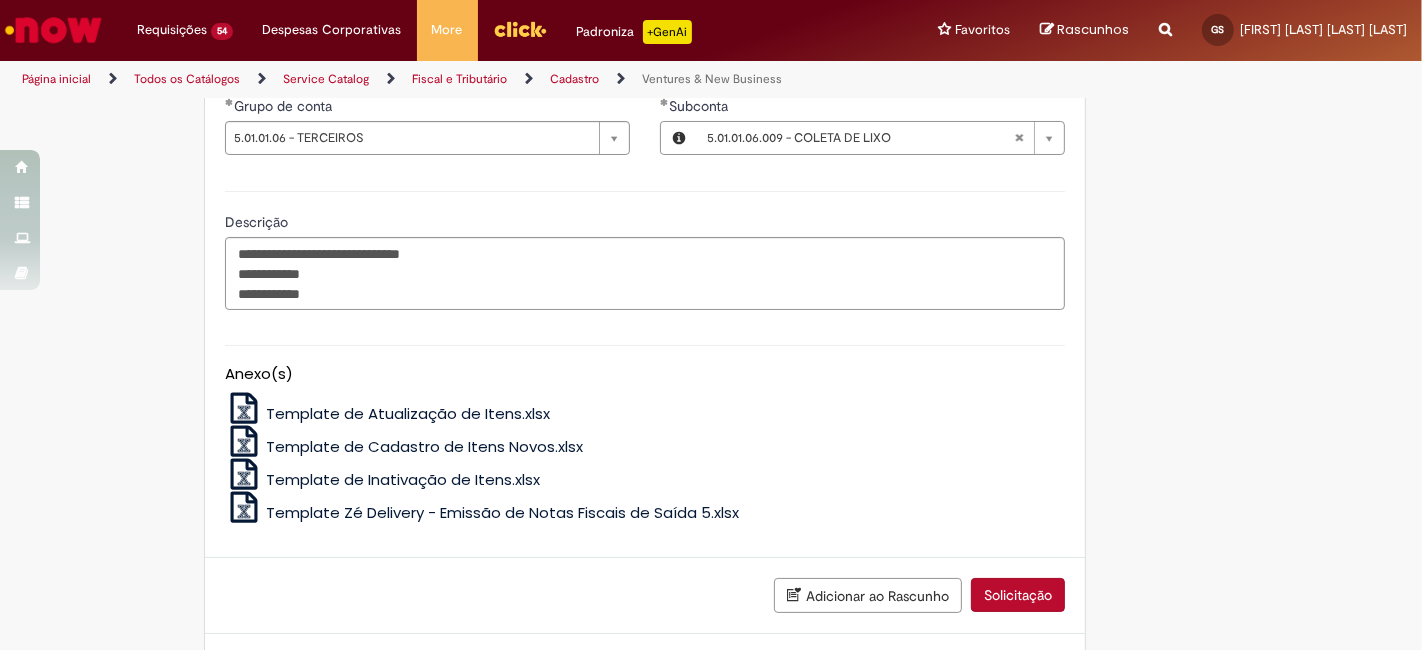 scroll, scrollTop: 1327, scrollLeft: 0, axis: vertical 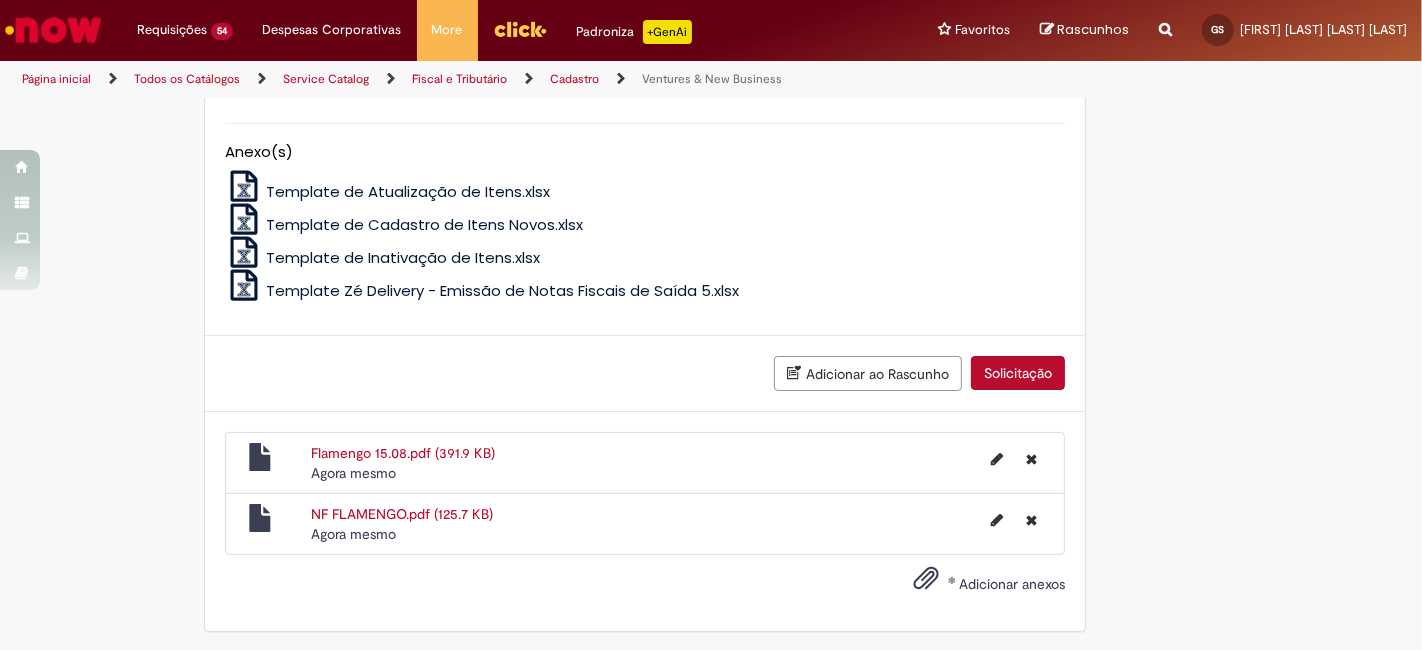 click on "Solicitação" at bounding box center (1018, 373) 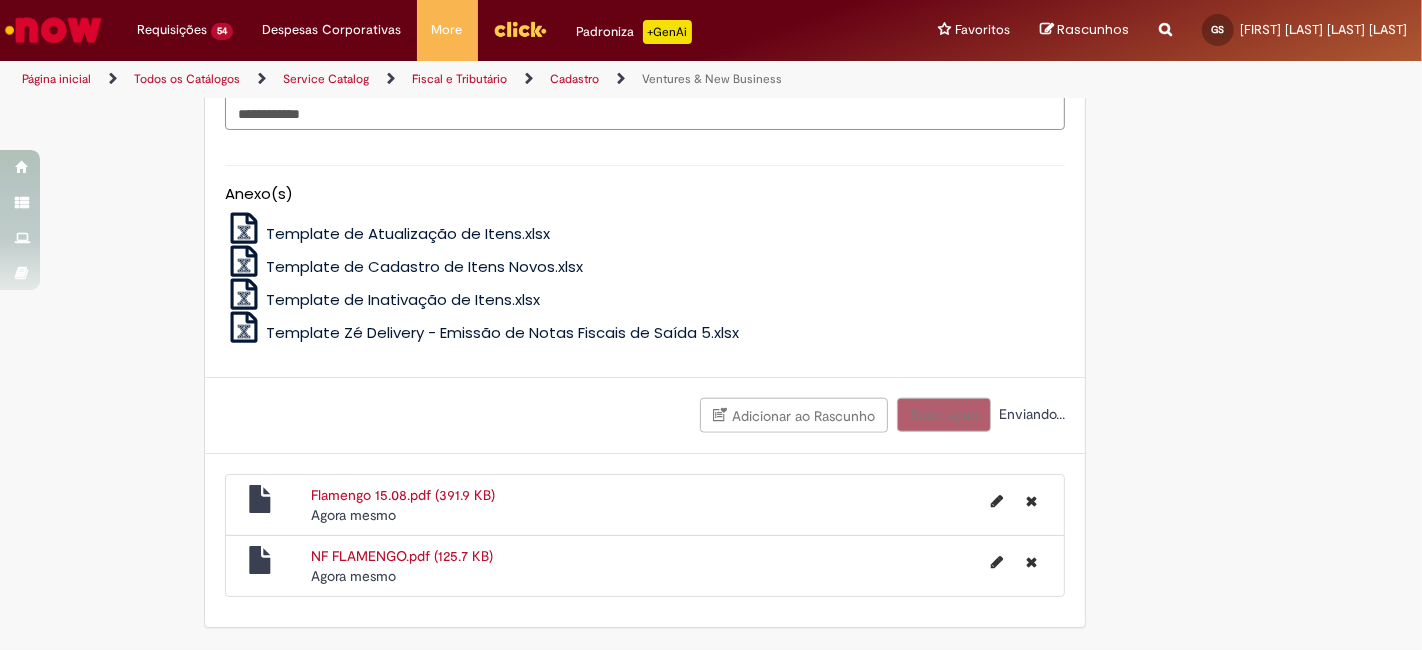 scroll, scrollTop: 1725, scrollLeft: 0, axis: vertical 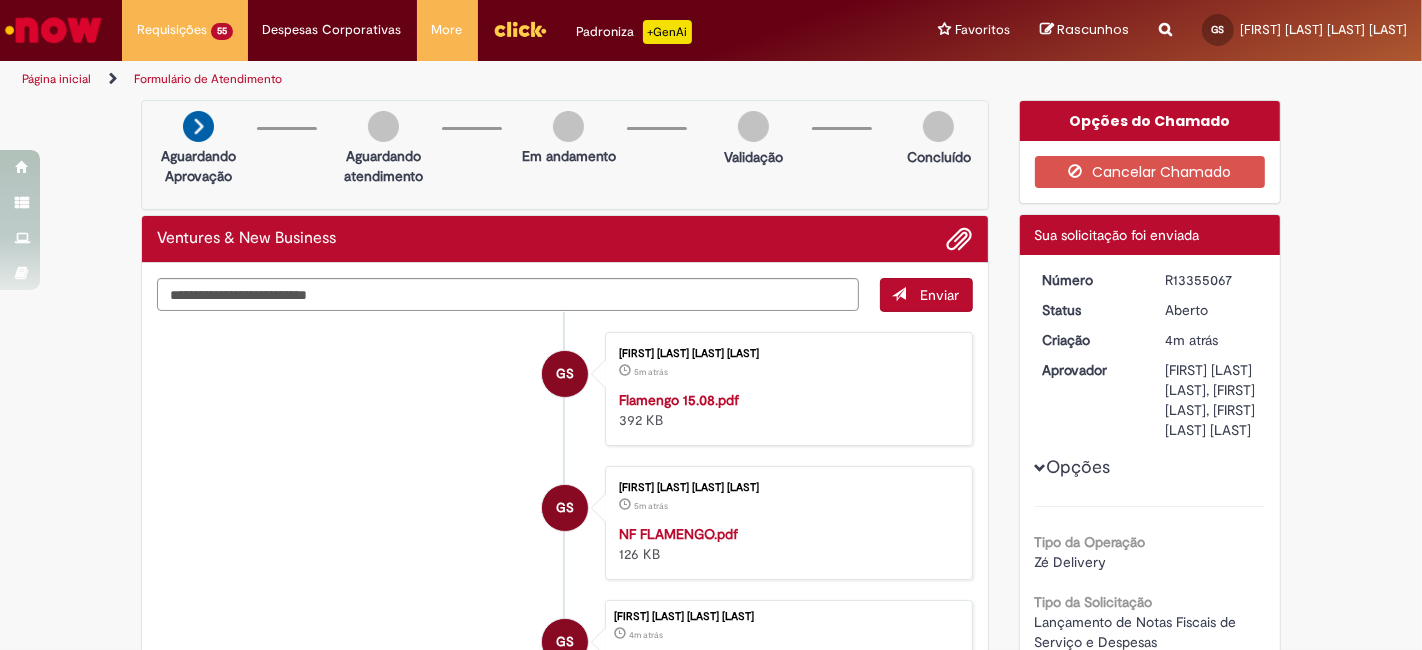 click on "R13355067" at bounding box center [1211, 280] 